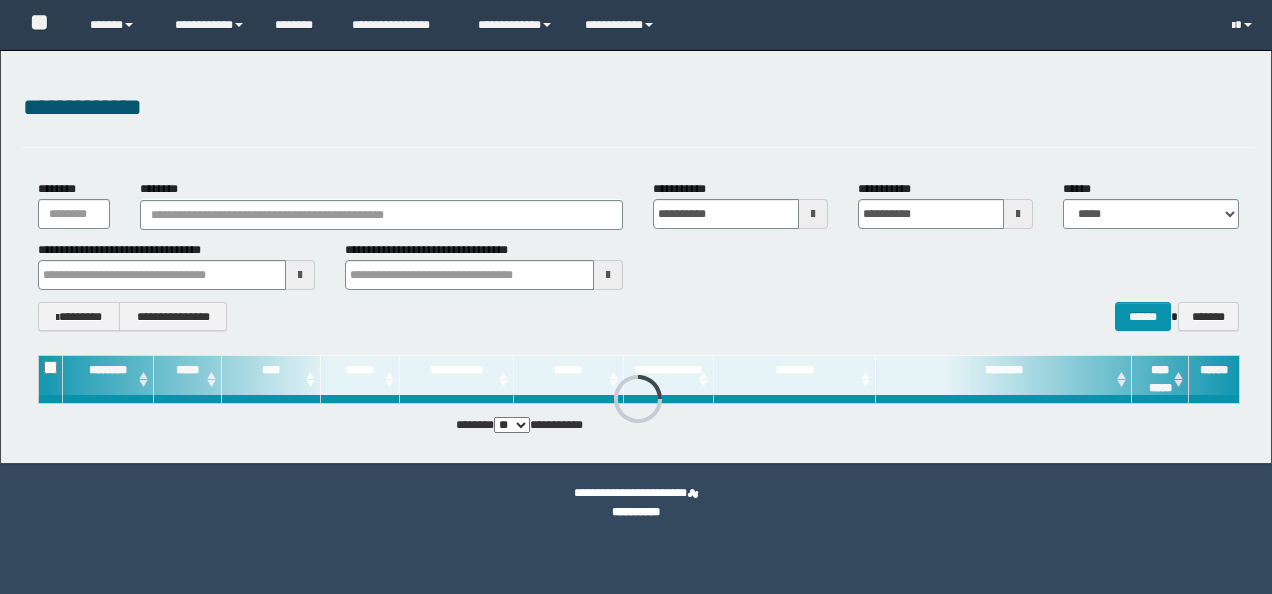 scroll, scrollTop: 0, scrollLeft: 0, axis: both 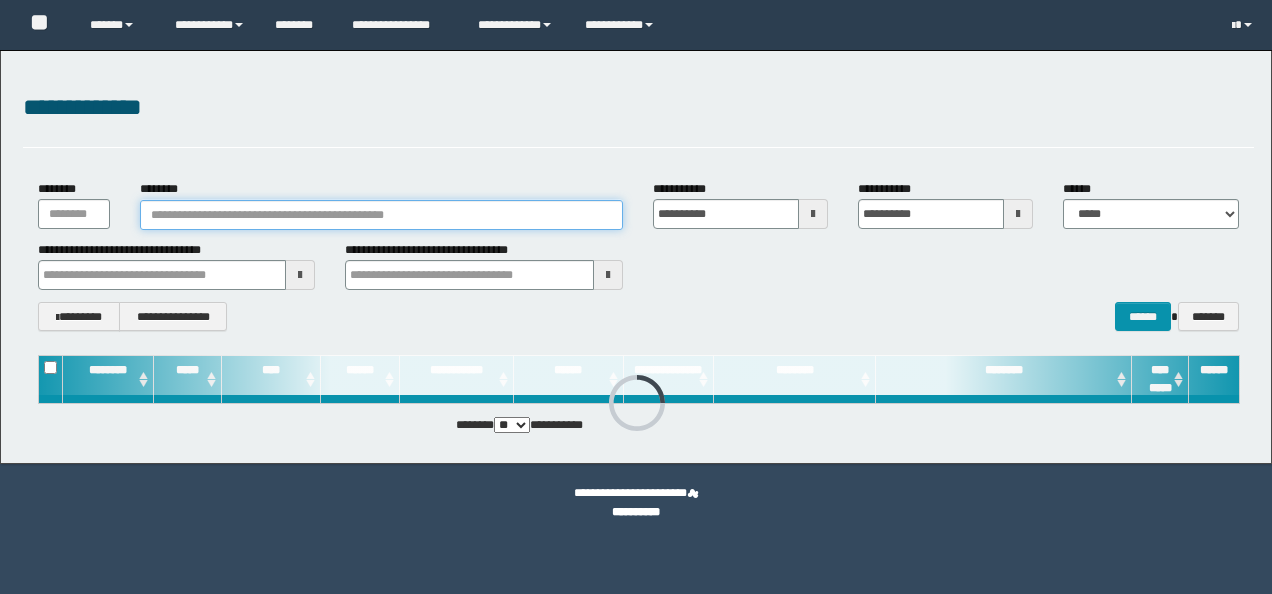 click on "********" at bounding box center [381, 215] 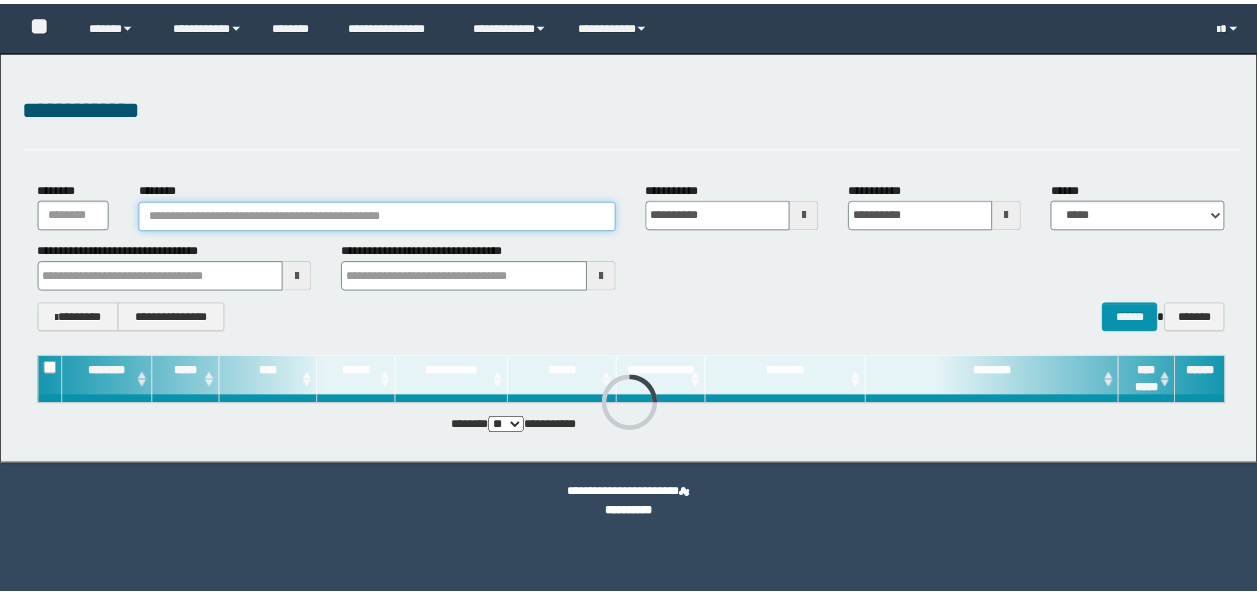 scroll, scrollTop: 0, scrollLeft: 0, axis: both 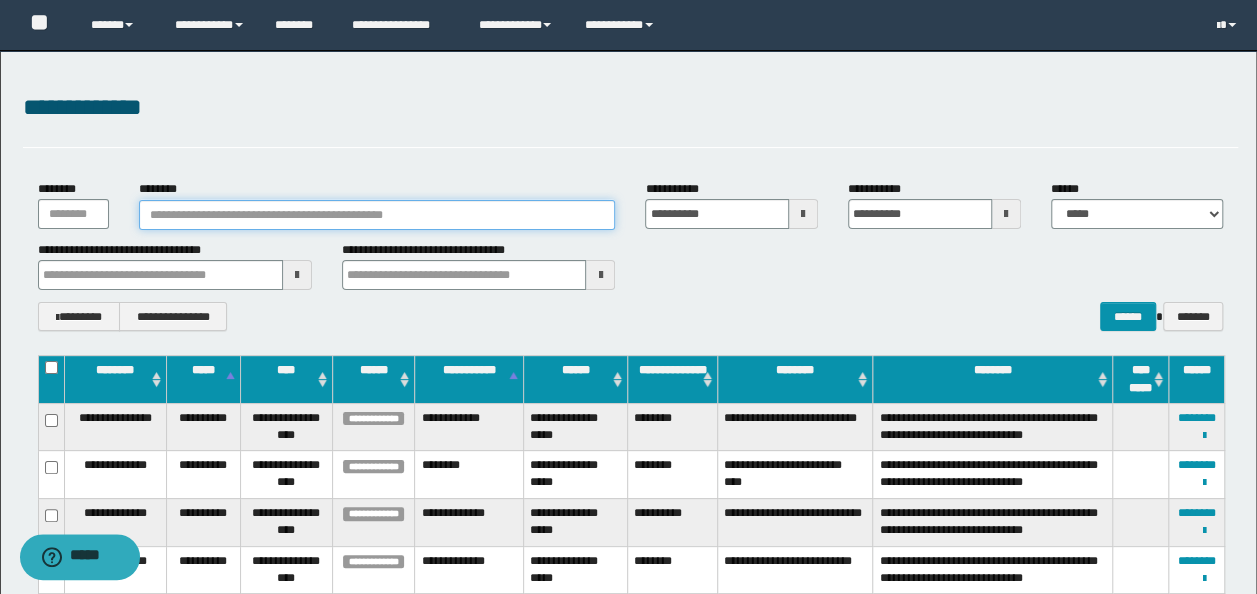 paste on "********" 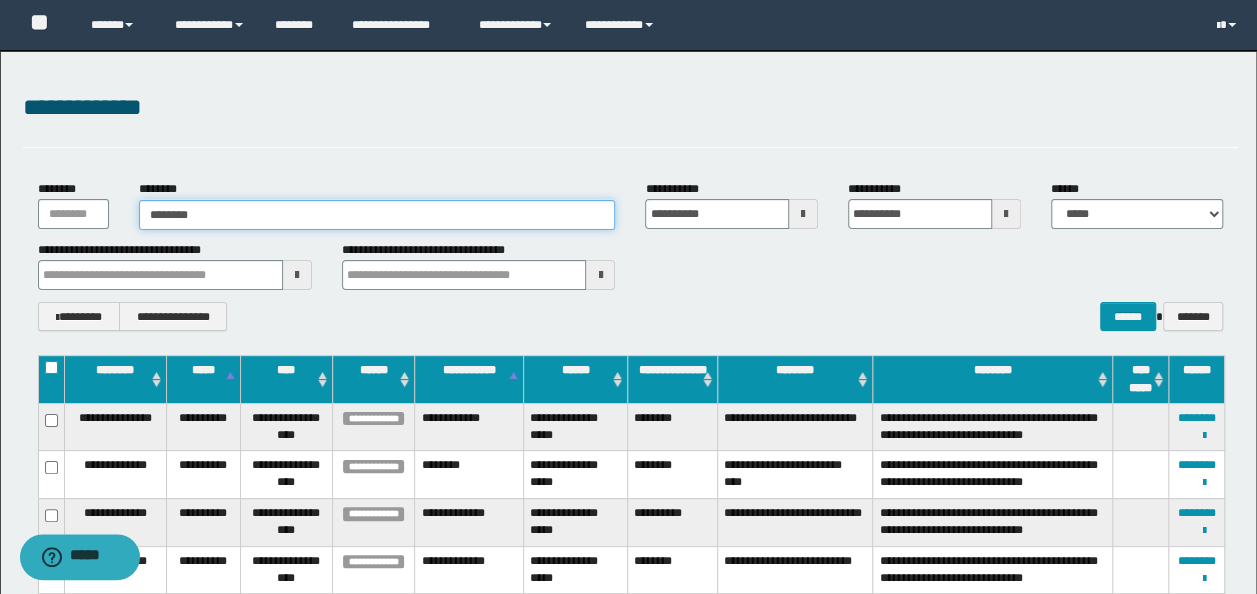 type on "********" 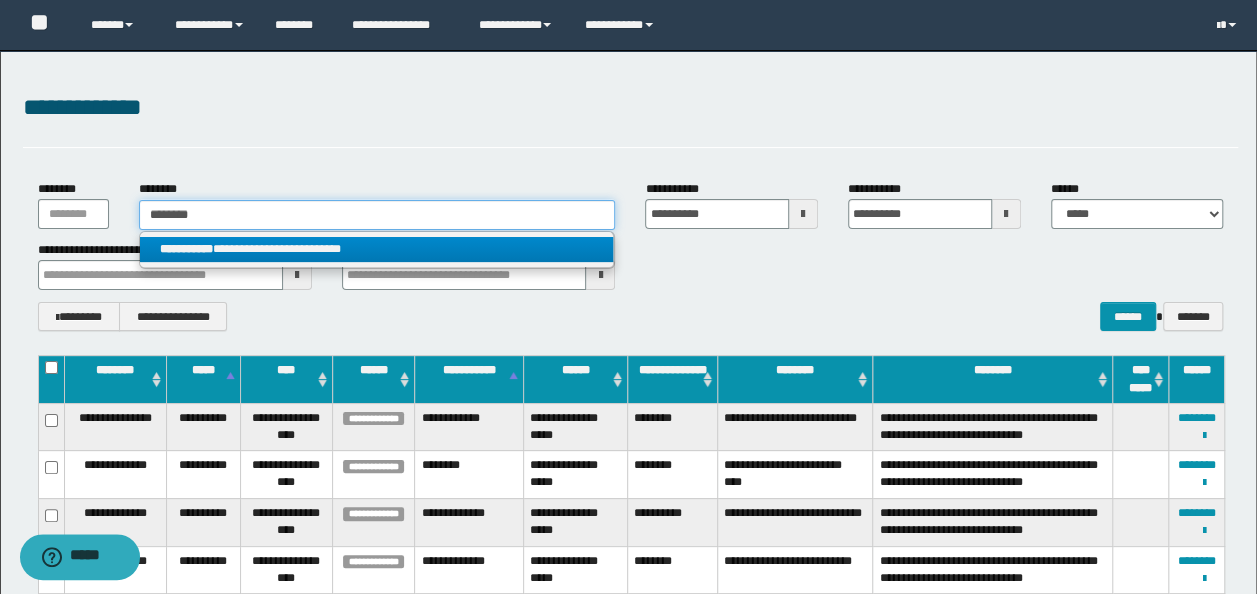 type on "********" 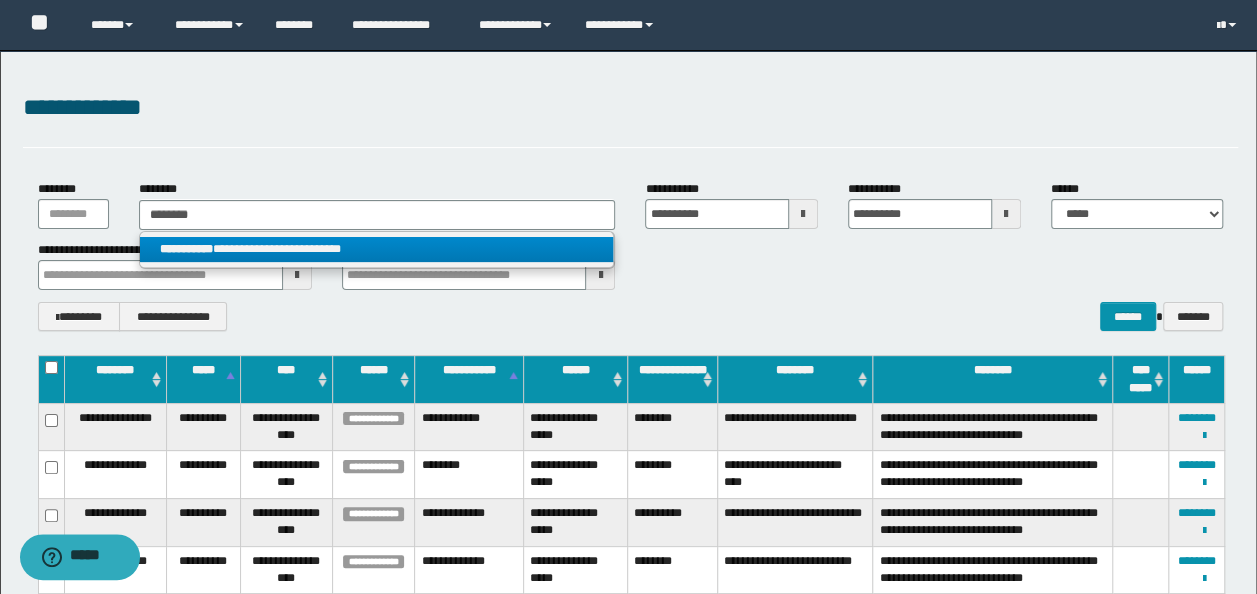 click on "**********" at bounding box center (377, 249) 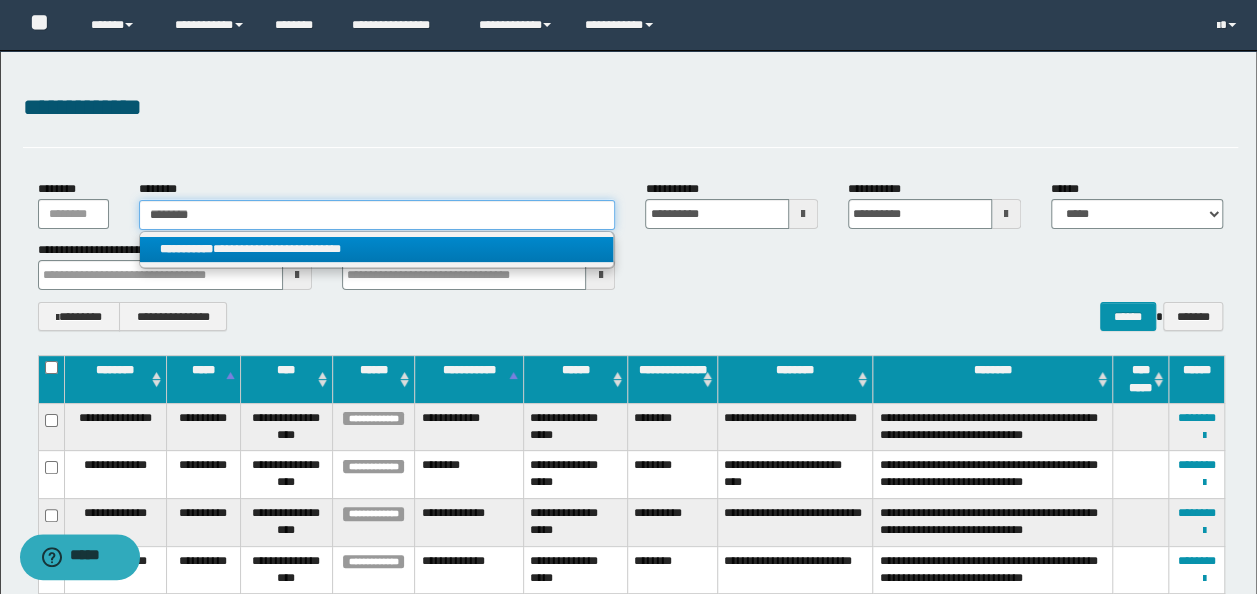 type 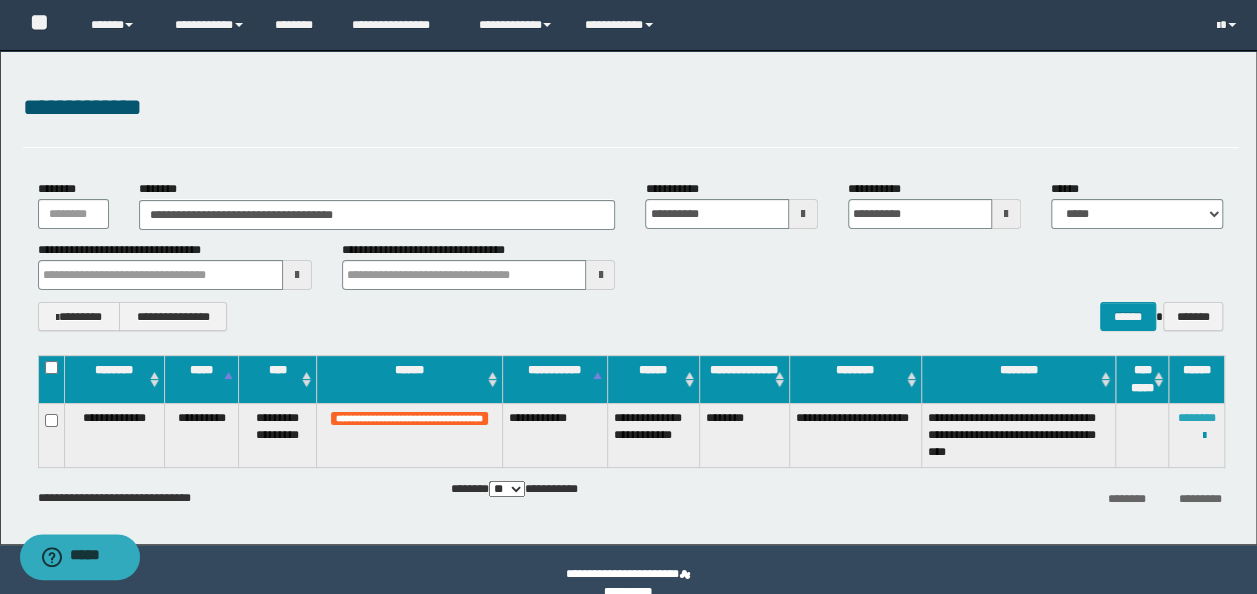 click on "********" at bounding box center [1197, 418] 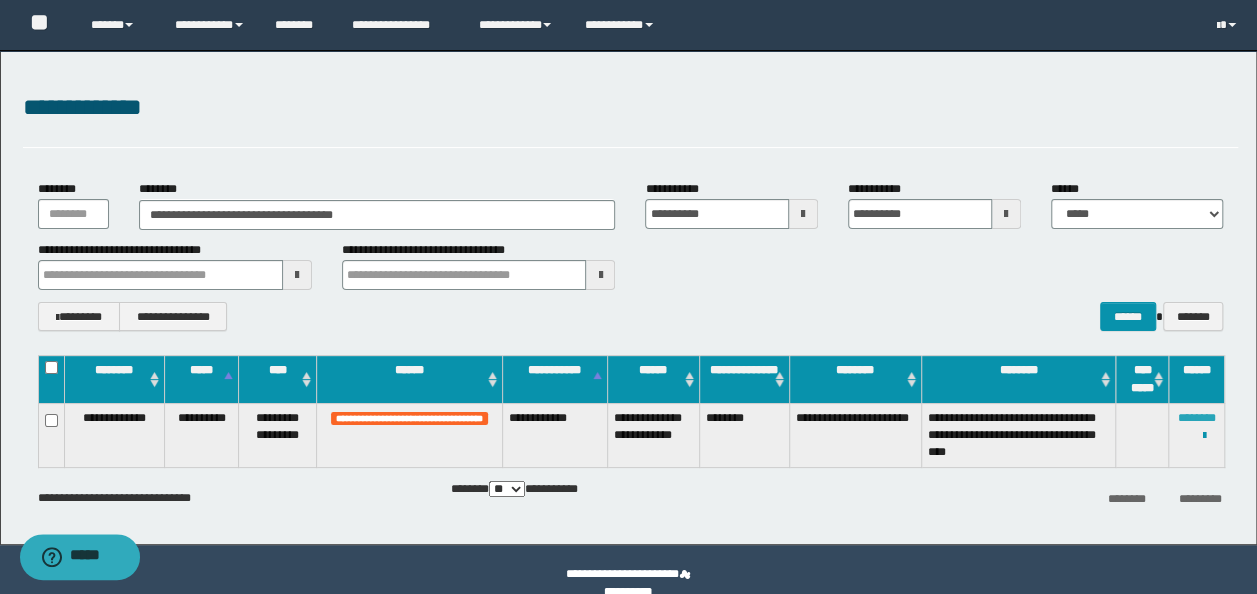 click on "********" at bounding box center [1197, 418] 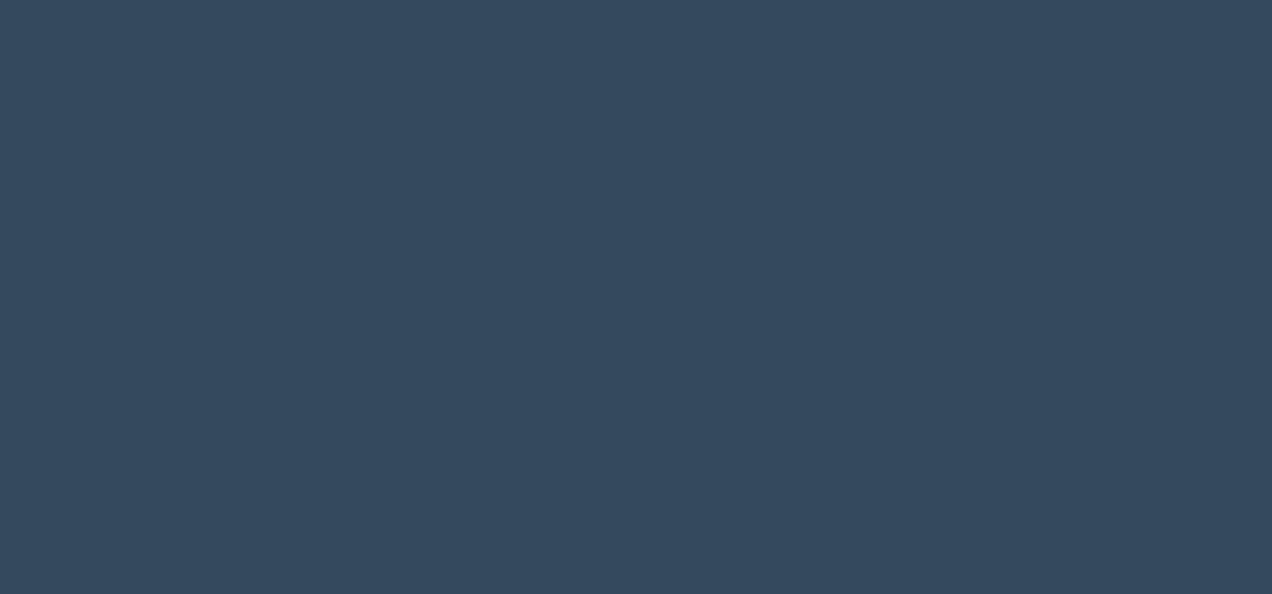 scroll, scrollTop: 0, scrollLeft: 0, axis: both 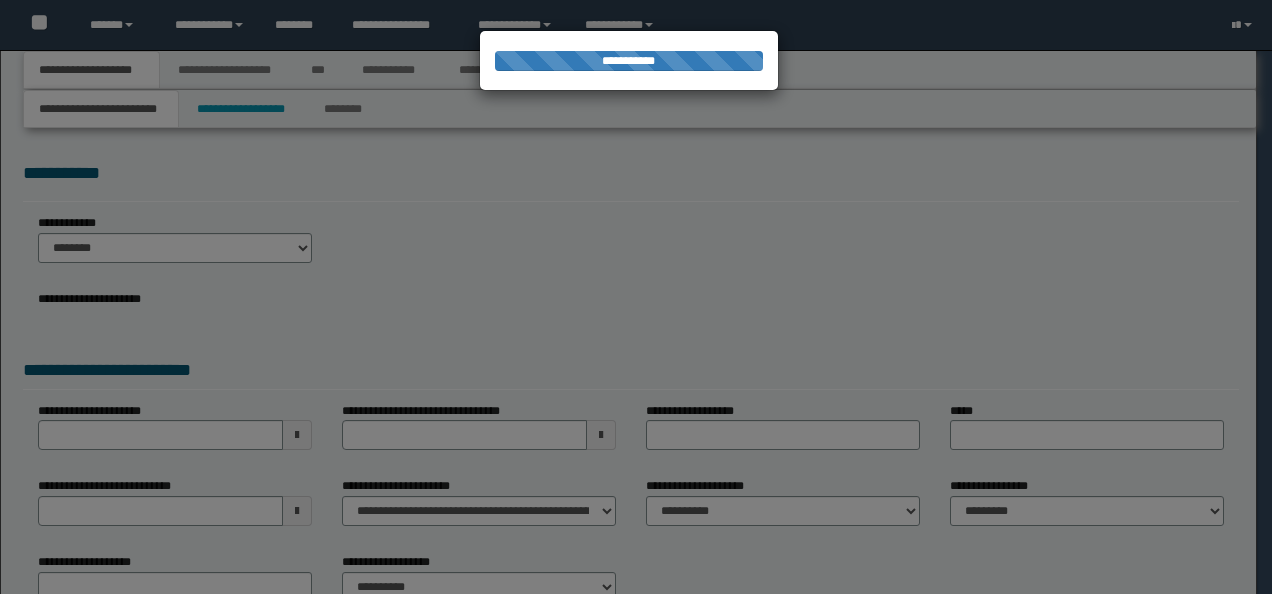 type on "**********" 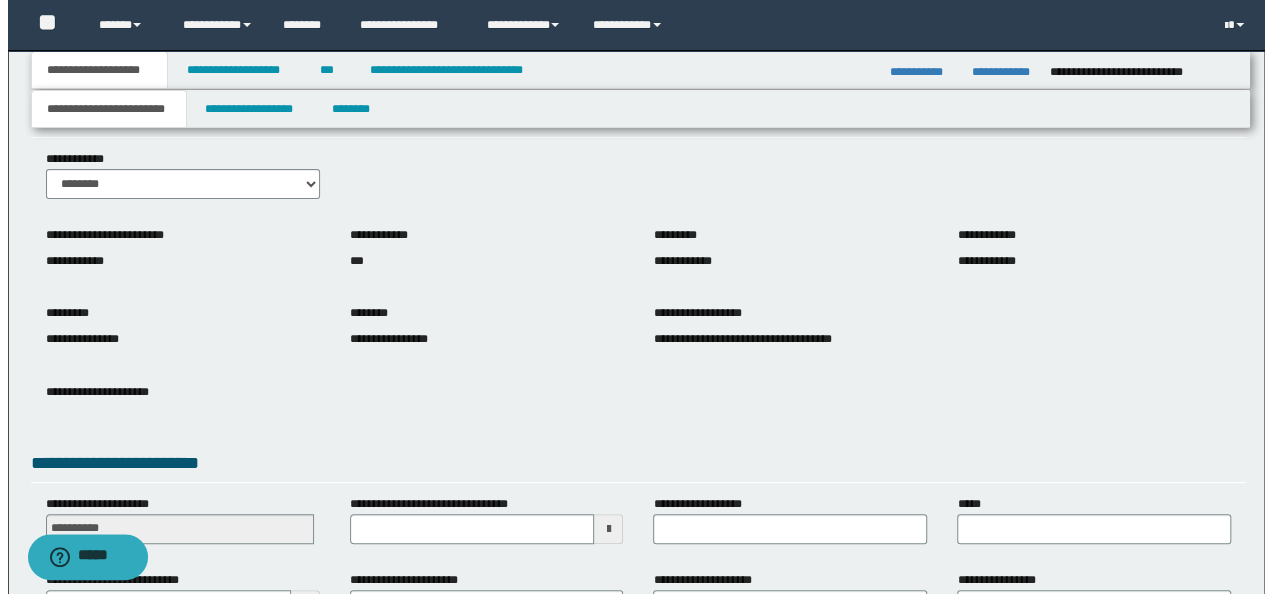 scroll, scrollTop: 0, scrollLeft: 0, axis: both 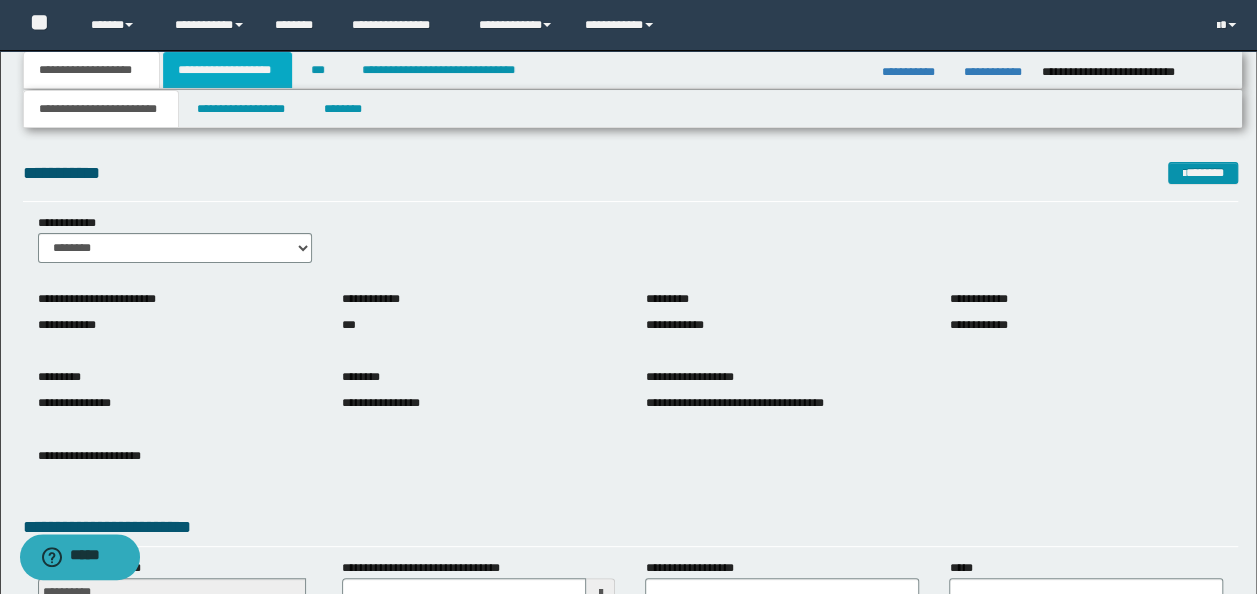click on "**********" at bounding box center [227, 70] 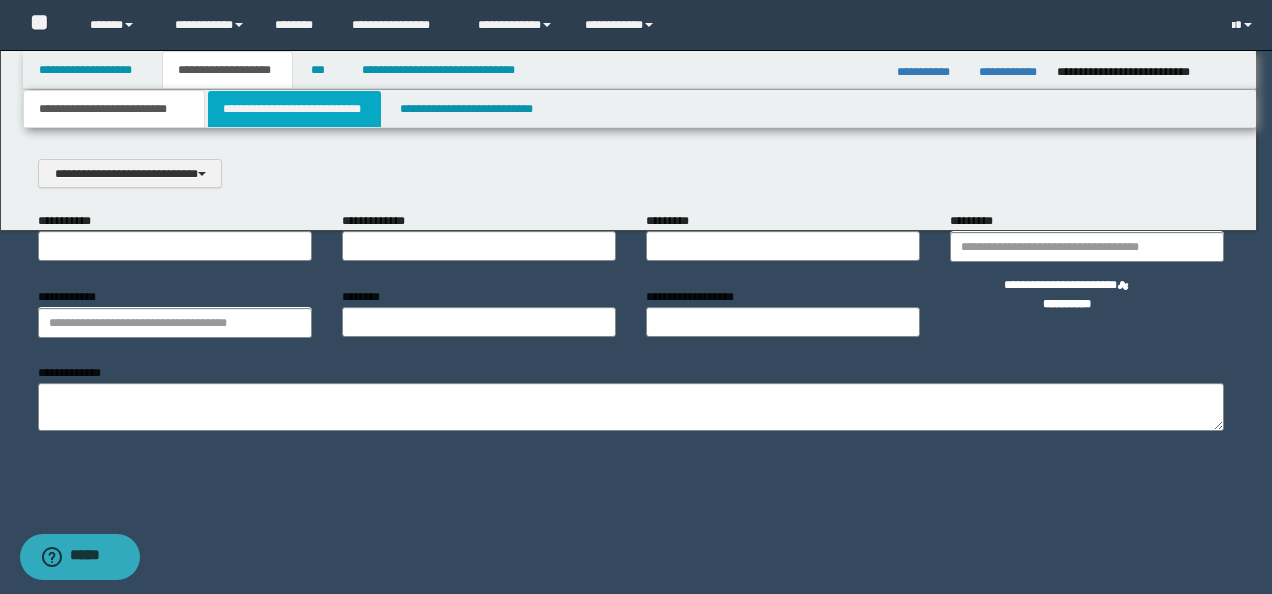 scroll, scrollTop: 0, scrollLeft: 0, axis: both 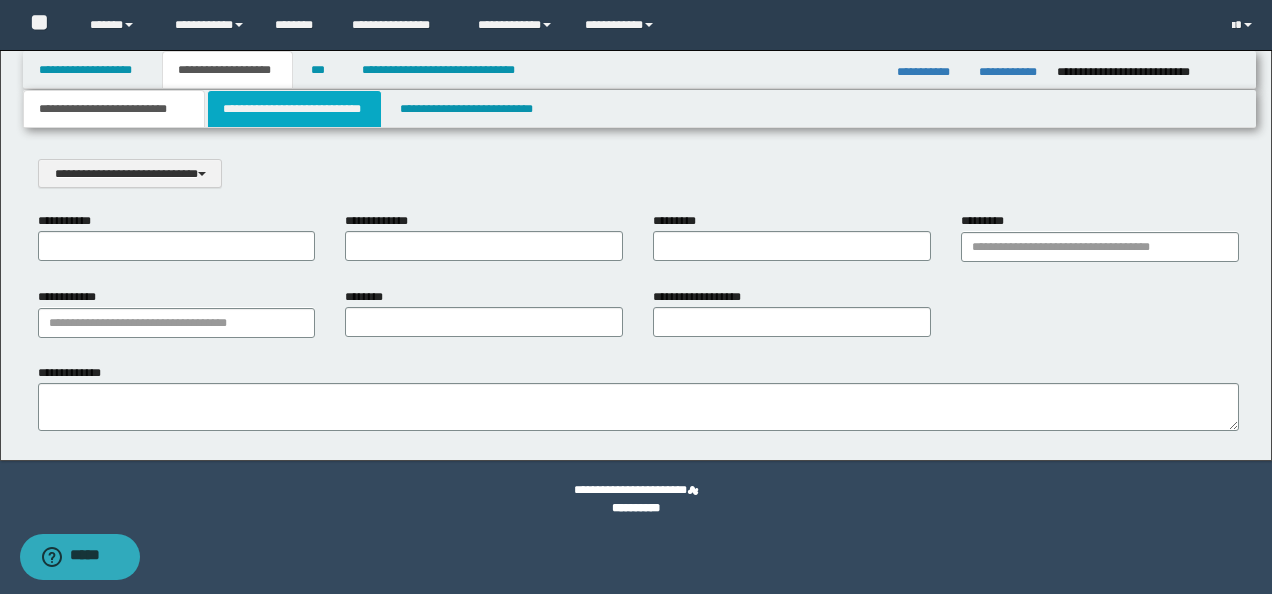 click on "**********" at bounding box center (294, 109) 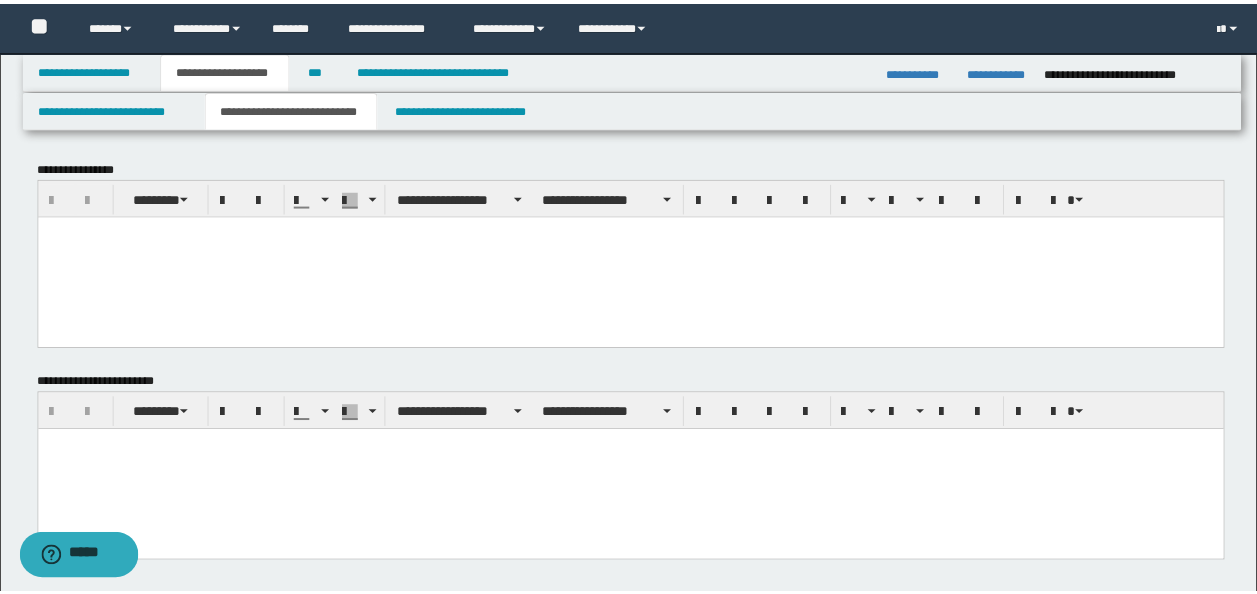 scroll, scrollTop: 0, scrollLeft: 0, axis: both 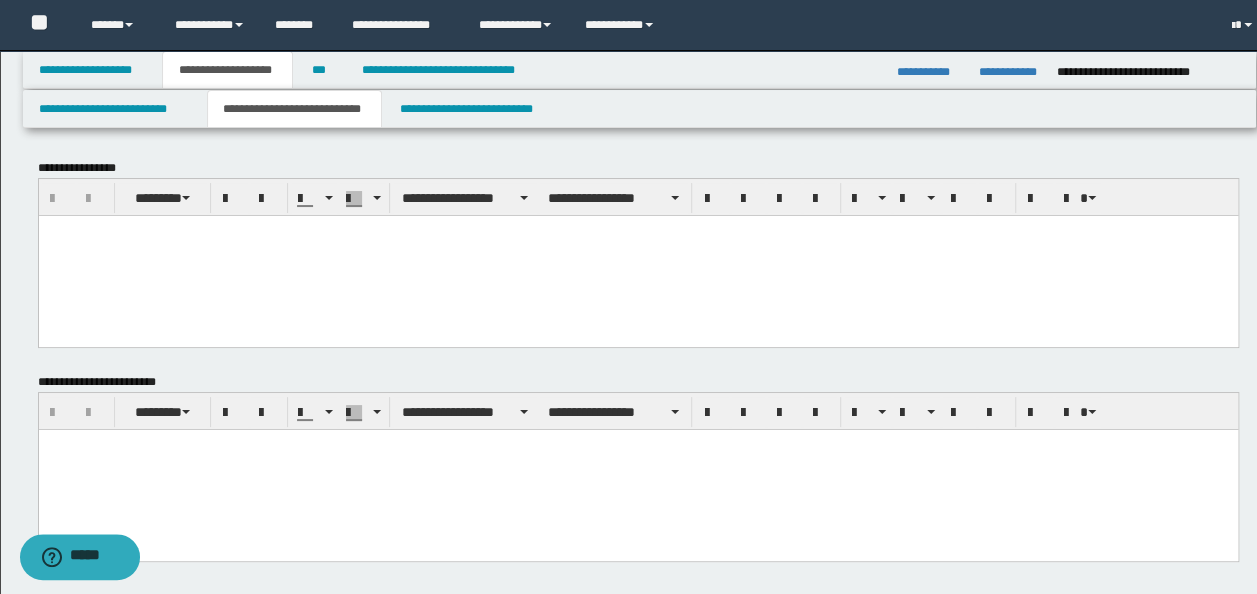click on "**********" at bounding box center (93, 70) 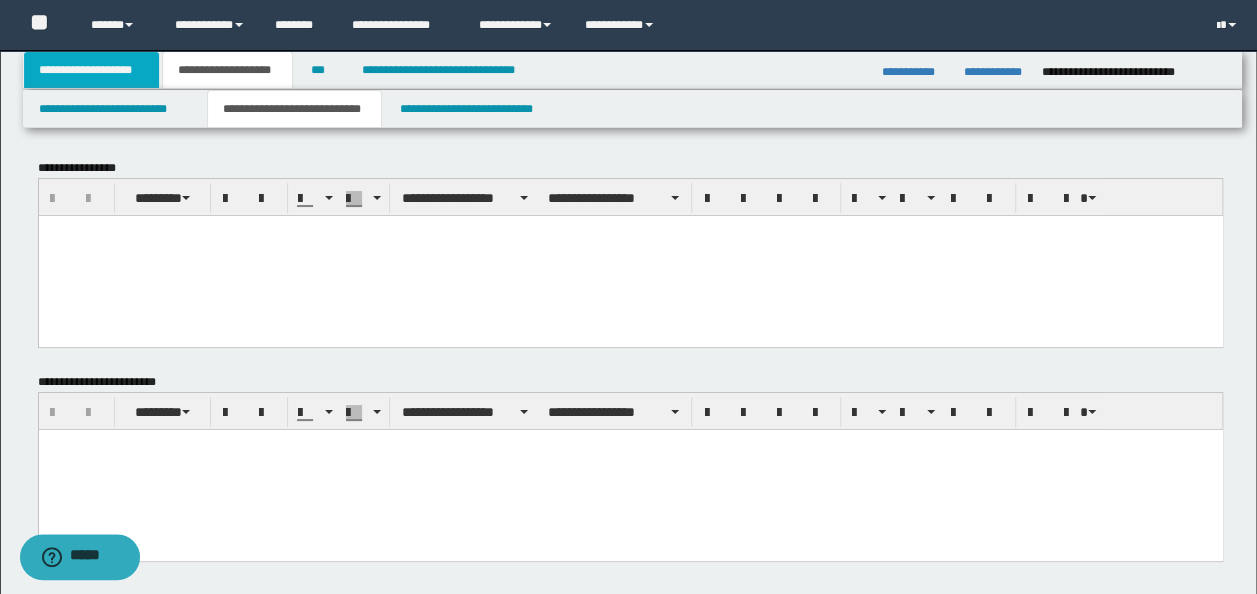 click on "**********" at bounding box center (92, 70) 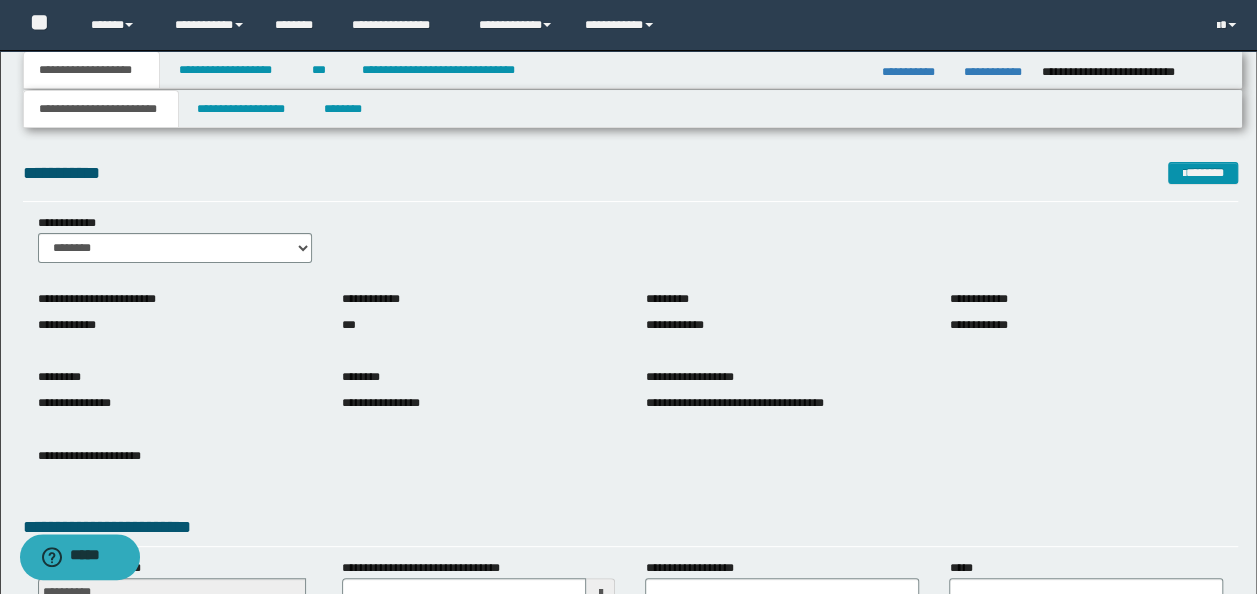 scroll, scrollTop: 288, scrollLeft: 0, axis: vertical 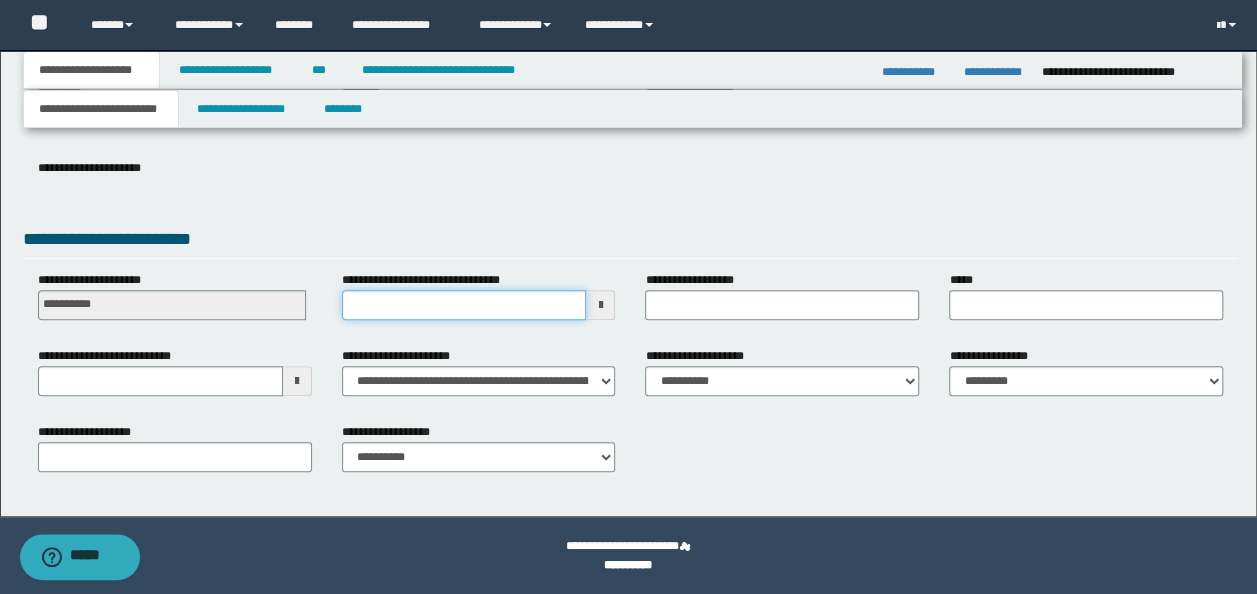 click on "**********" at bounding box center (464, 305) 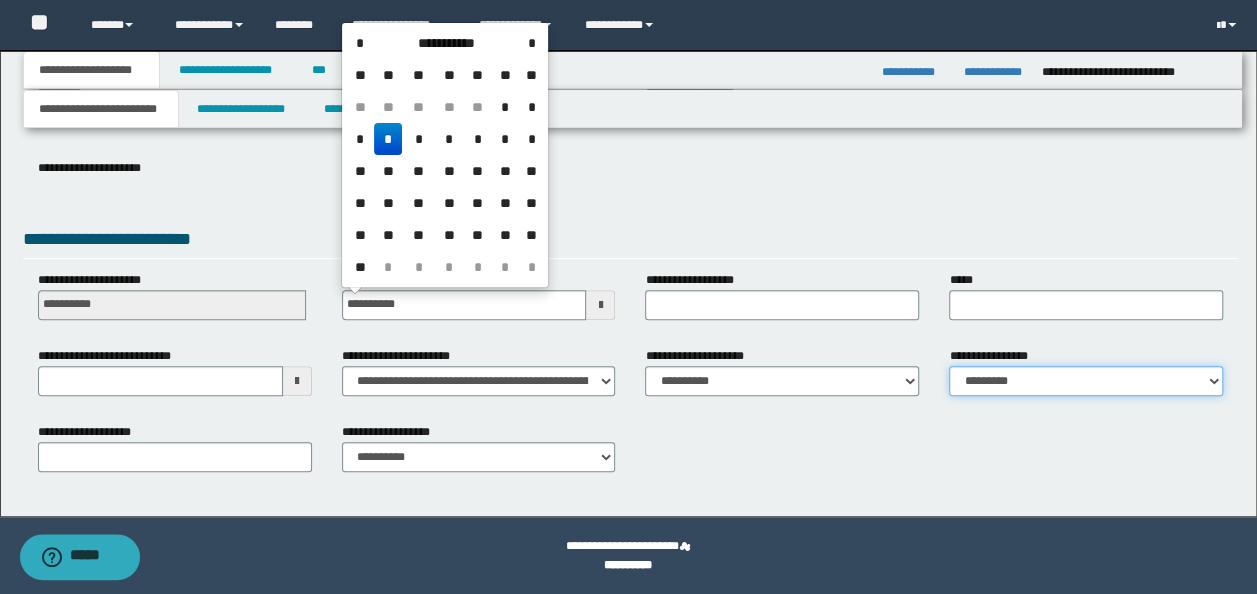 type on "**********" 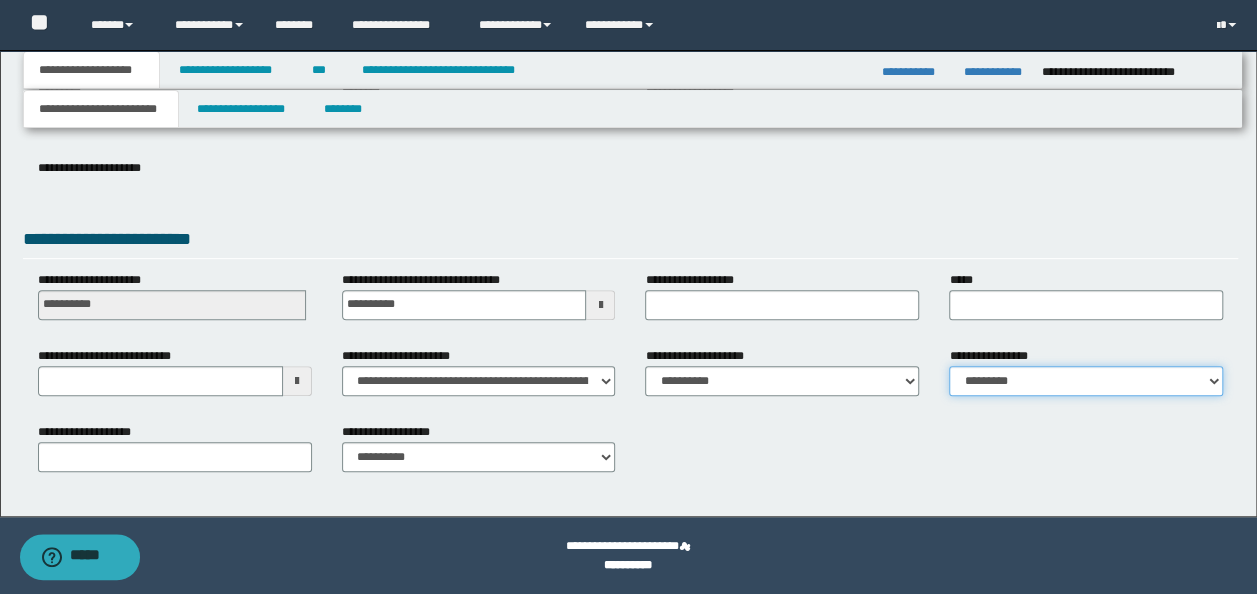 select on "*" 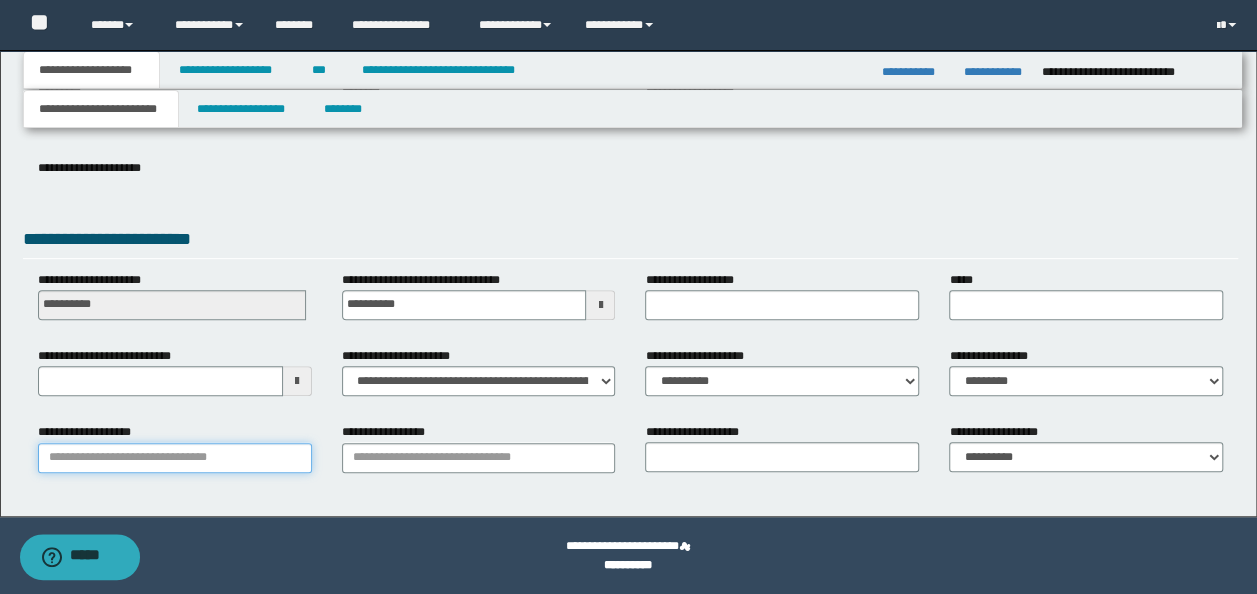click on "**********" at bounding box center [175, 458] 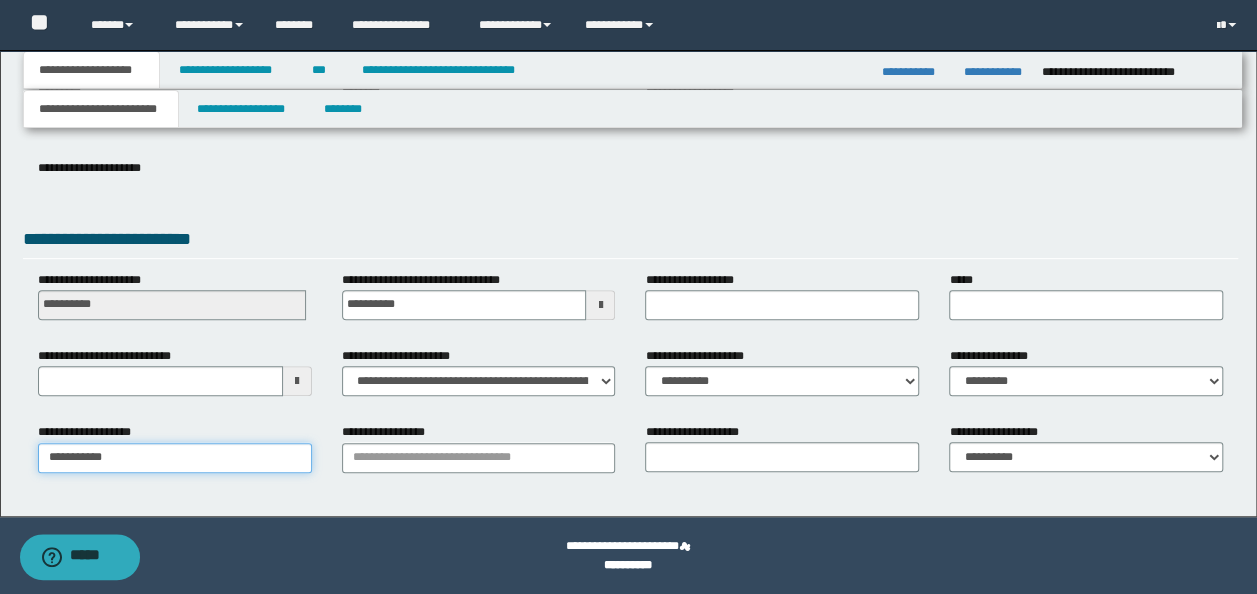 type on "**********" 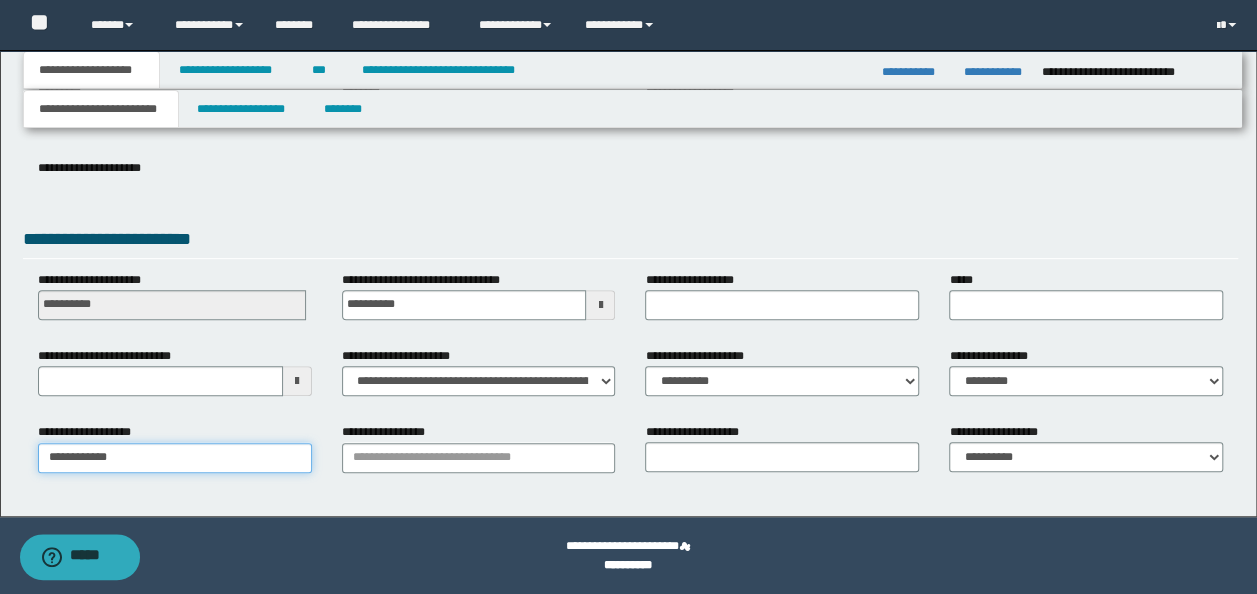 type on "**********" 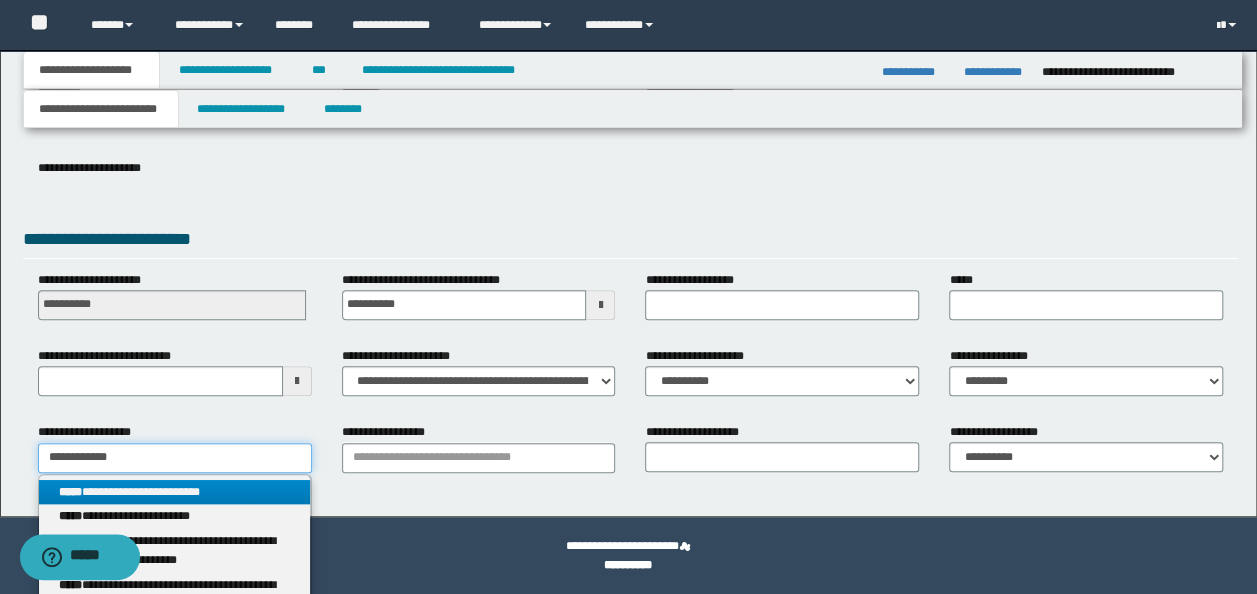 type on "**********" 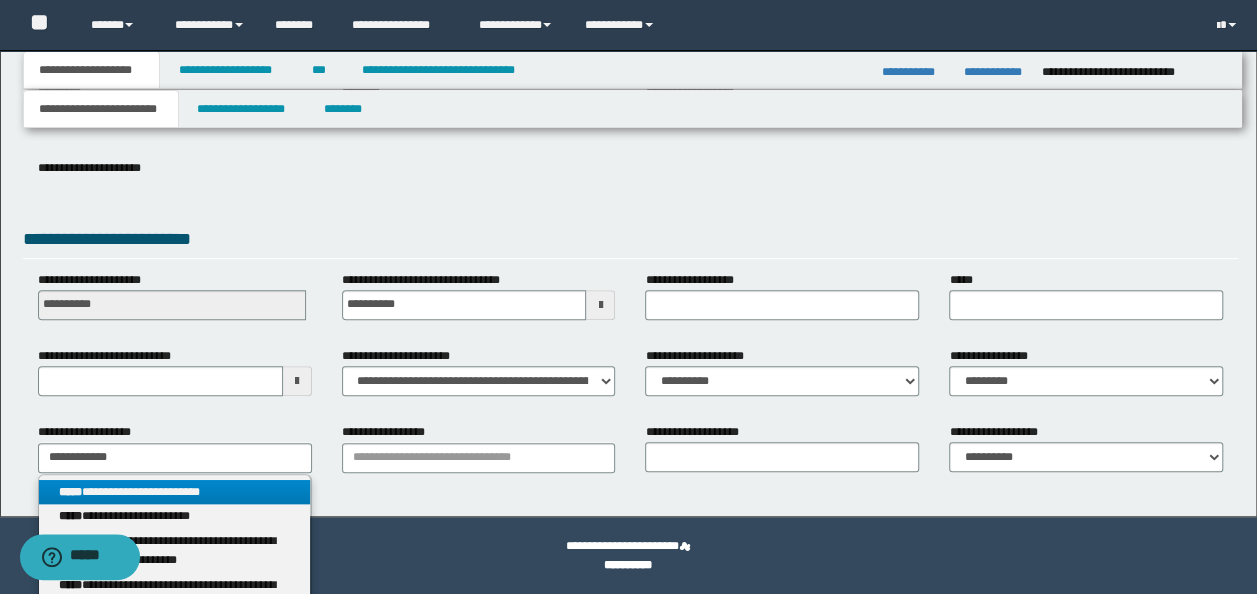 click on "**********" at bounding box center (174, 492) 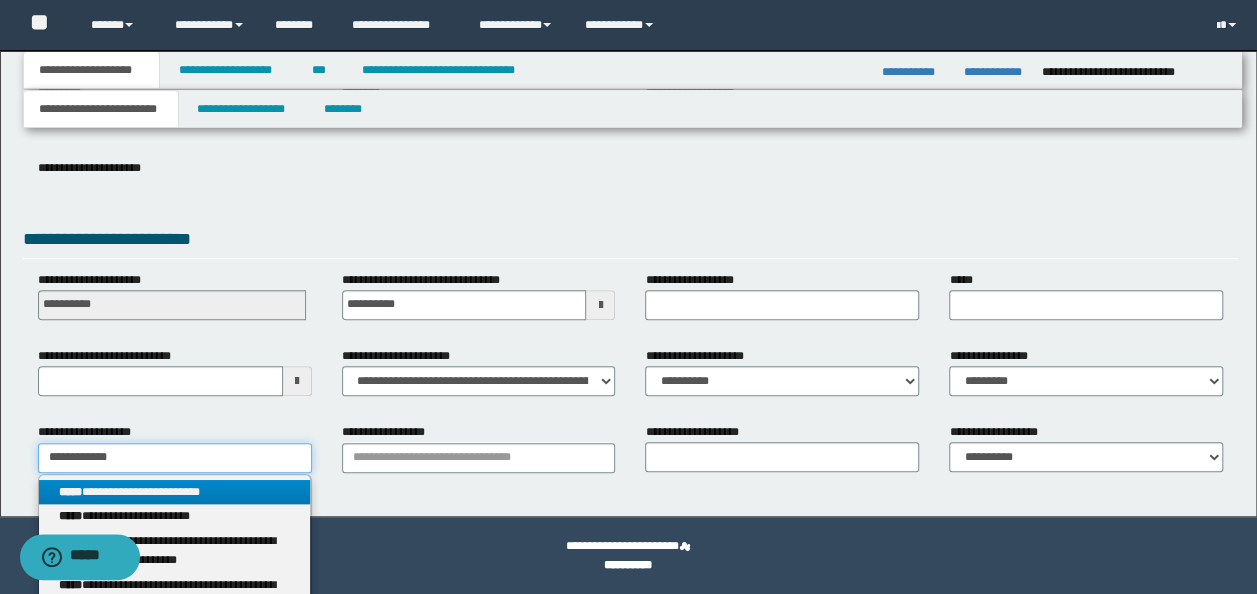 type 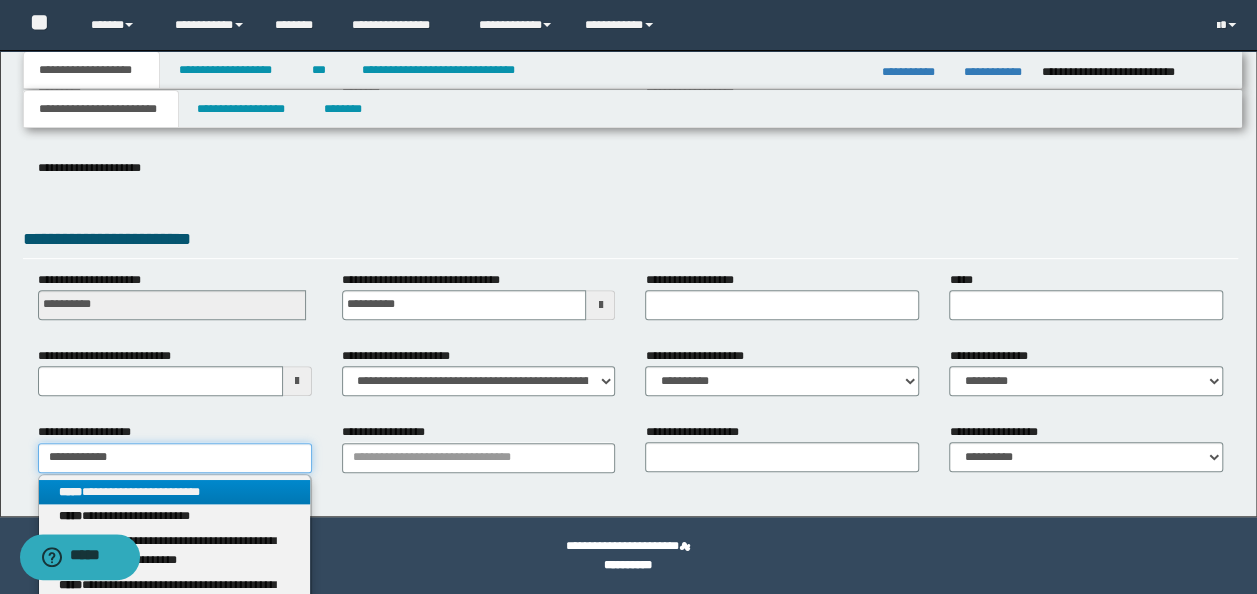 type on "**********" 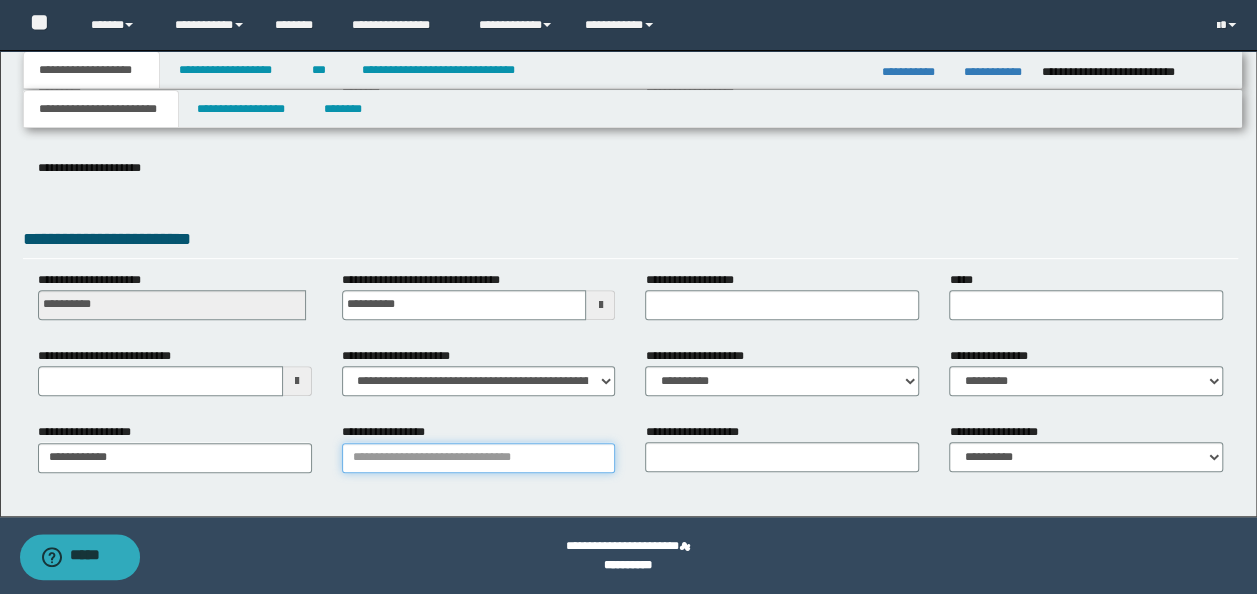 click on "**********" at bounding box center [479, 458] 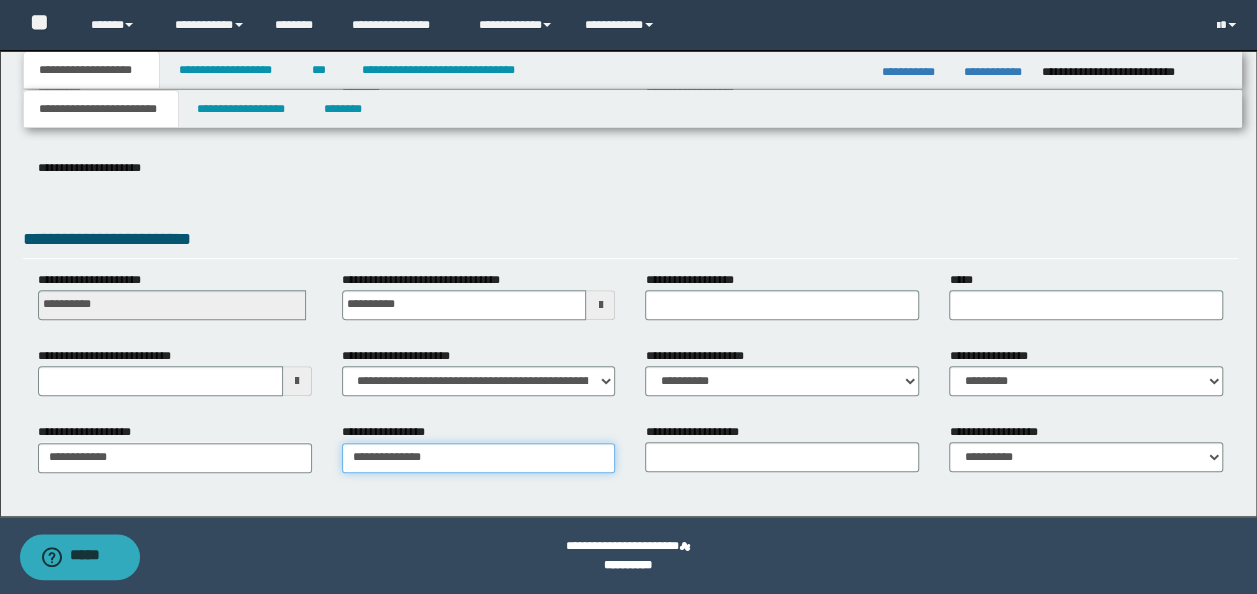 type on "**********" 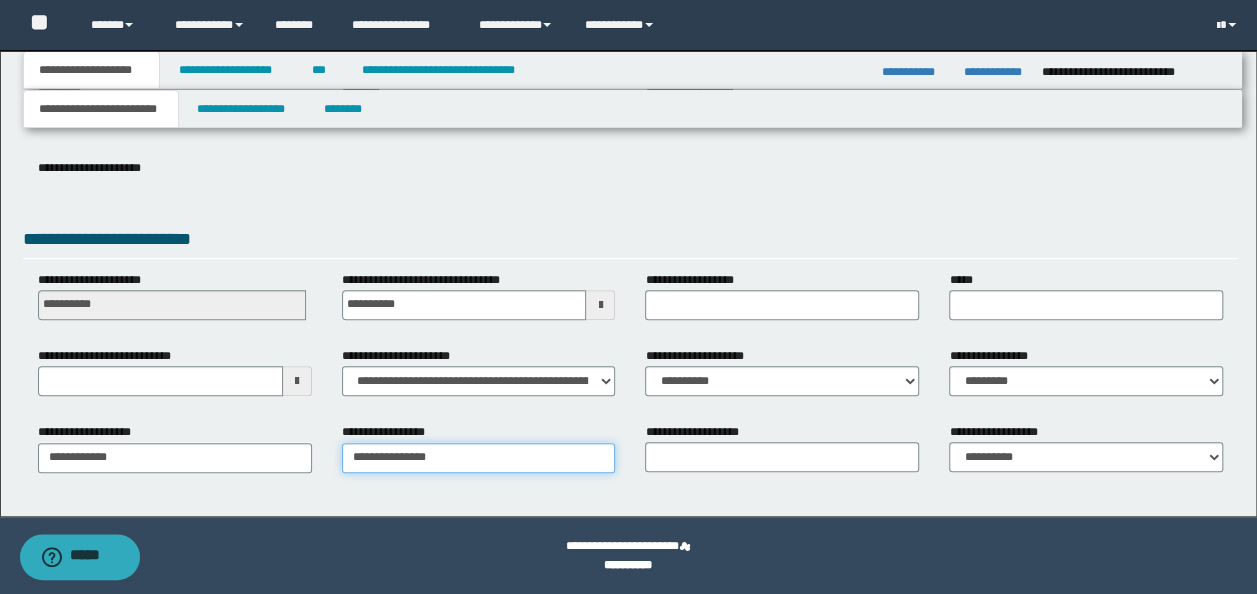 click on "**********" at bounding box center (479, 458) 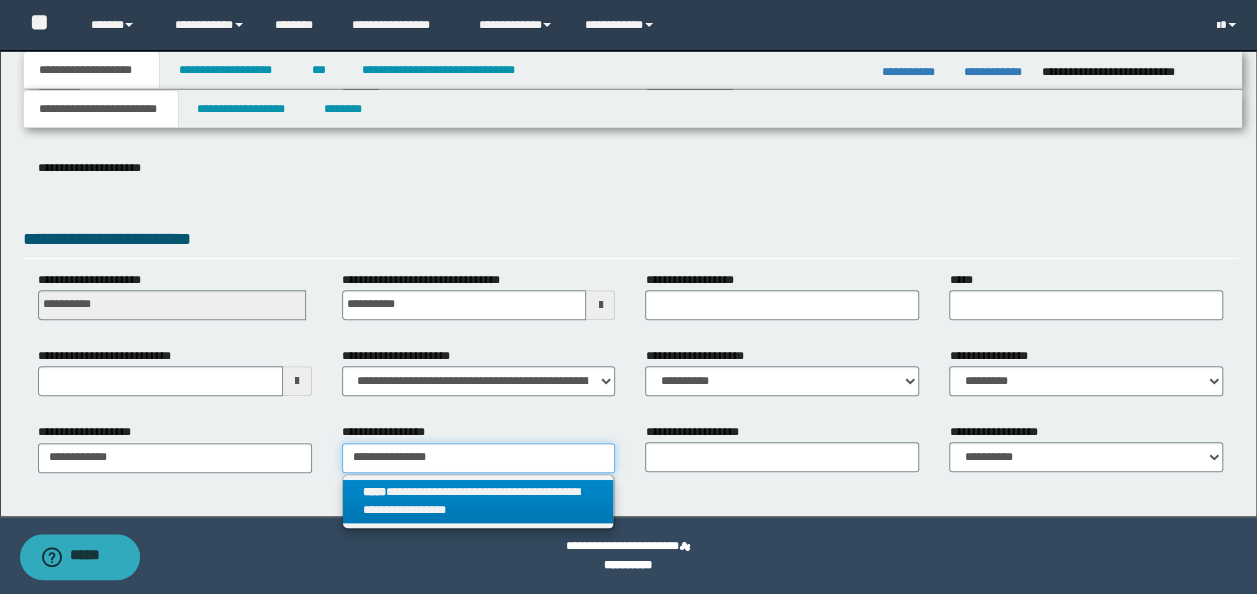 type on "**********" 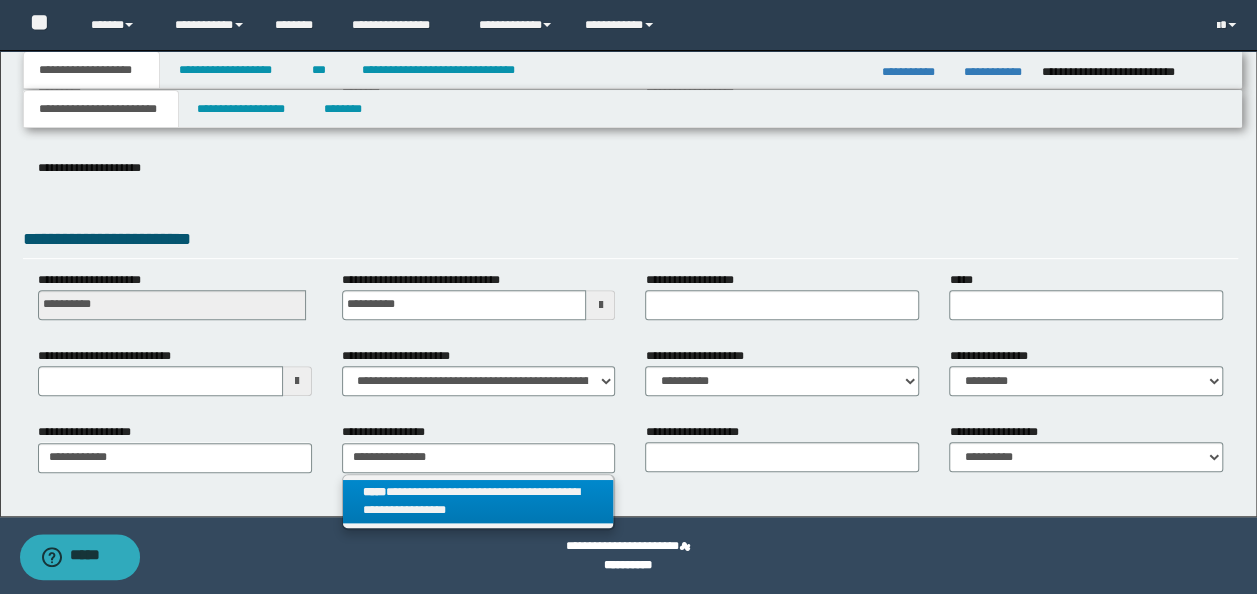 click on "**********" at bounding box center (478, 502) 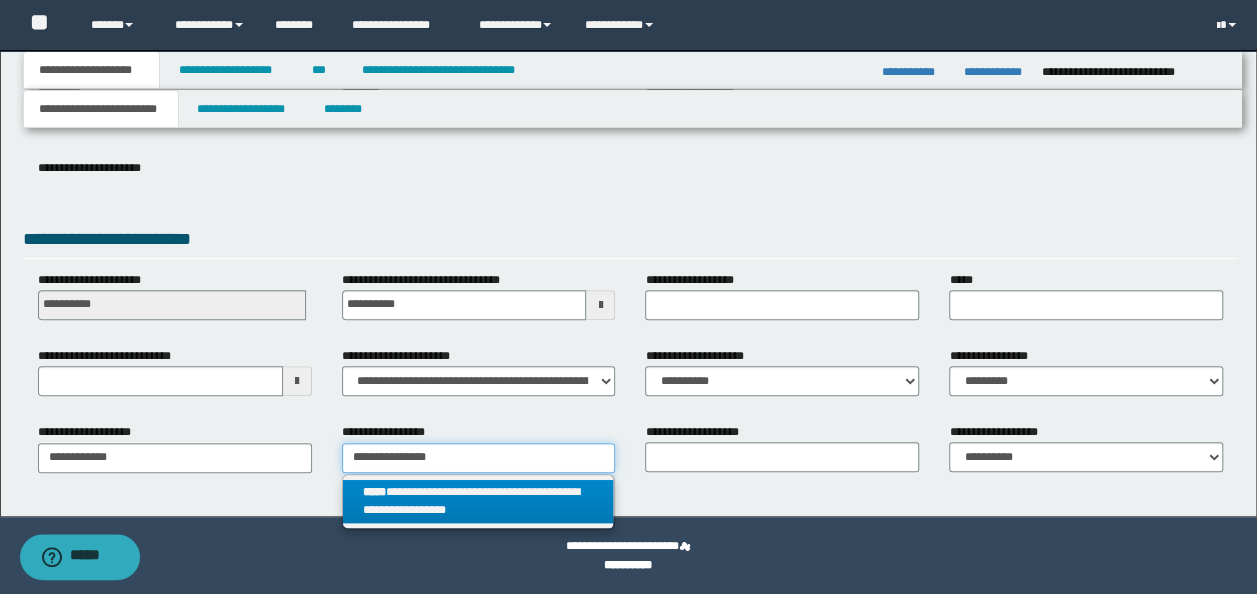 type 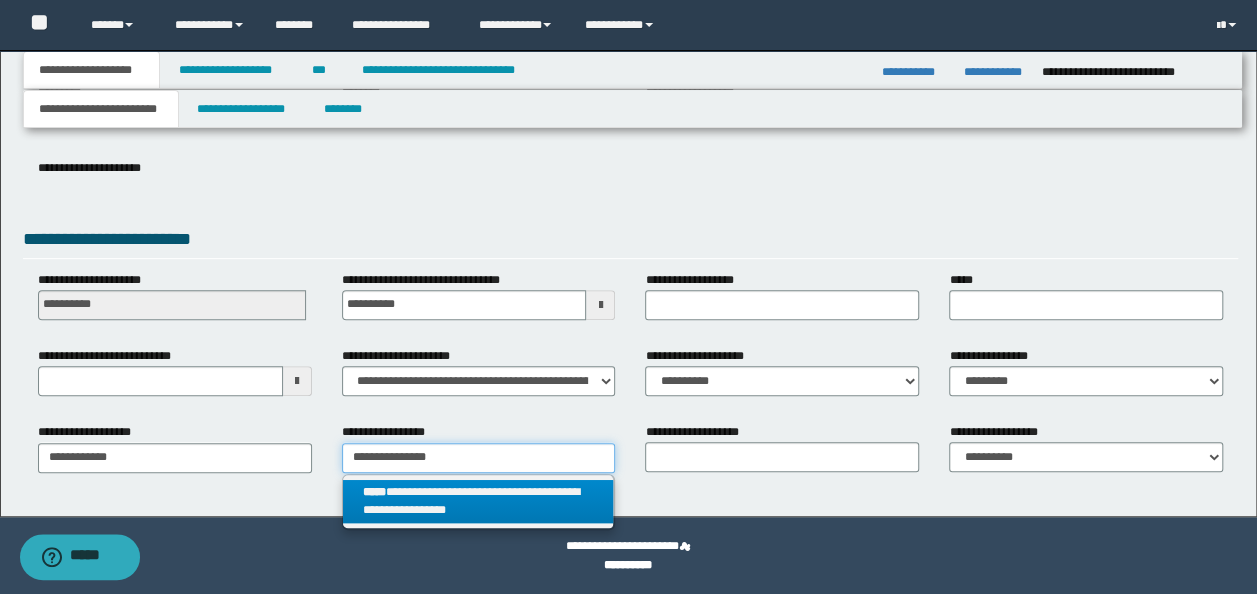 type on "**********" 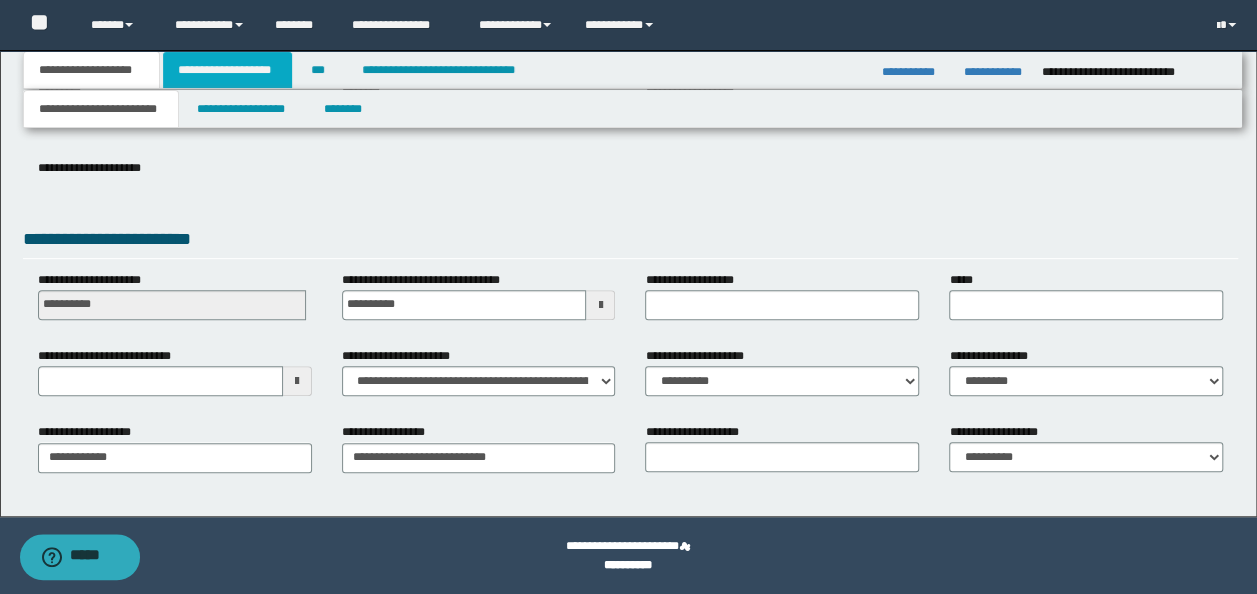 click on "**********" at bounding box center [227, 70] 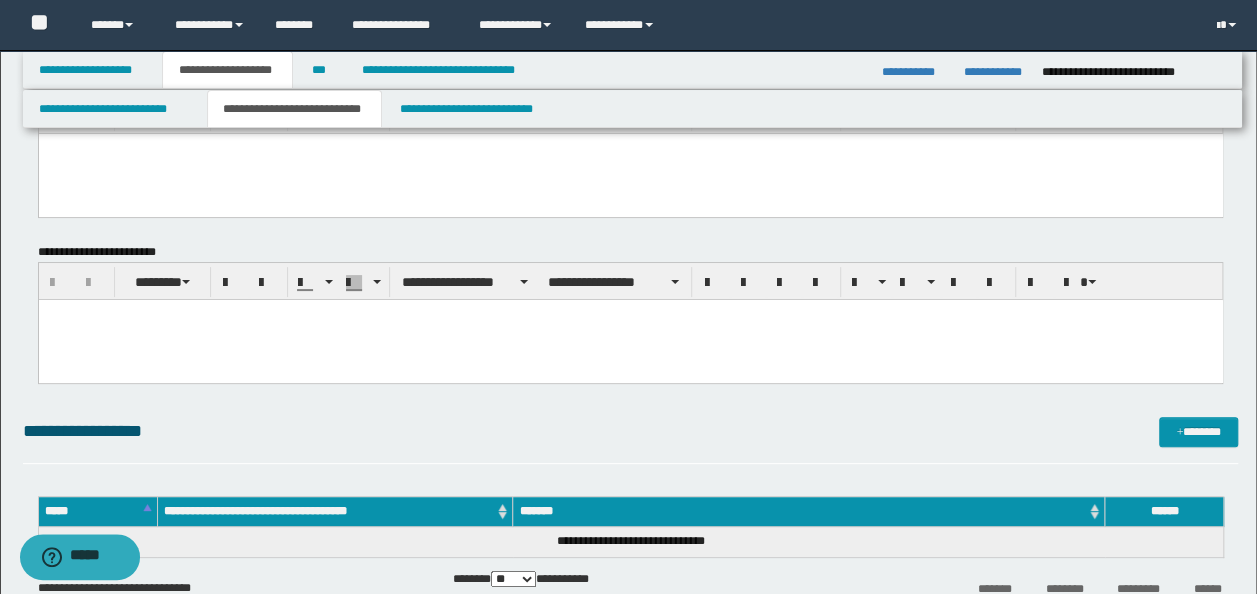 scroll, scrollTop: 0, scrollLeft: 0, axis: both 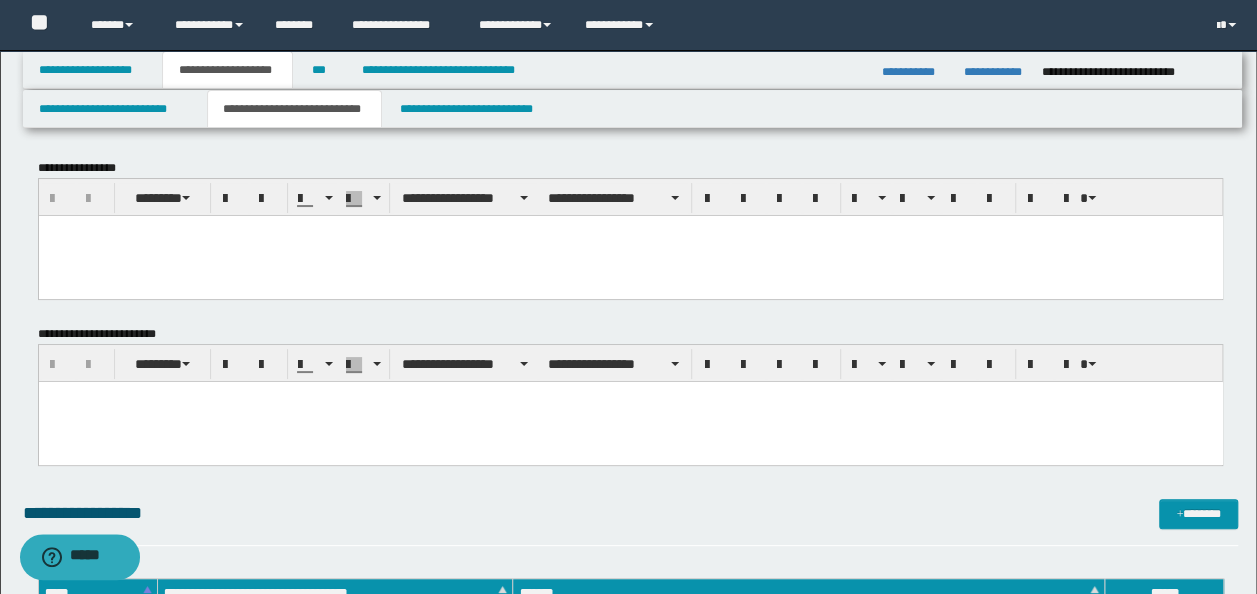click at bounding box center (630, 255) 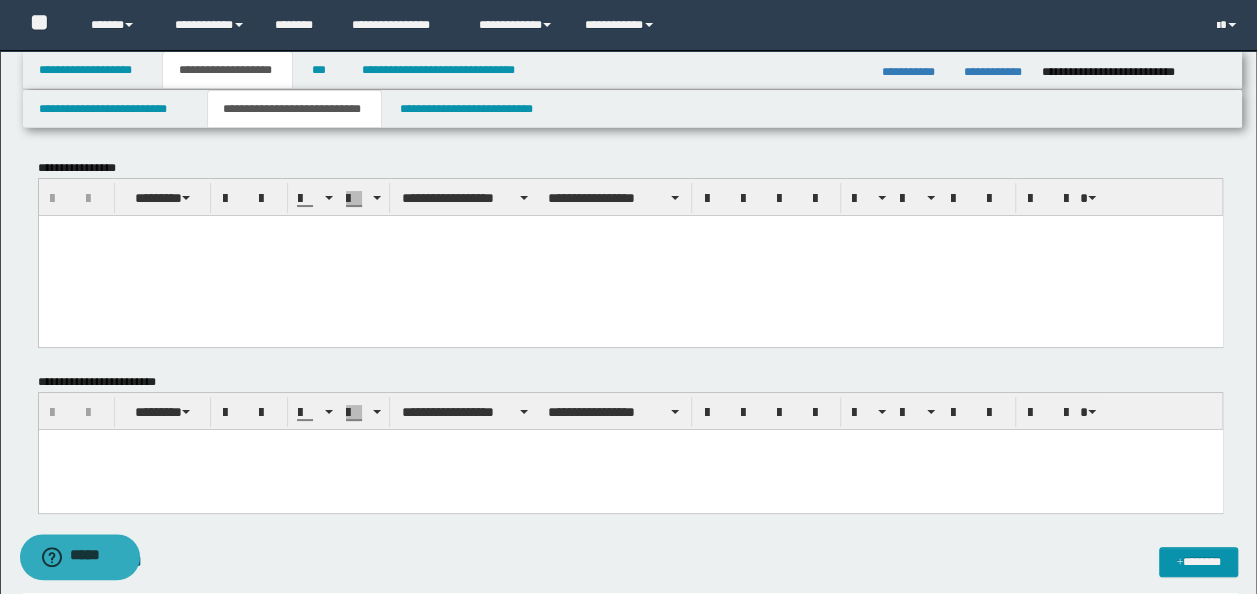 paste 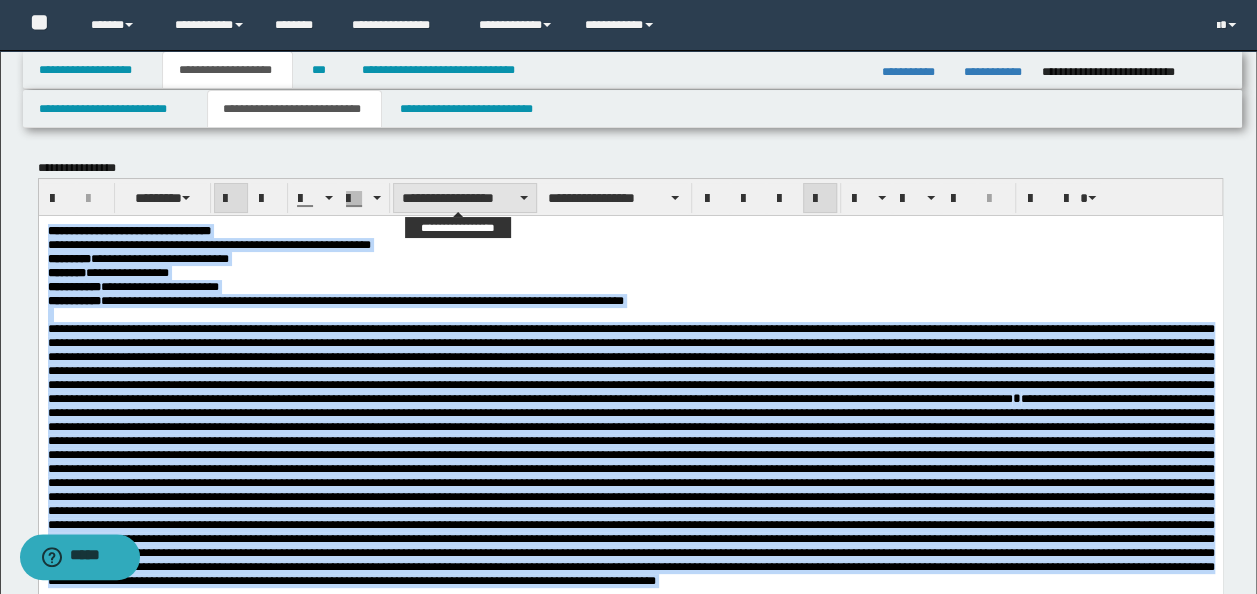 click on "**********" at bounding box center (465, 198) 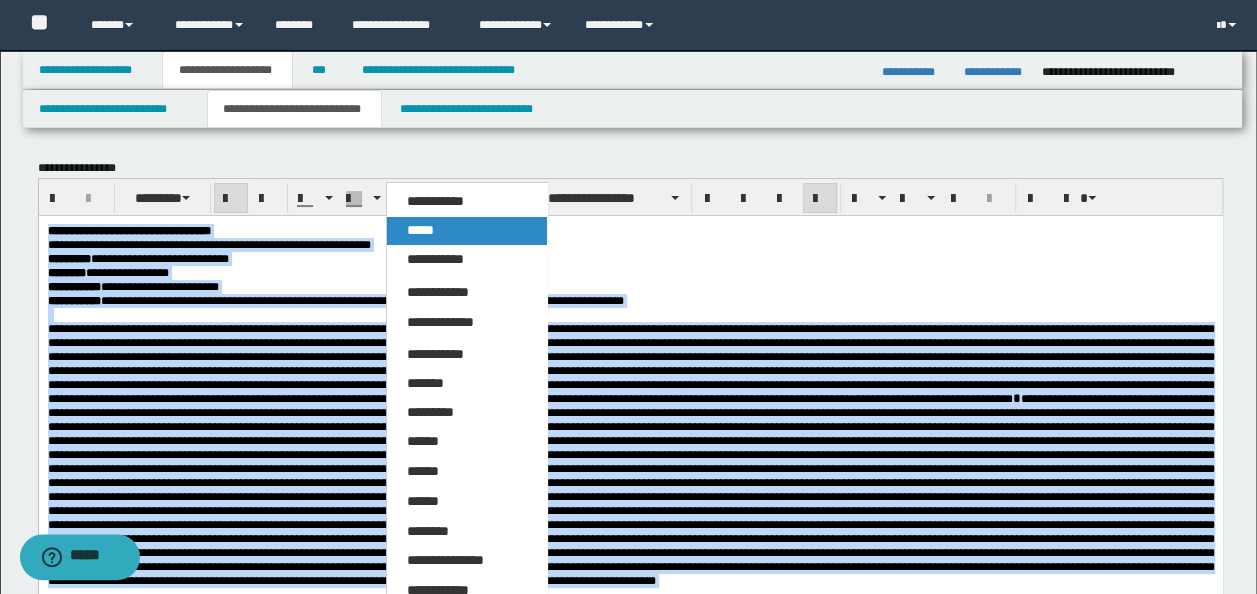 click on "*****" at bounding box center [466, 231] 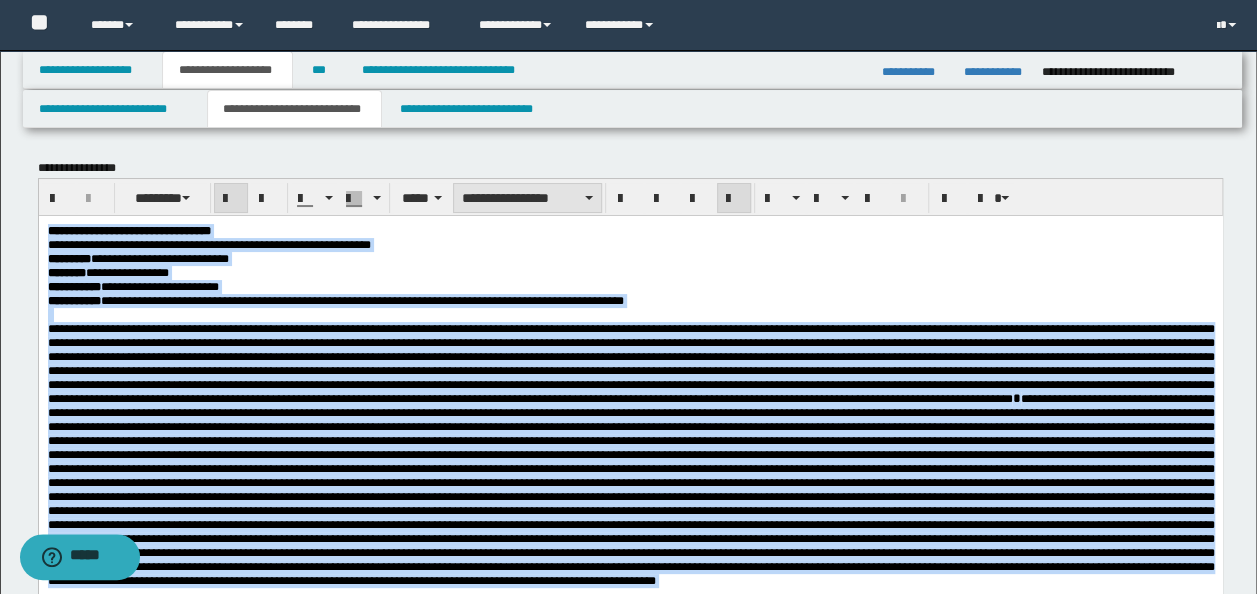 click on "**********" at bounding box center [527, 198] 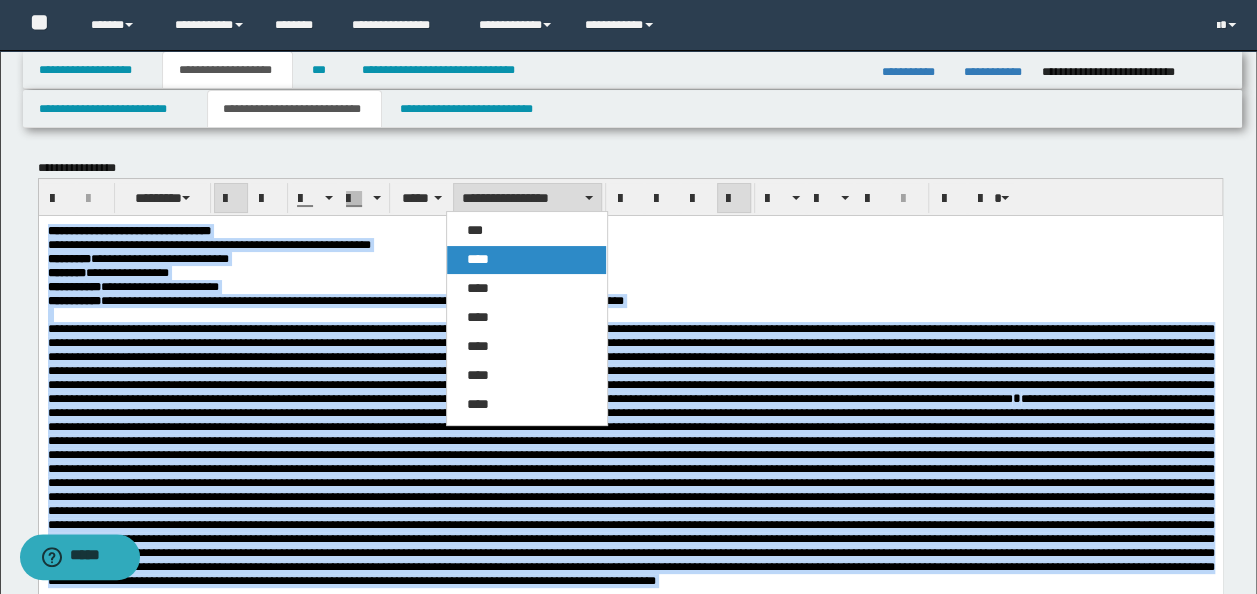 click on "****" at bounding box center [526, 260] 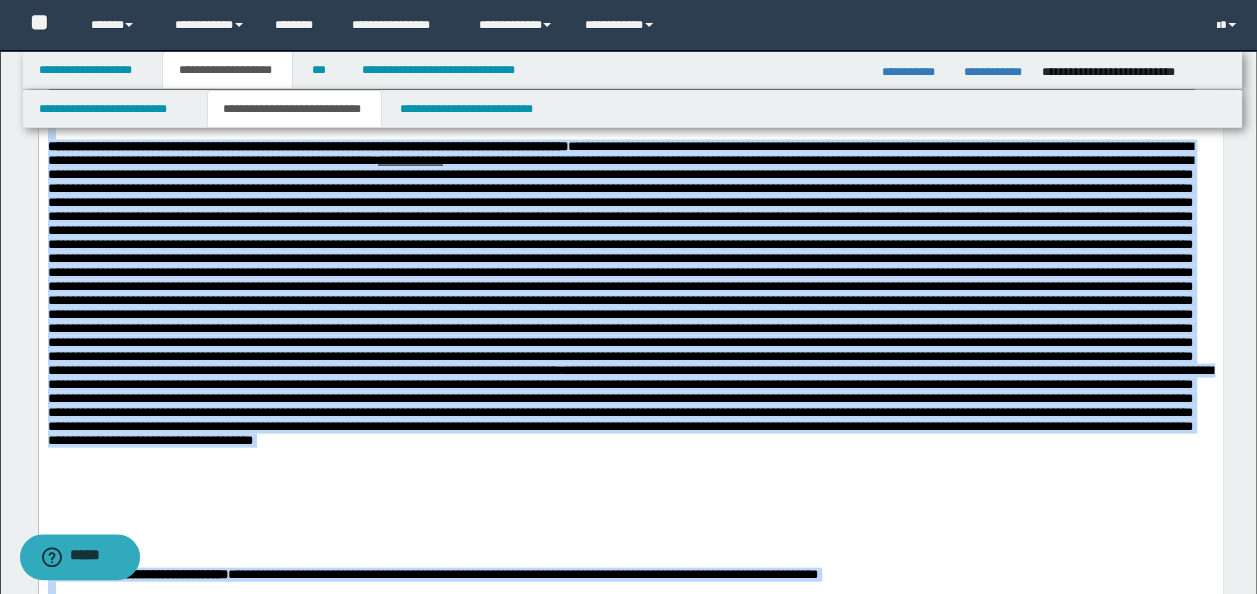 scroll, scrollTop: 2500, scrollLeft: 0, axis: vertical 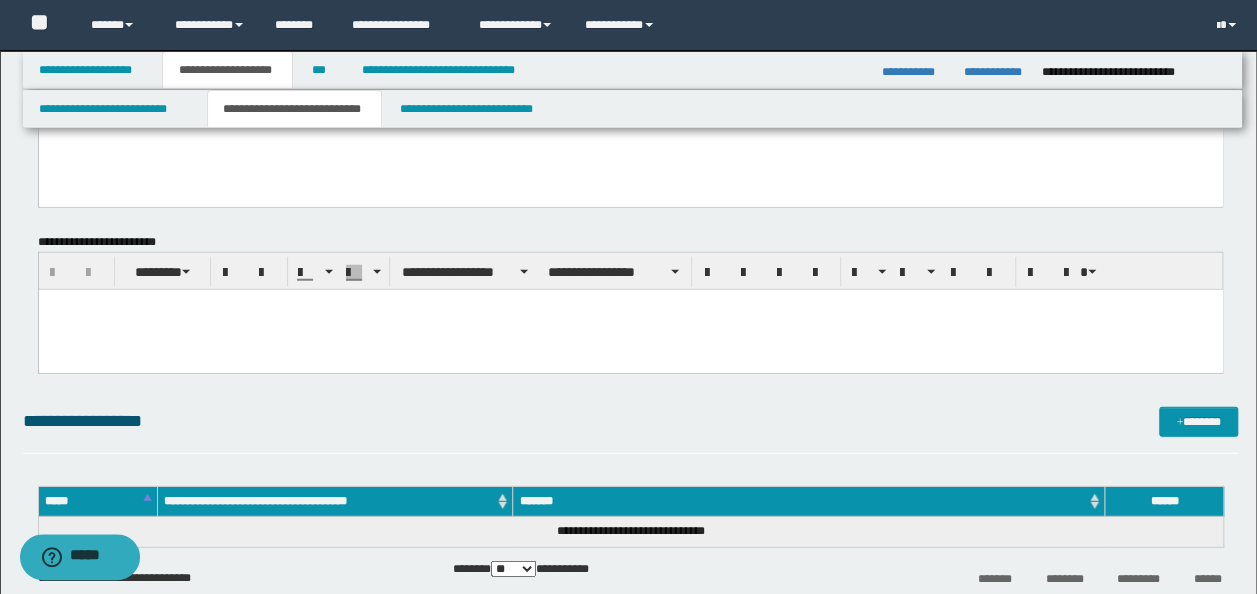 click at bounding box center [630, 330] 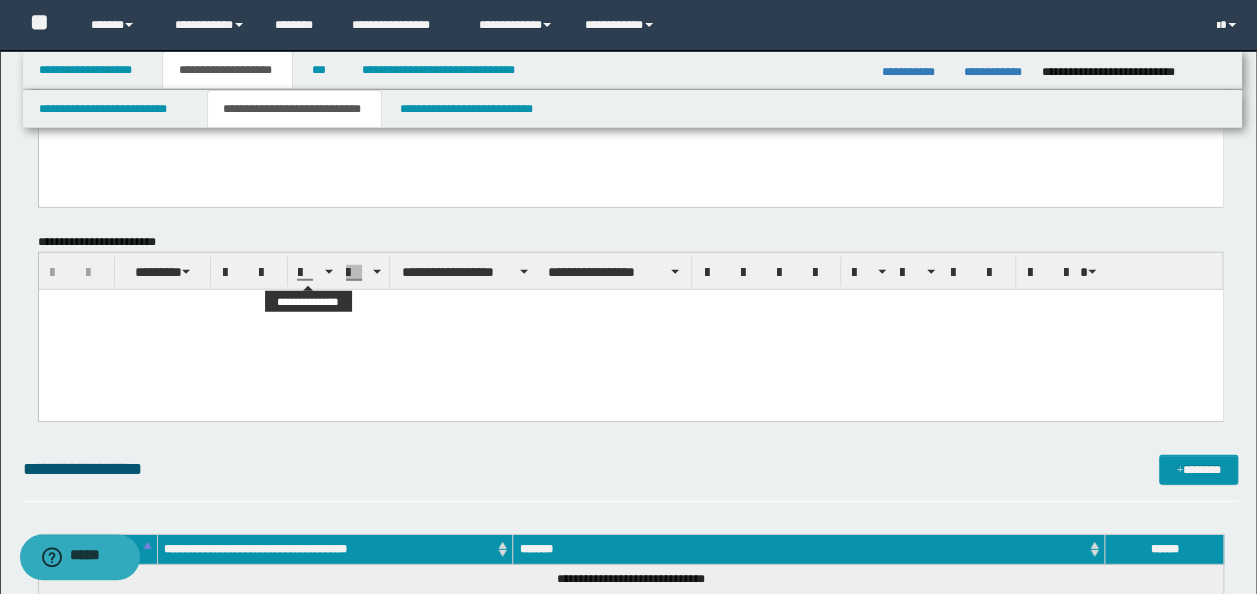 paste 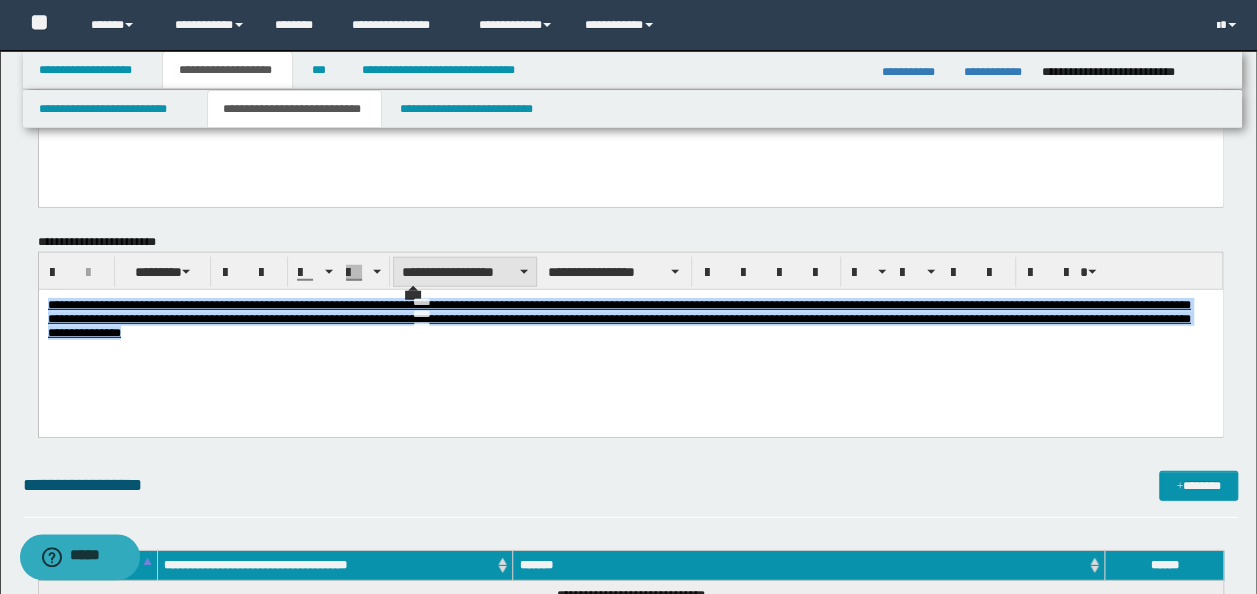 click on "**********" at bounding box center [465, 272] 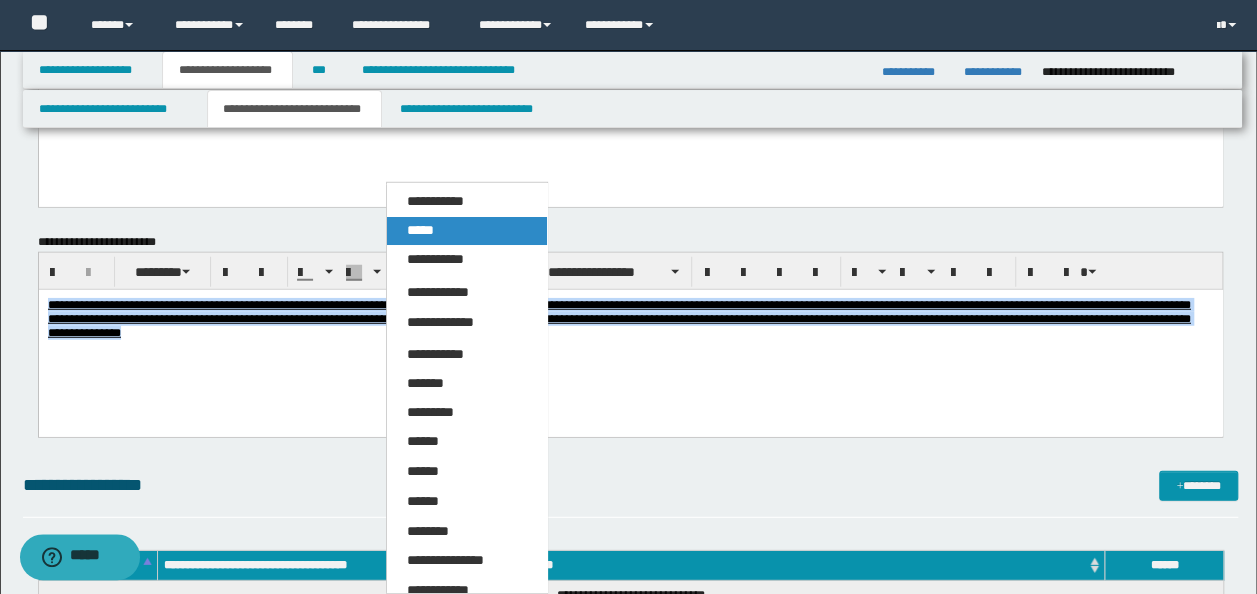 click on "*****" at bounding box center (466, 231) 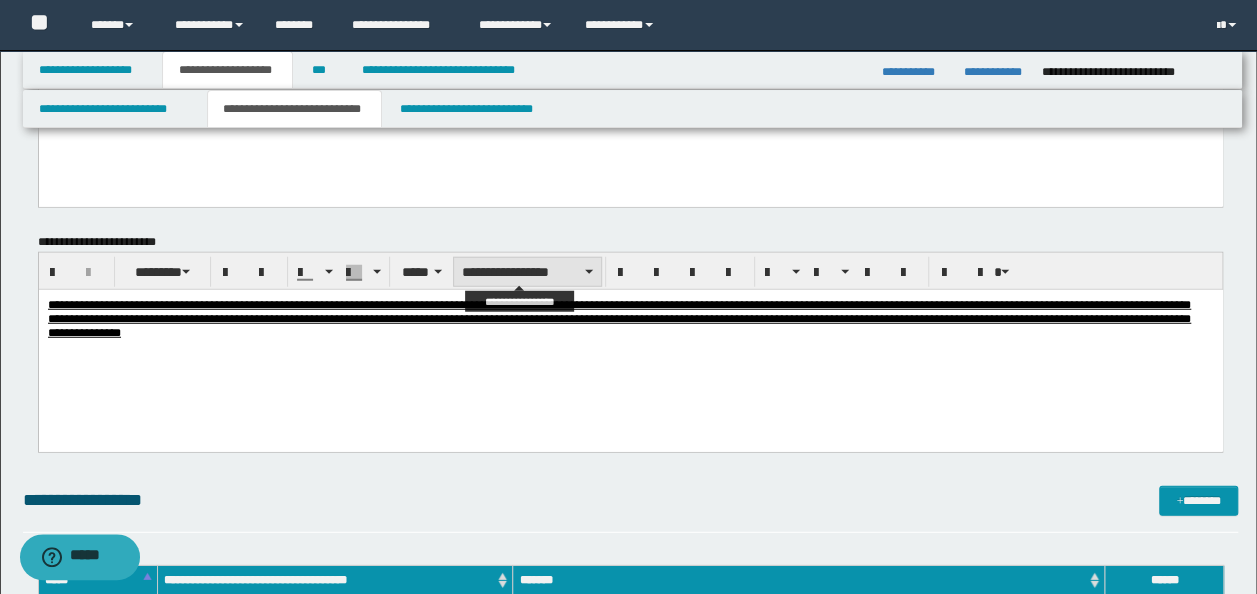 click on "**********" at bounding box center (527, 272) 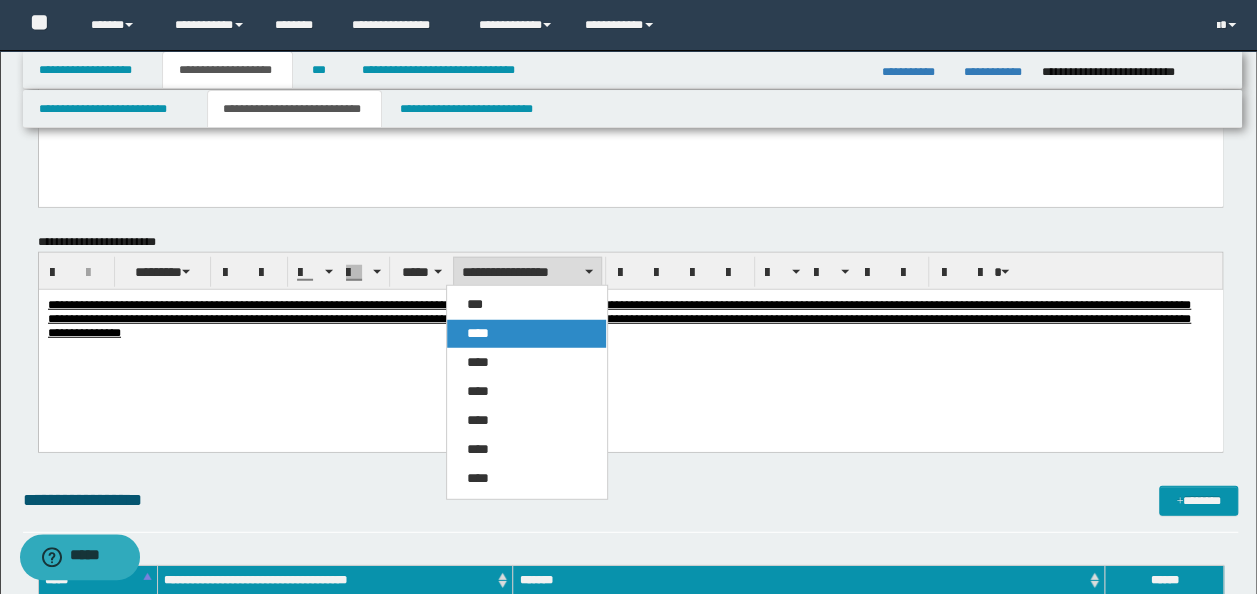 drag, startPoint x: 503, startPoint y: 324, endPoint x: 568, endPoint y: 10, distance: 320.65714 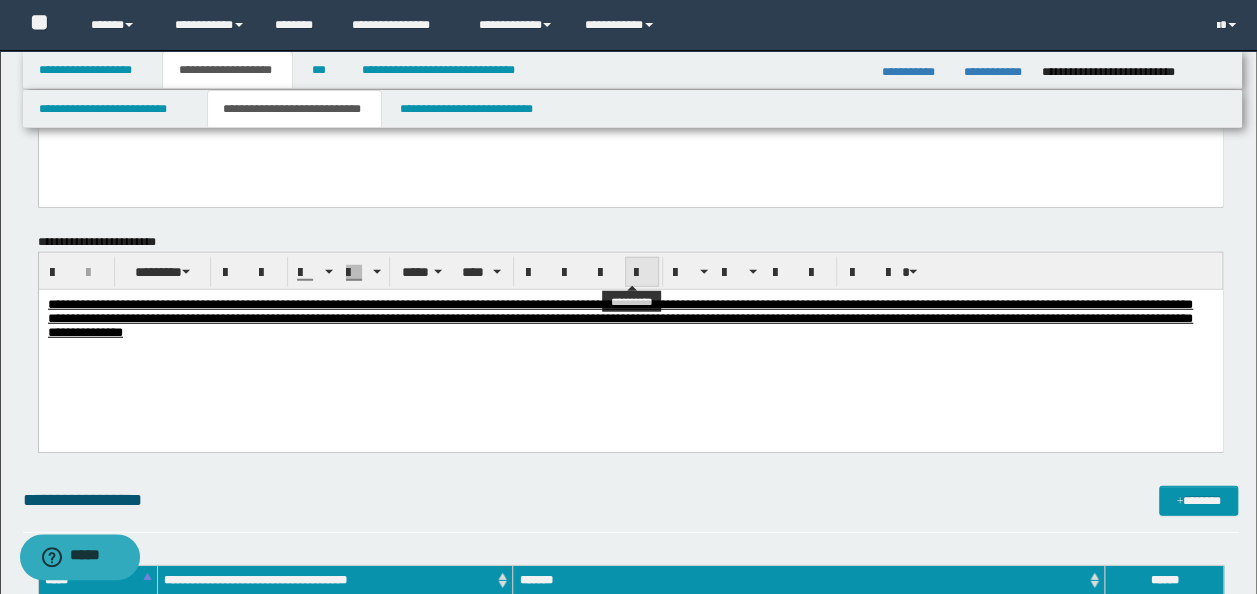 click at bounding box center (642, 273) 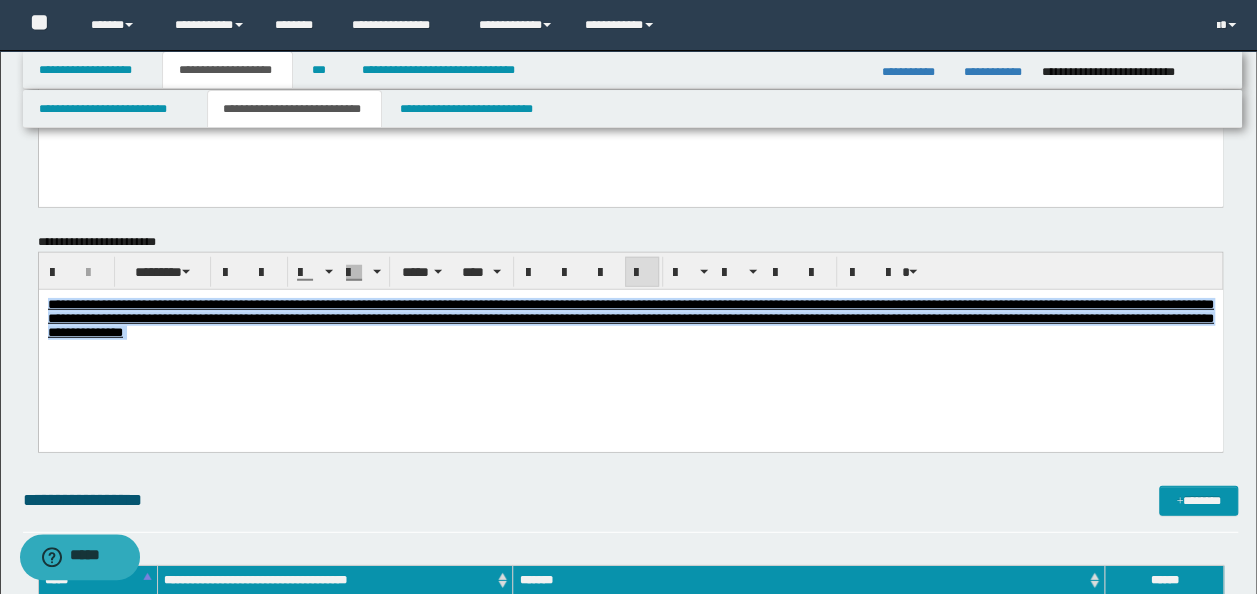 click on "**********" at bounding box center [630, 319] 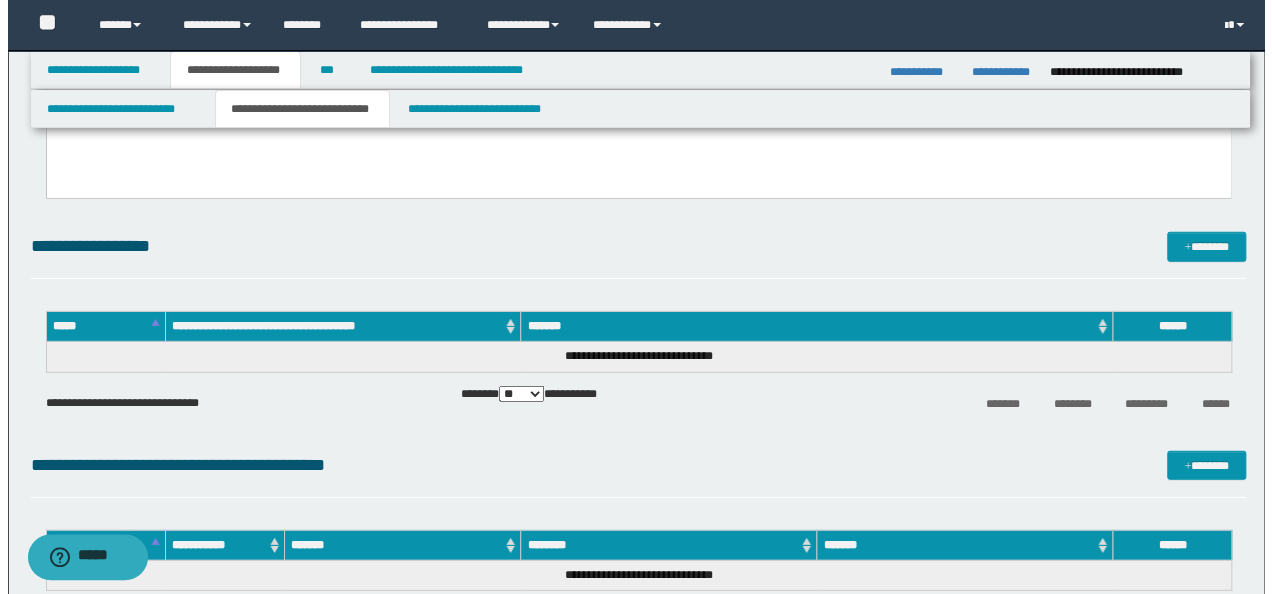 scroll, scrollTop: 2800, scrollLeft: 0, axis: vertical 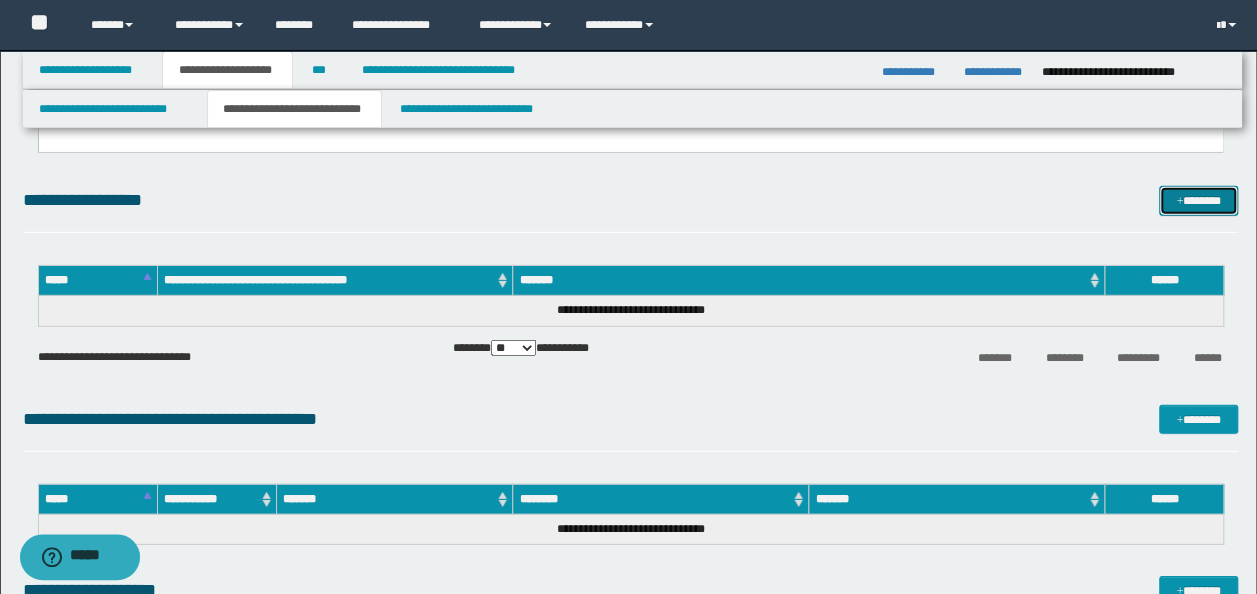 click on "*******" at bounding box center (1198, 200) 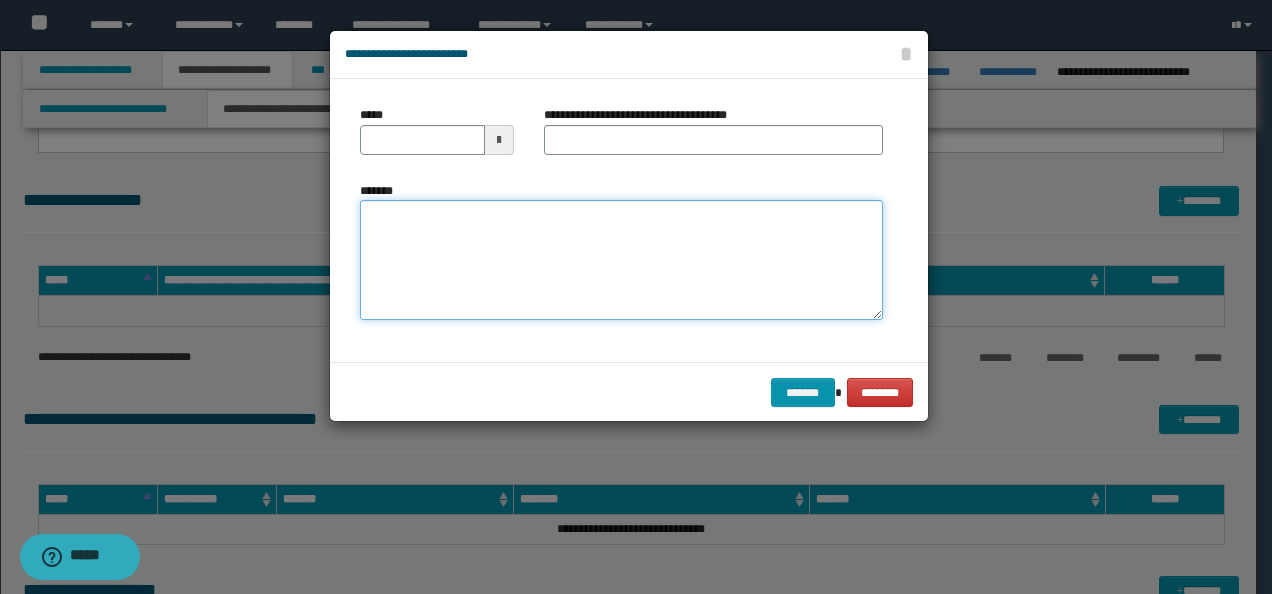 click on "*******" at bounding box center (621, 260) 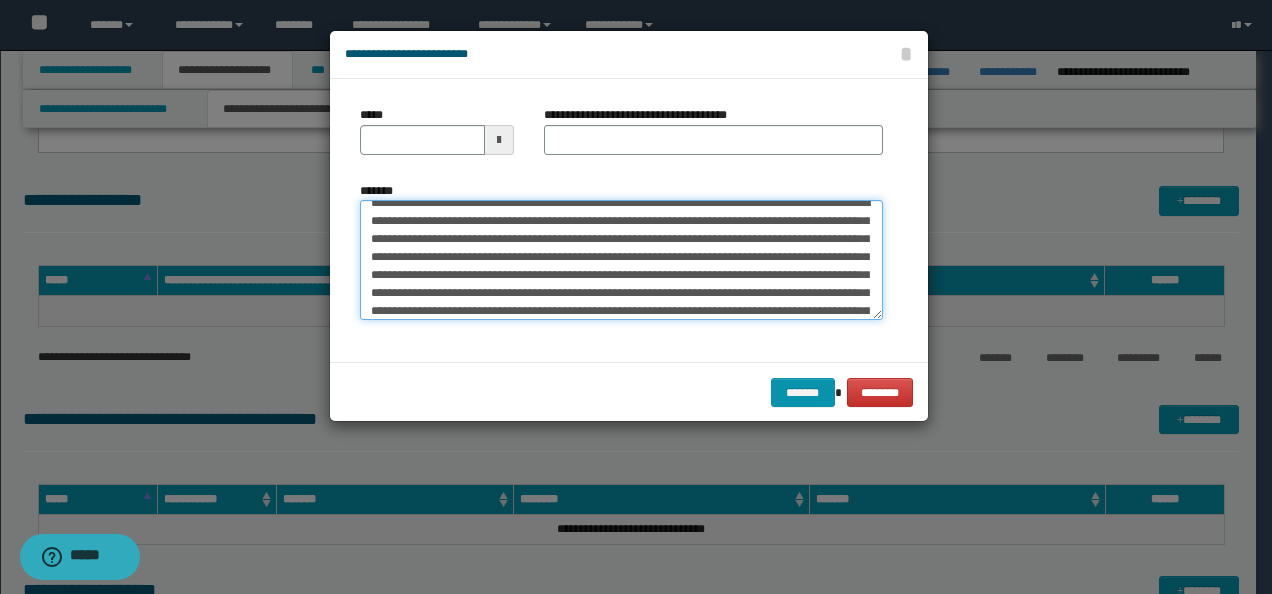 scroll, scrollTop: 0, scrollLeft: 0, axis: both 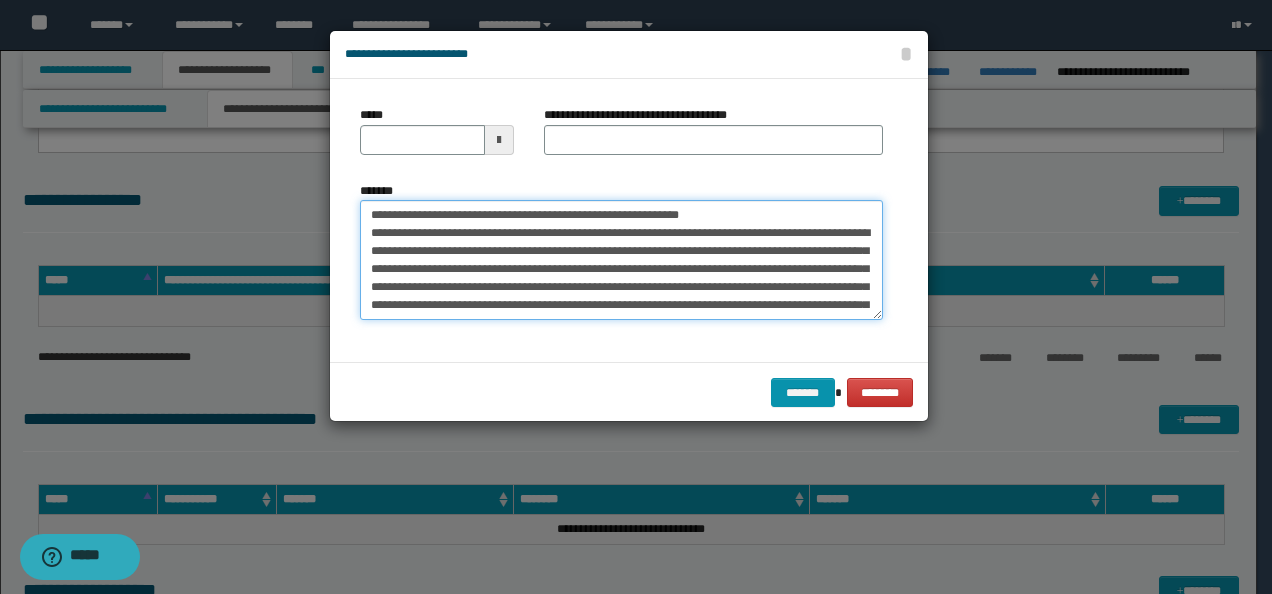 drag, startPoint x: 434, startPoint y: 211, endPoint x: 317, endPoint y: 190, distance: 118.869675 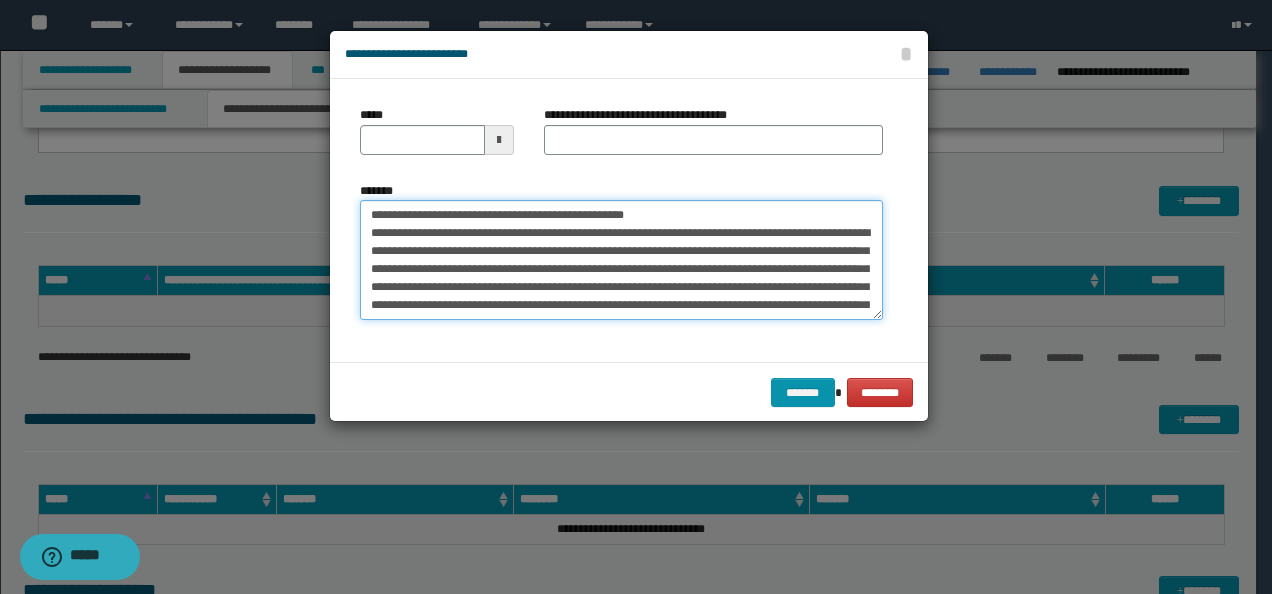 type 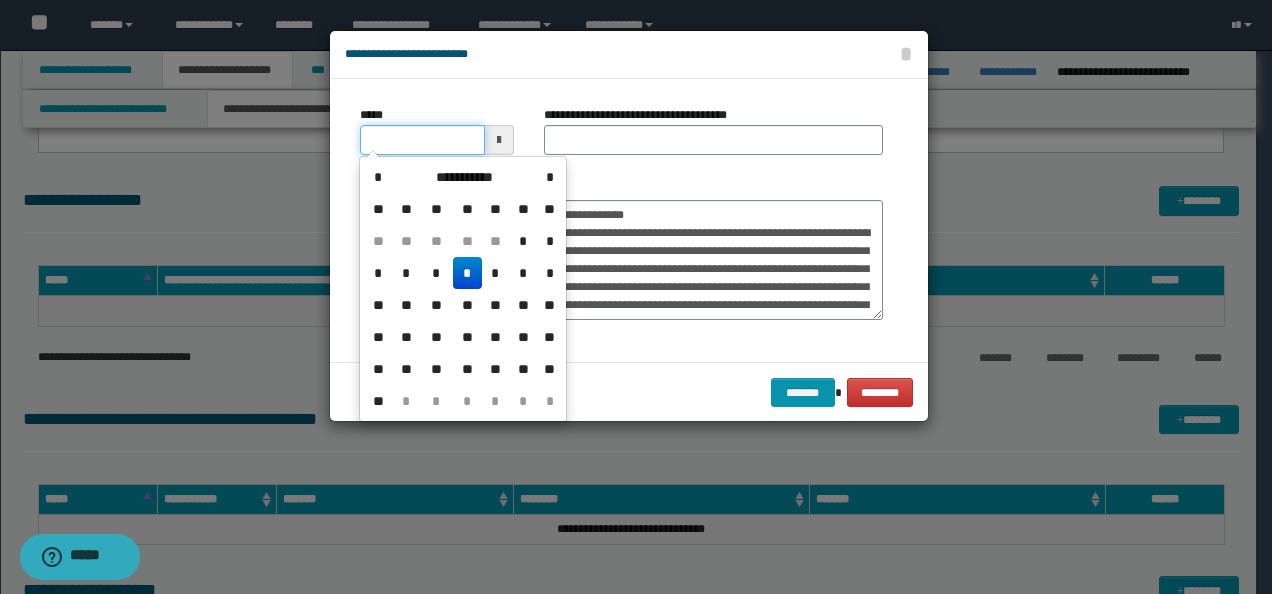 click on "*****" at bounding box center (422, 140) 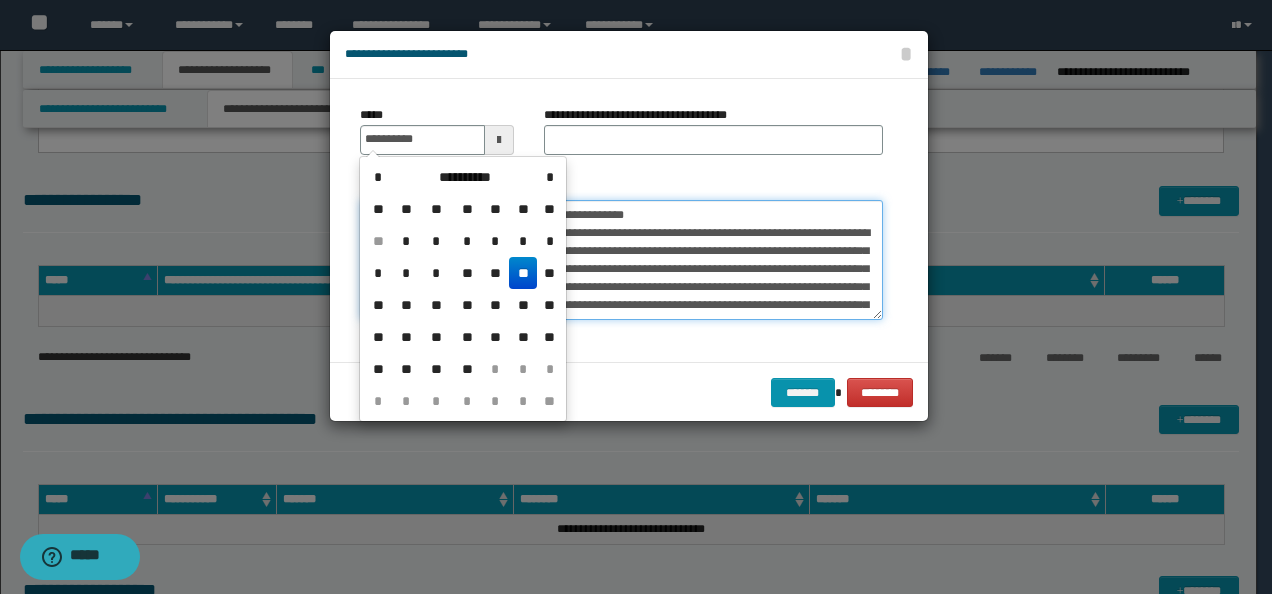 type on "**********" 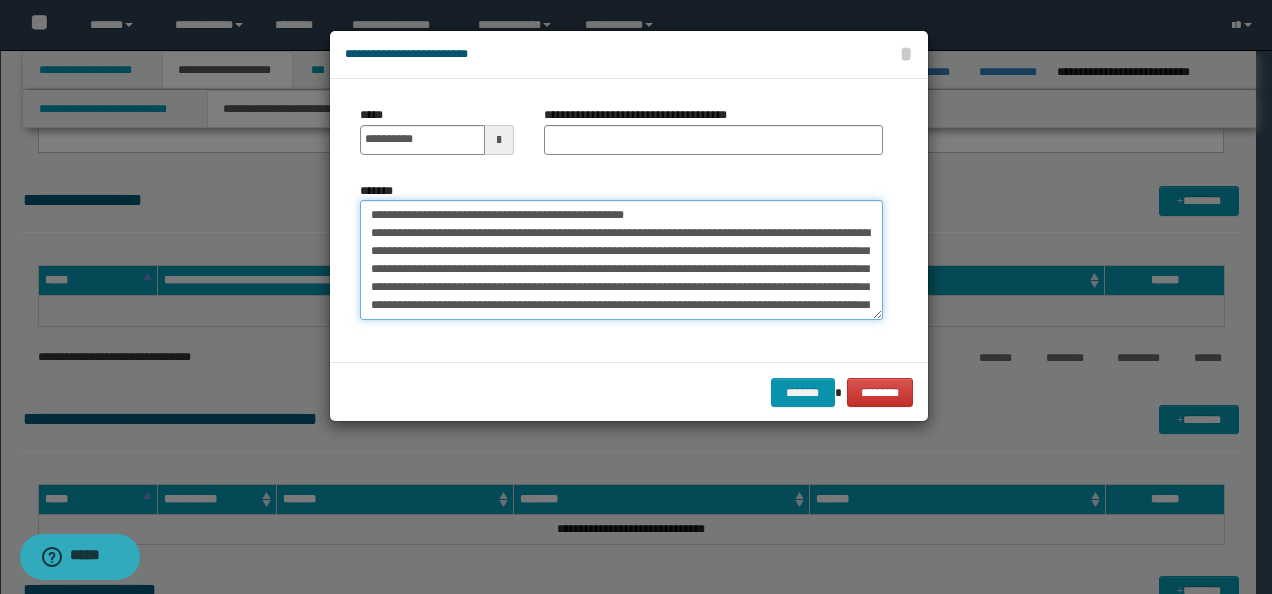 drag, startPoint x: 443, startPoint y: 207, endPoint x: 348, endPoint y: 207, distance: 95 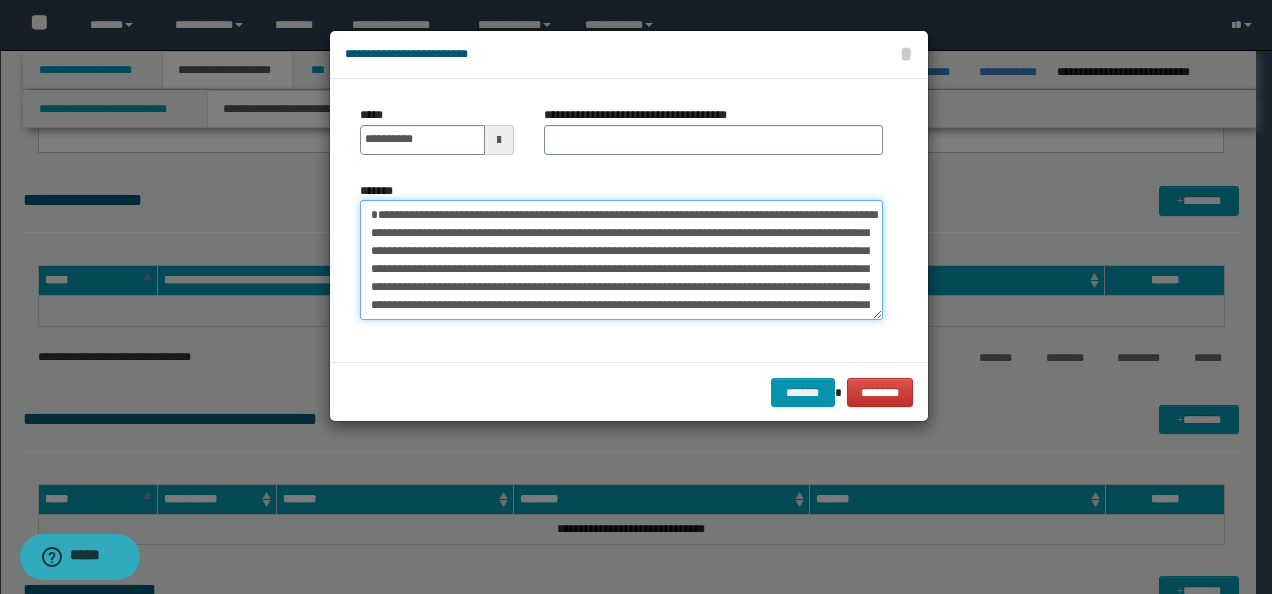 type on "**********" 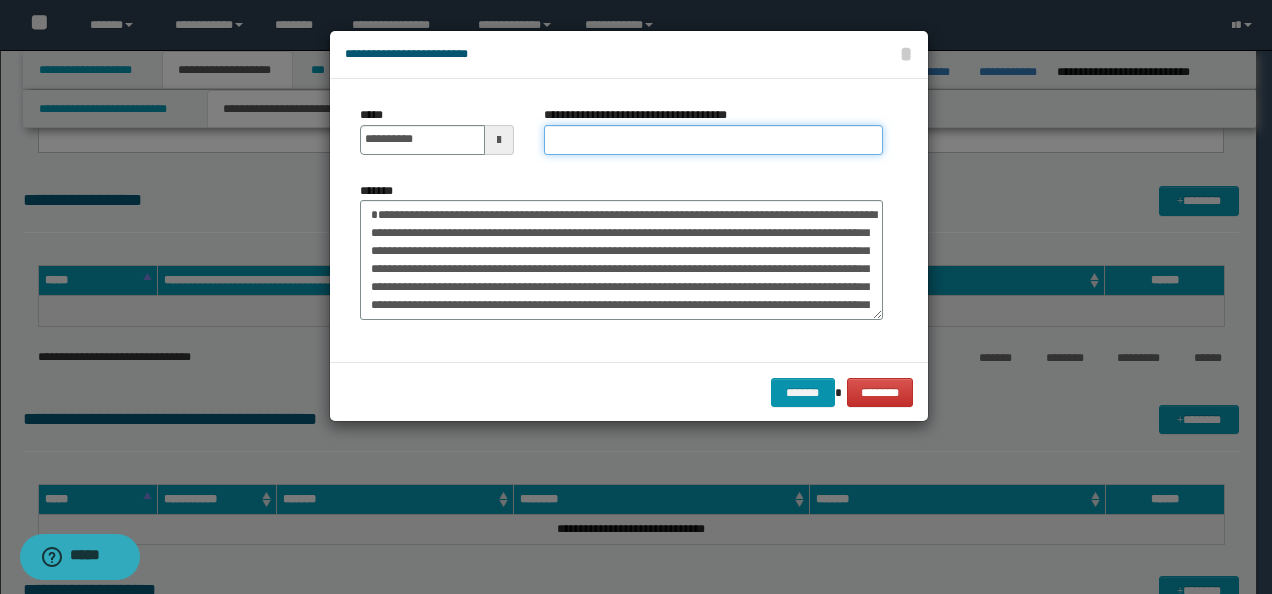 drag, startPoint x: 650, startPoint y: 140, endPoint x: 664, endPoint y: 144, distance: 14.56022 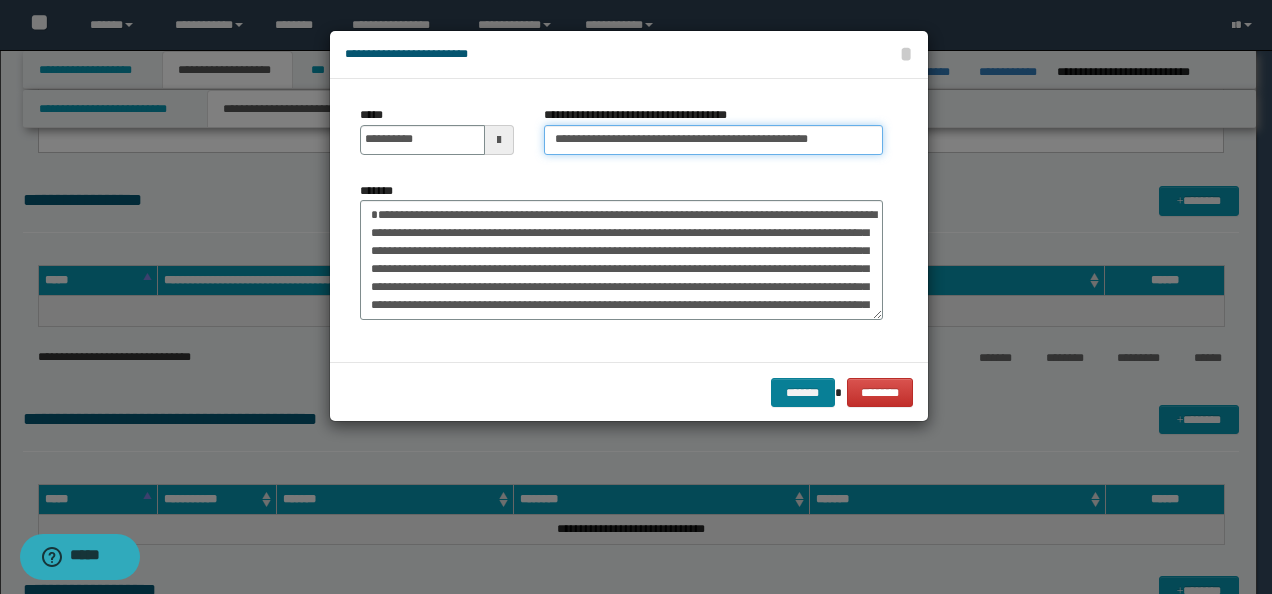 type on "**********" 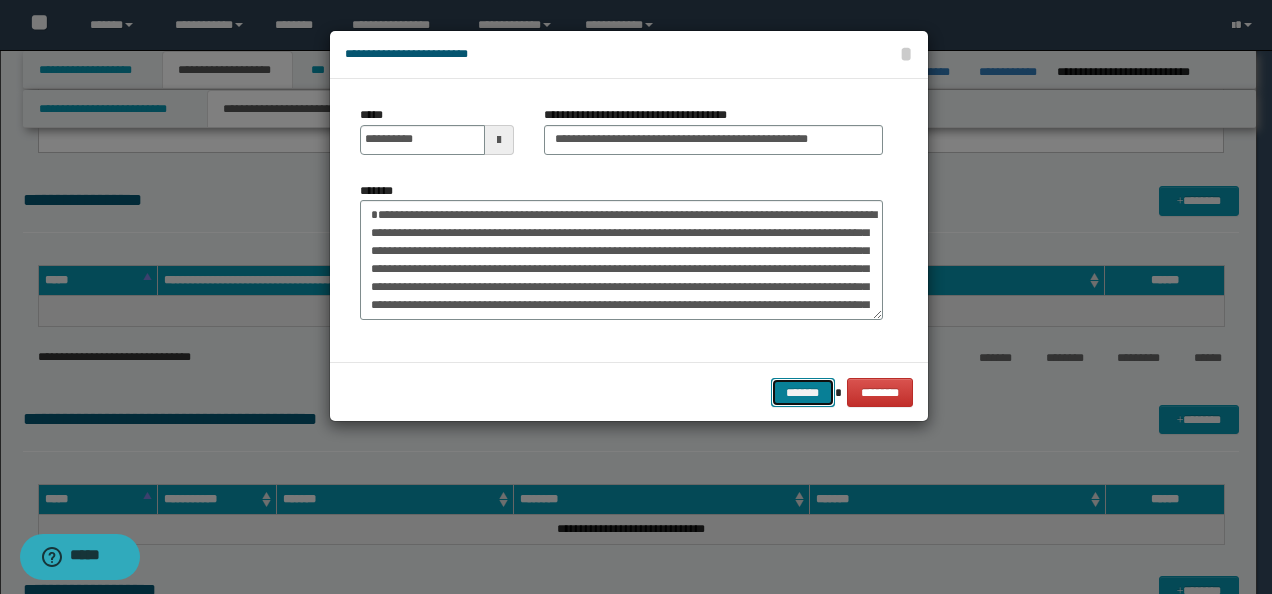 click on "*******" at bounding box center (803, 392) 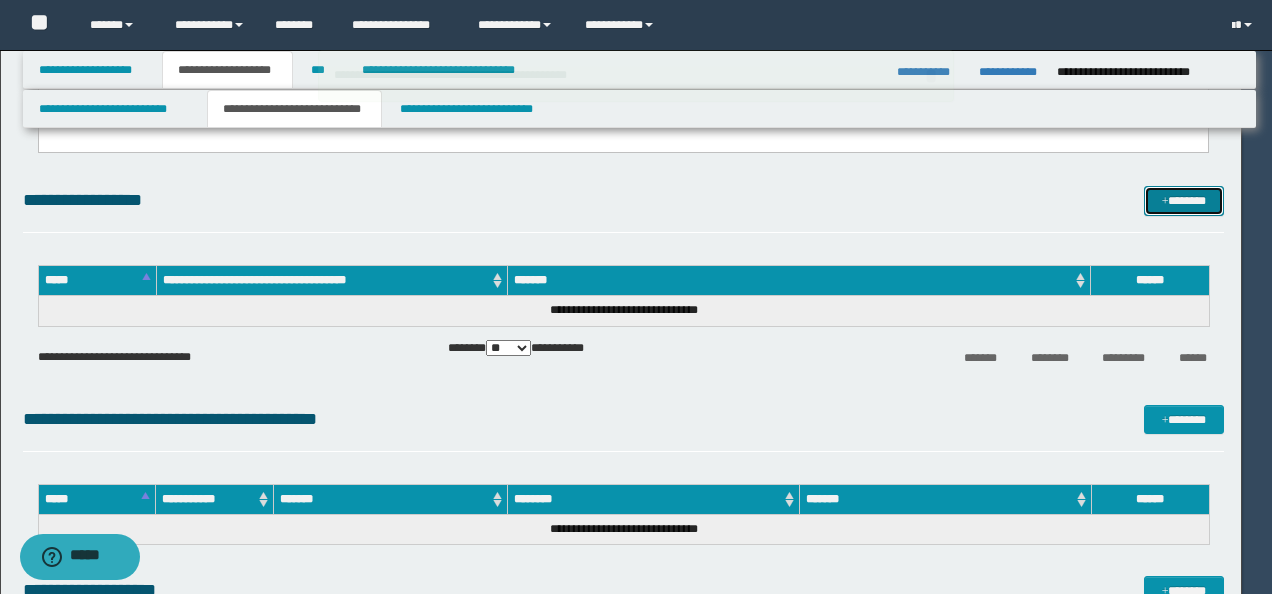 type 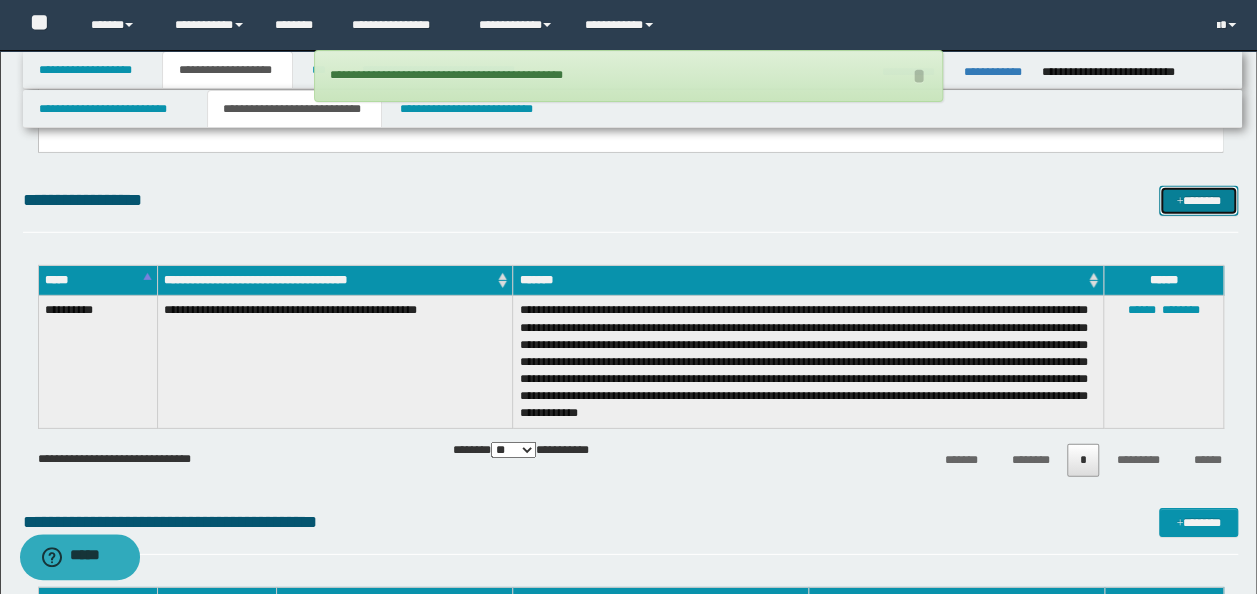 click on "*******" at bounding box center (1198, 200) 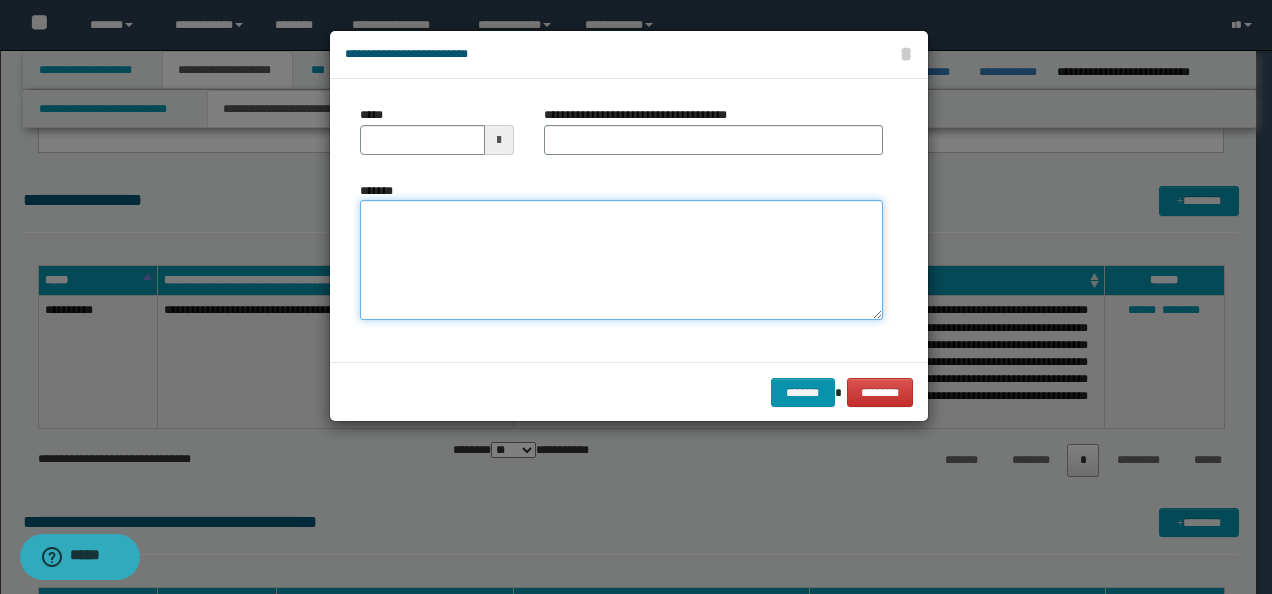 click on "*******" at bounding box center [621, 259] 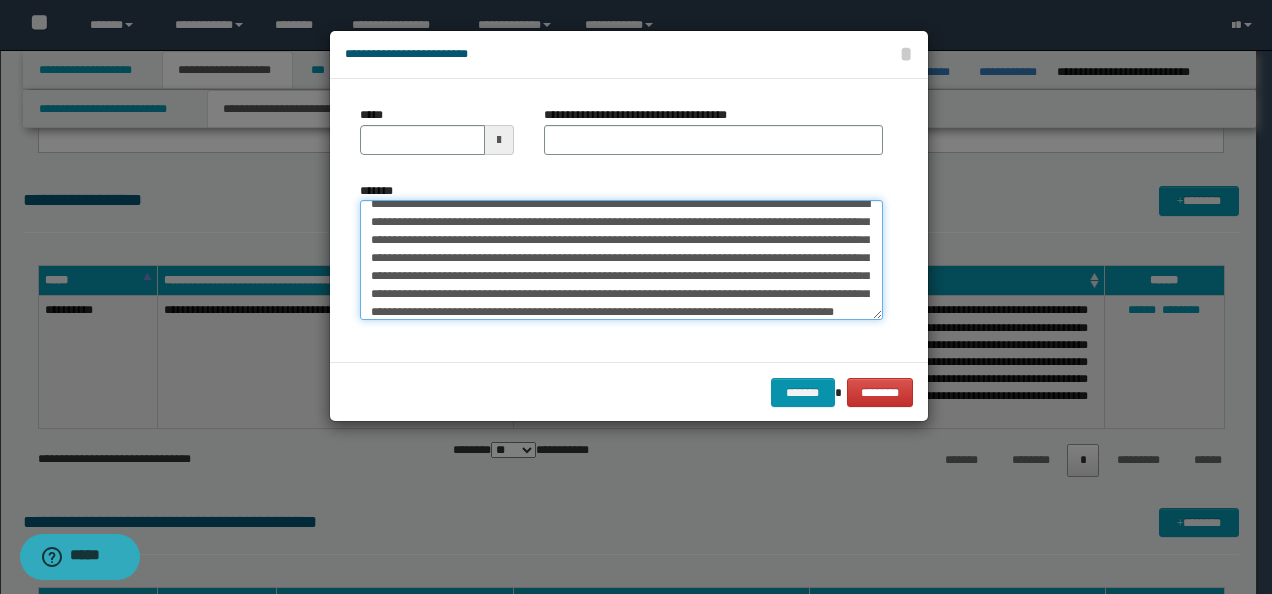 scroll, scrollTop: 0, scrollLeft: 0, axis: both 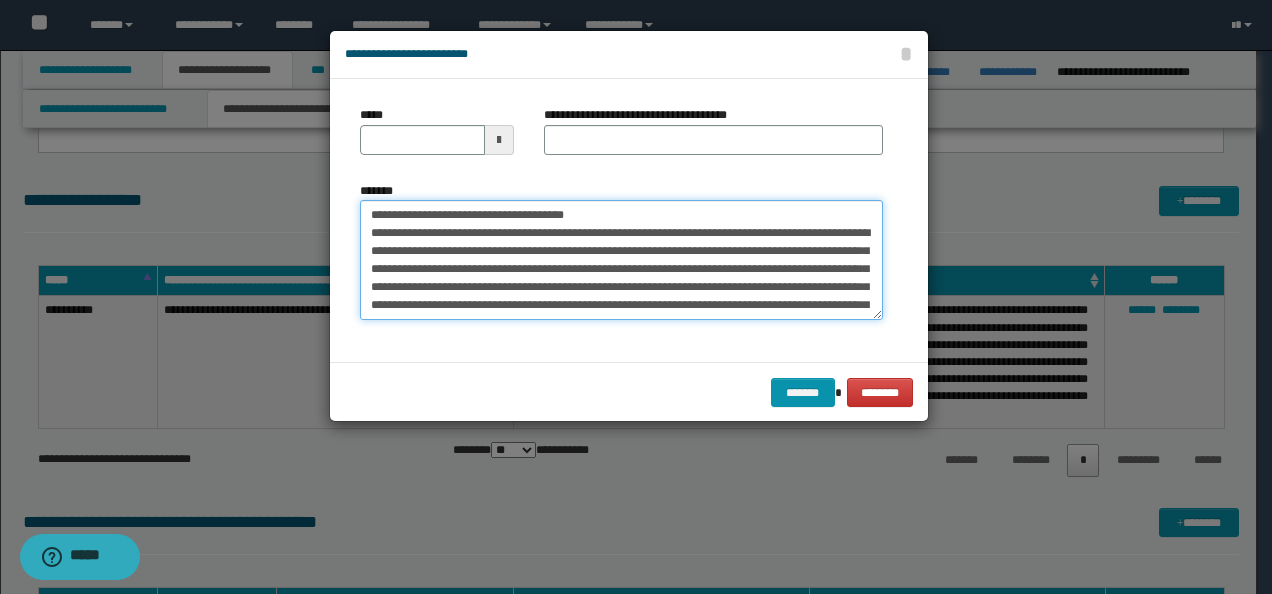 drag, startPoint x: 430, startPoint y: 215, endPoint x: 312, endPoint y: 204, distance: 118.511604 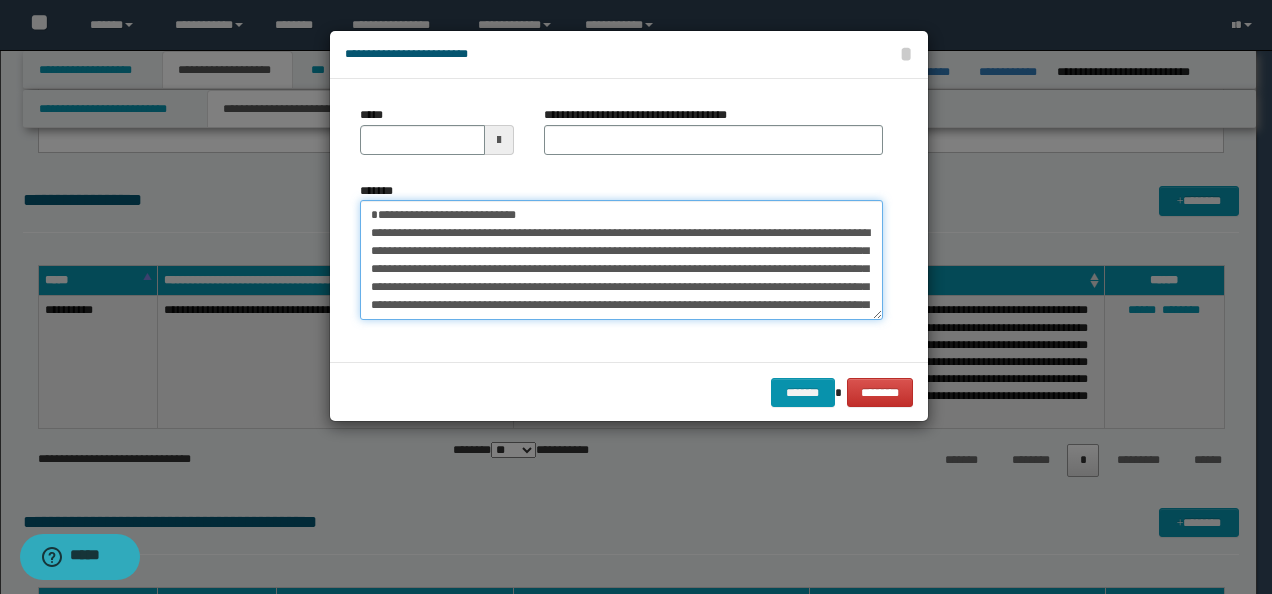 type on "**********" 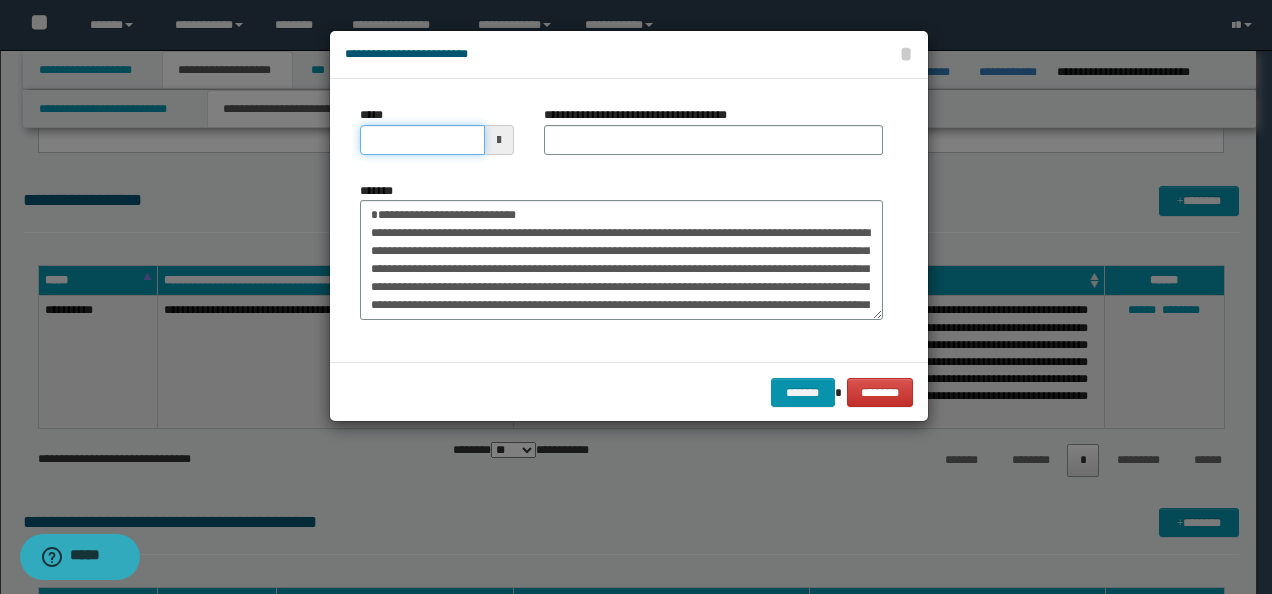 click on "*****" at bounding box center (422, 140) 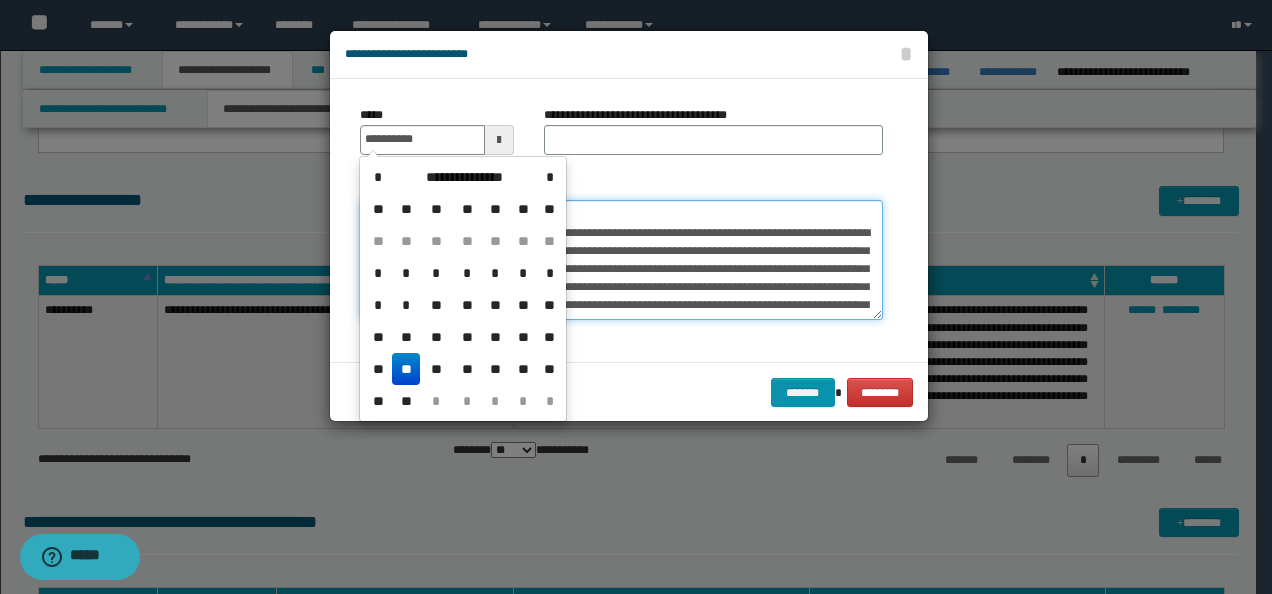 type on "**********" 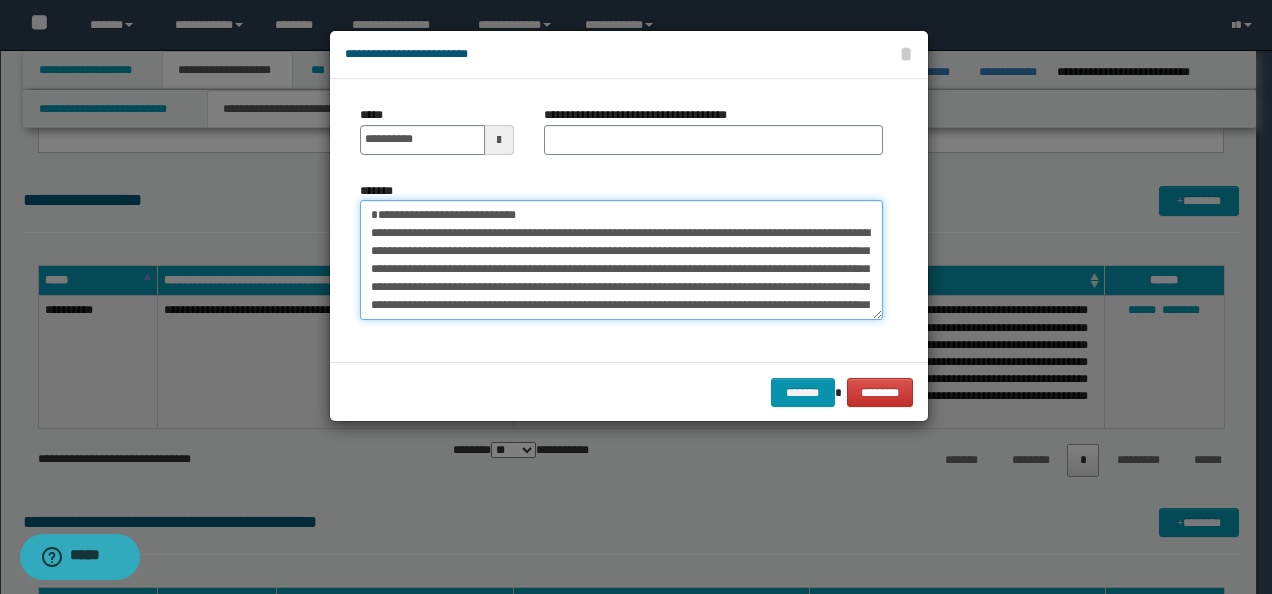 drag, startPoint x: 606, startPoint y: 214, endPoint x: 444, endPoint y: 200, distance: 162.6038 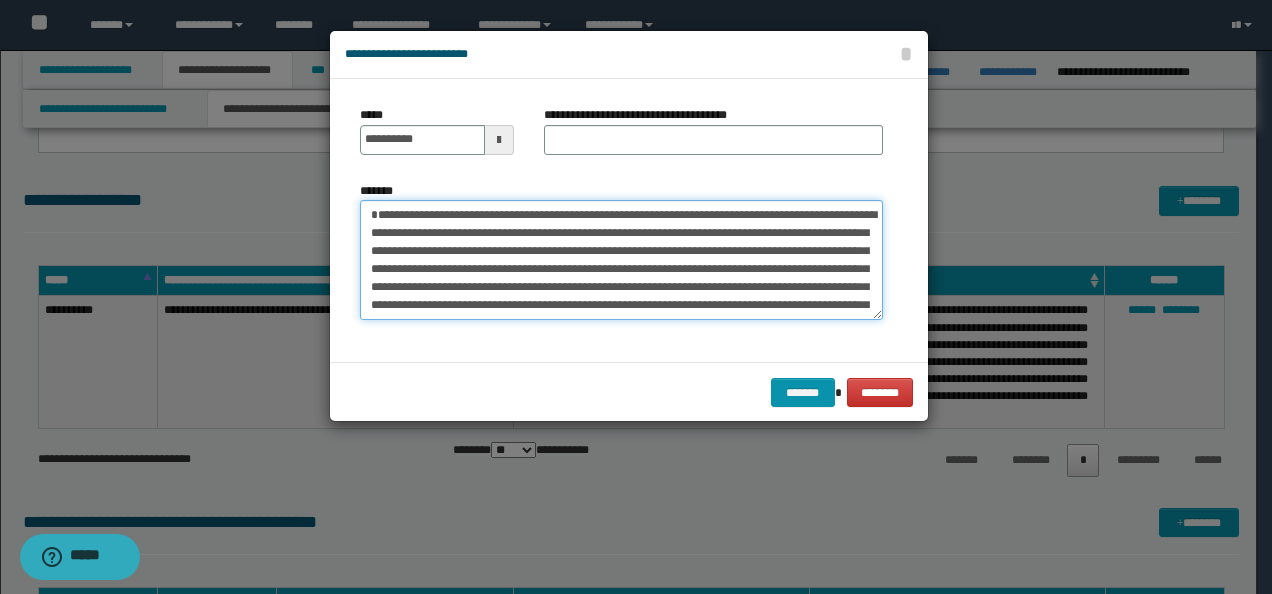 type on "**********" 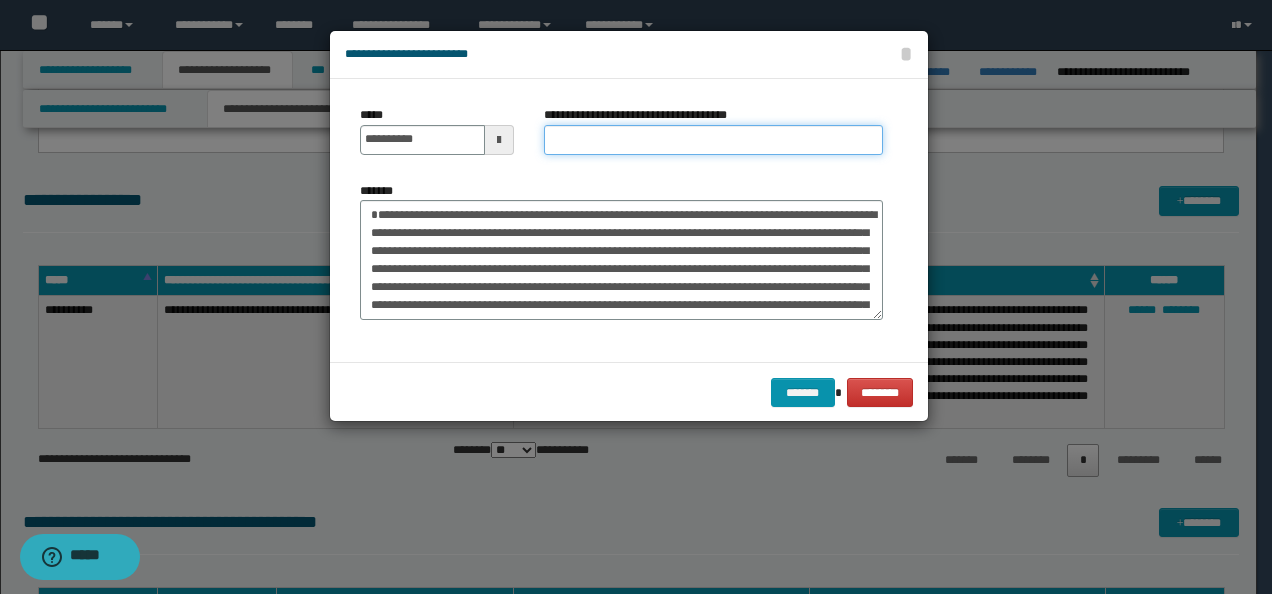 click on "**********" at bounding box center [713, 140] 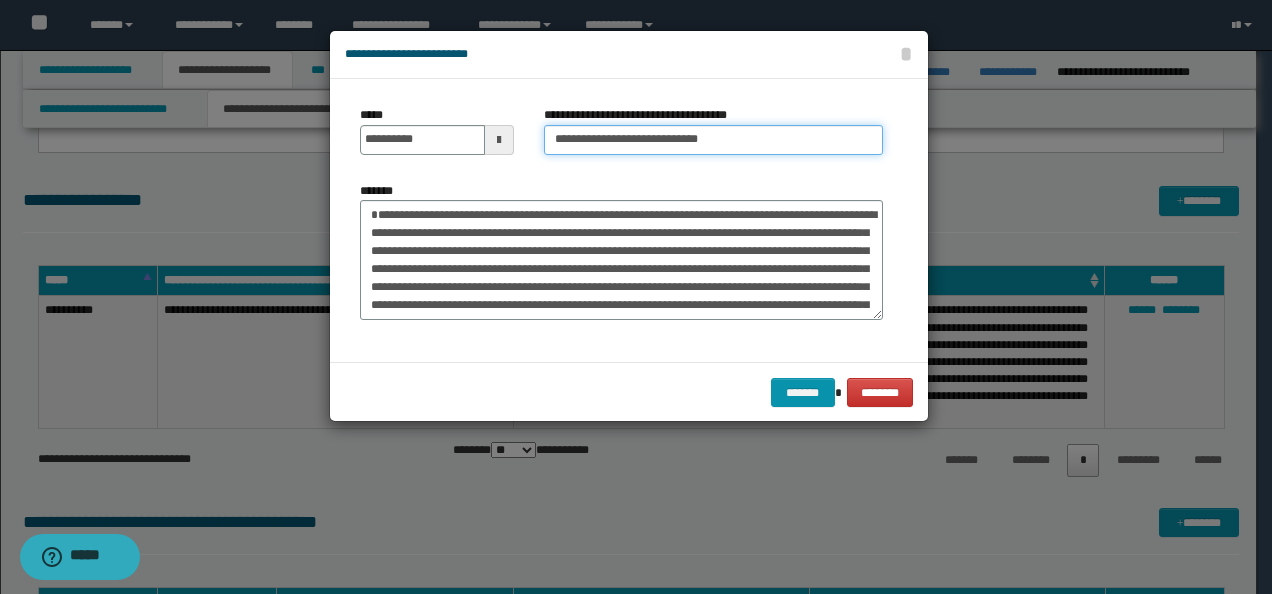 type on "**********" 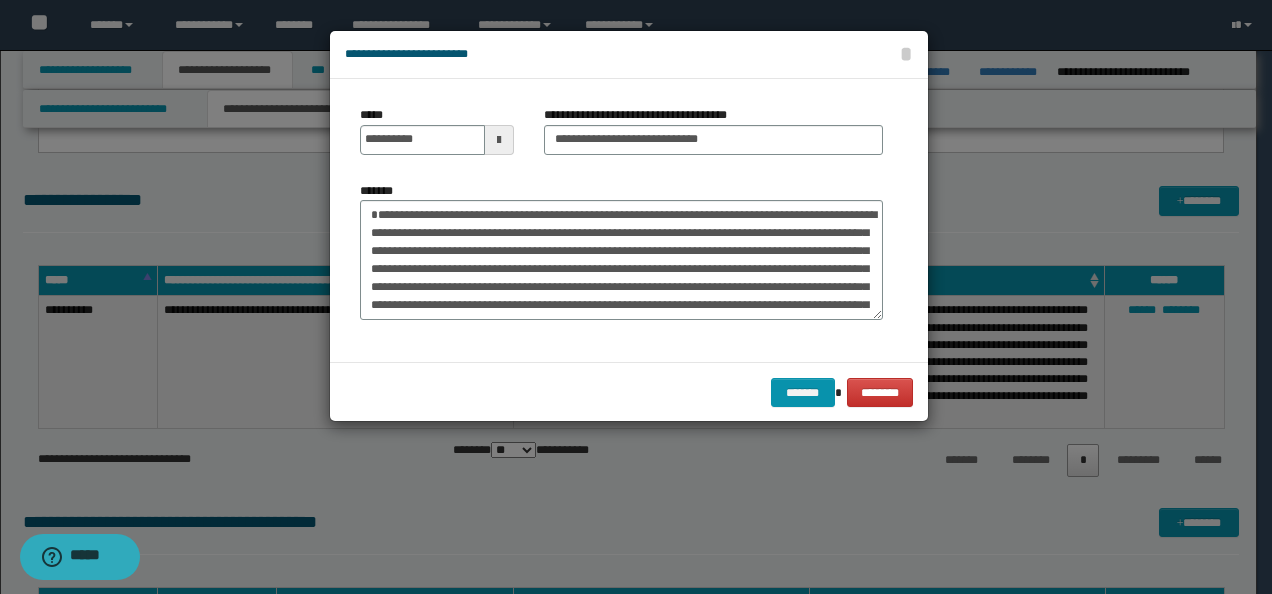 drag, startPoint x: 795, startPoint y: 369, endPoint x: 801, endPoint y: 383, distance: 15.231546 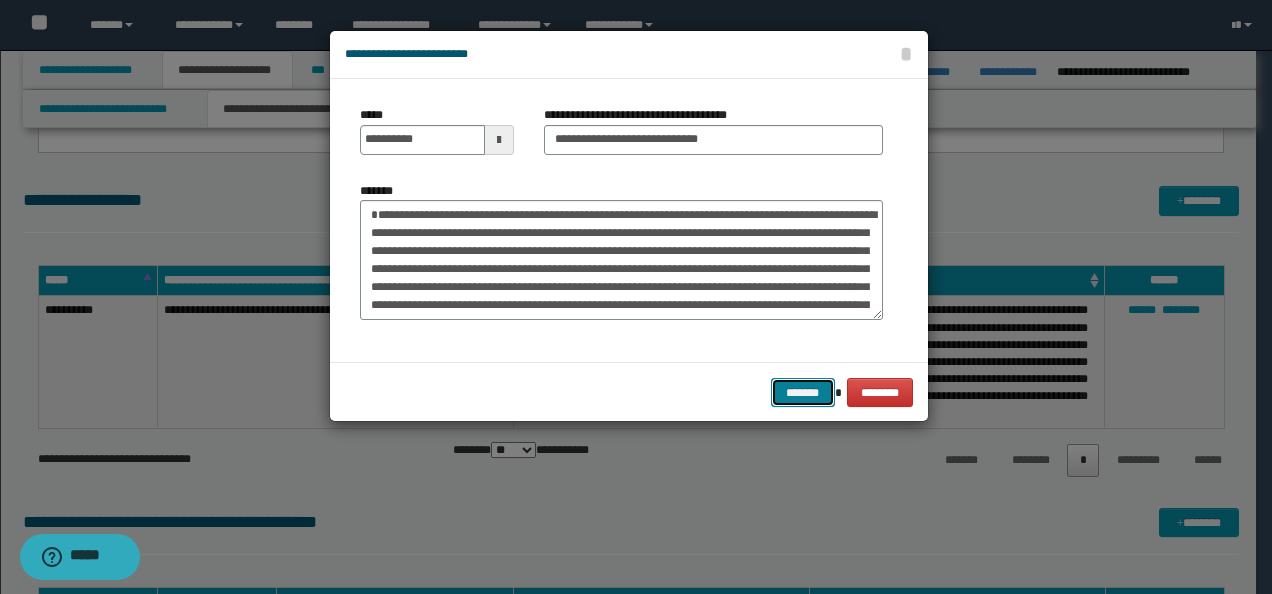 click on "*******" at bounding box center [803, 392] 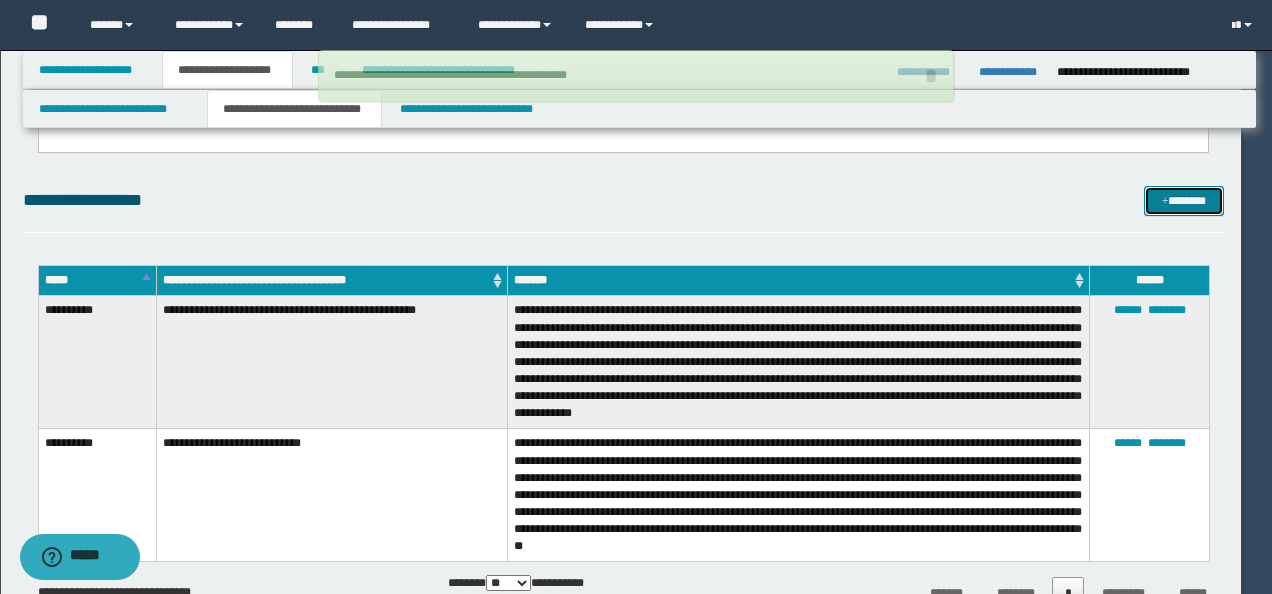 type 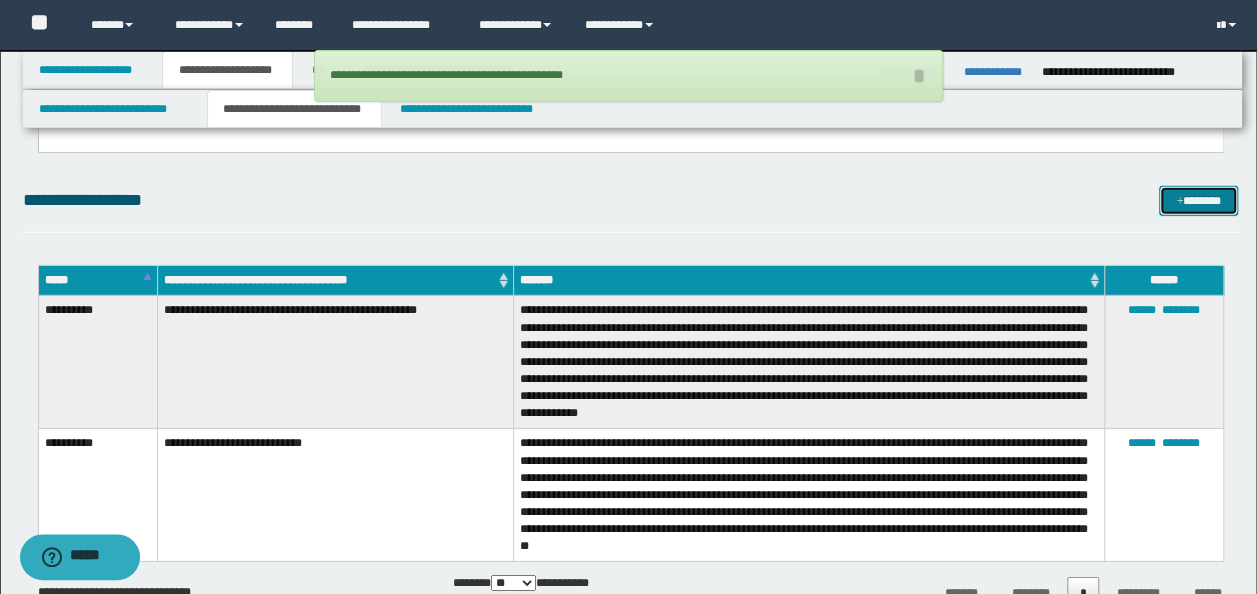 click on "*******" at bounding box center (1198, 200) 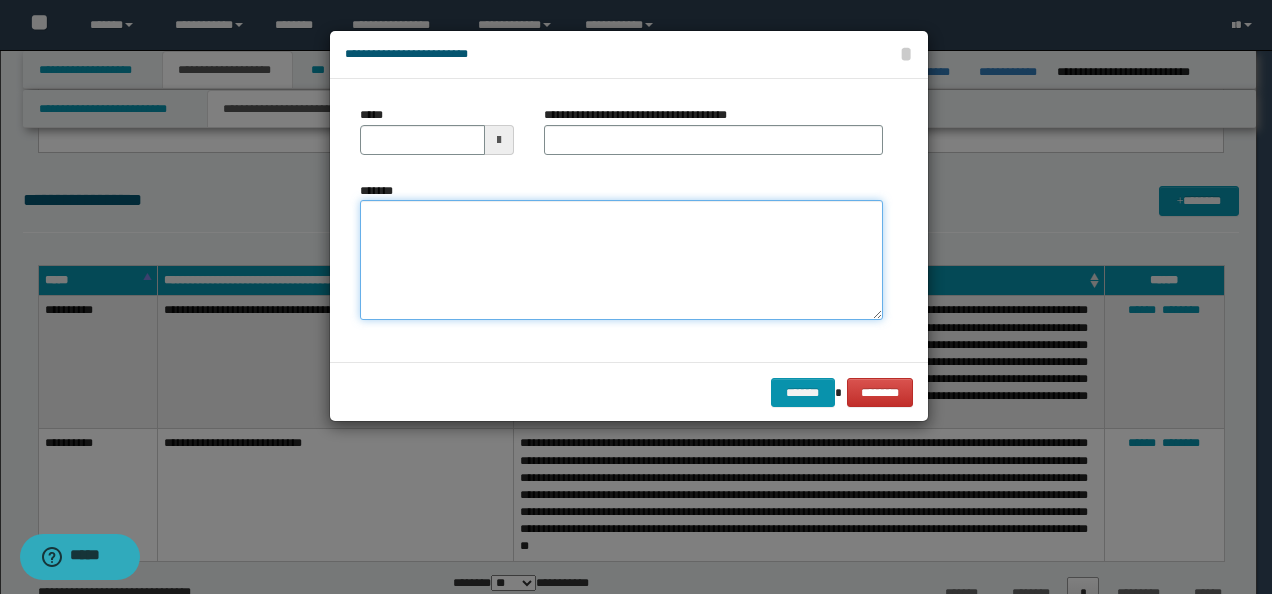 click on "*******" at bounding box center [621, 259] 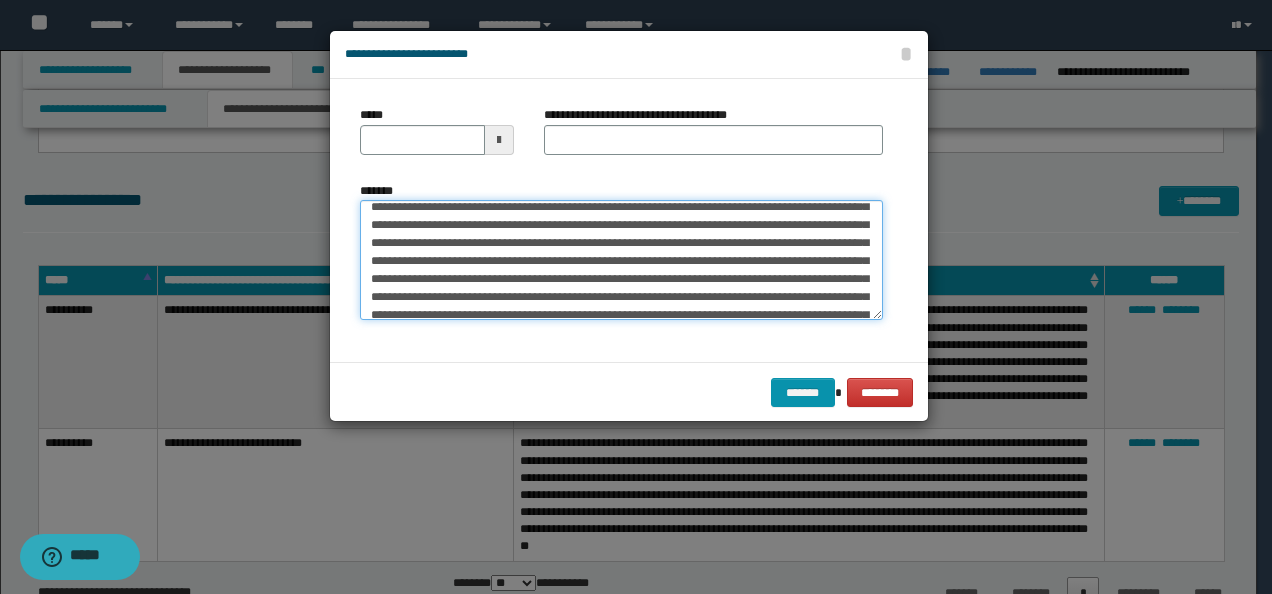 scroll, scrollTop: 0, scrollLeft: 0, axis: both 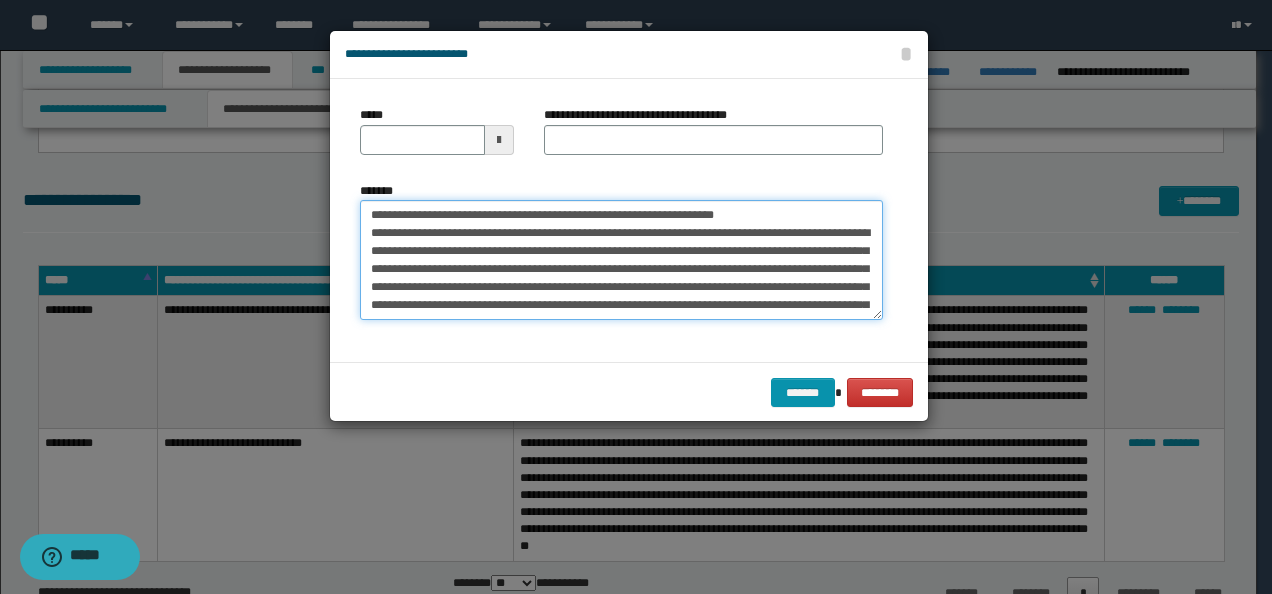 drag, startPoint x: 432, startPoint y: 211, endPoint x: 330, endPoint y: 184, distance: 105.51303 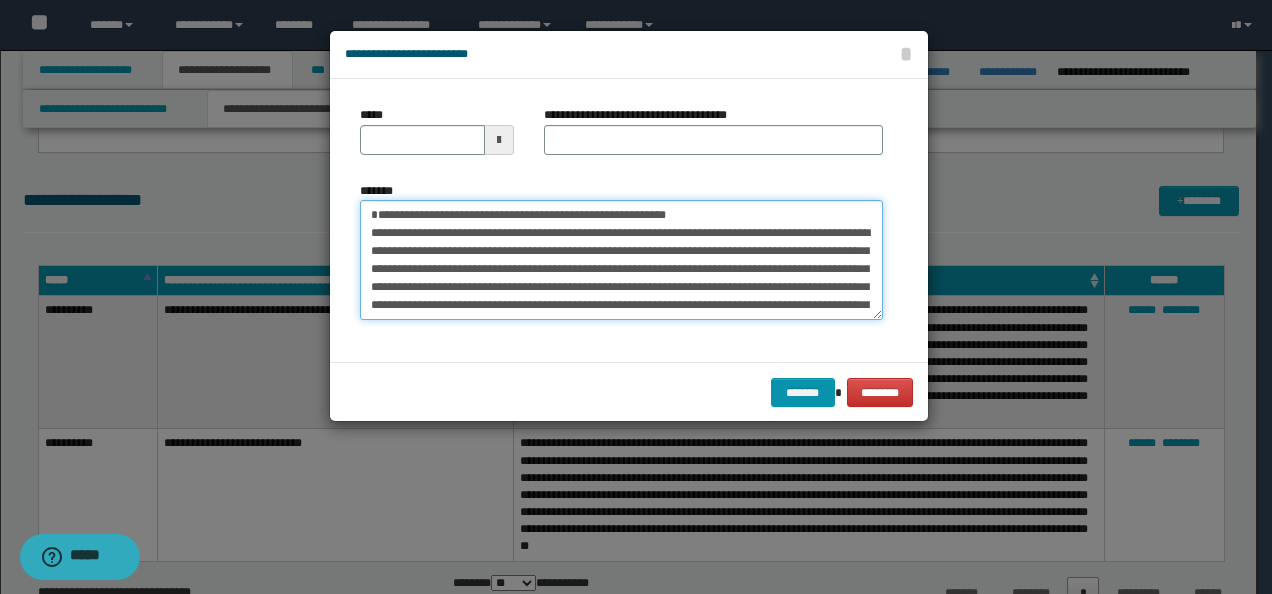 type on "**********" 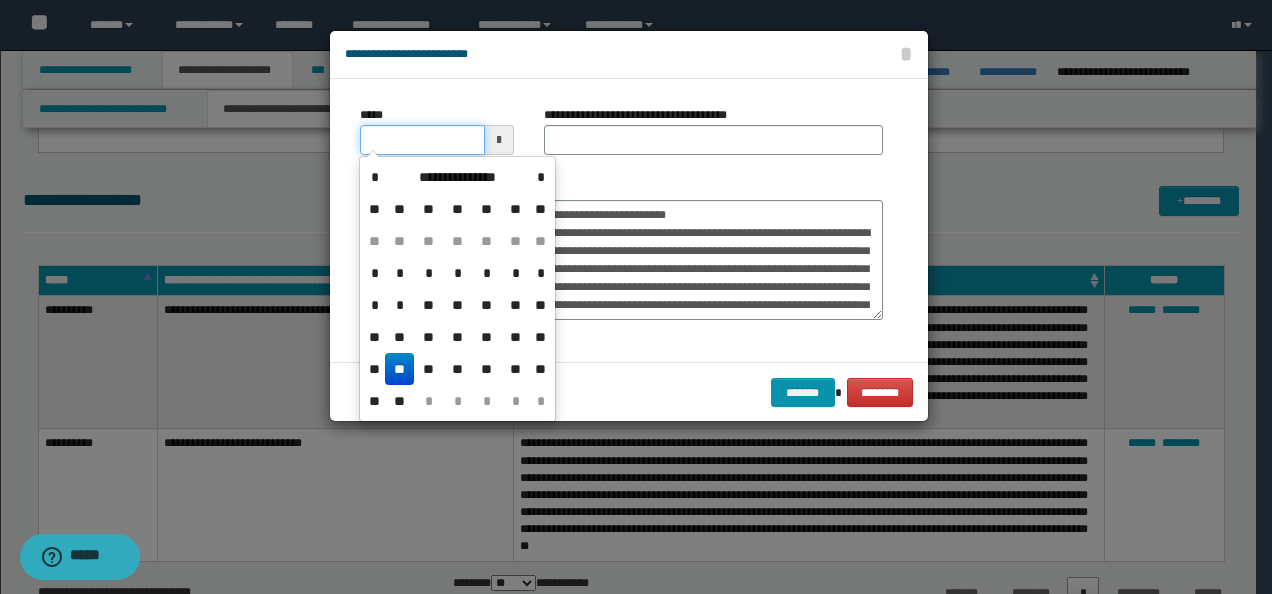 click on "*****" at bounding box center (422, 140) 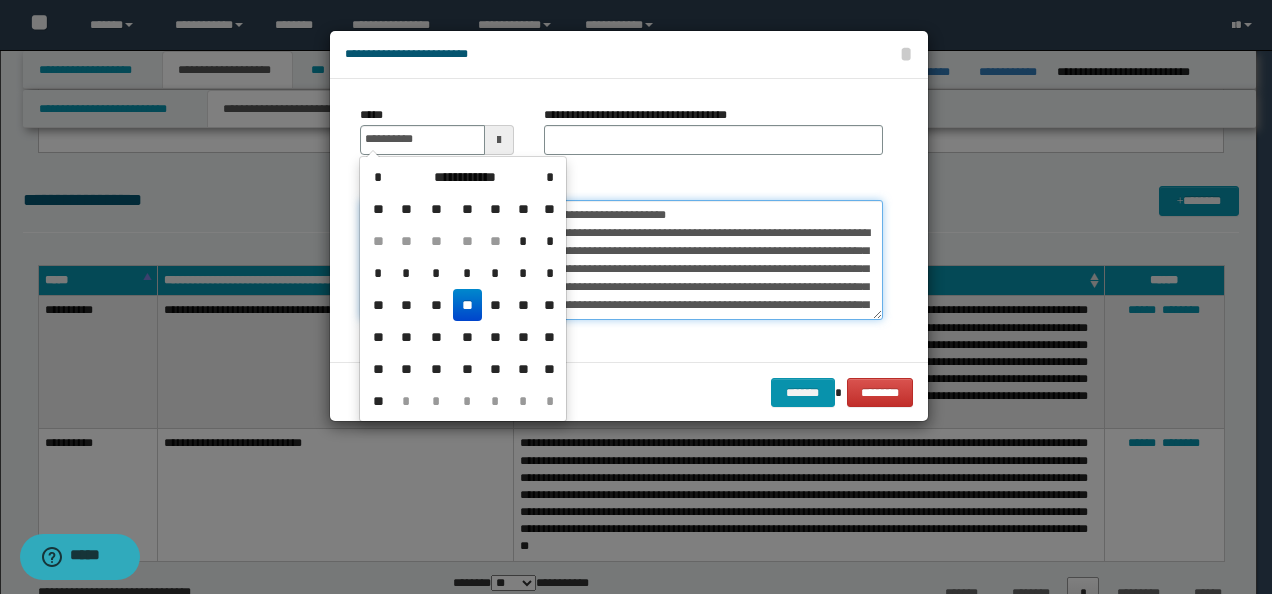 type on "**********" 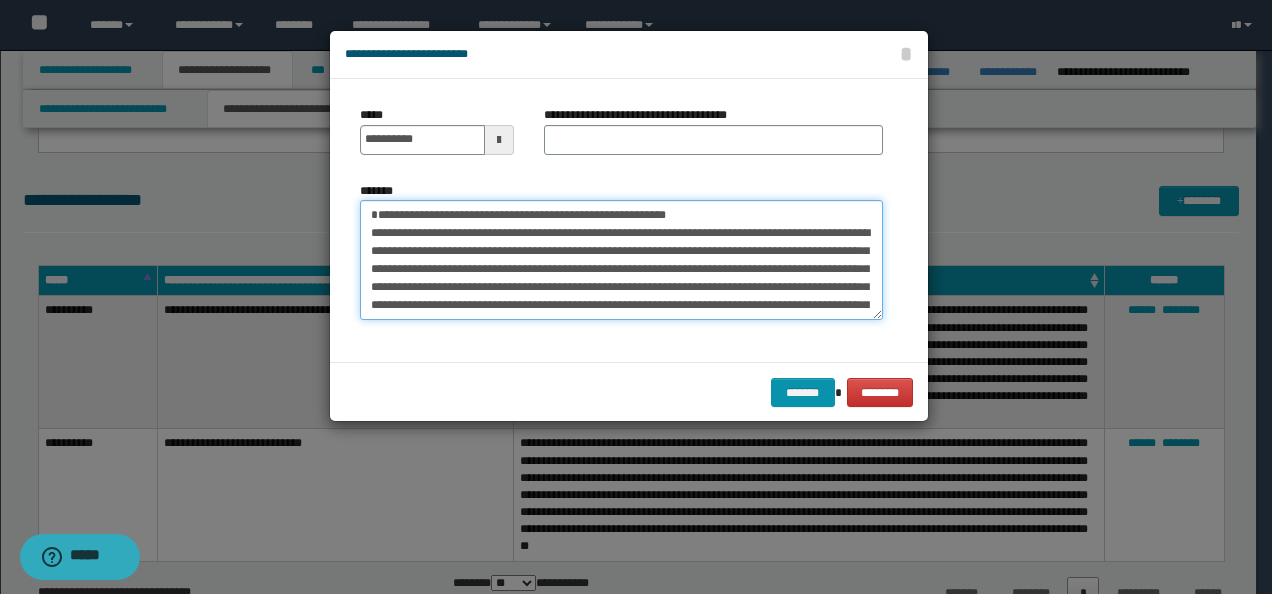 drag, startPoint x: 292, startPoint y: 204, endPoint x: 485, endPoint y: 190, distance: 193.50711 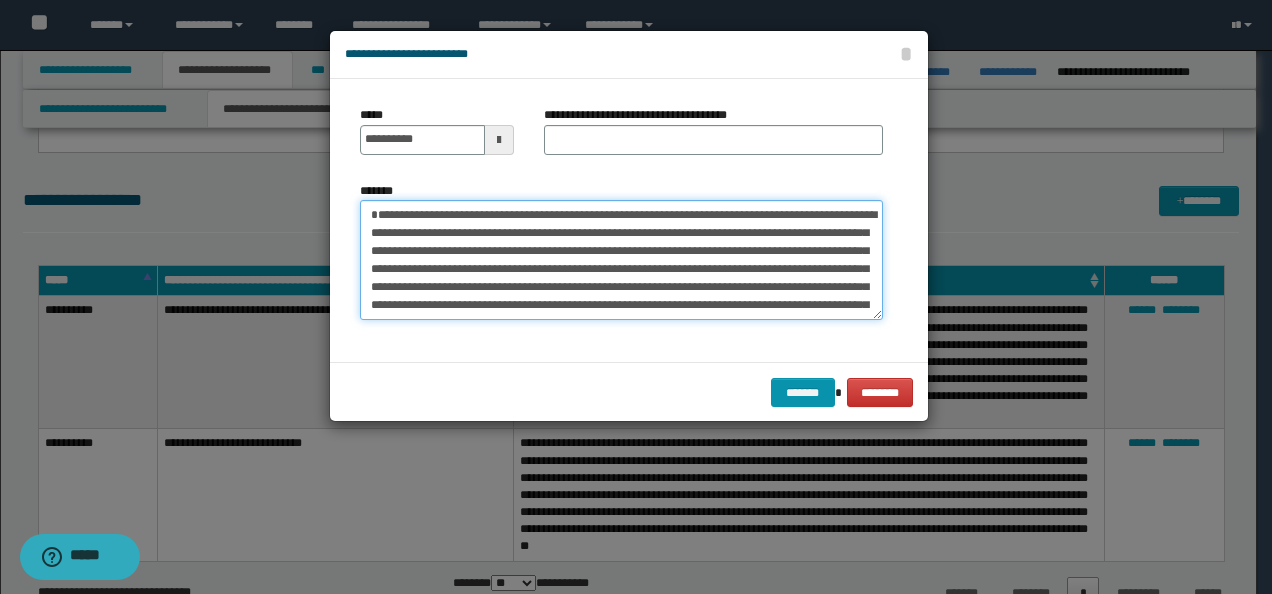 type on "**********" 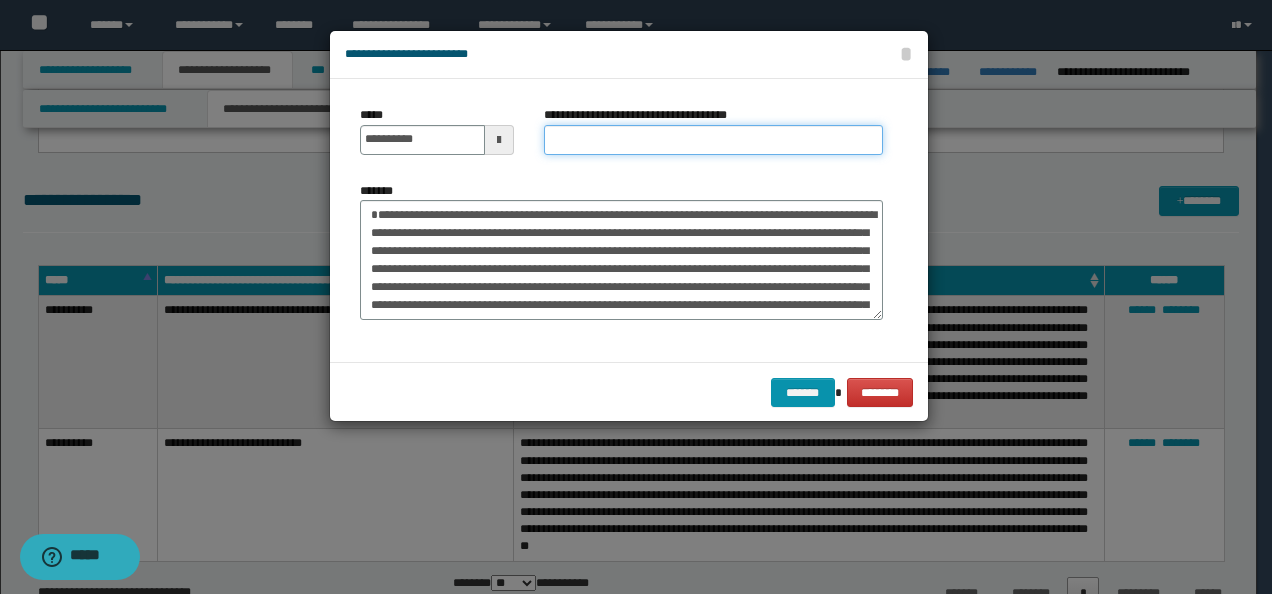 click on "**********" at bounding box center (713, 140) 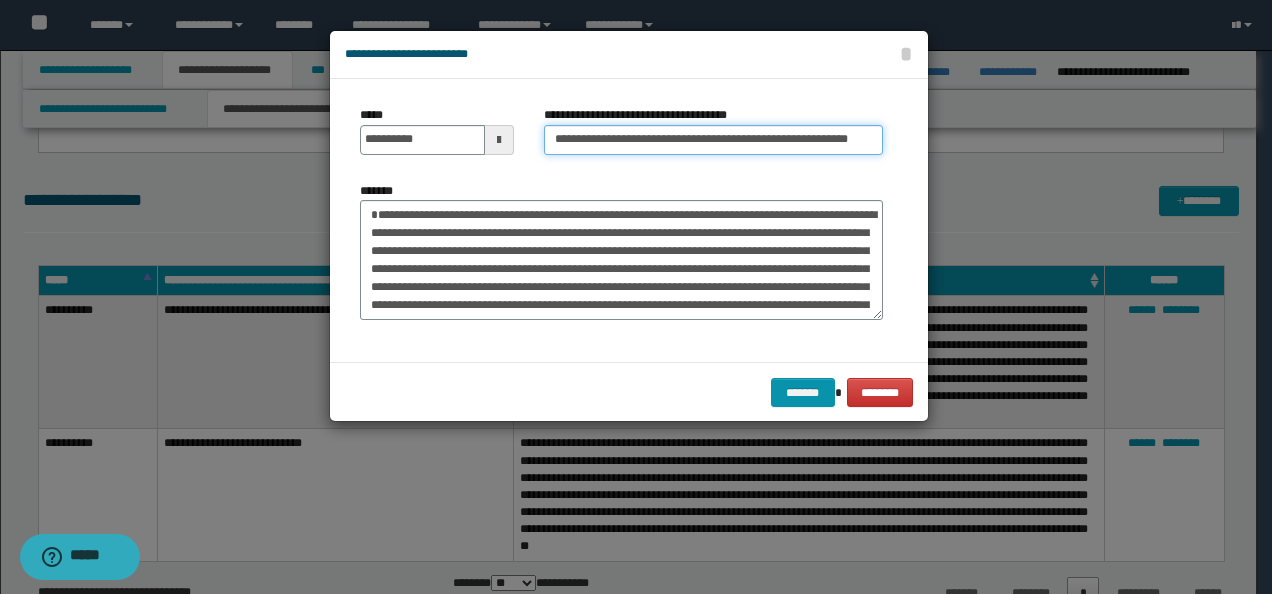 scroll, scrollTop: 0, scrollLeft: 2, axis: horizontal 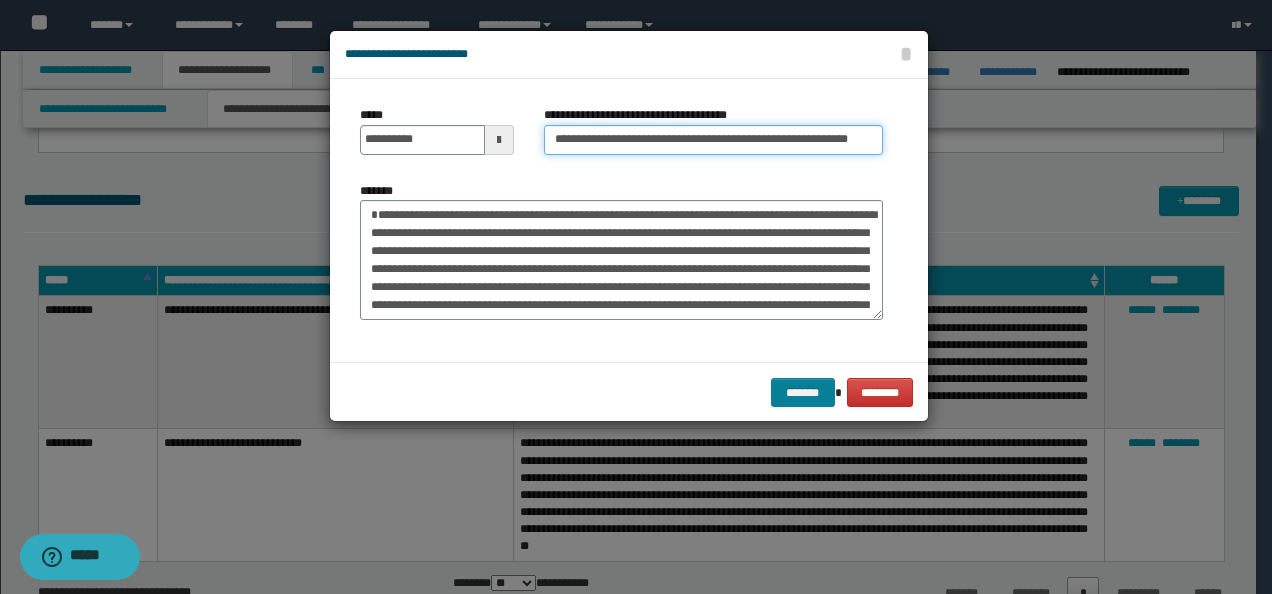type on "**********" 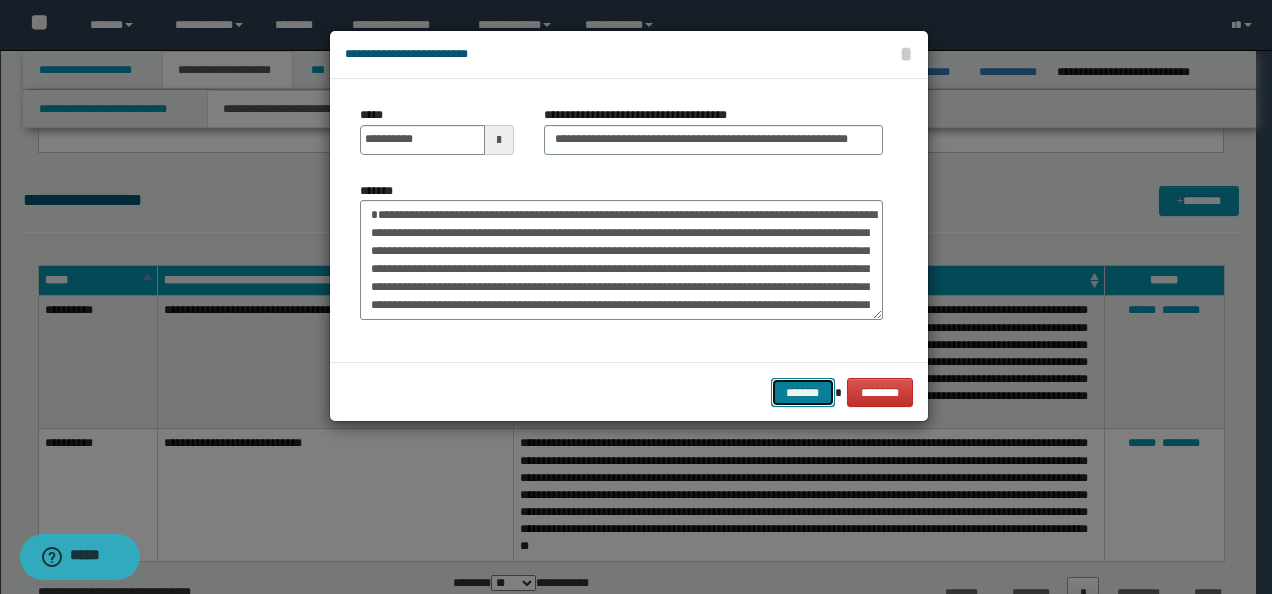 click on "*******" at bounding box center [803, 392] 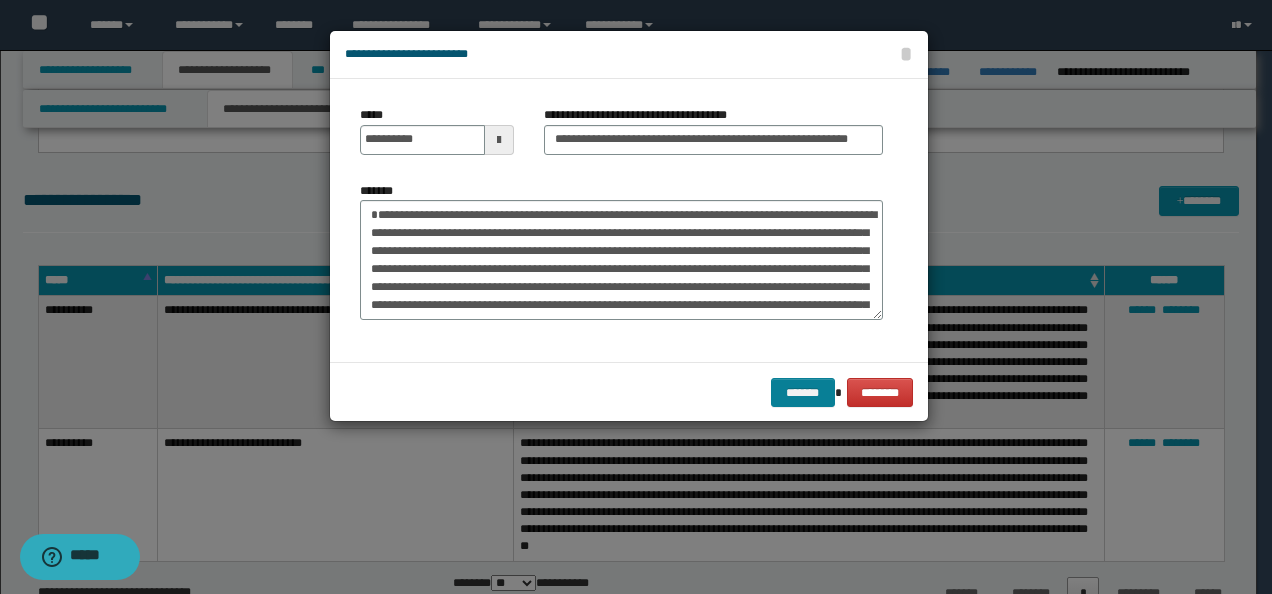 scroll, scrollTop: 0, scrollLeft: 0, axis: both 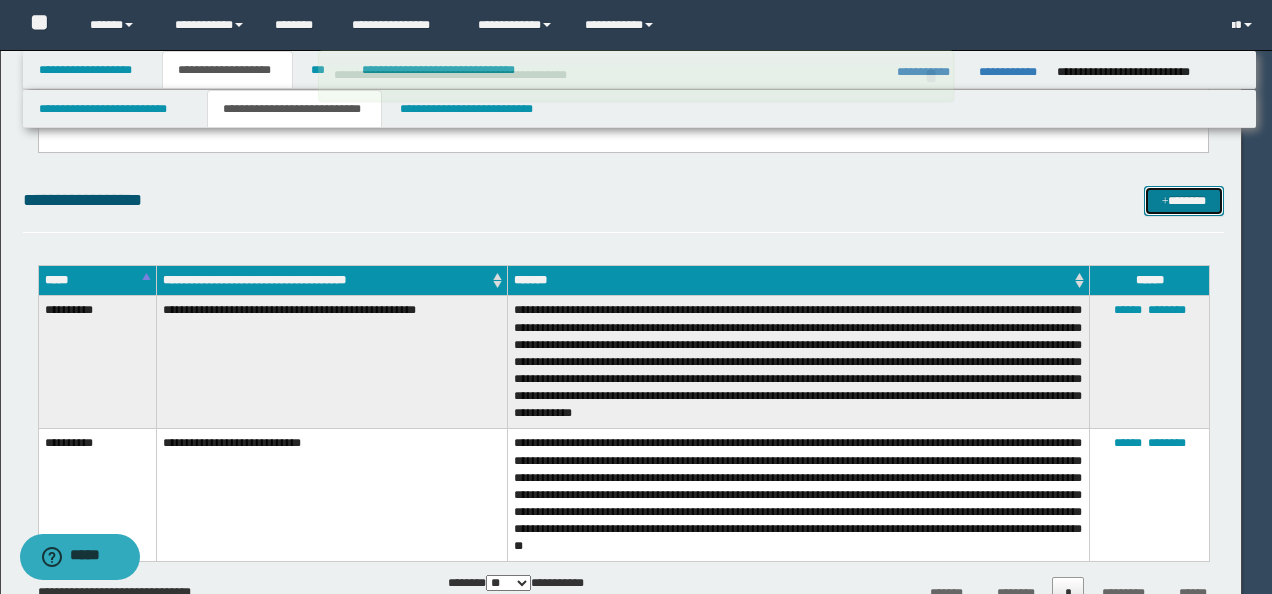 type 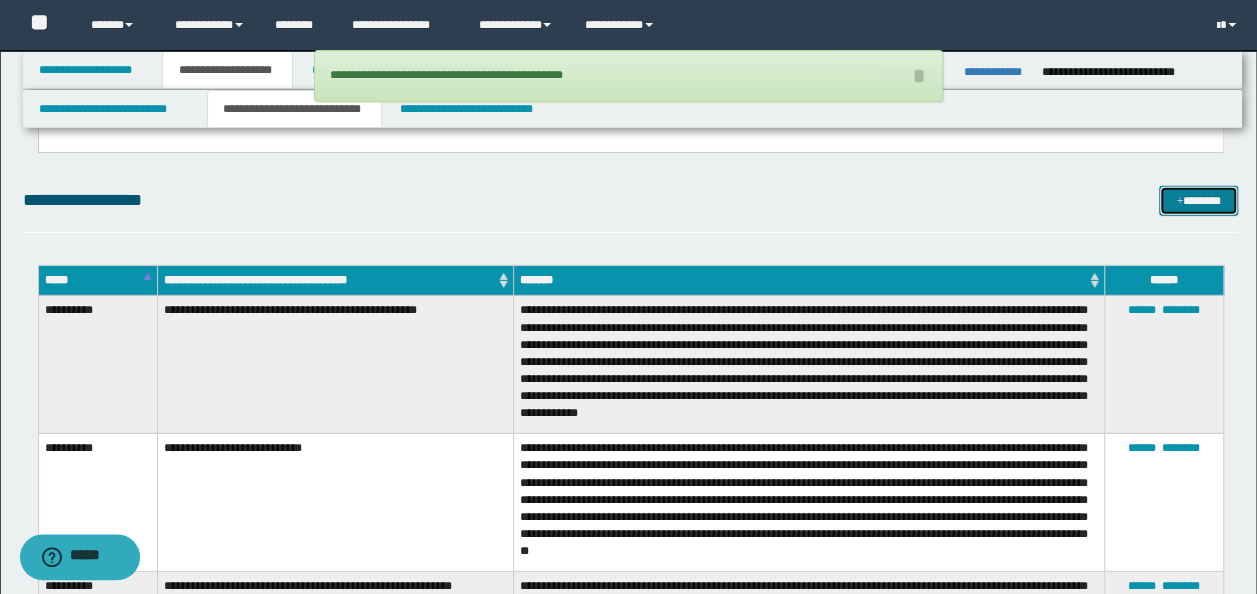 click on "*******" at bounding box center [1198, 200] 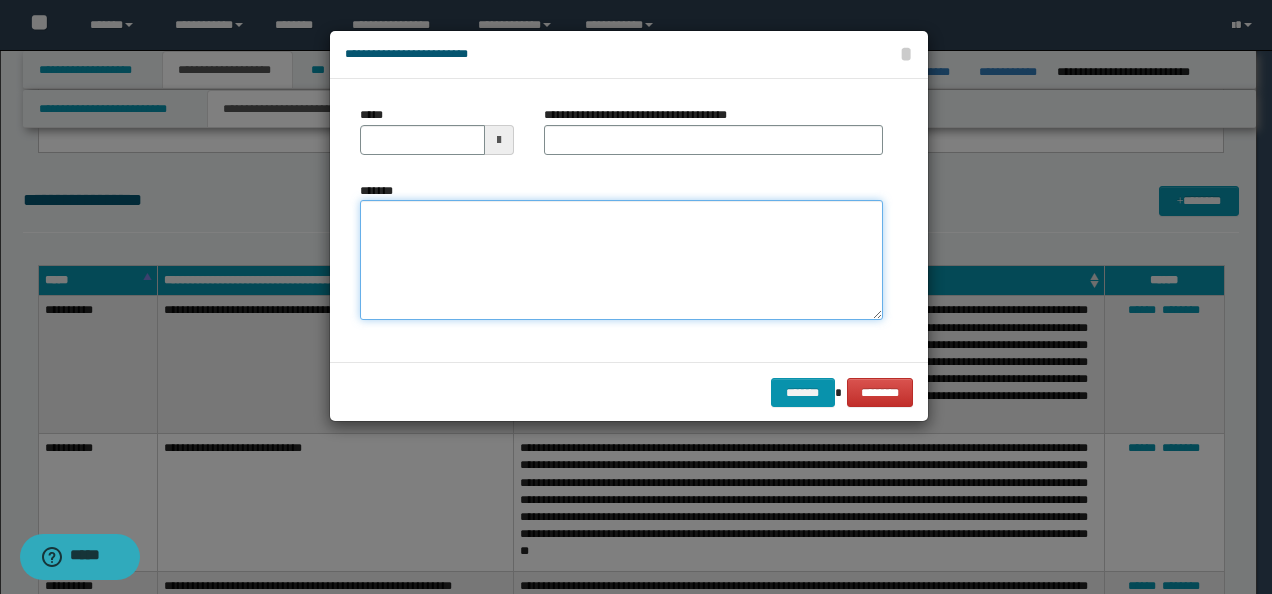 click on "*******" at bounding box center [621, 259] 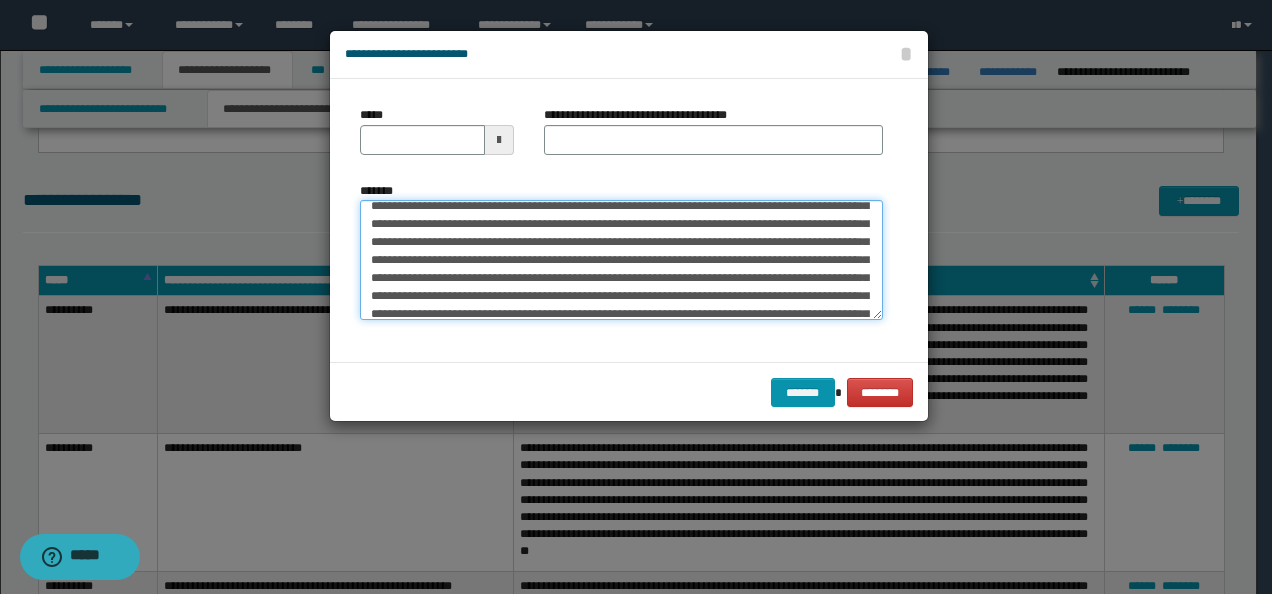 scroll, scrollTop: 0, scrollLeft: 0, axis: both 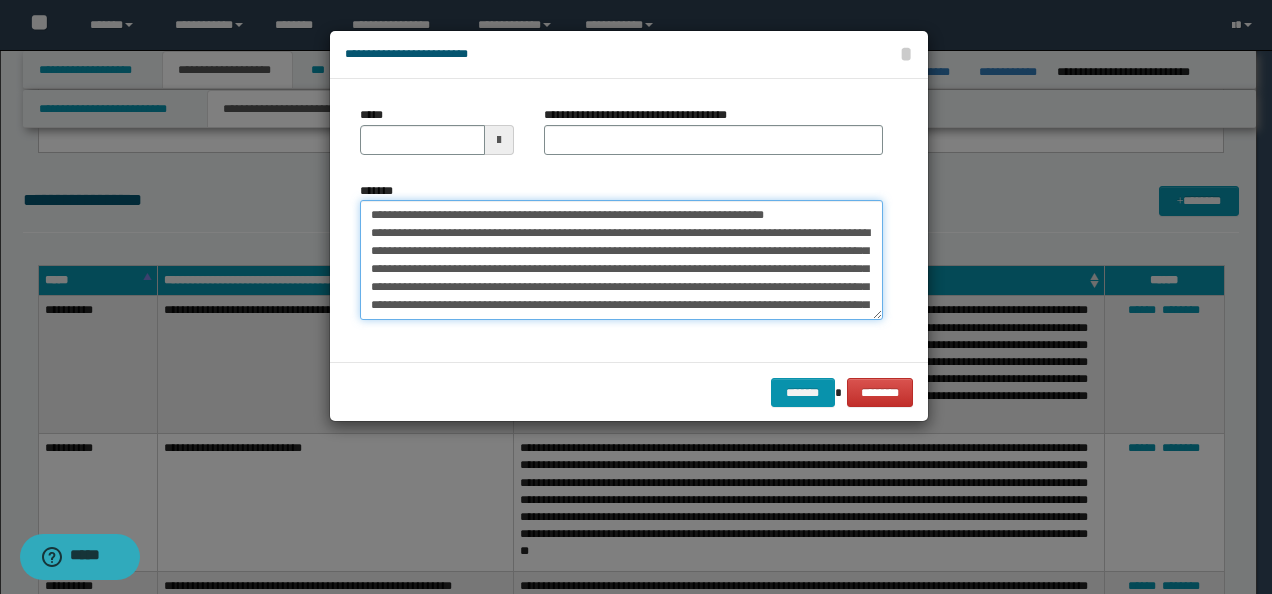 drag, startPoint x: 434, startPoint y: 214, endPoint x: 397, endPoint y: 187, distance: 45.80393 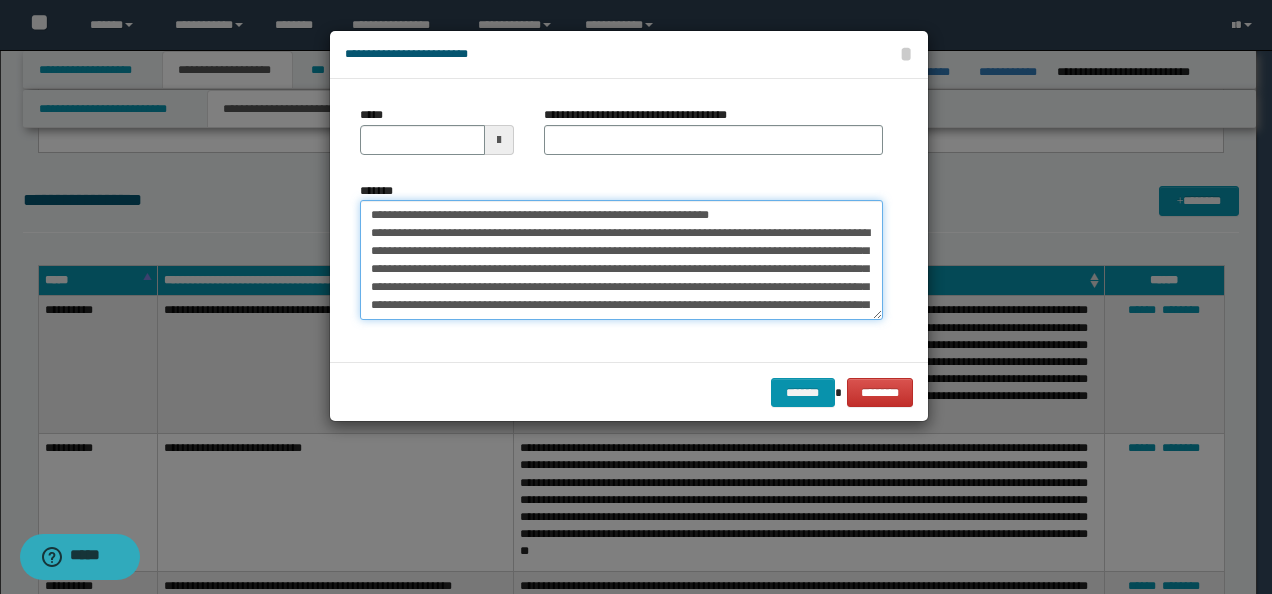 type 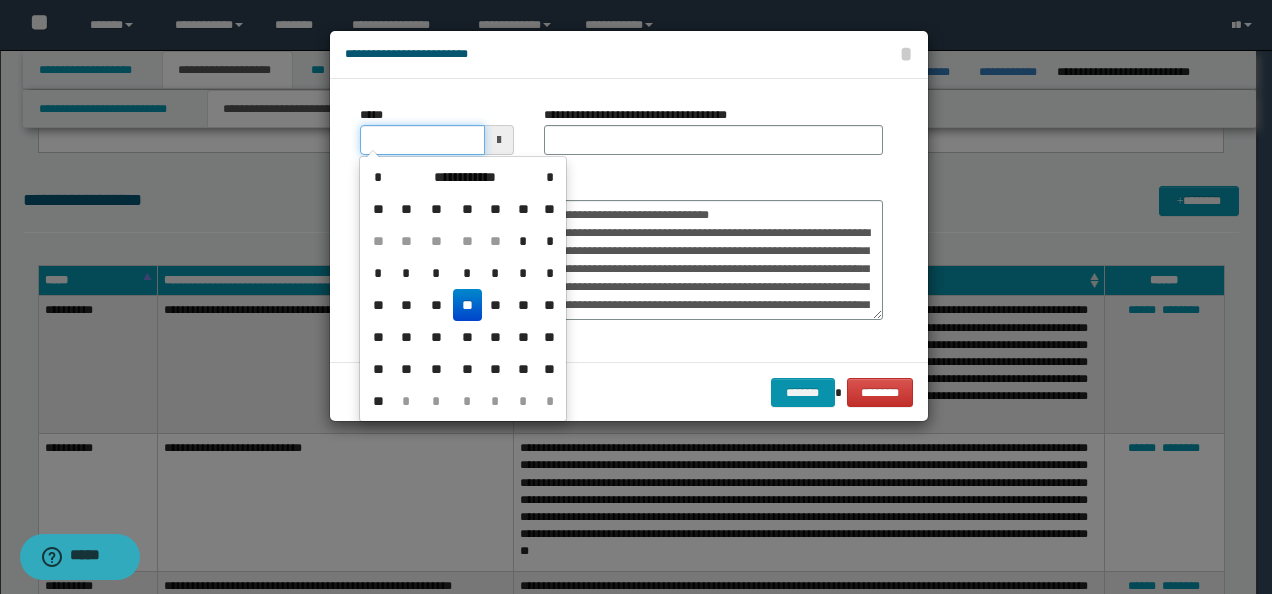 click on "*****" at bounding box center (422, 140) 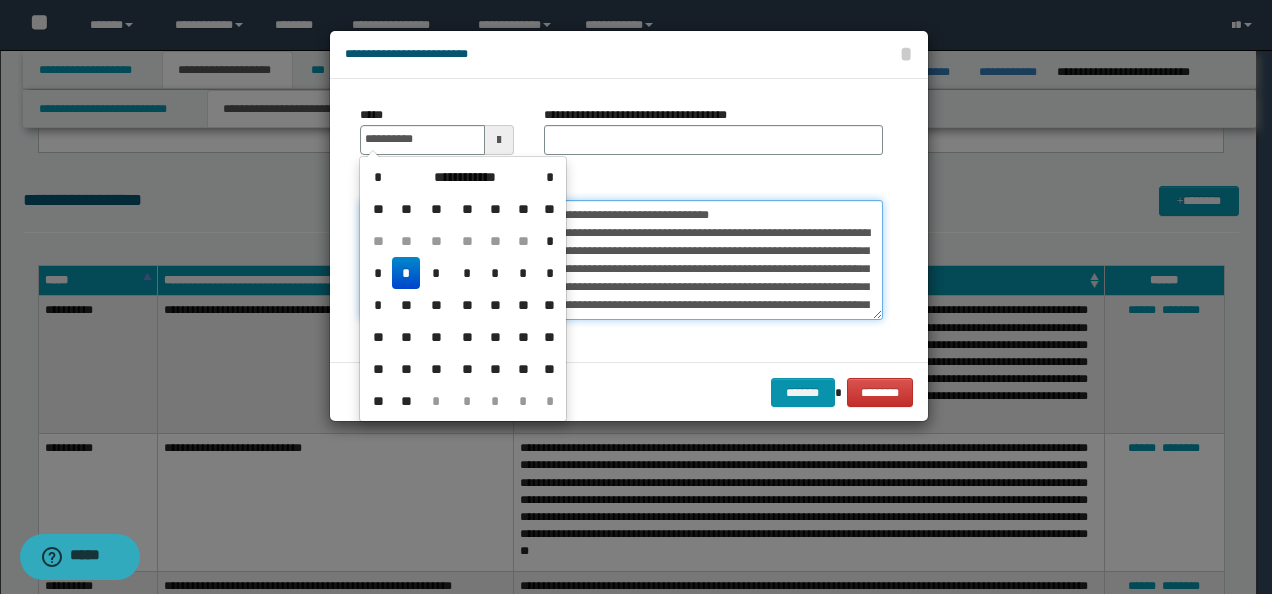 type on "**********" 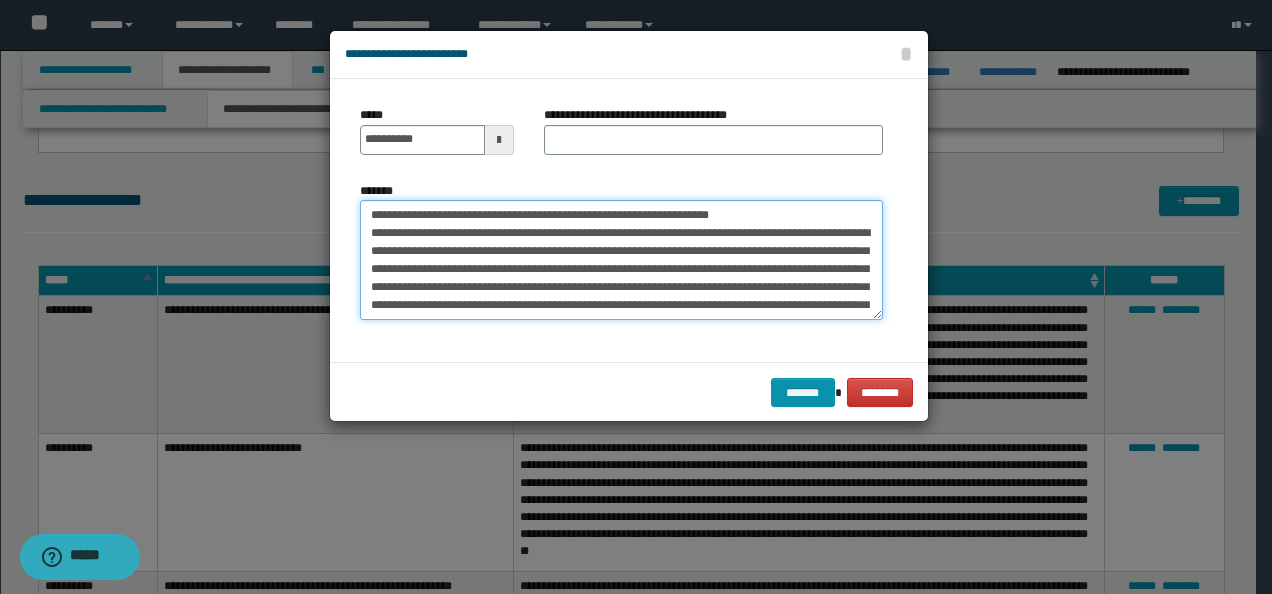 drag, startPoint x: 682, startPoint y: 206, endPoint x: 224, endPoint y: 198, distance: 458.06985 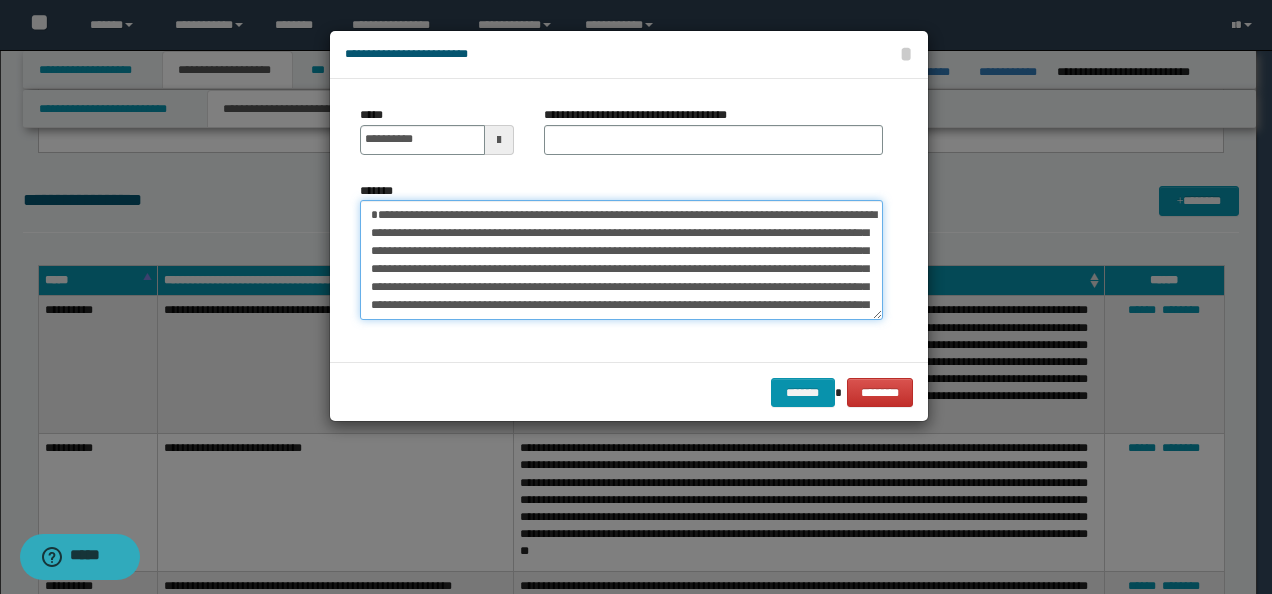 type on "**********" 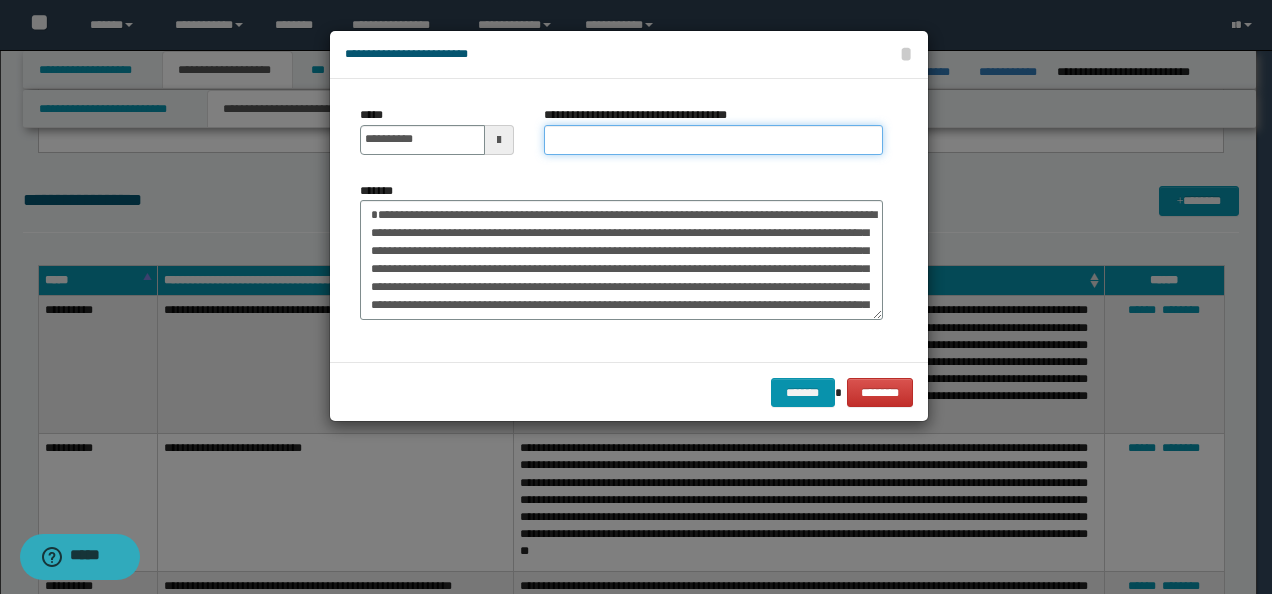 click on "**********" at bounding box center (713, 140) 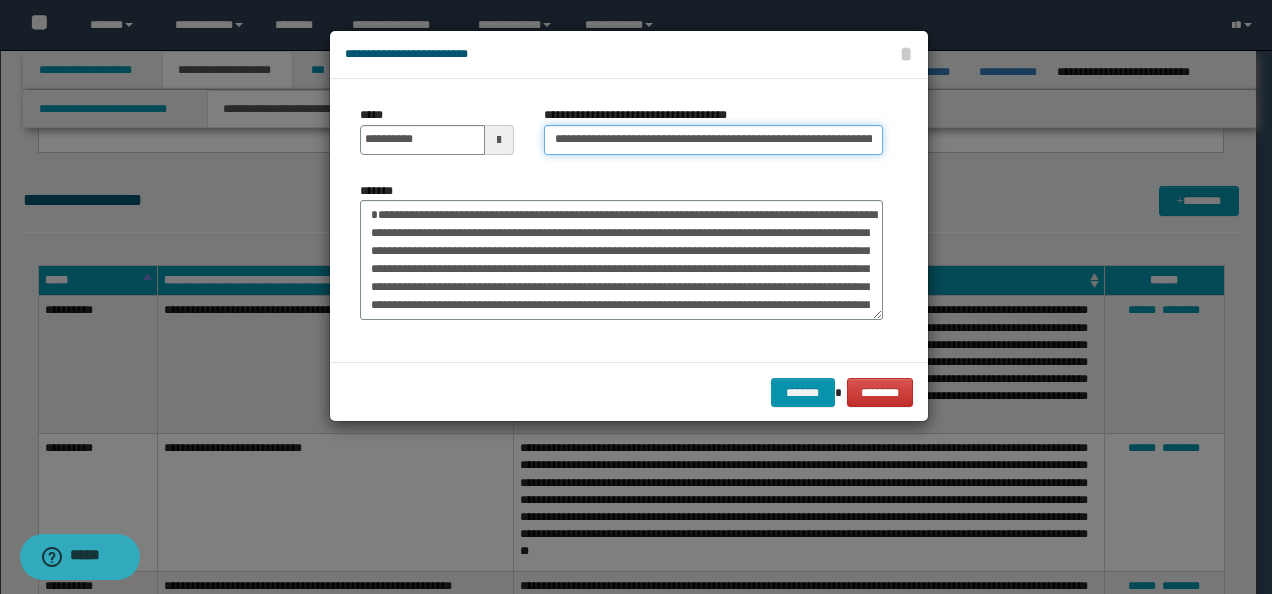 scroll, scrollTop: 0, scrollLeft: 86, axis: horizontal 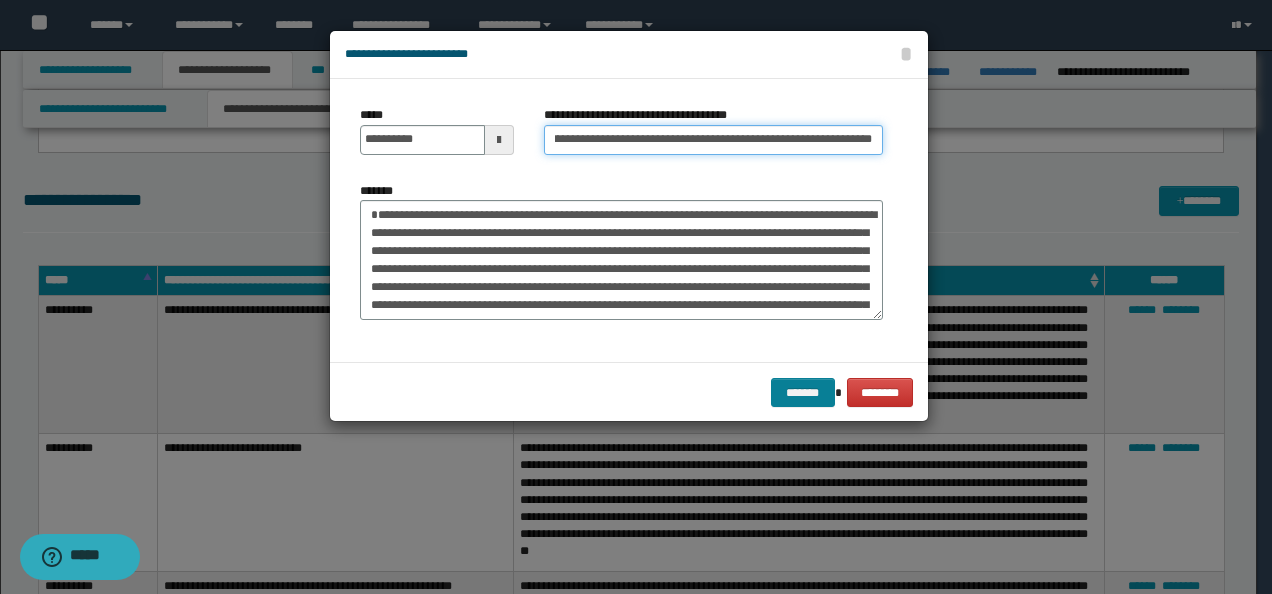 type on "**********" 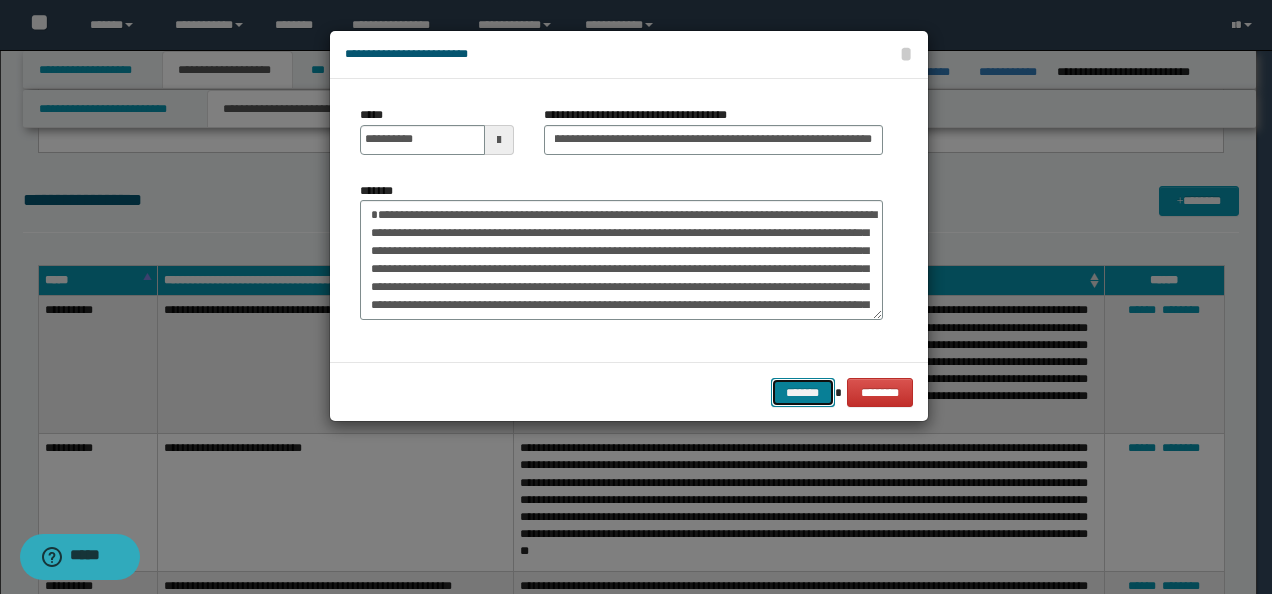 click on "*******" at bounding box center (803, 392) 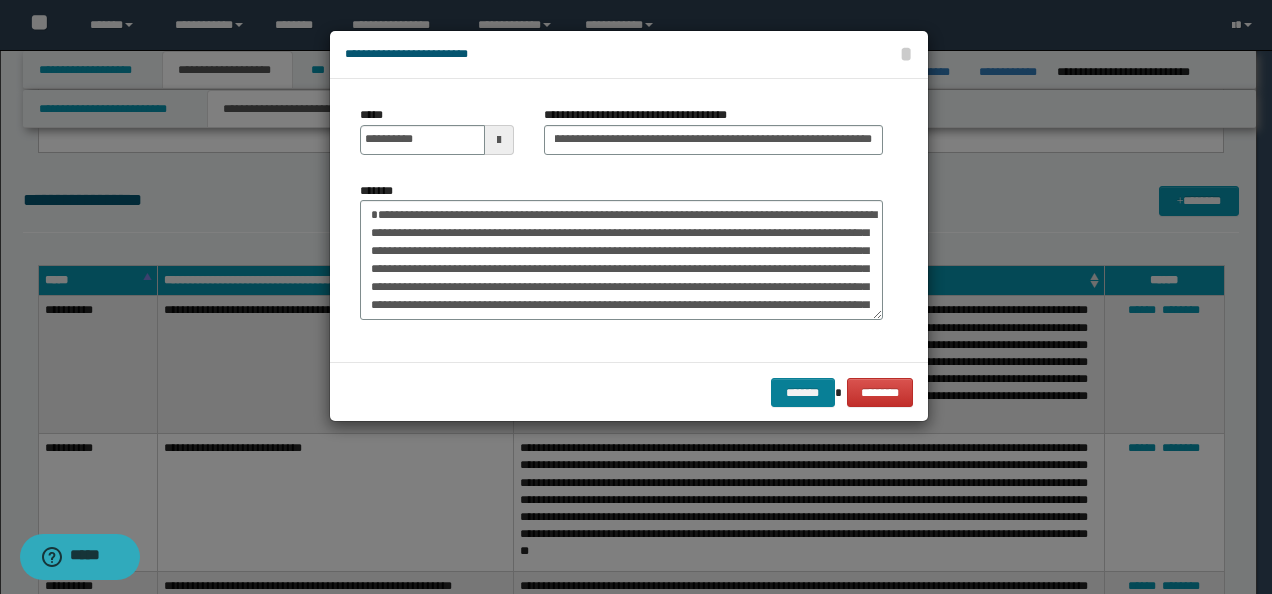 scroll, scrollTop: 0, scrollLeft: 0, axis: both 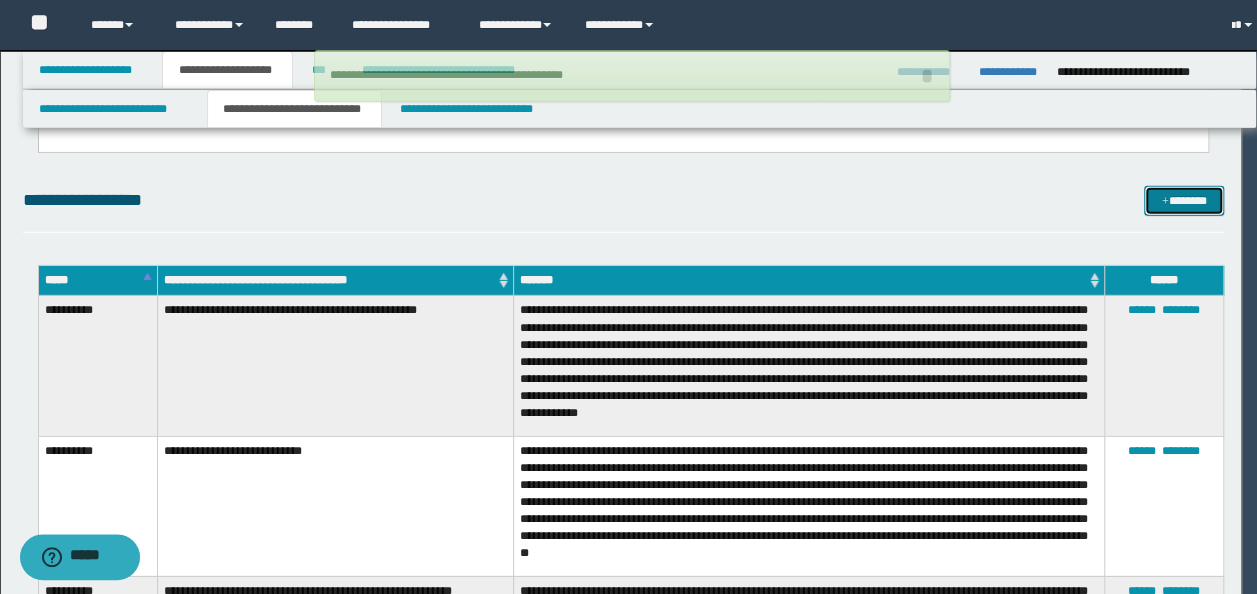 type 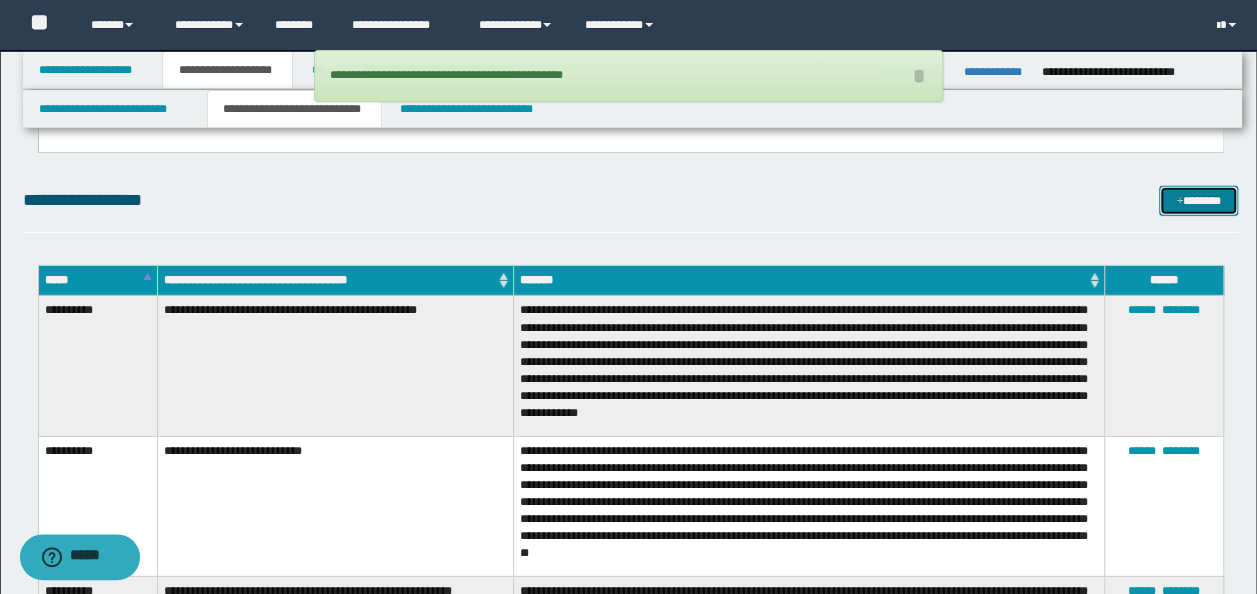 click on "*******" at bounding box center [1198, 200] 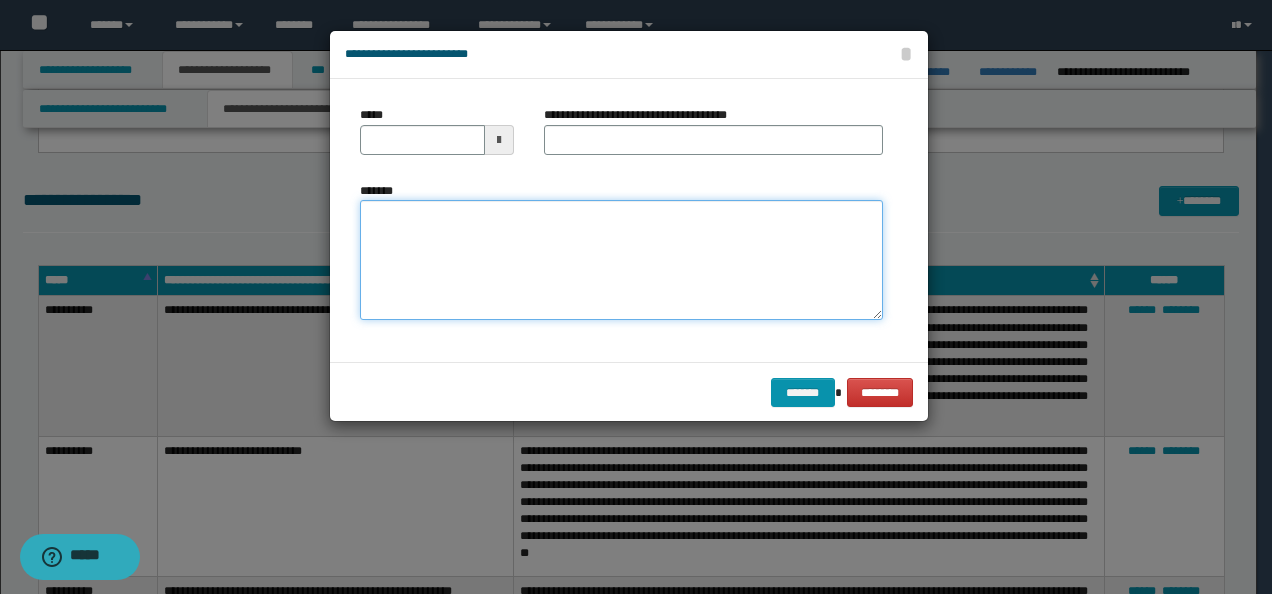 click on "*******" at bounding box center (621, 259) 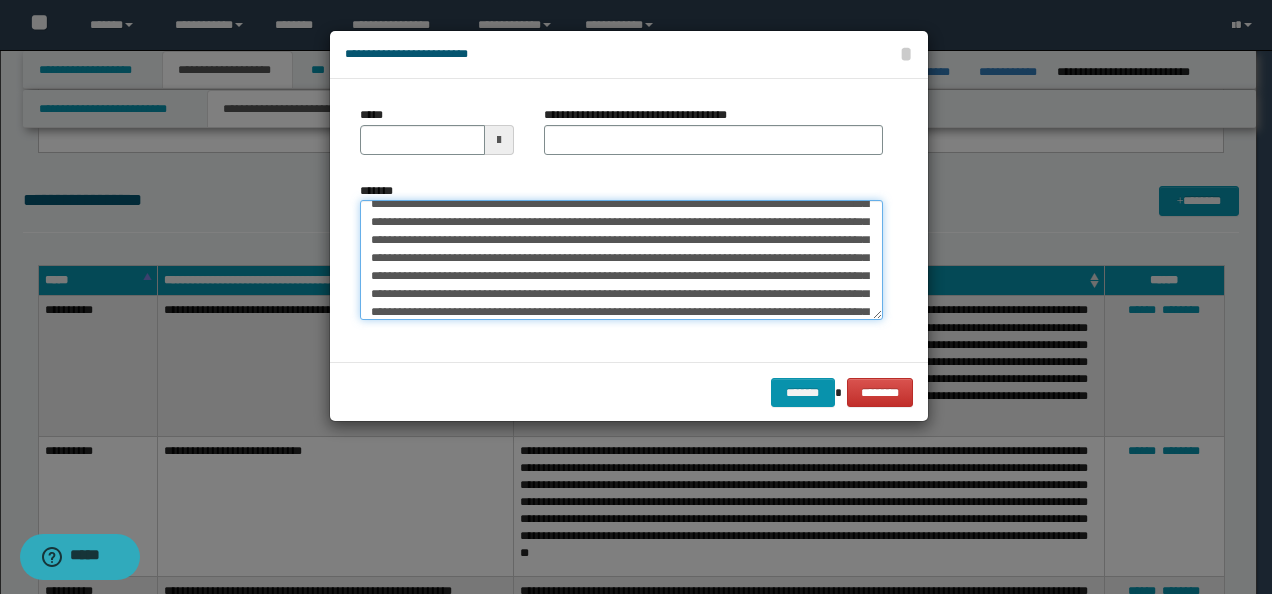 scroll, scrollTop: 0, scrollLeft: 0, axis: both 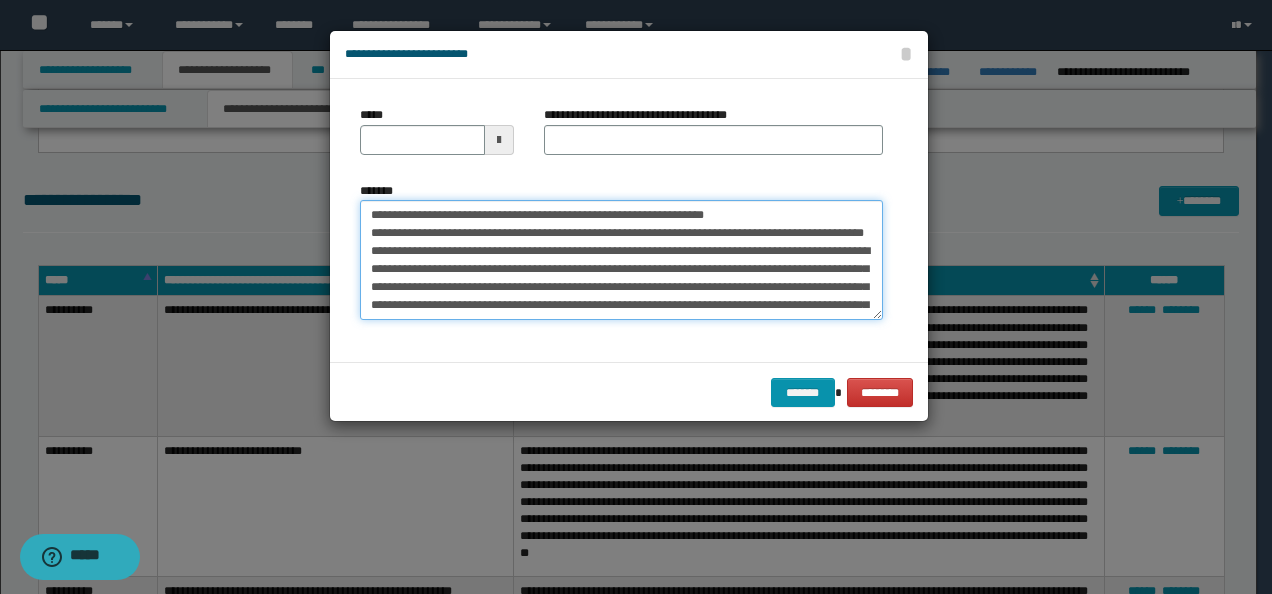 drag, startPoint x: 434, startPoint y: 213, endPoint x: 296, endPoint y: 203, distance: 138.36185 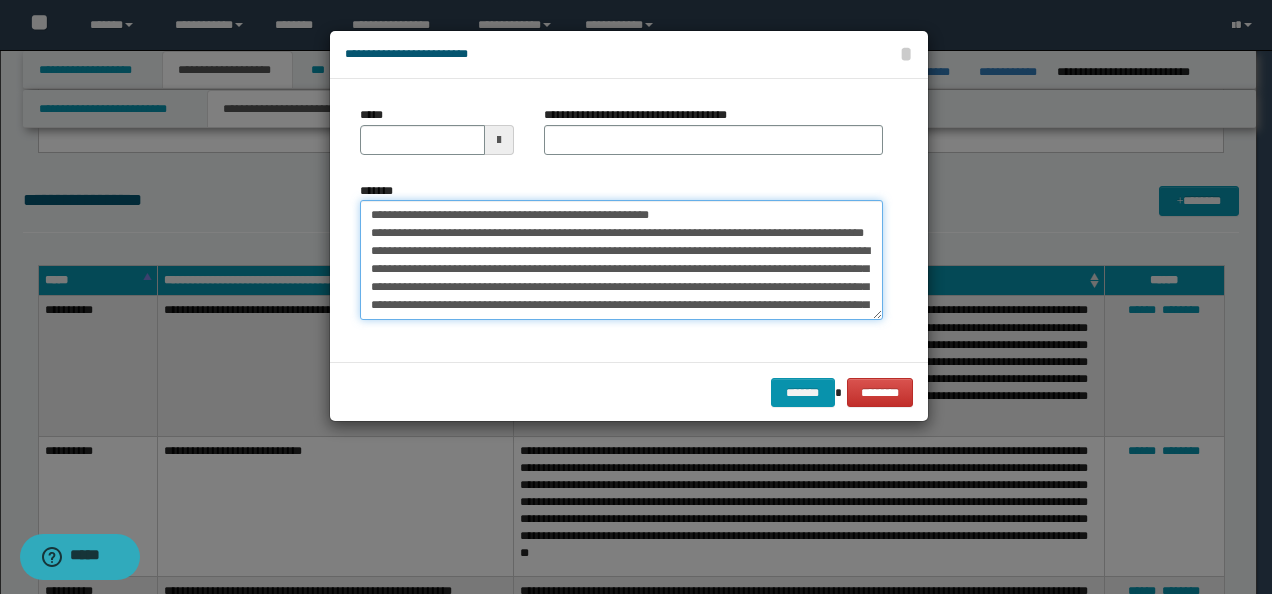 type on "**********" 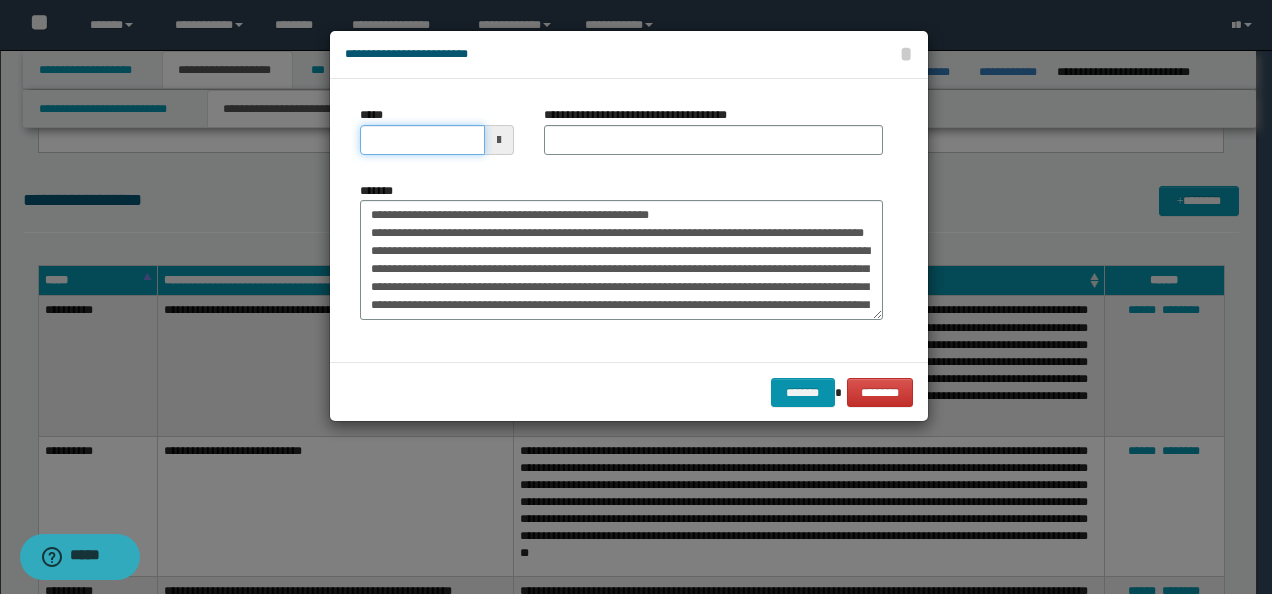 click on "*****" at bounding box center (422, 140) 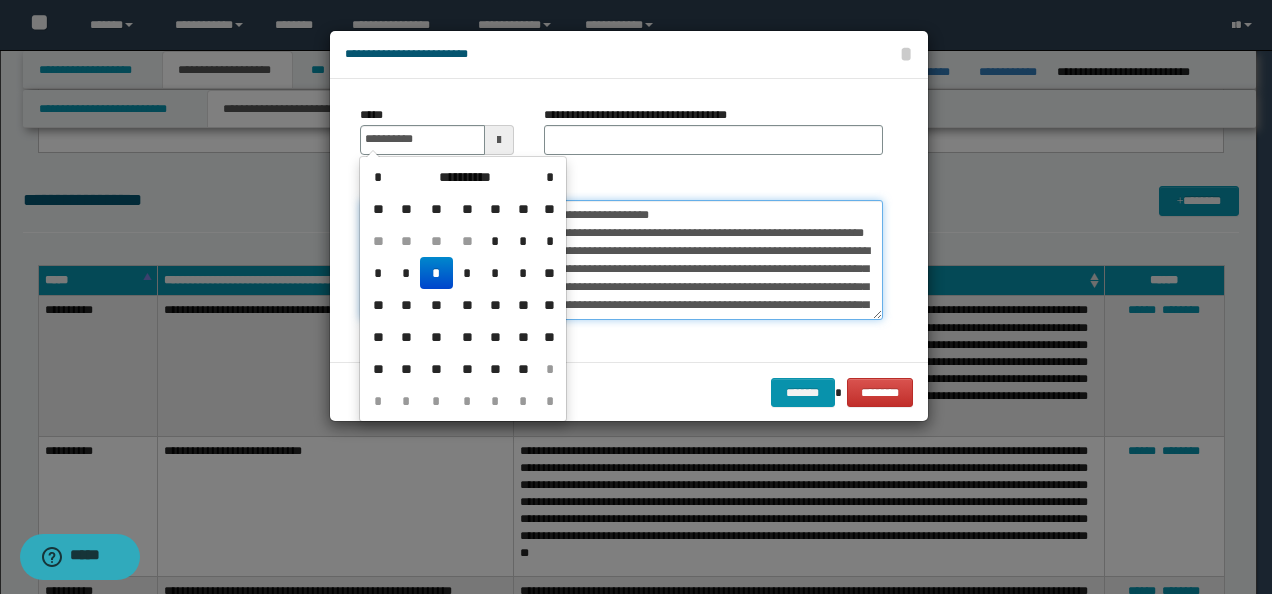 type on "**********" 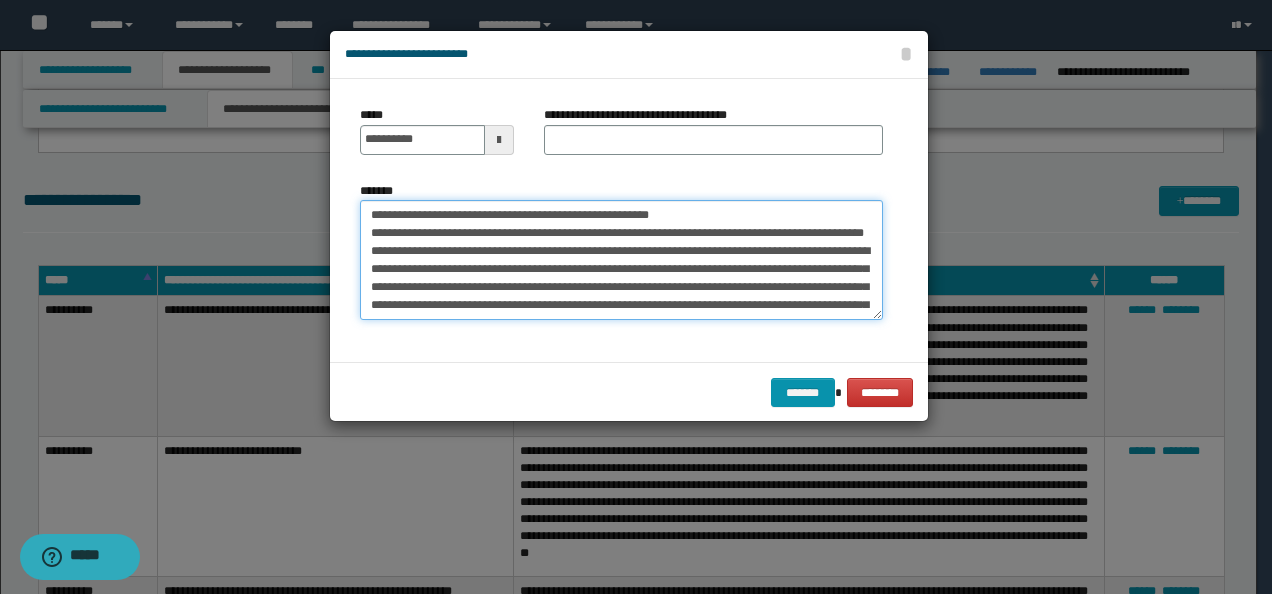 drag, startPoint x: 737, startPoint y: 213, endPoint x: 315, endPoint y: 209, distance: 422.01895 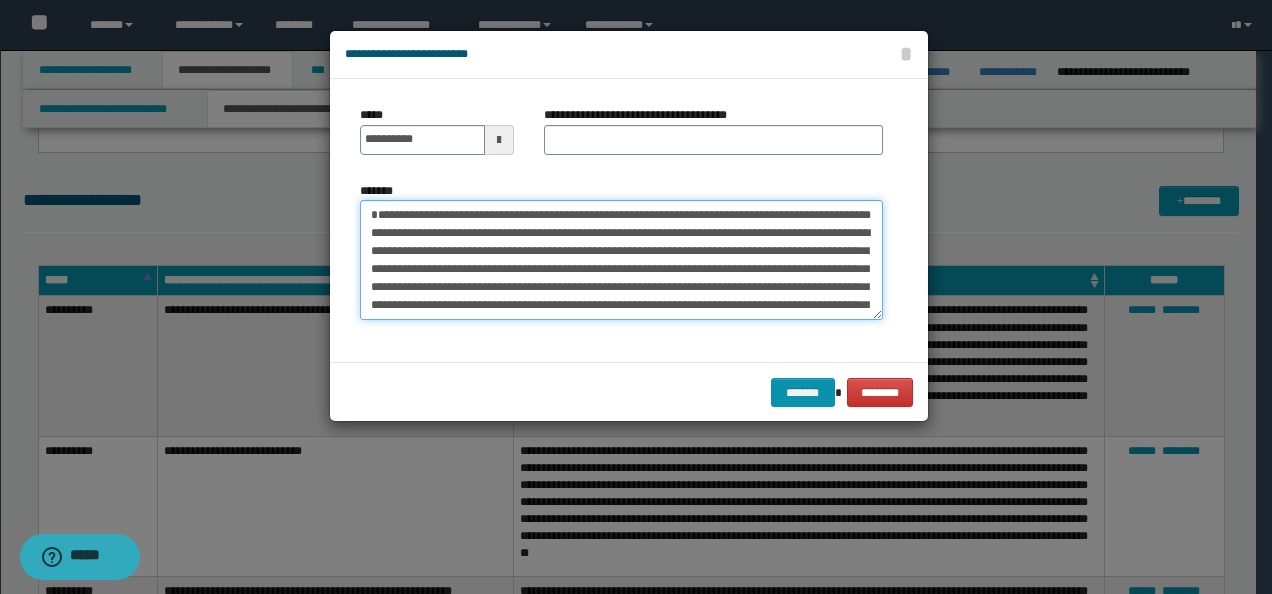 type on "**********" 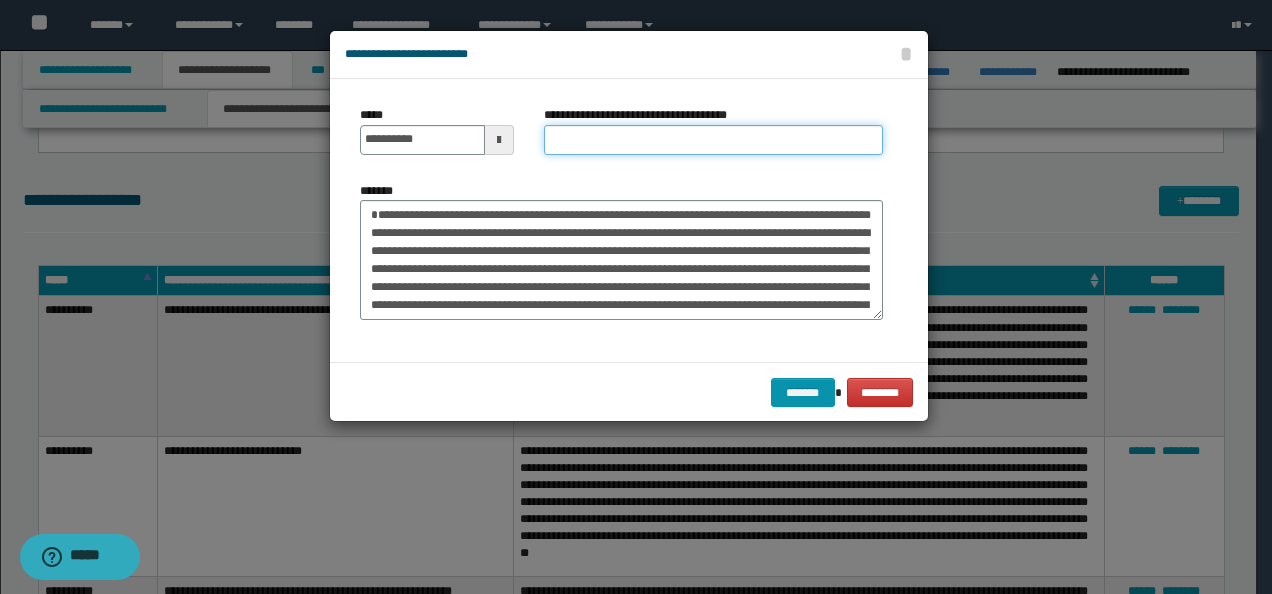 click on "**********" at bounding box center (713, 140) 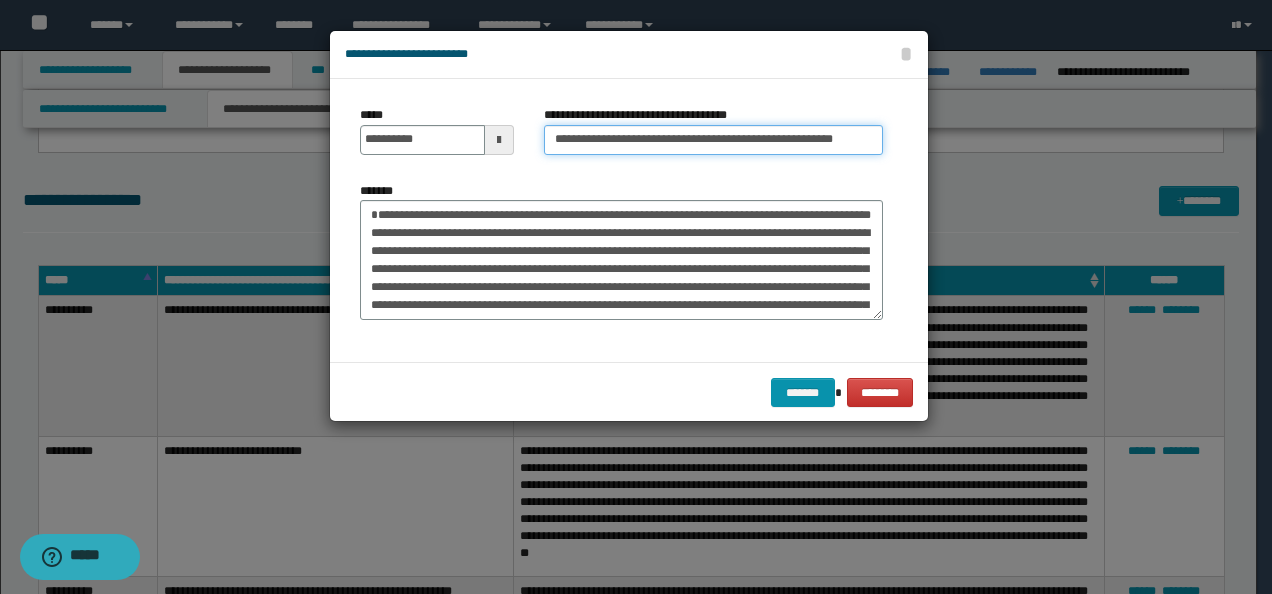 scroll, scrollTop: 0, scrollLeft: 22, axis: horizontal 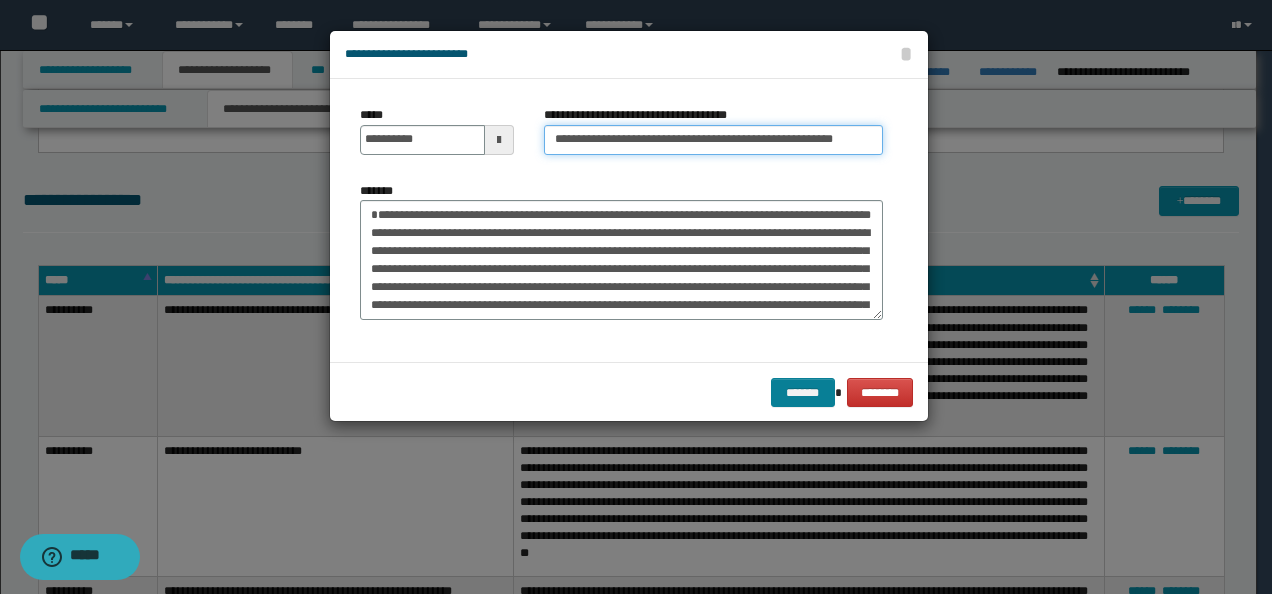 type on "**********" 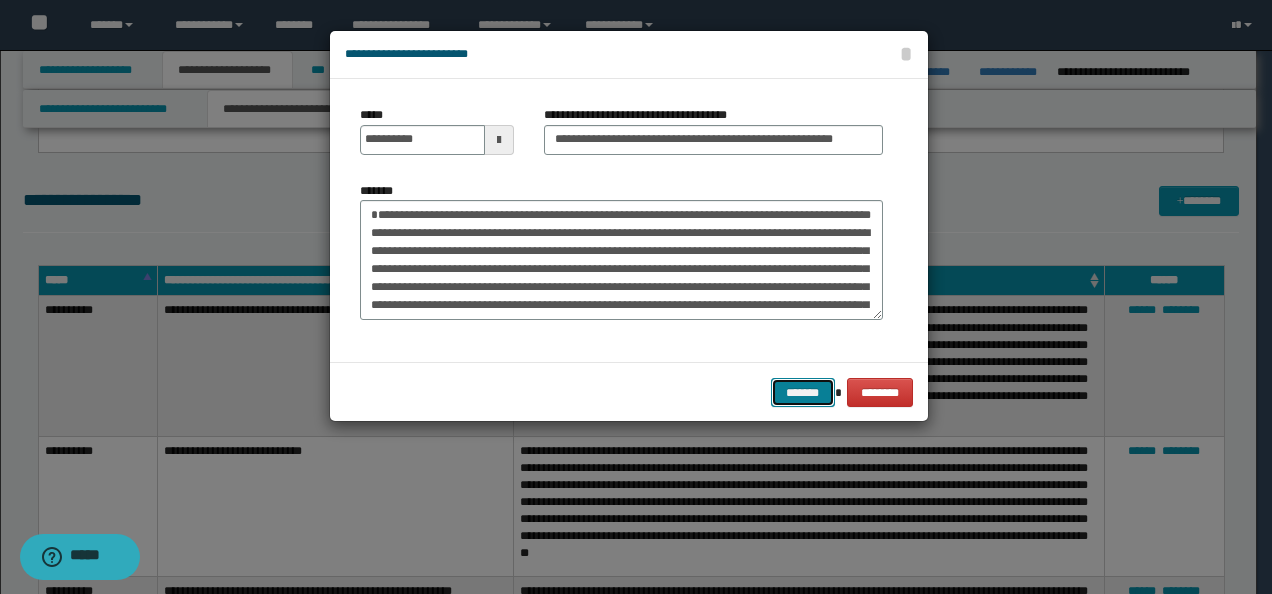 click on "*******" at bounding box center (803, 392) 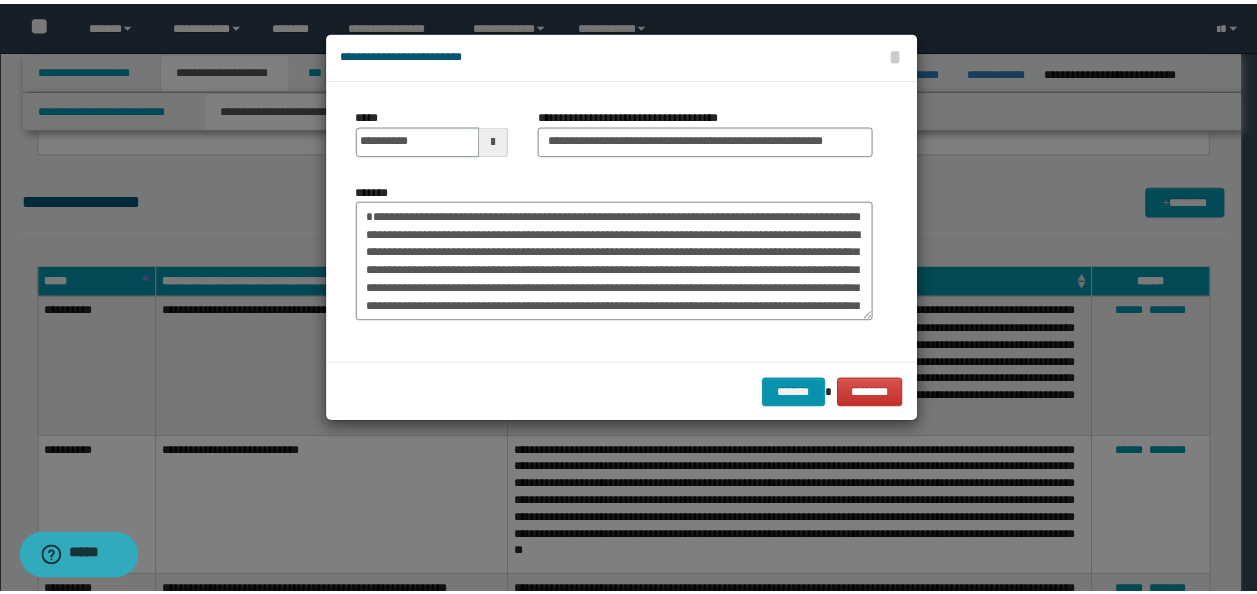 scroll, scrollTop: 0, scrollLeft: 0, axis: both 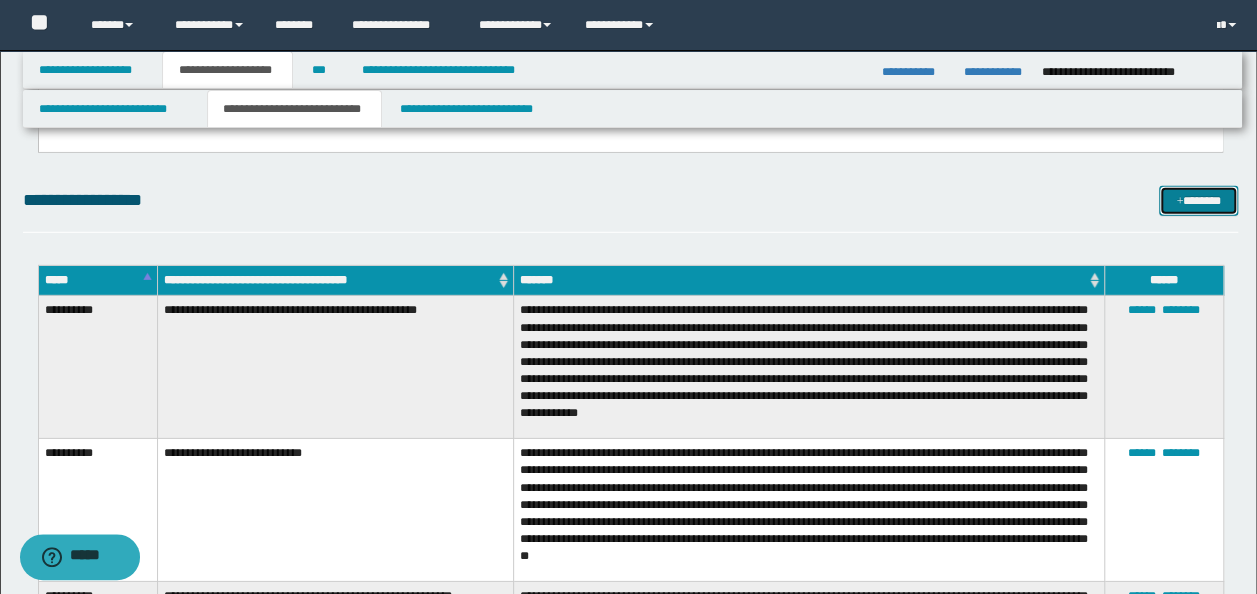 click on "*******" at bounding box center (1198, 200) 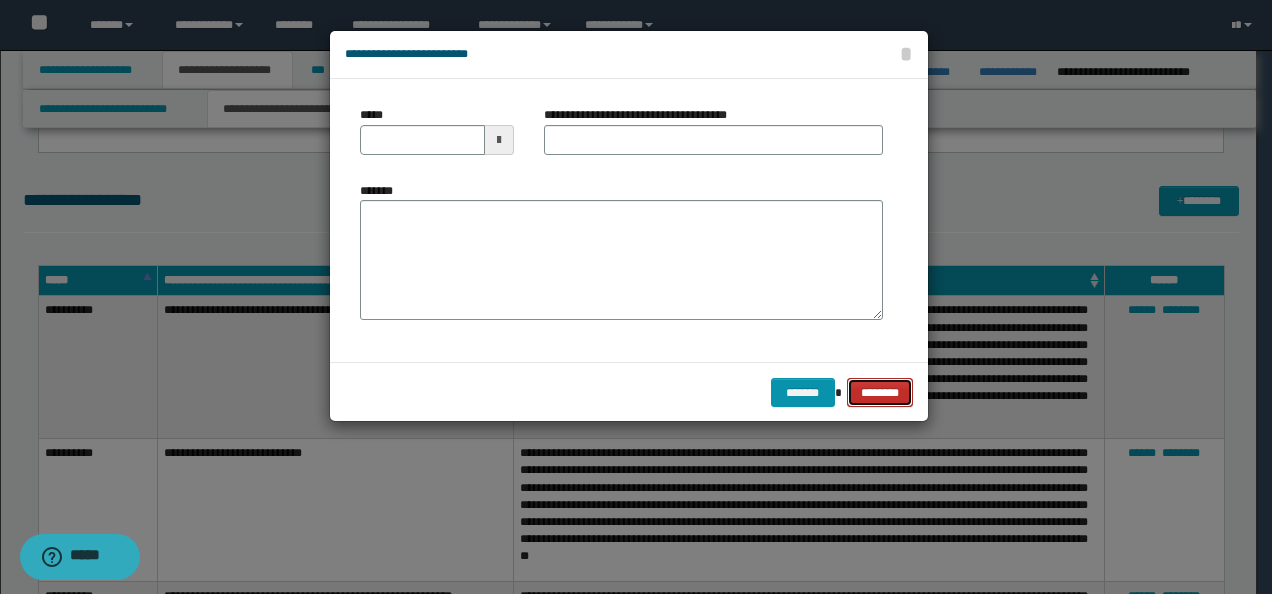 click on "********" at bounding box center [880, 392] 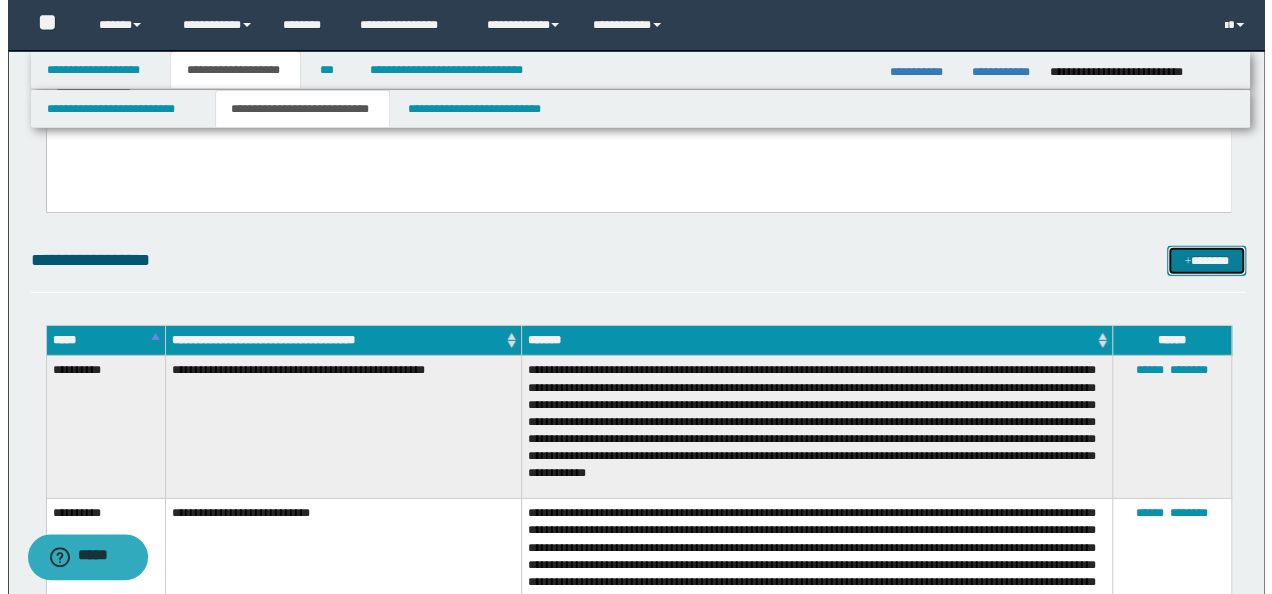 scroll, scrollTop: 2600, scrollLeft: 0, axis: vertical 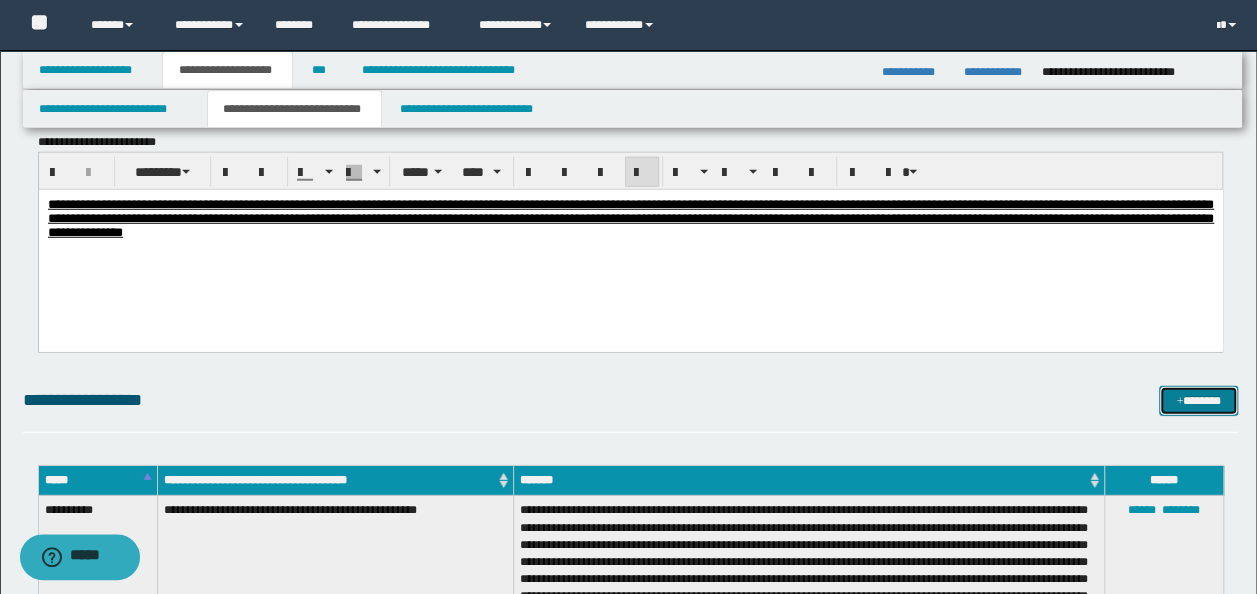 click at bounding box center (1179, 402) 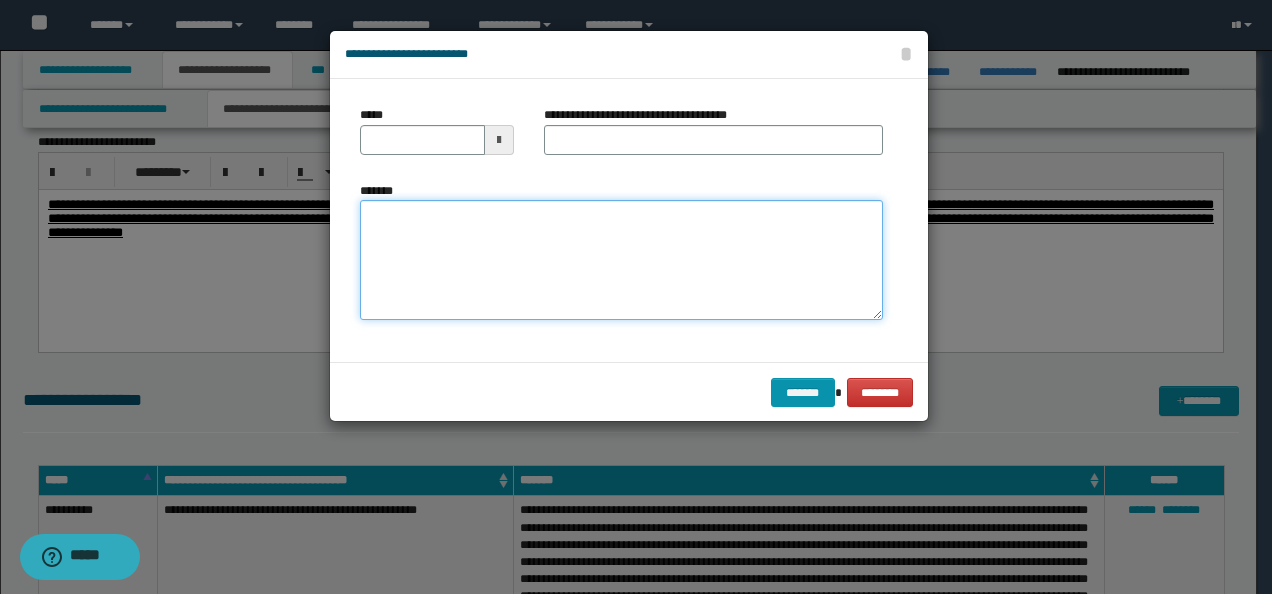 click on "*******" at bounding box center [621, 259] 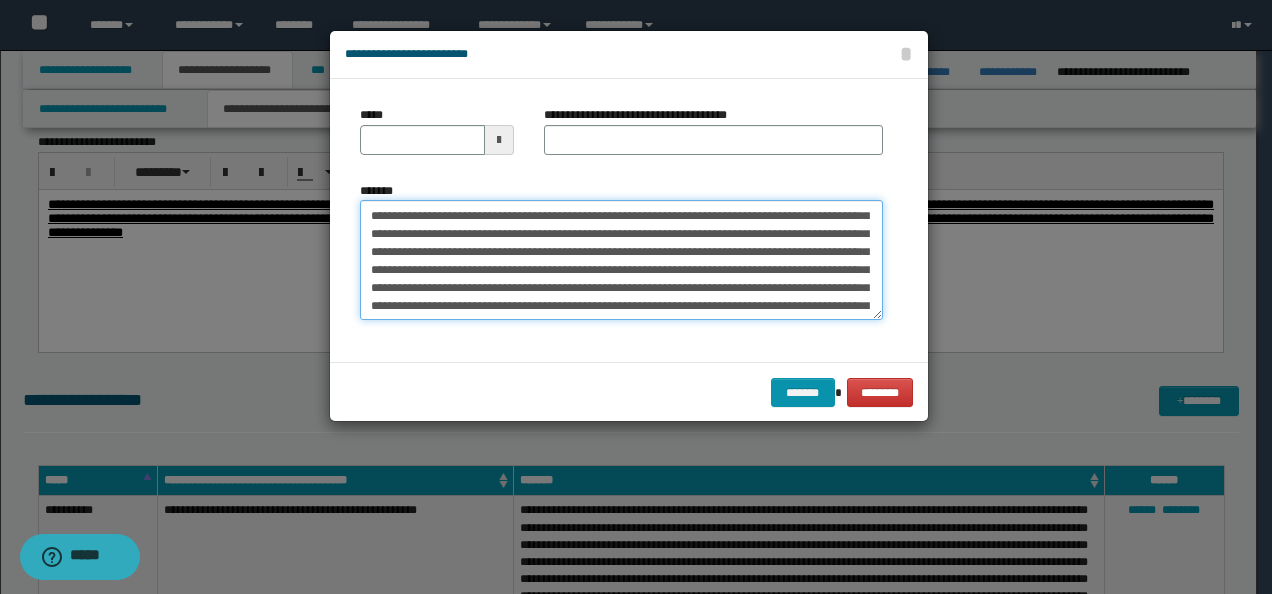 scroll, scrollTop: 0, scrollLeft: 0, axis: both 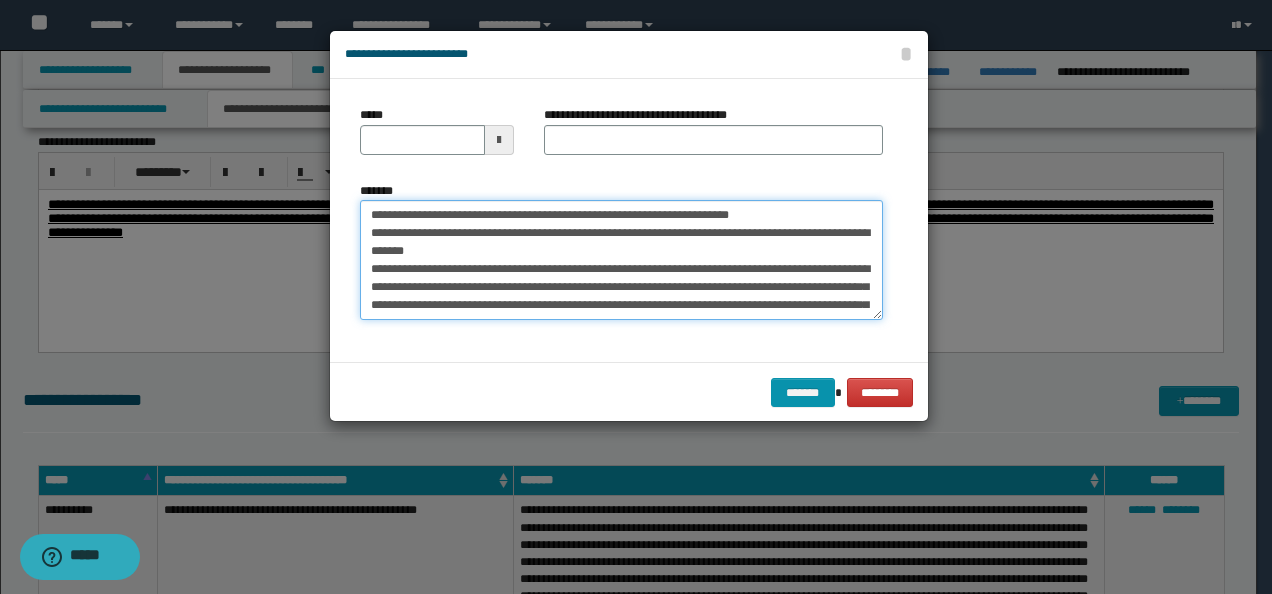 drag, startPoint x: 428, startPoint y: 211, endPoint x: 292, endPoint y: 210, distance: 136.00368 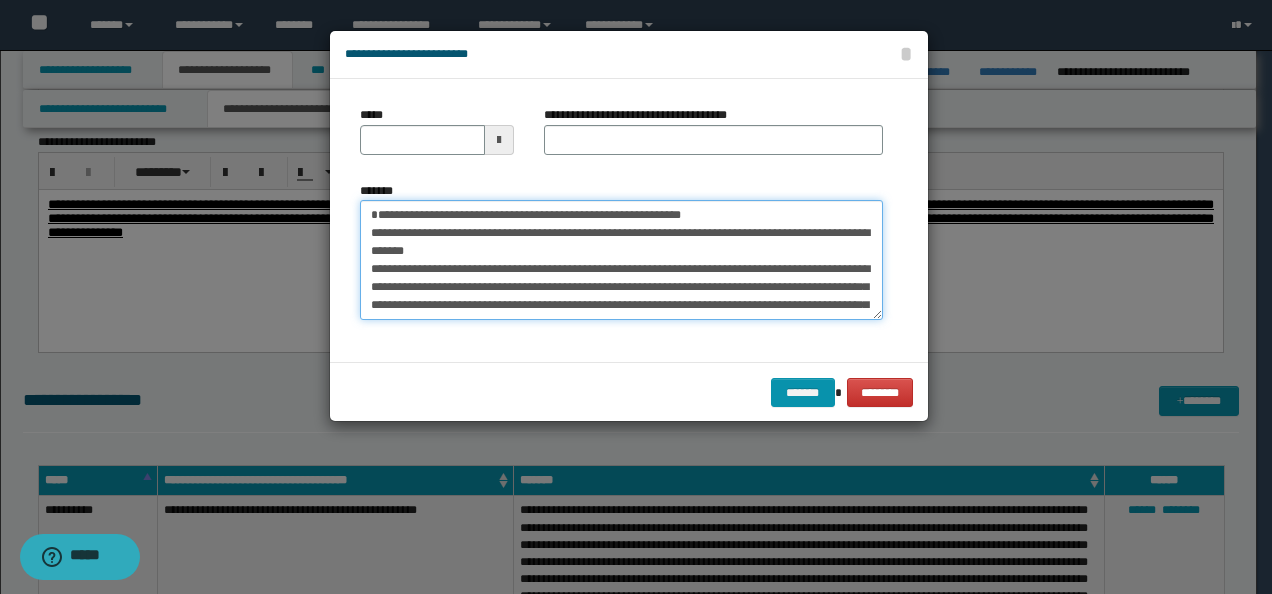 type 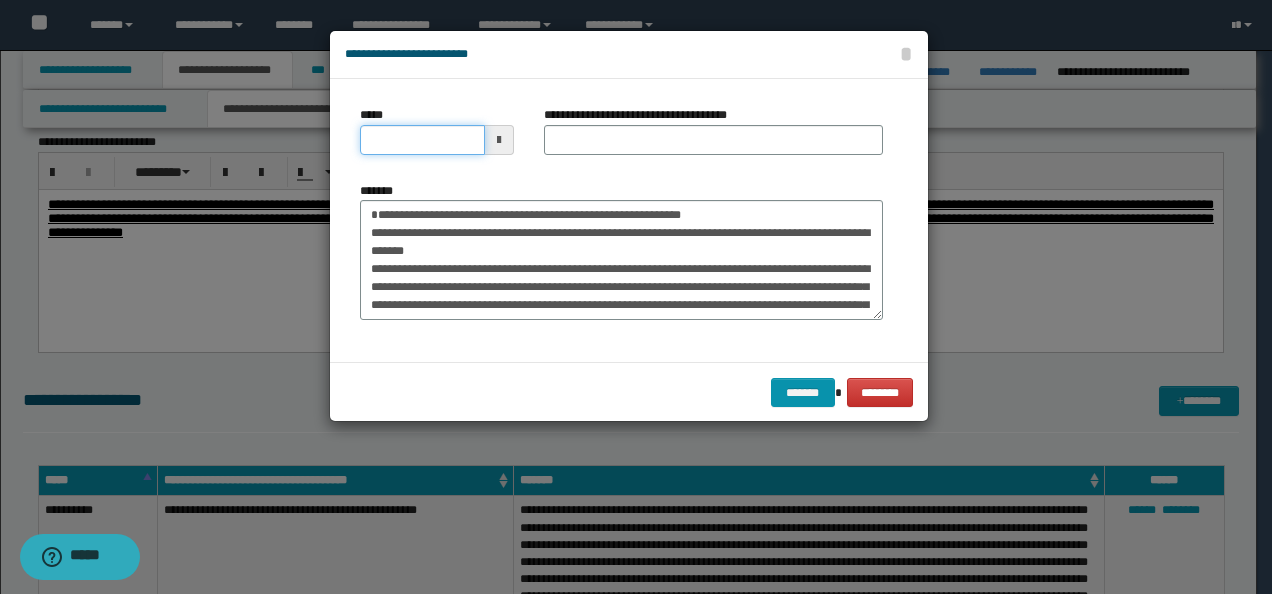 click on "*****" at bounding box center [422, 140] 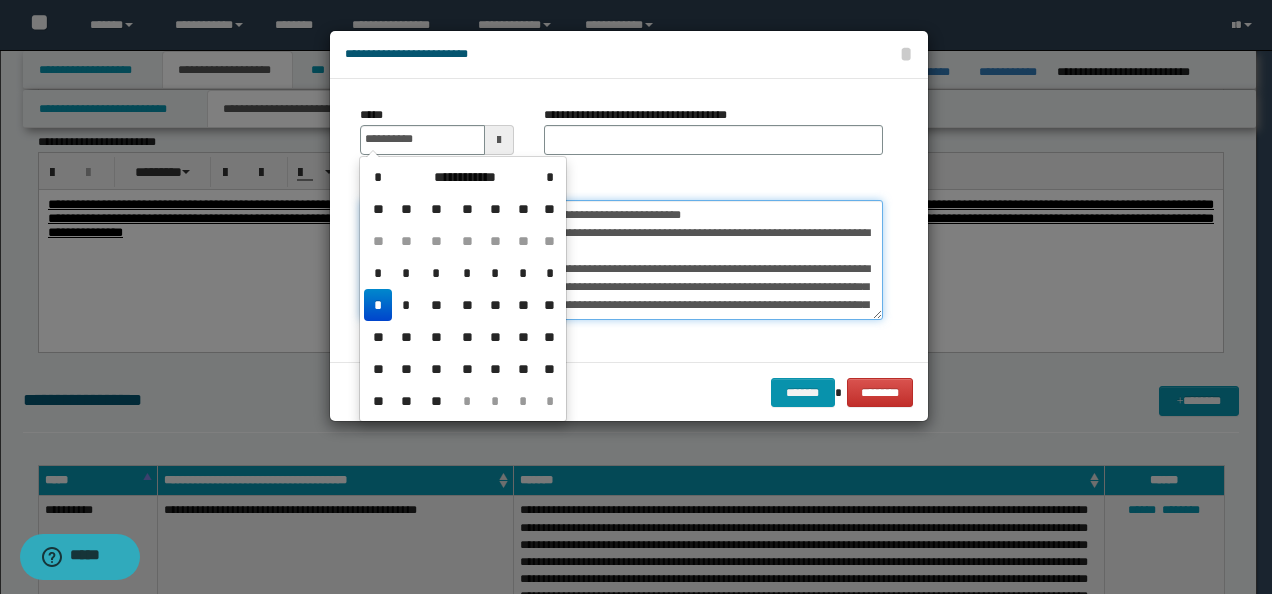 type on "**********" 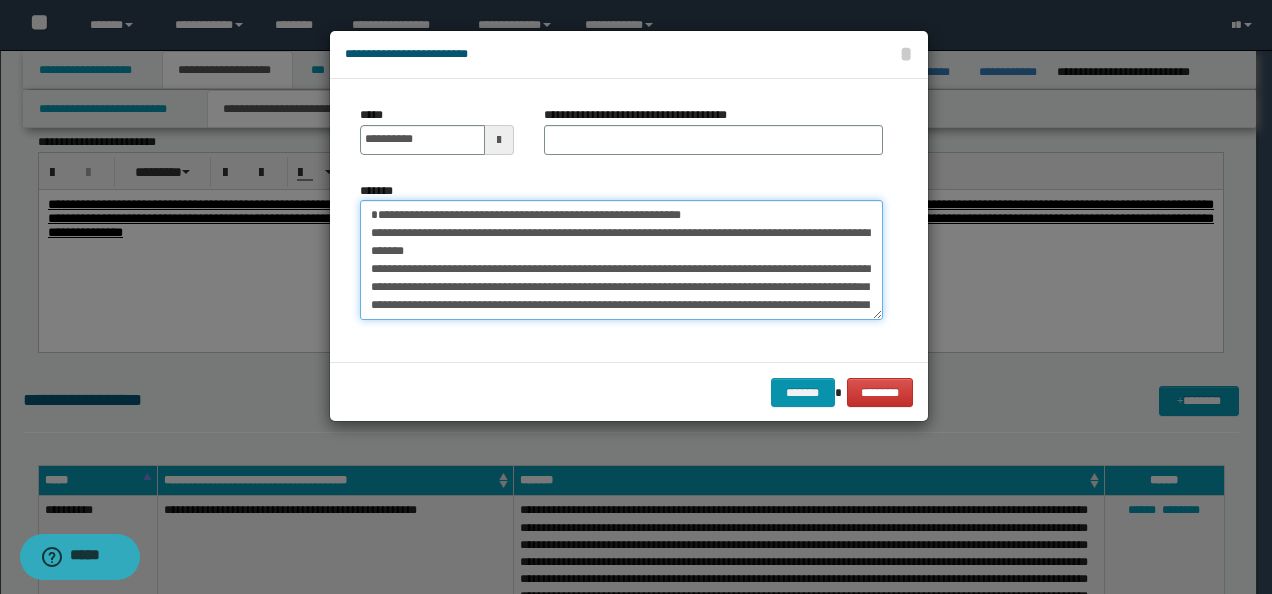 drag, startPoint x: 743, startPoint y: 214, endPoint x: 297, endPoint y: 210, distance: 446.01794 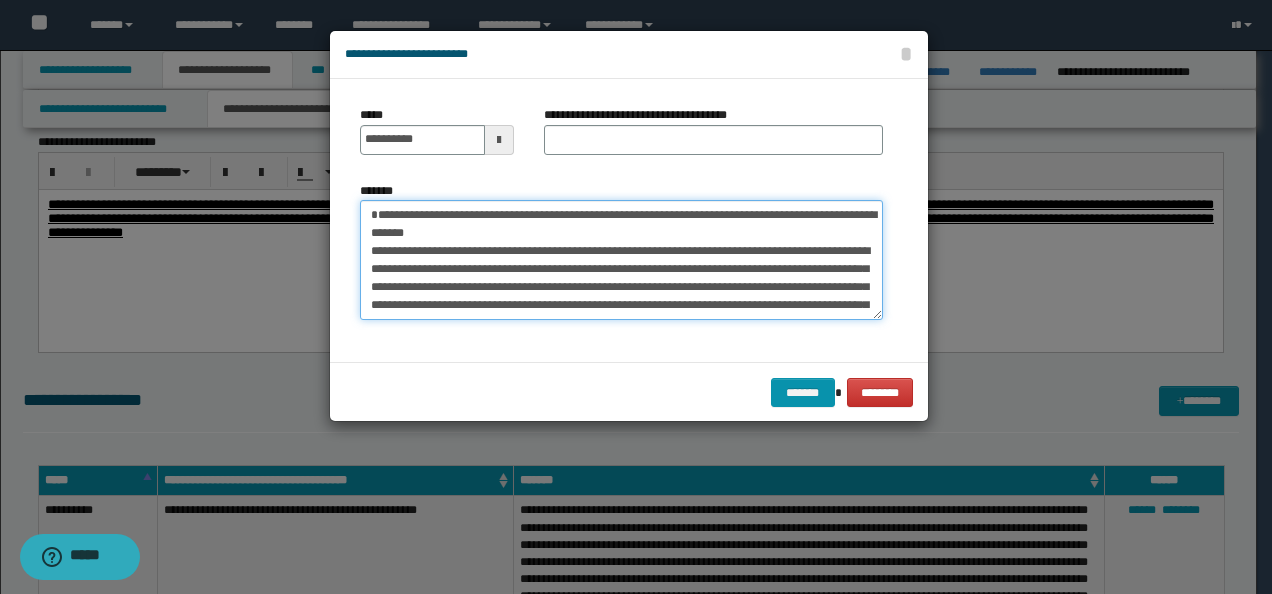type on "**********" 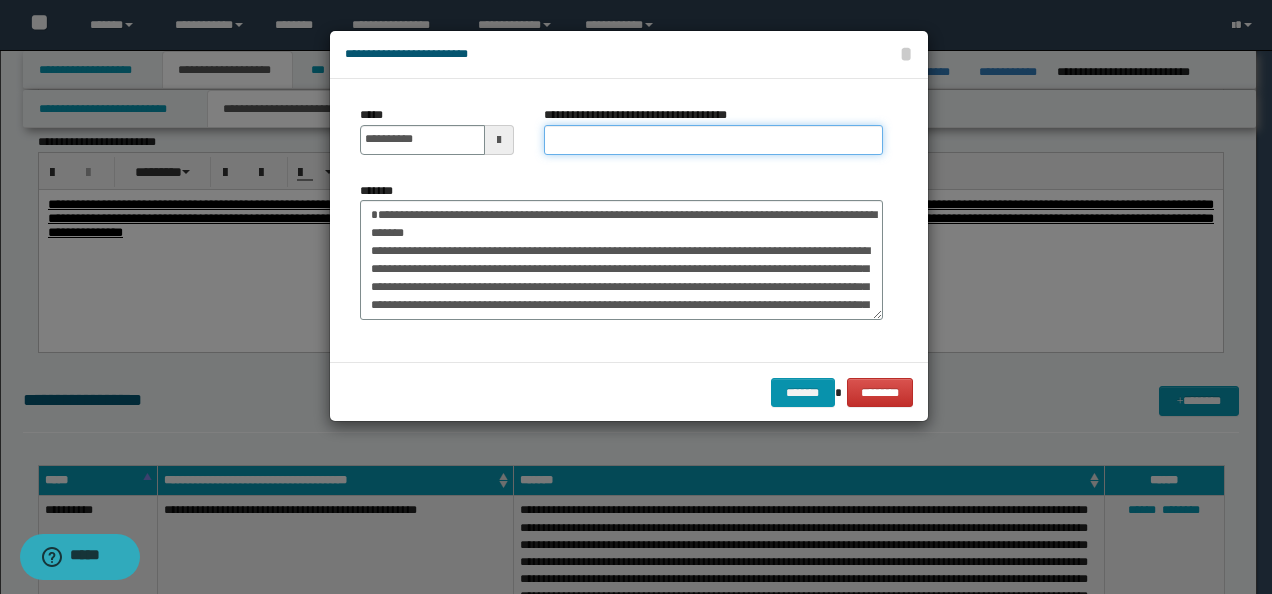 click on "**********" at bounding box center [713, 140] 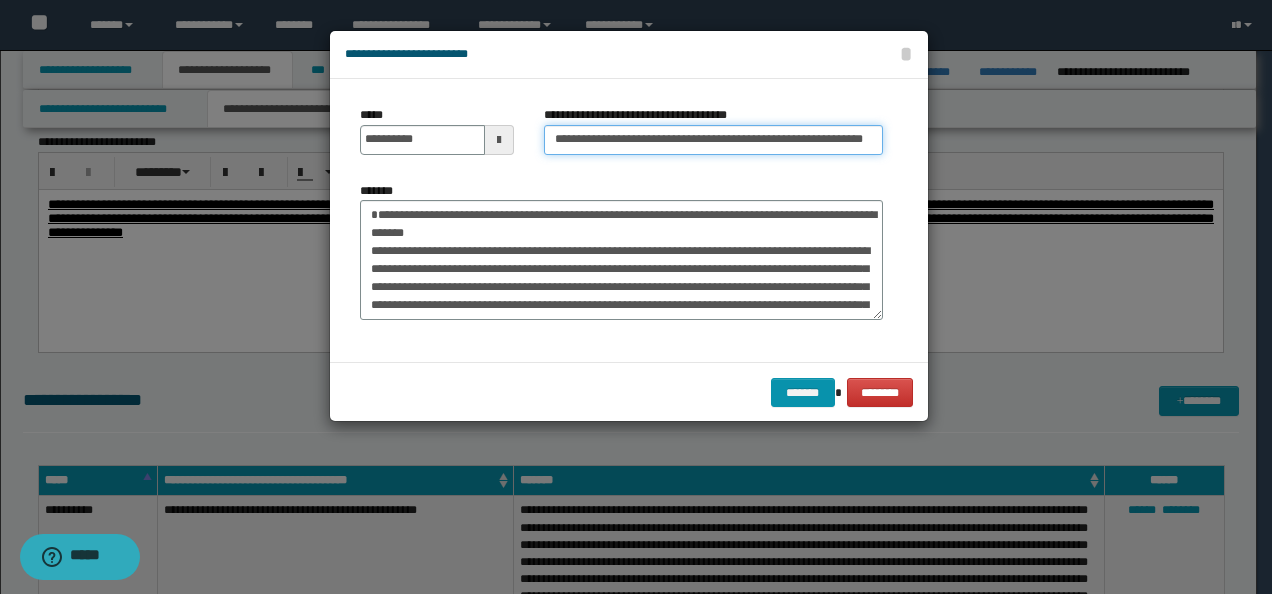 scroll, scrollTop: 0, scrollLeft: 42, axis: horizontal 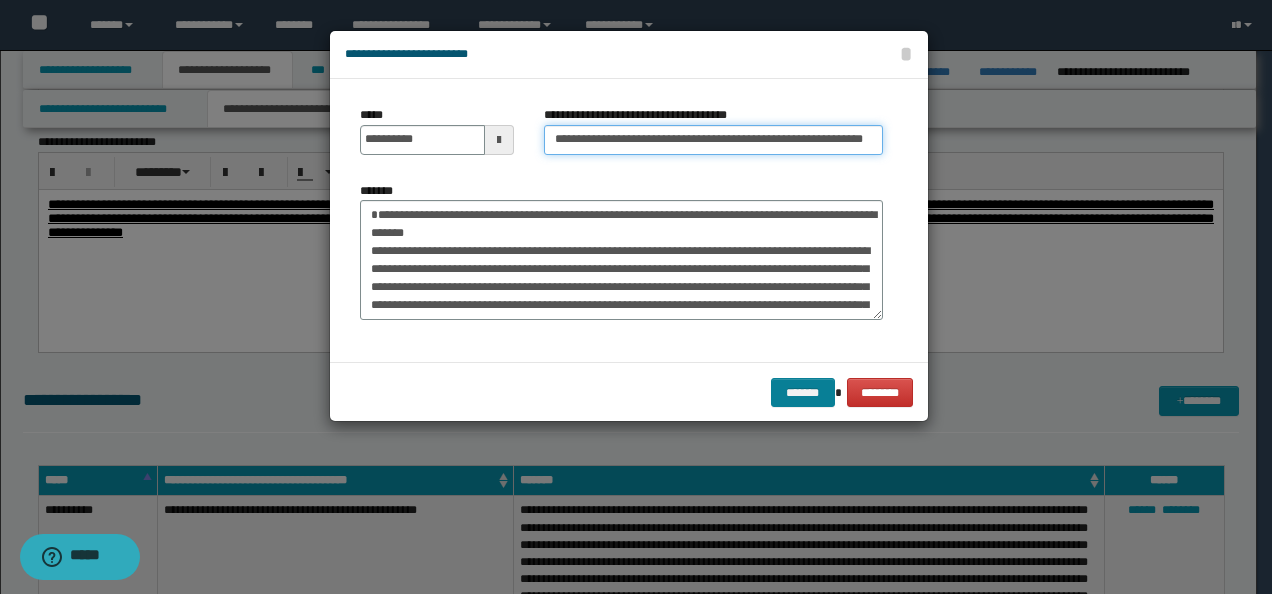 type on "**********" 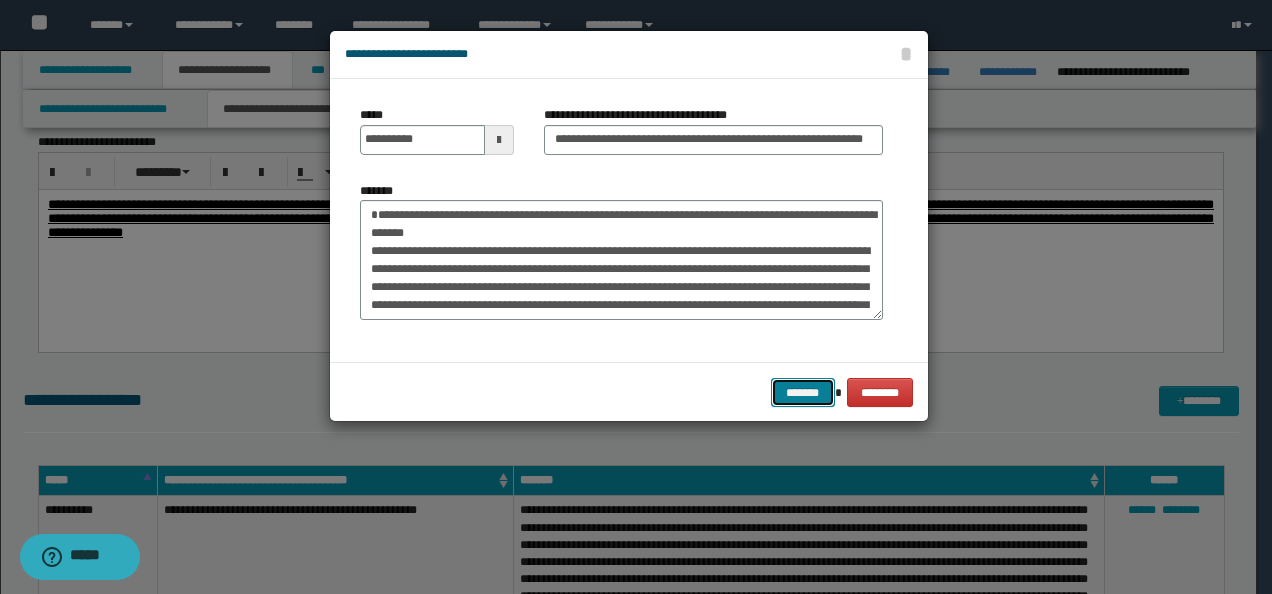 click on "*******" at bounding box center (803, 392) 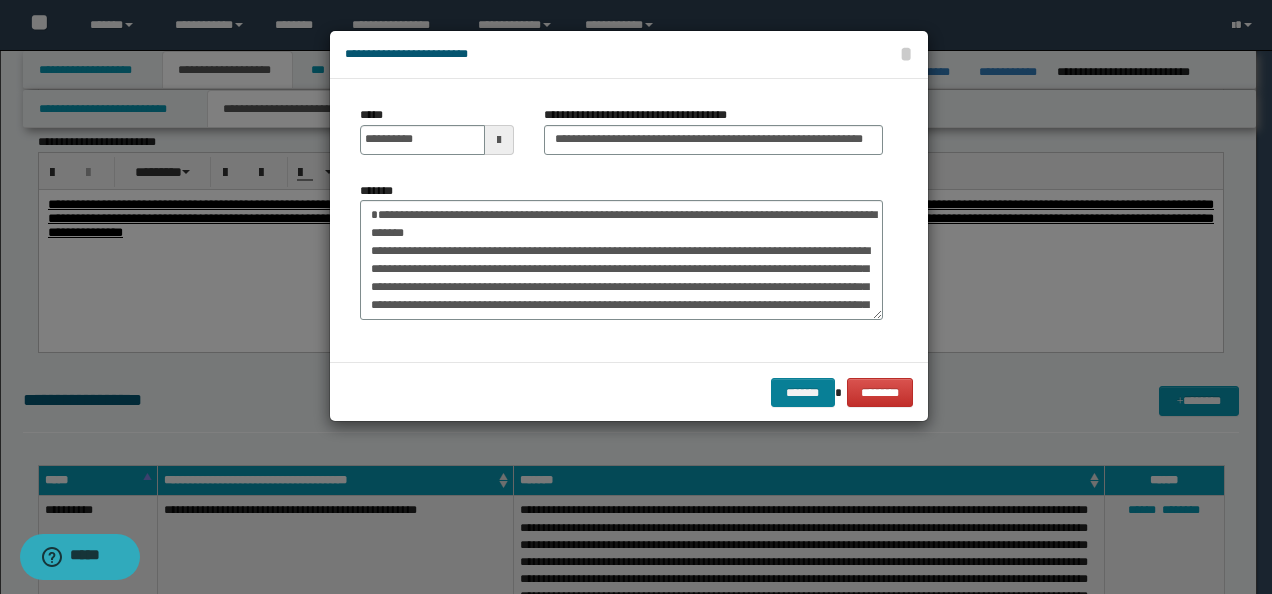 scroll, scrollTop: 0, scrollLeft: 0, axis: both 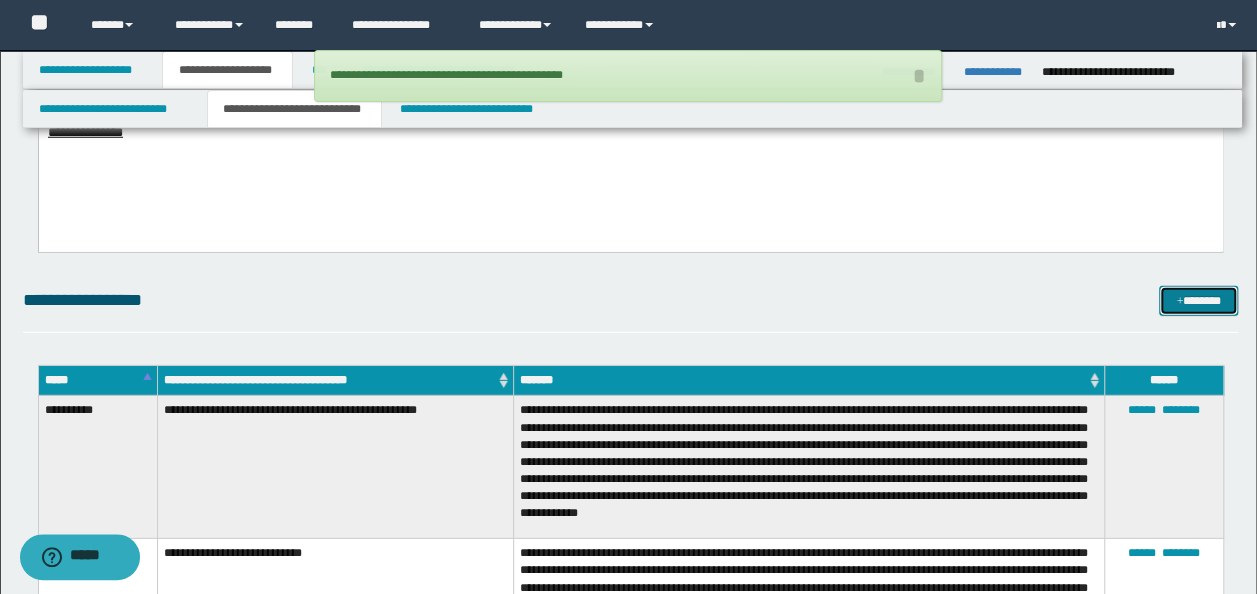 click on "*******" at bounding box center (1198, 300) 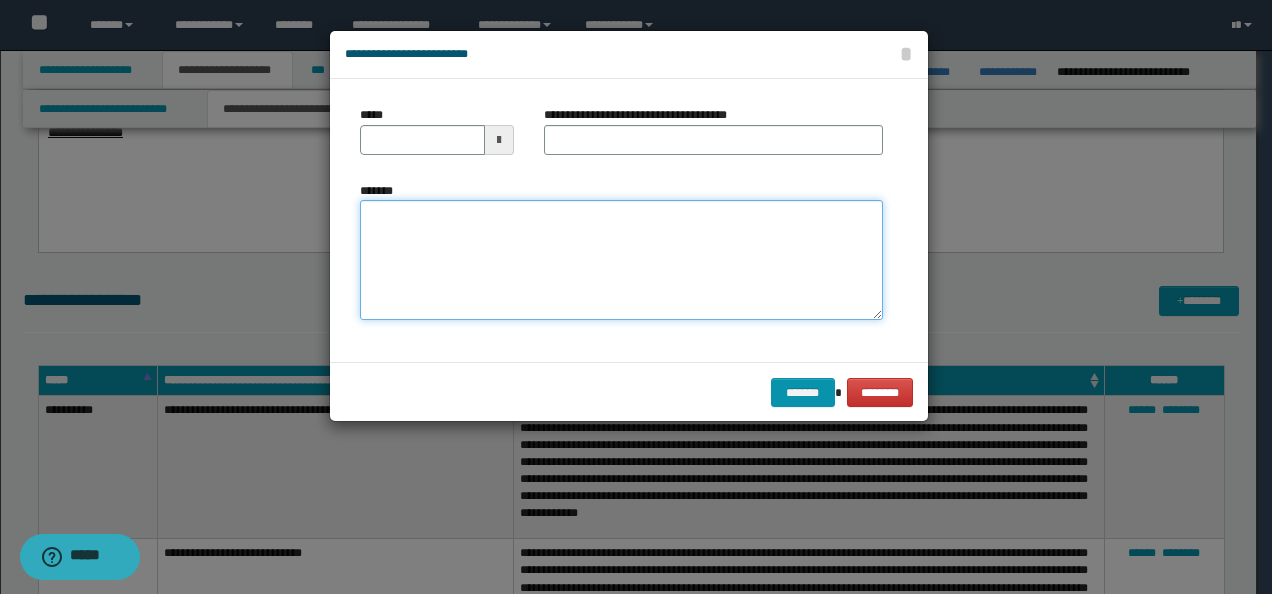 click on "*******" at bounding box center (621, 259) 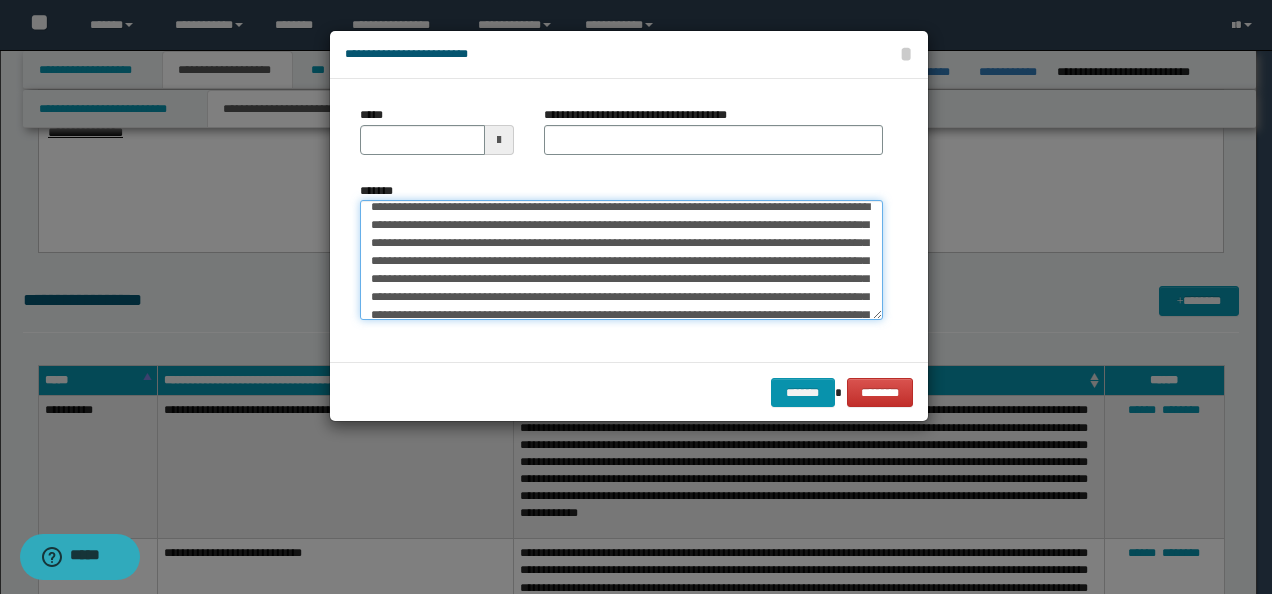 scroll, scrollTop: 0, scrollLeft: 0, axis: both 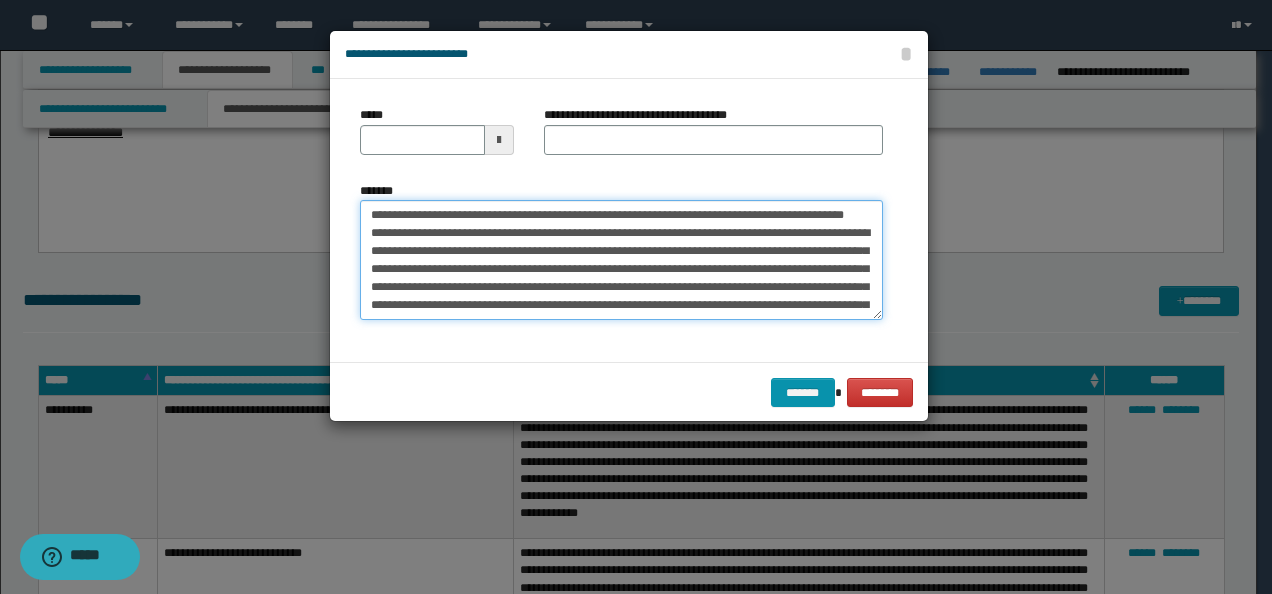 drag, startPoint x: 431, startPoint y: 212, endPoint x: 376, endPoint y: 188, distance: 60.00833 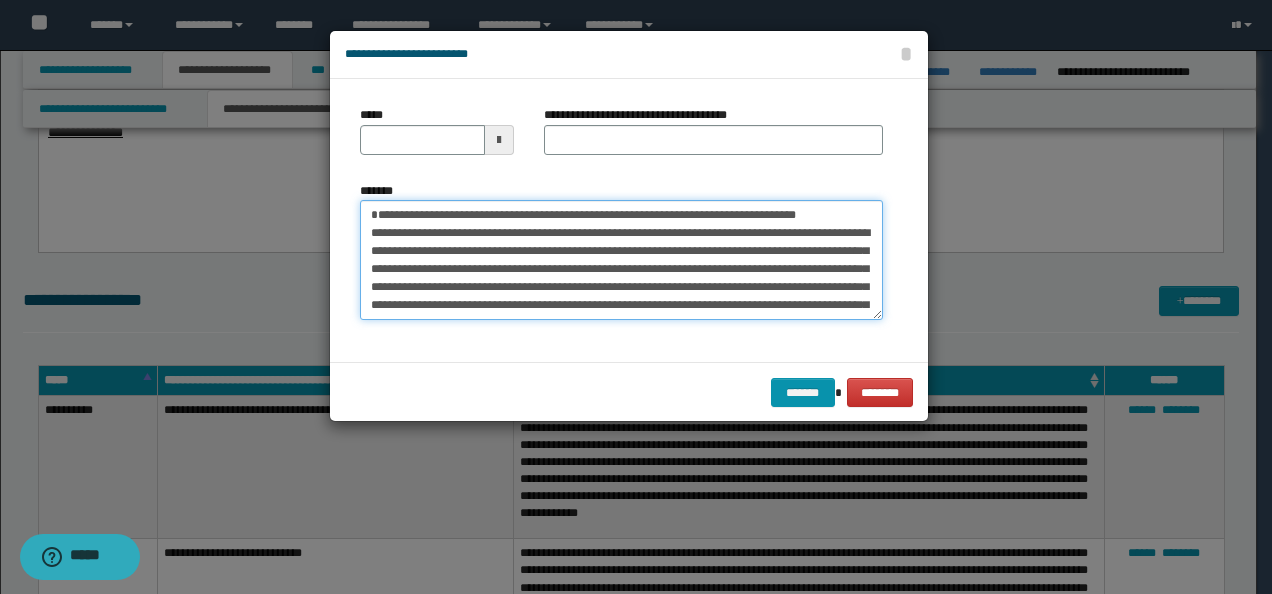 type 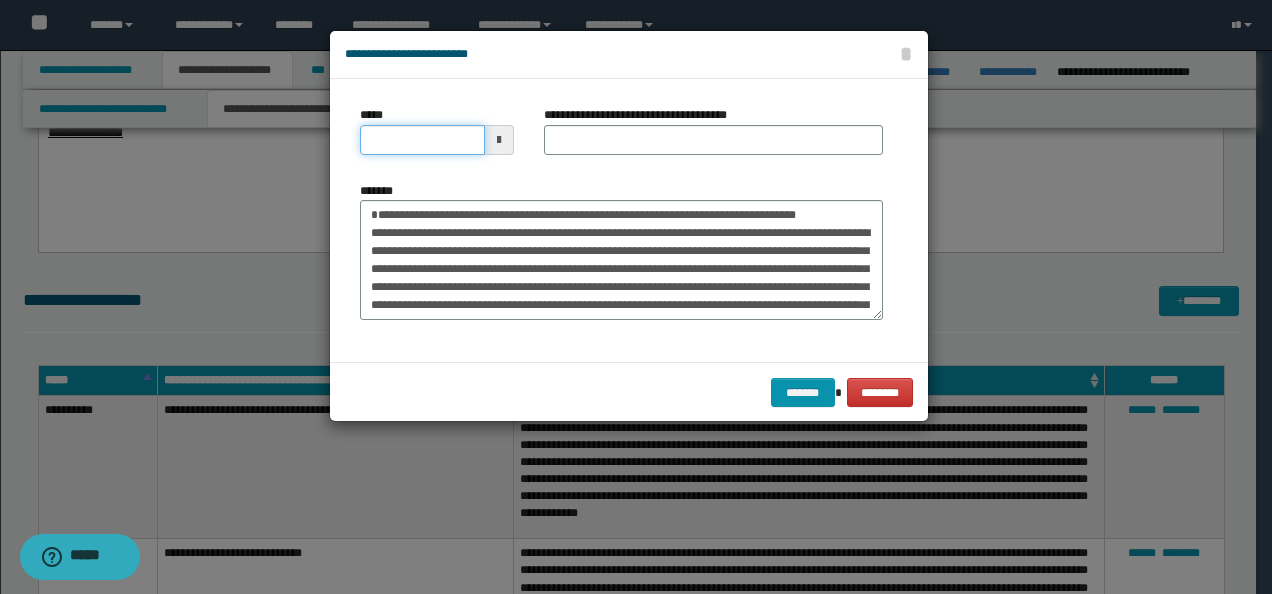 click on "*****" at bounding box center [422, 140] 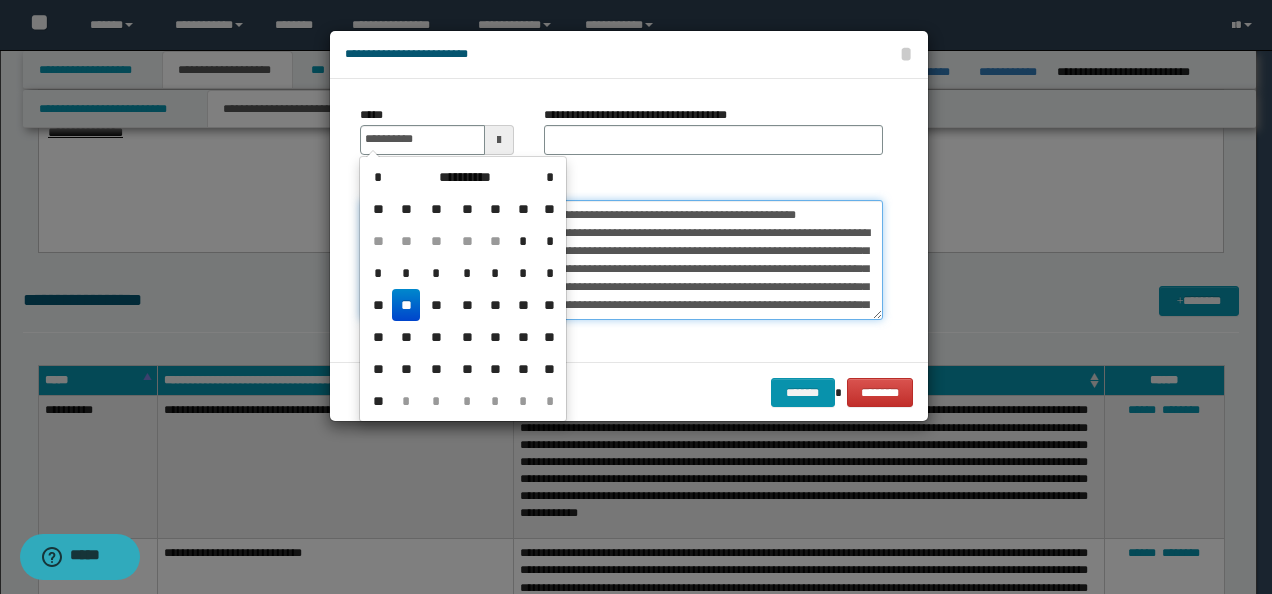type on "**********" 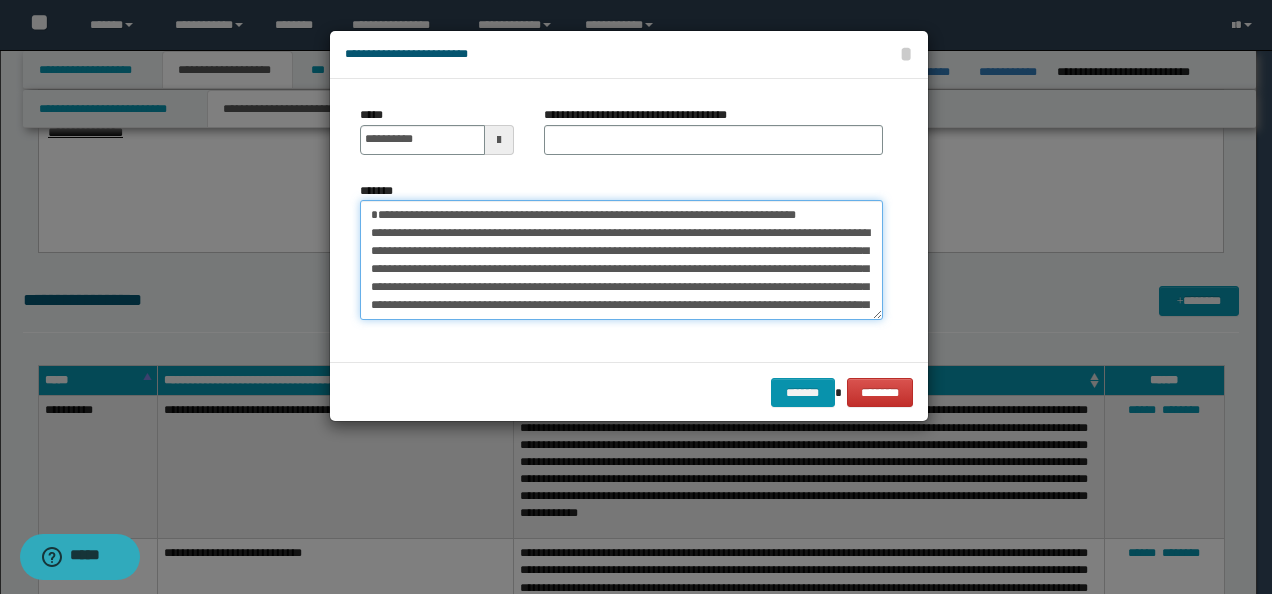 drag, startPoint x: 480, startPoint y: 232, endPoint x: 291, endPoint y: 186, distance: 194.51735 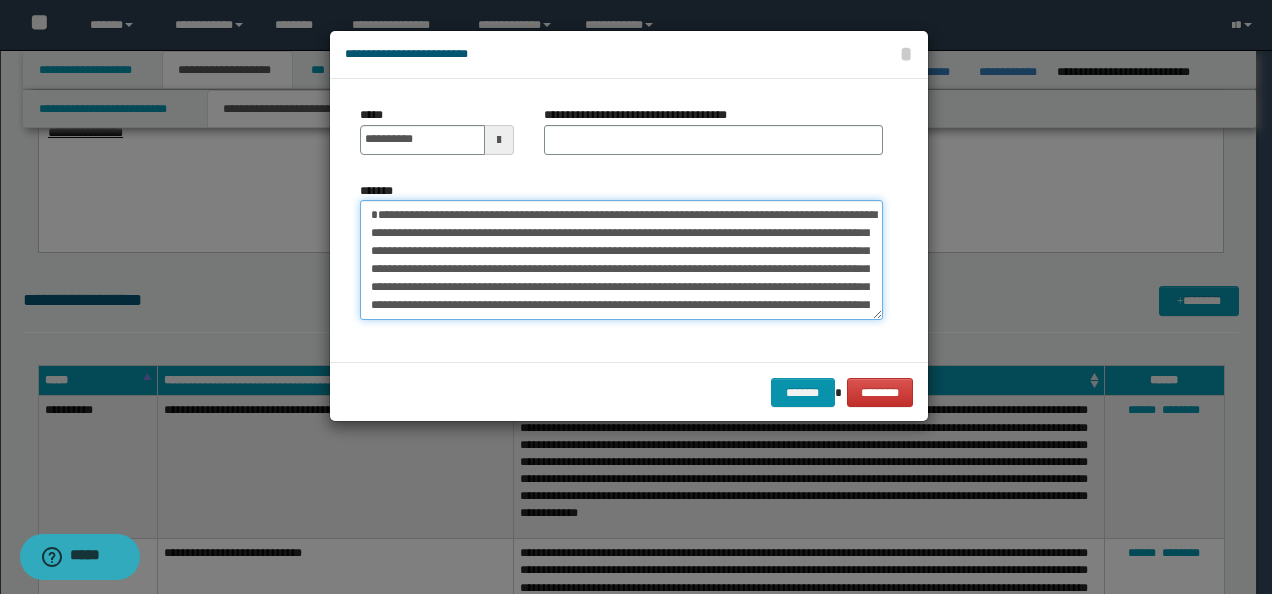 type on "**********" 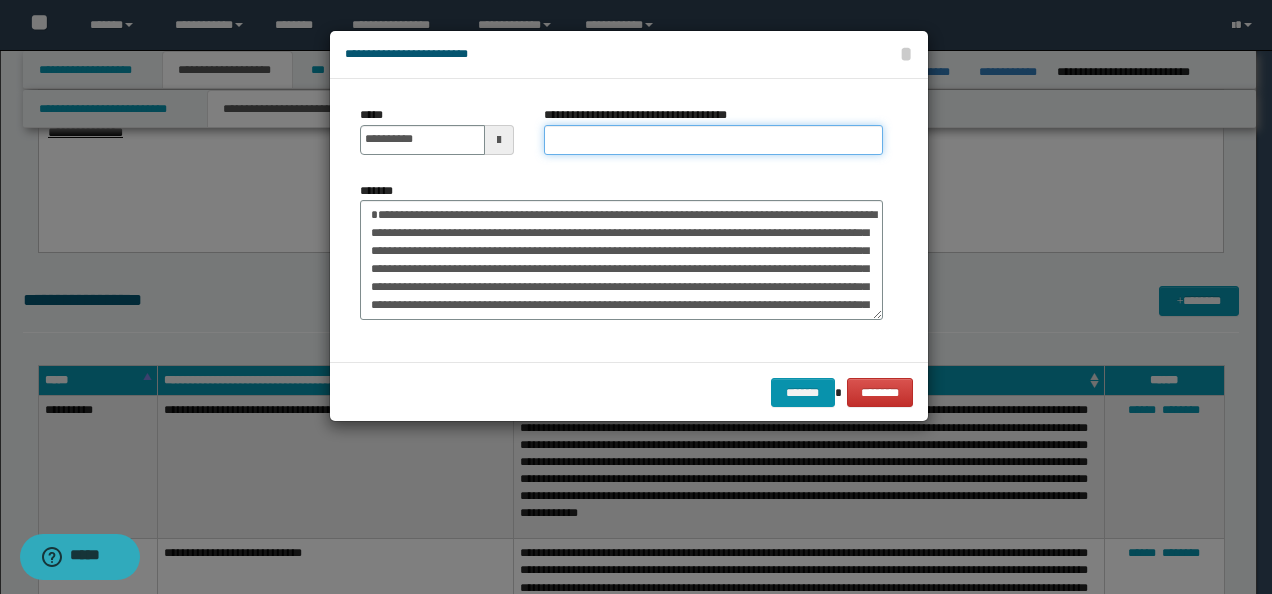 click on "**********" at bounding box center [713, 140] 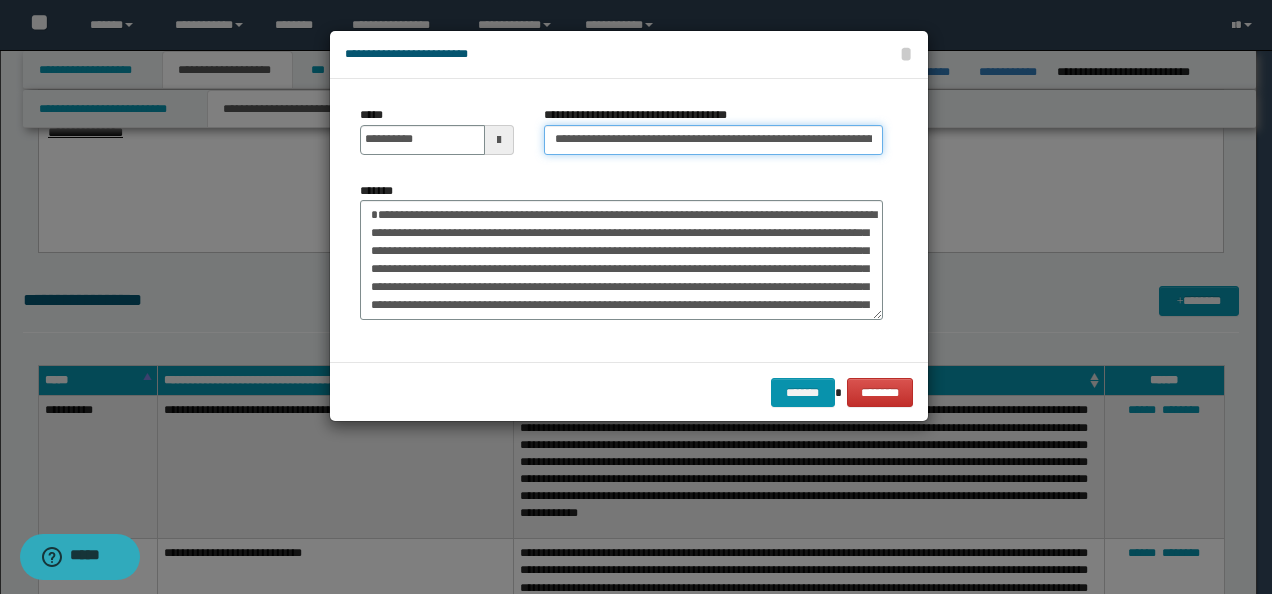 scroll, scrollTop: 0, scrollLeft: 195, axis: horizontal 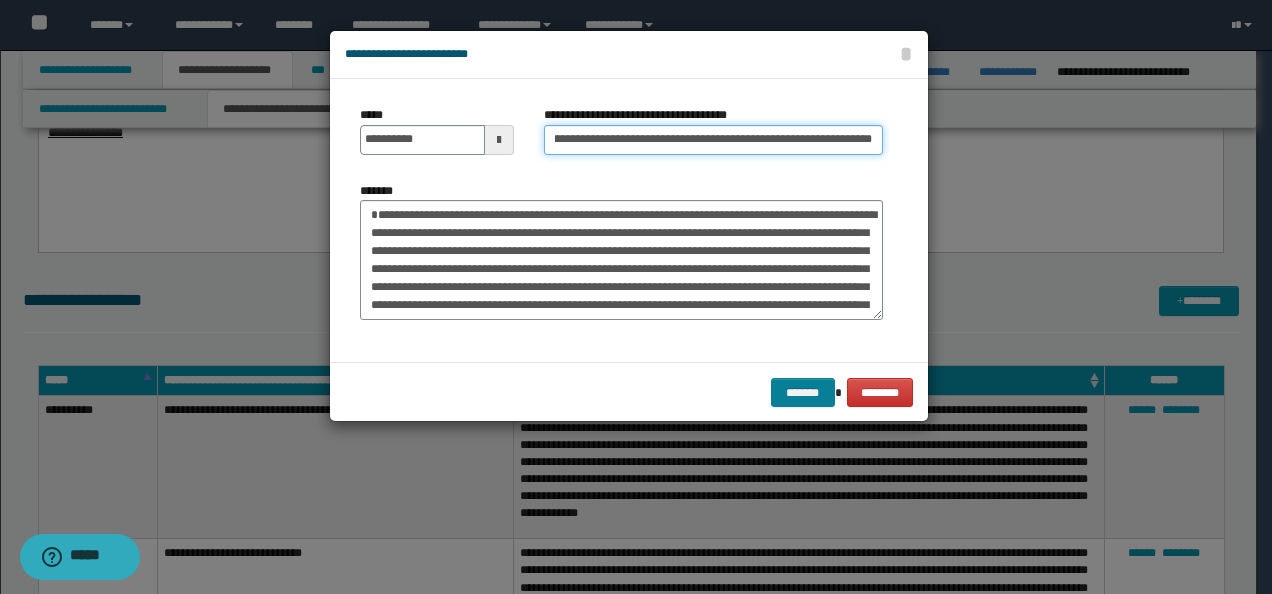 type on "**********" 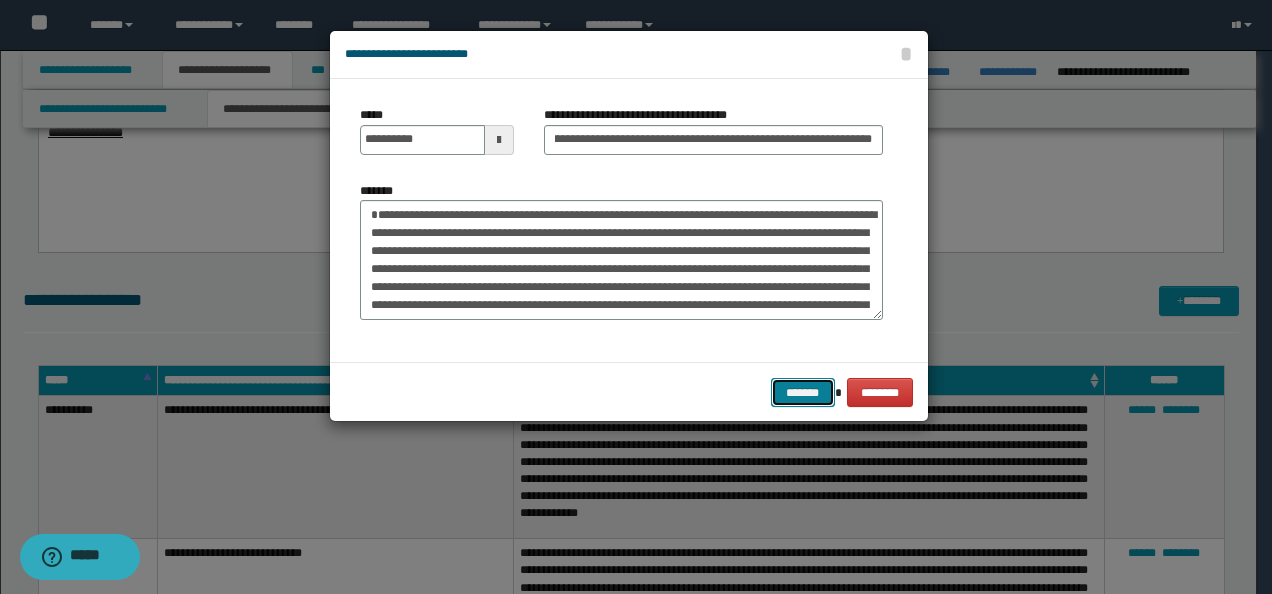 click on "*******" at bounding box center (803, 392) 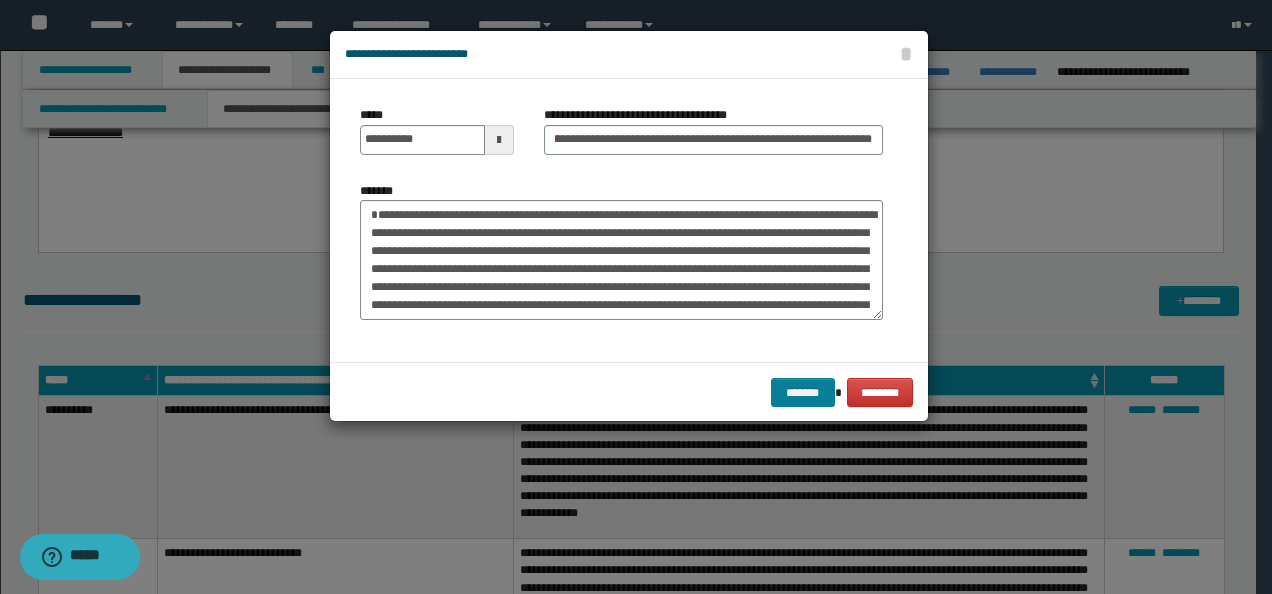 scroll, scrollTop: 0, scrollLeft: 0, axis: both 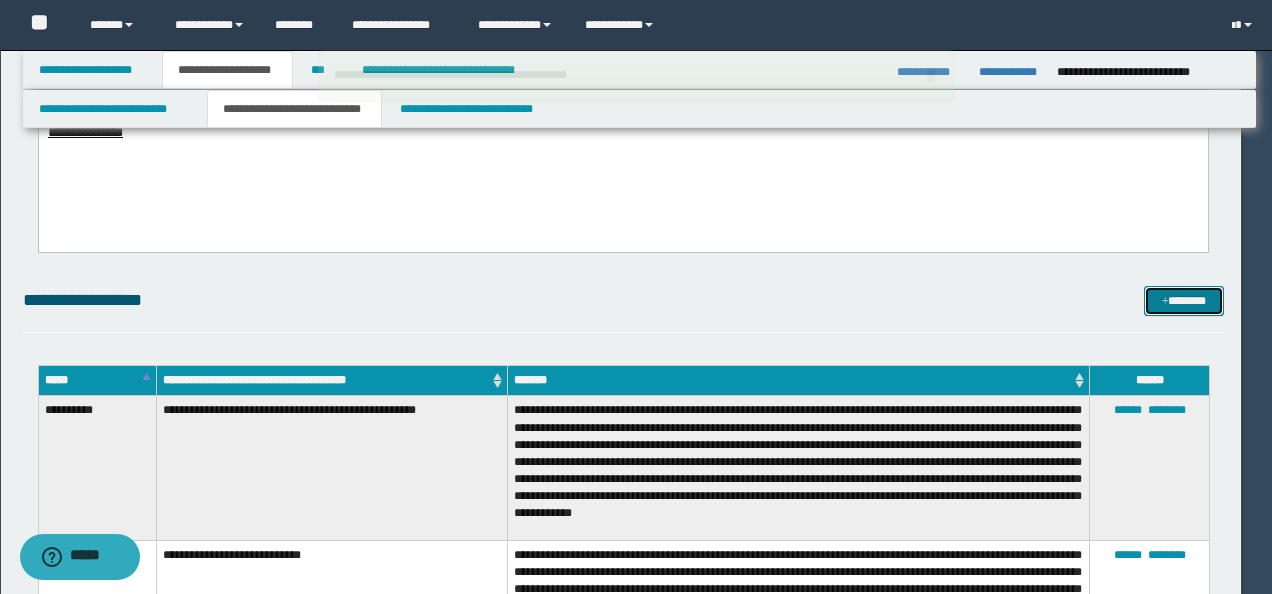 type 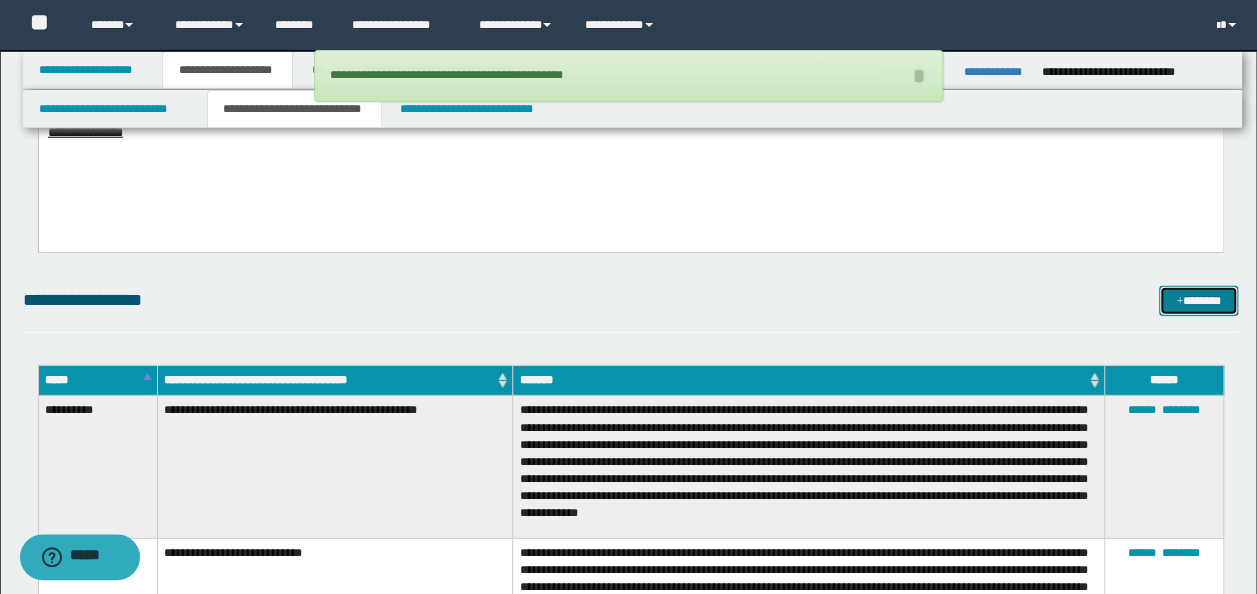 click on "*******" at bounding box center (1198, 300) 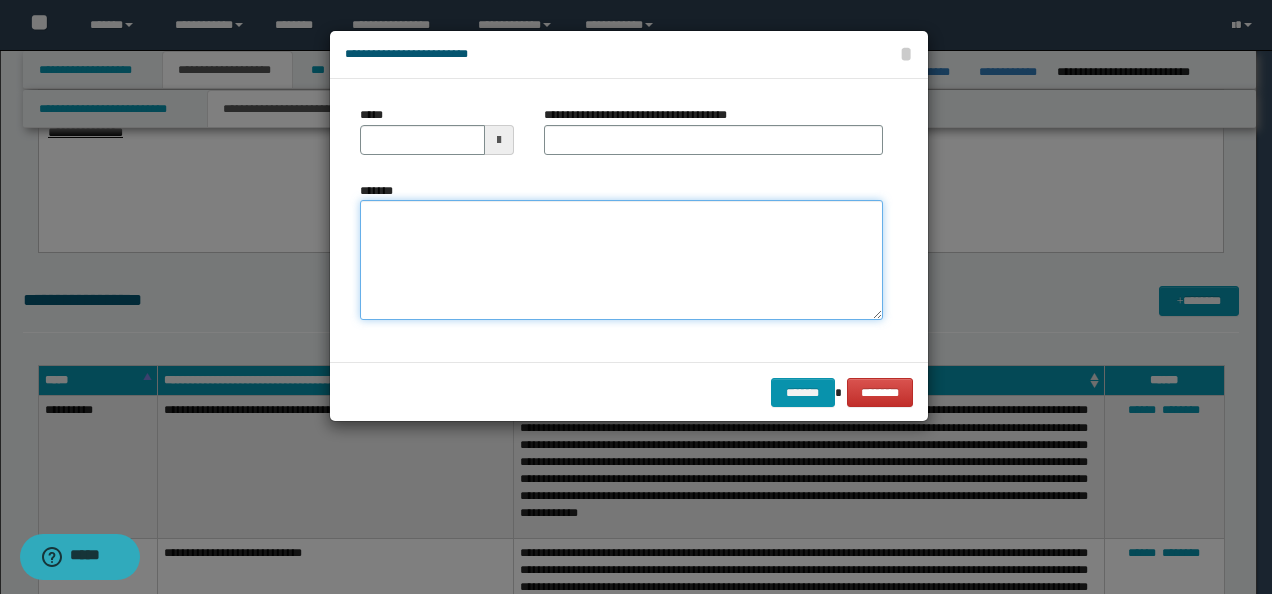 click on "*******" at bounding box center (621, 259) 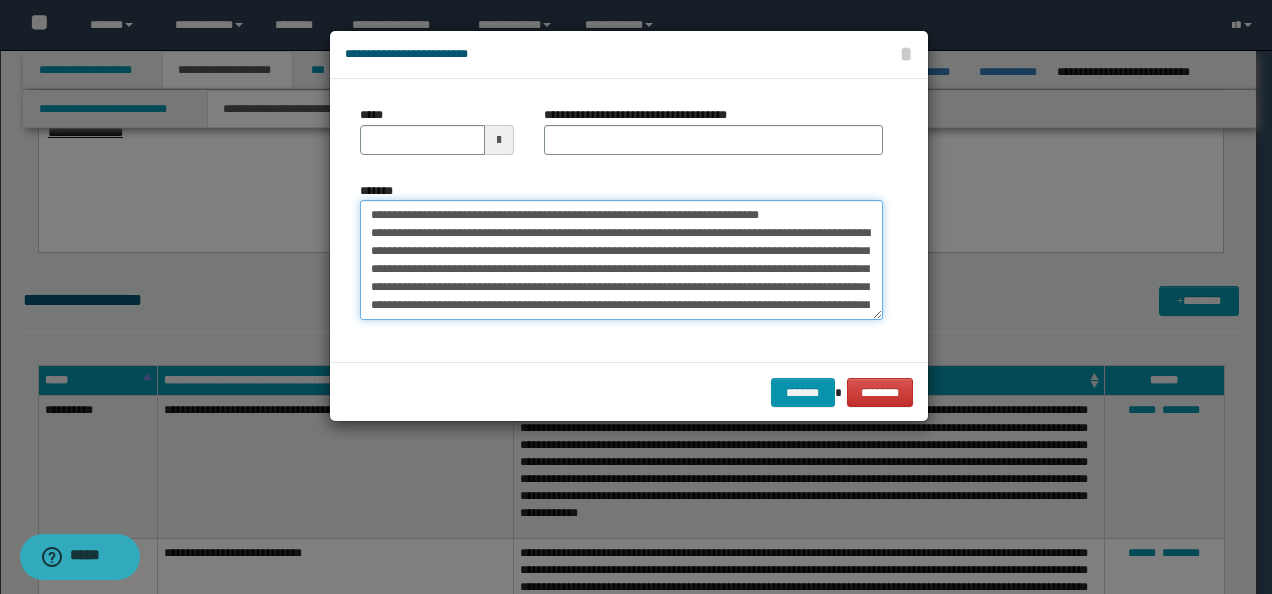 scroll, scrollTop: 0, scrollLeft: 0, axis: both 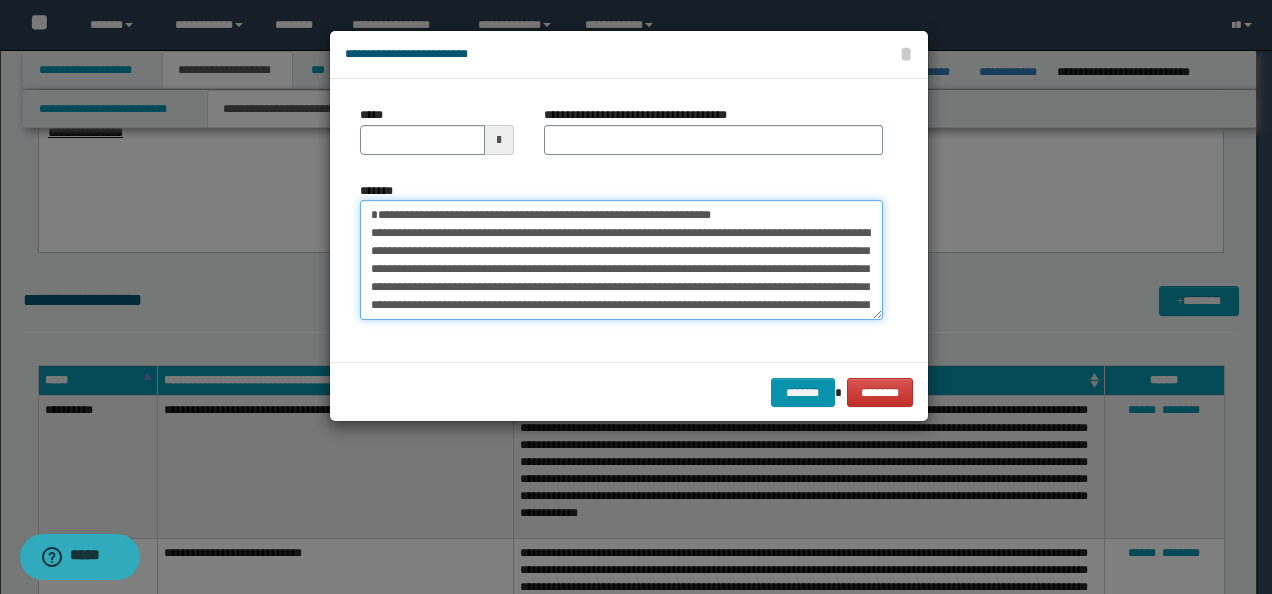 type 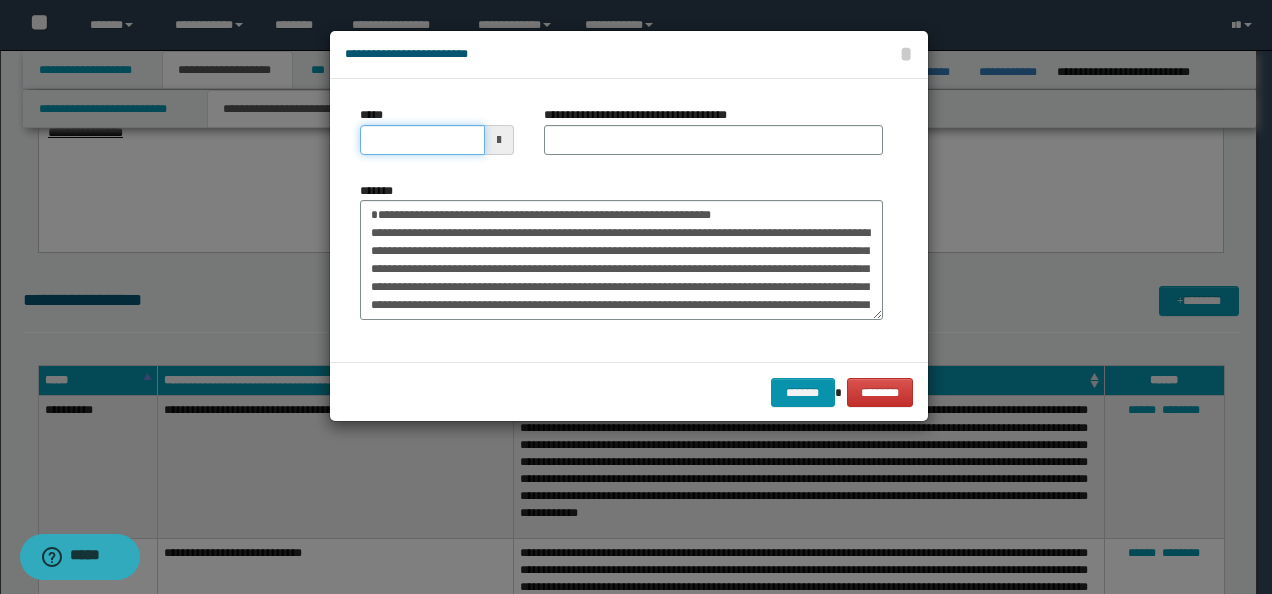 click on "*****" at bounding box center (422, 140) 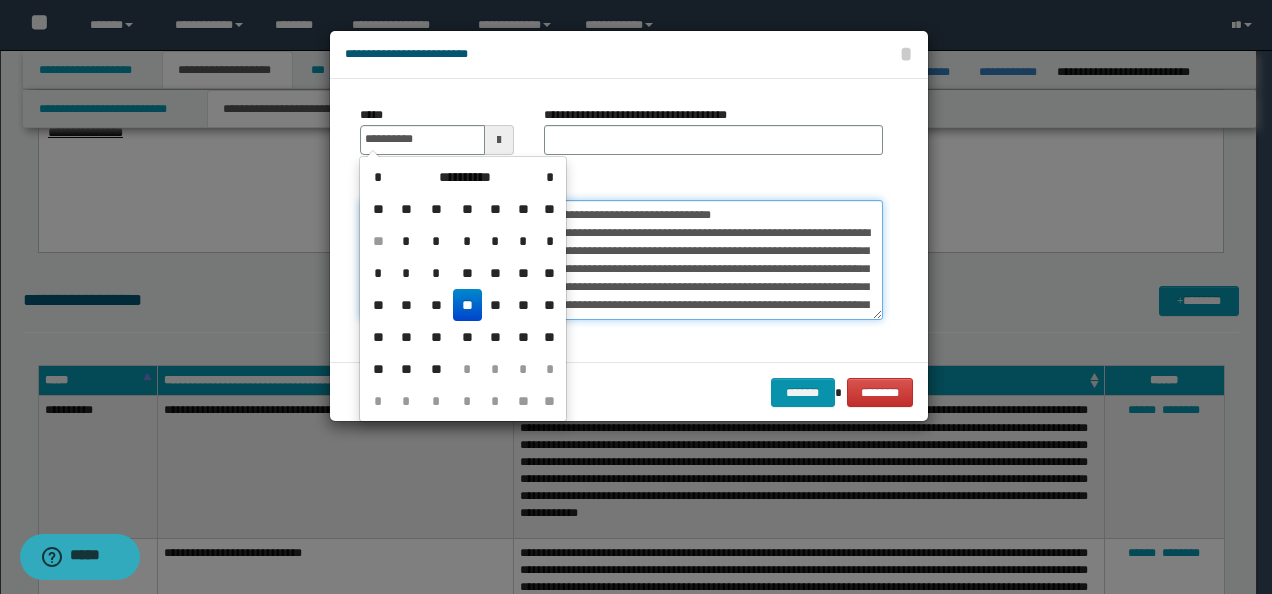 type on "**********" 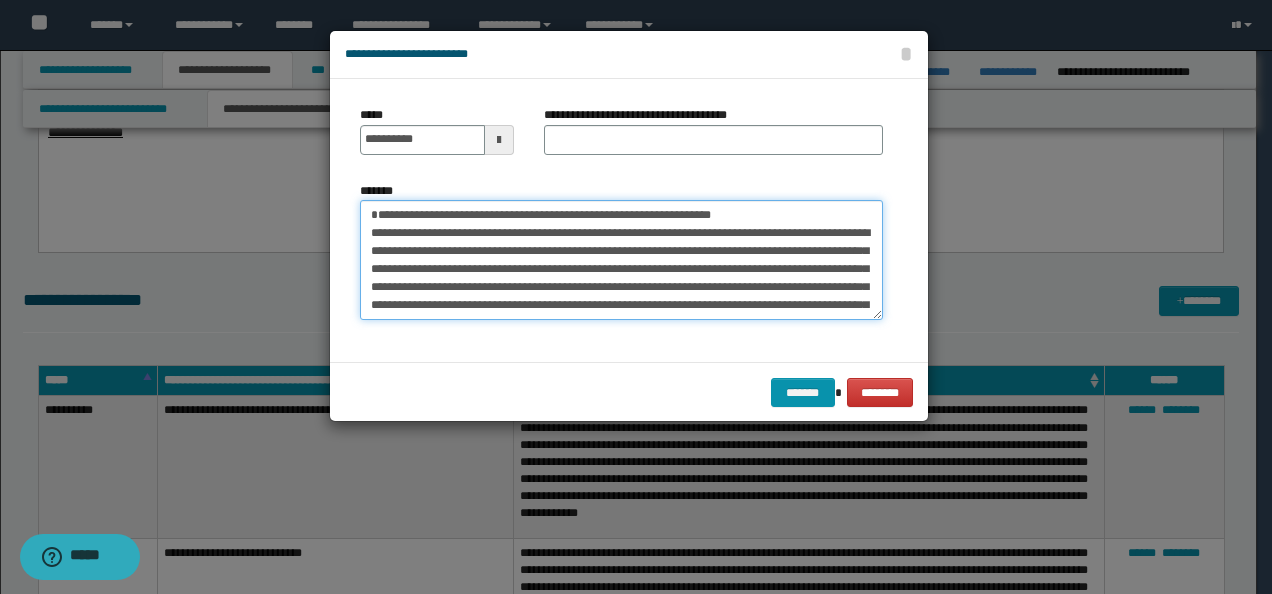drag, startPoint x: 770, startPoint y: 212, endPoint x: 356, endPoint y: 203, distance: 414.0978 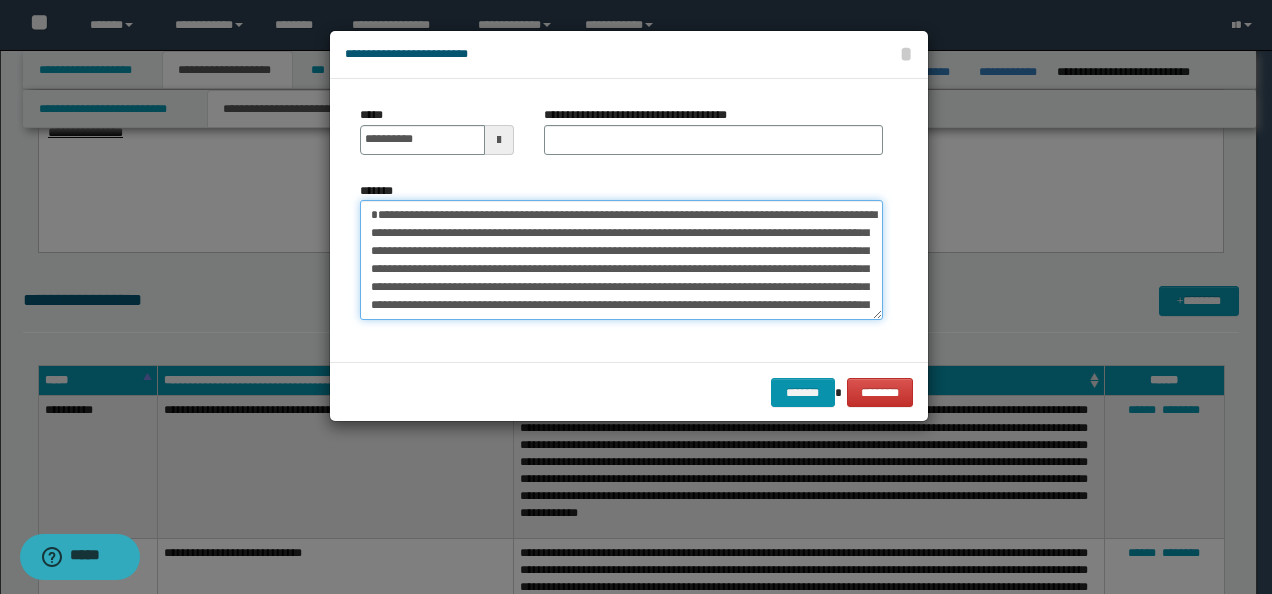 type on "**********" 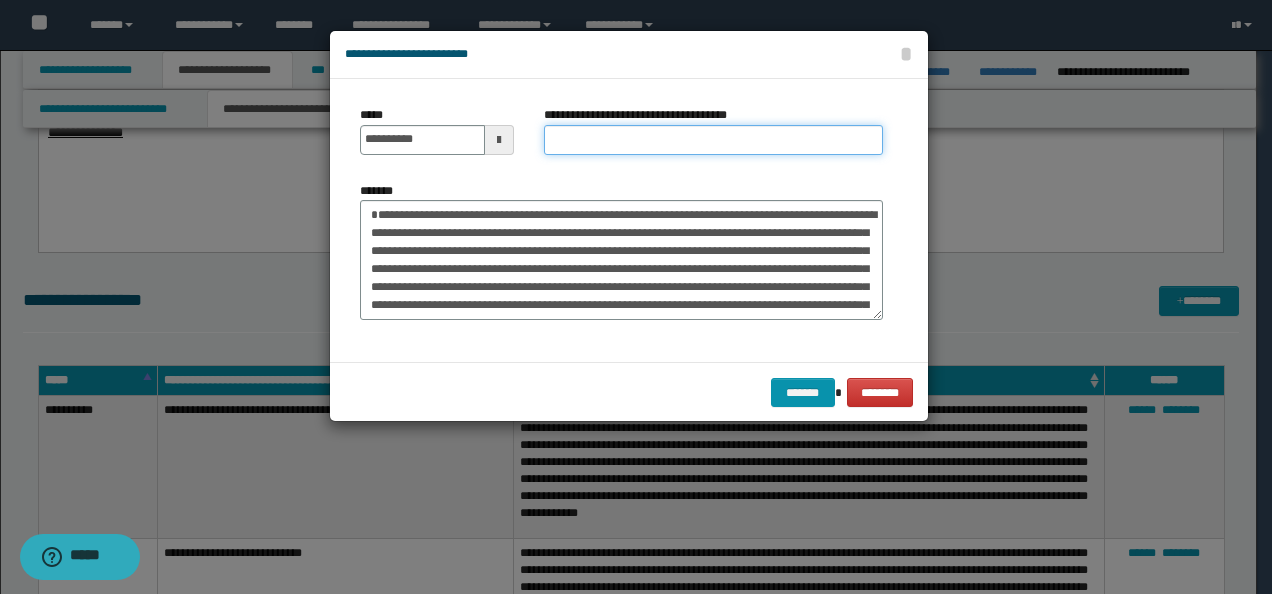 click on "**********" at bounding box center (713, 140) 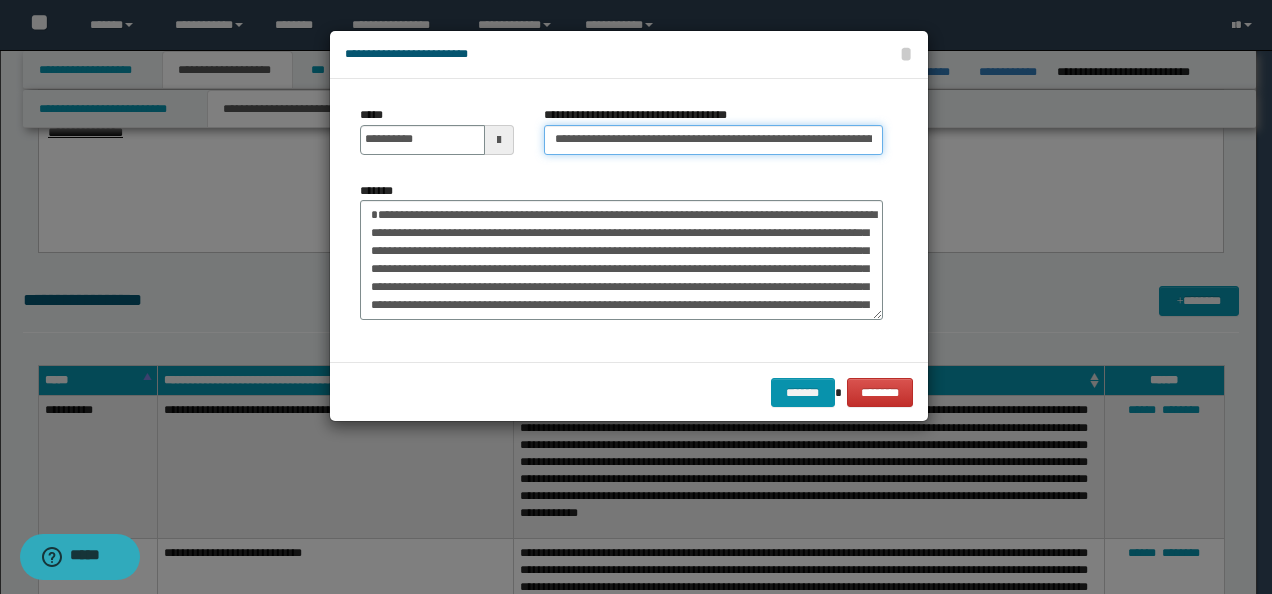 scroll, scrollTop: 0, scrollLeft: 80, axis: horizontal 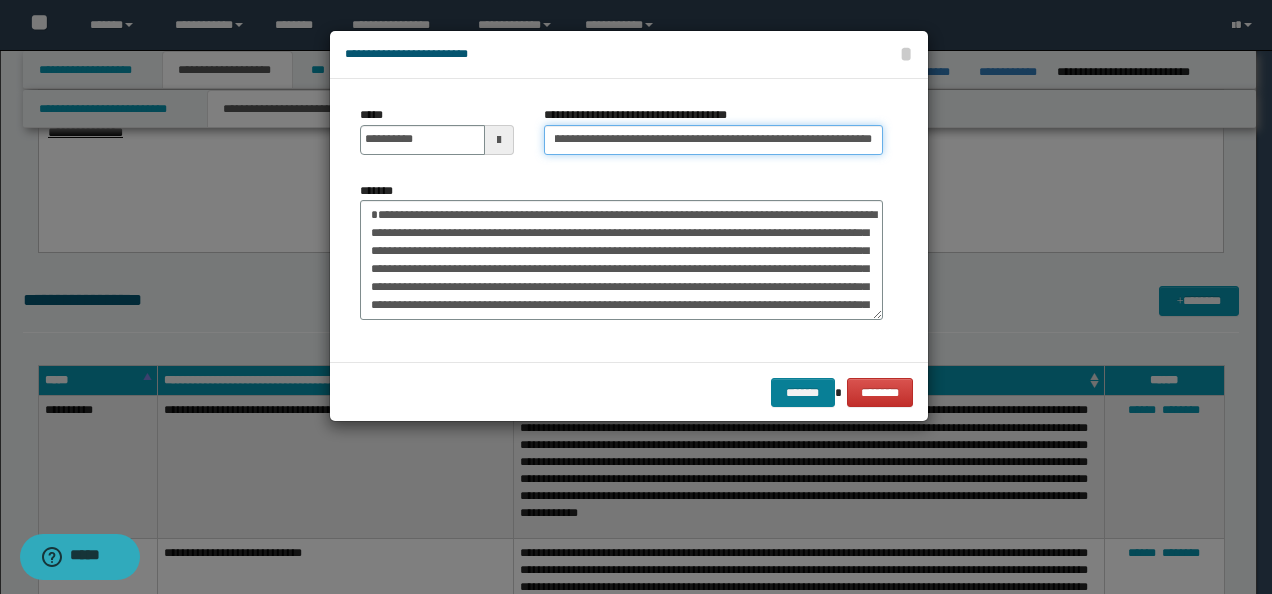 type on "**********" 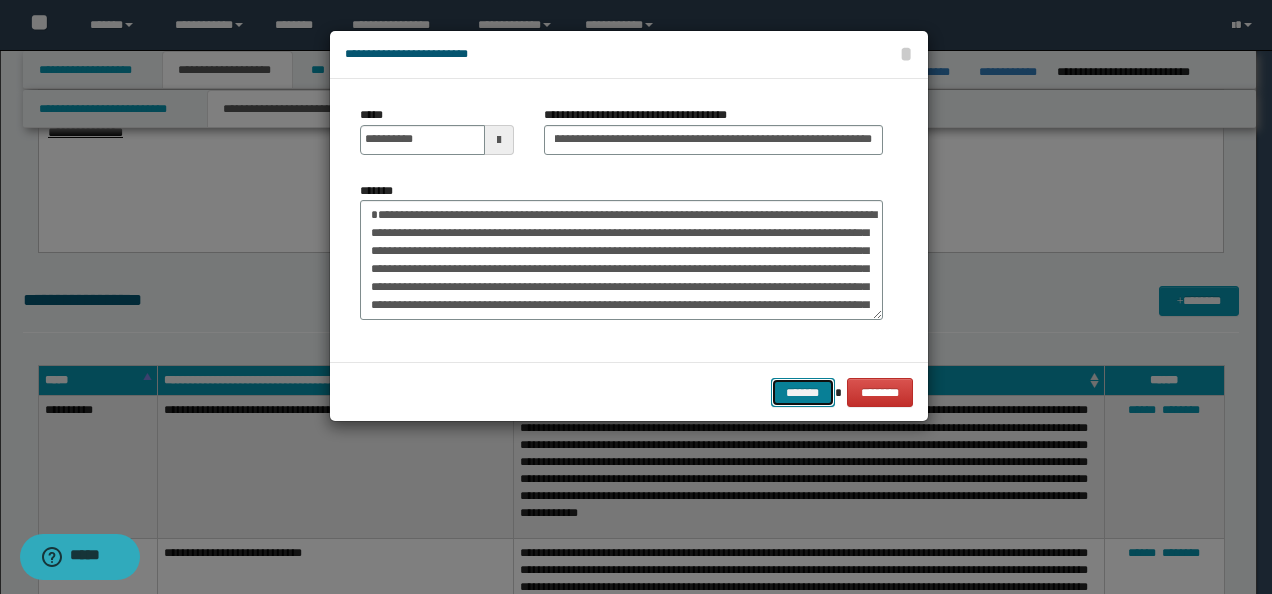 click on "*******" at bounding box center [803, 392] 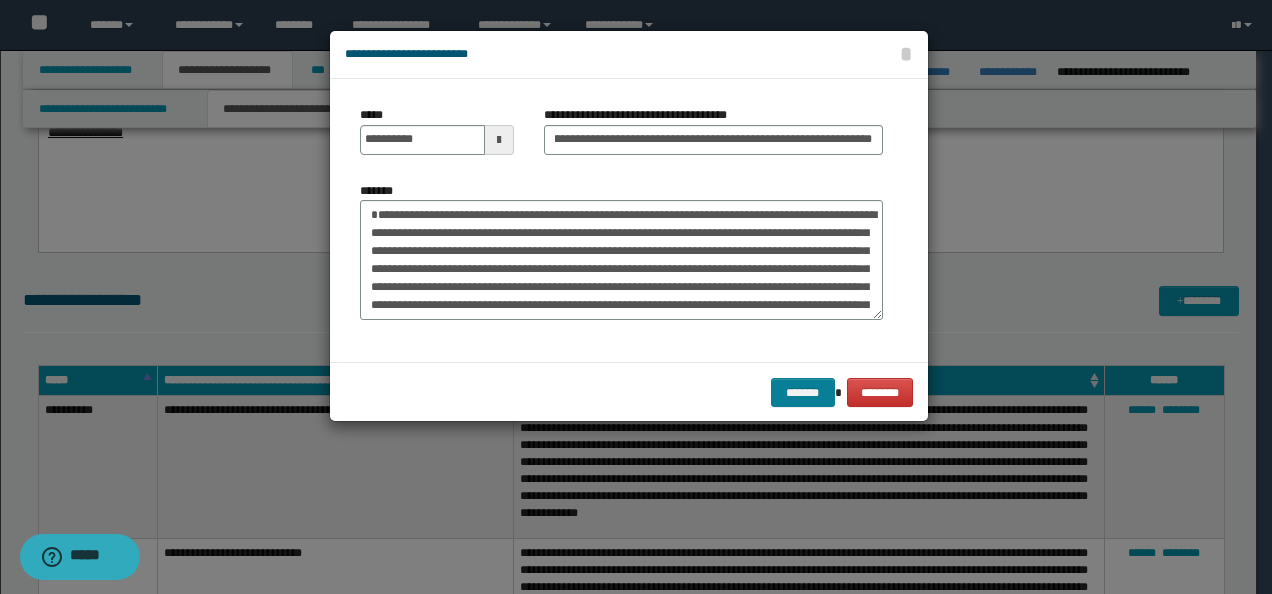 scroll, scrollTop: 0, scrollLeft: 0, axis: both 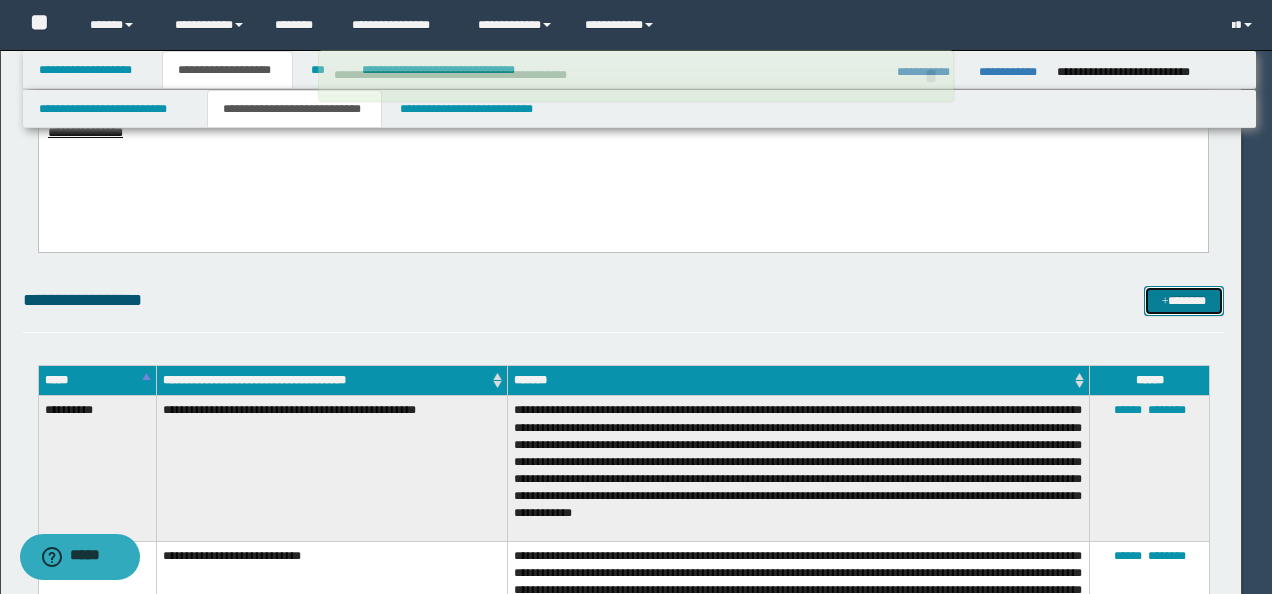 type 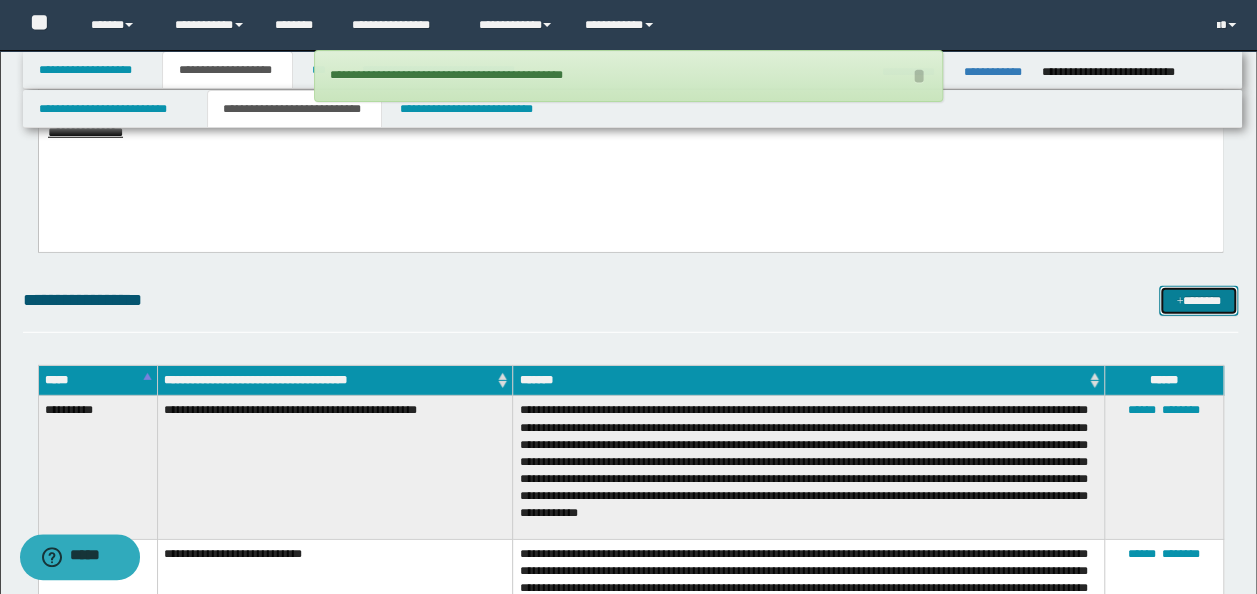 click at bounding box center (1179, 302) 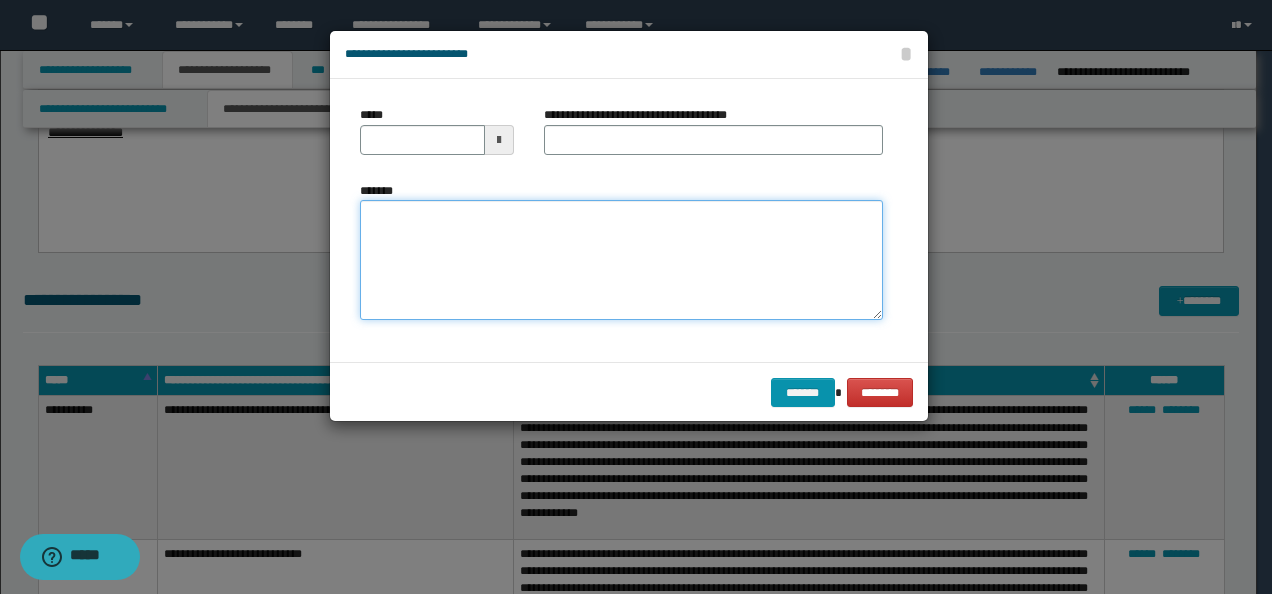 click on "*******" at bounding box center (621, 259) 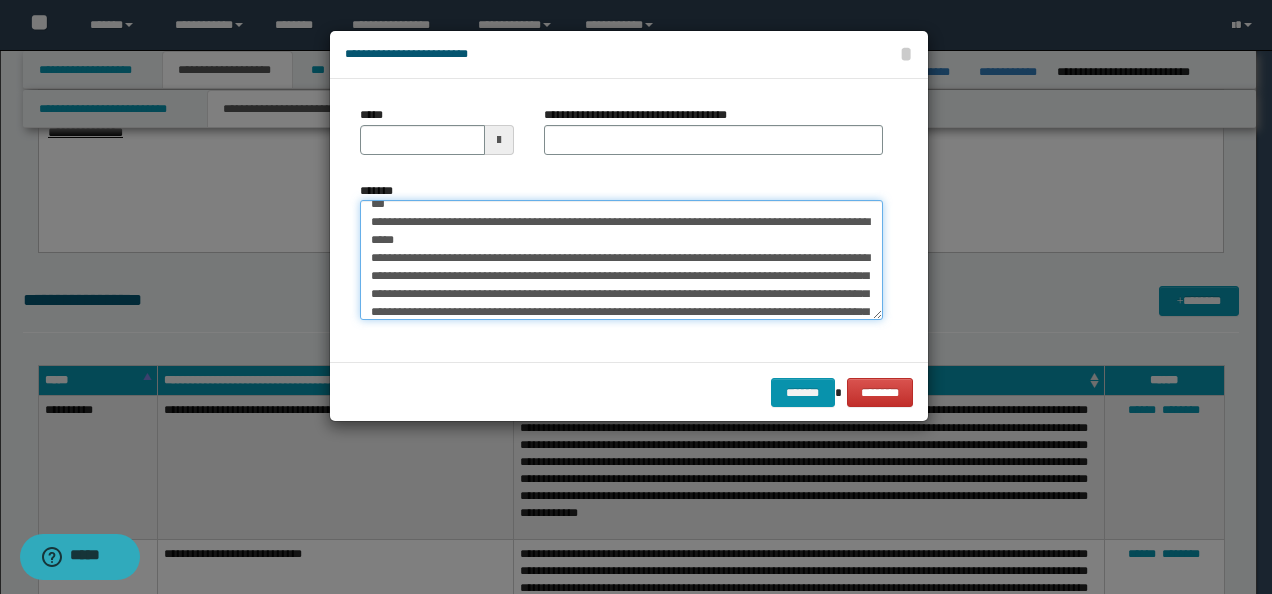 scroll, scrollTop: 0, scrollLeft: 0, axis: both 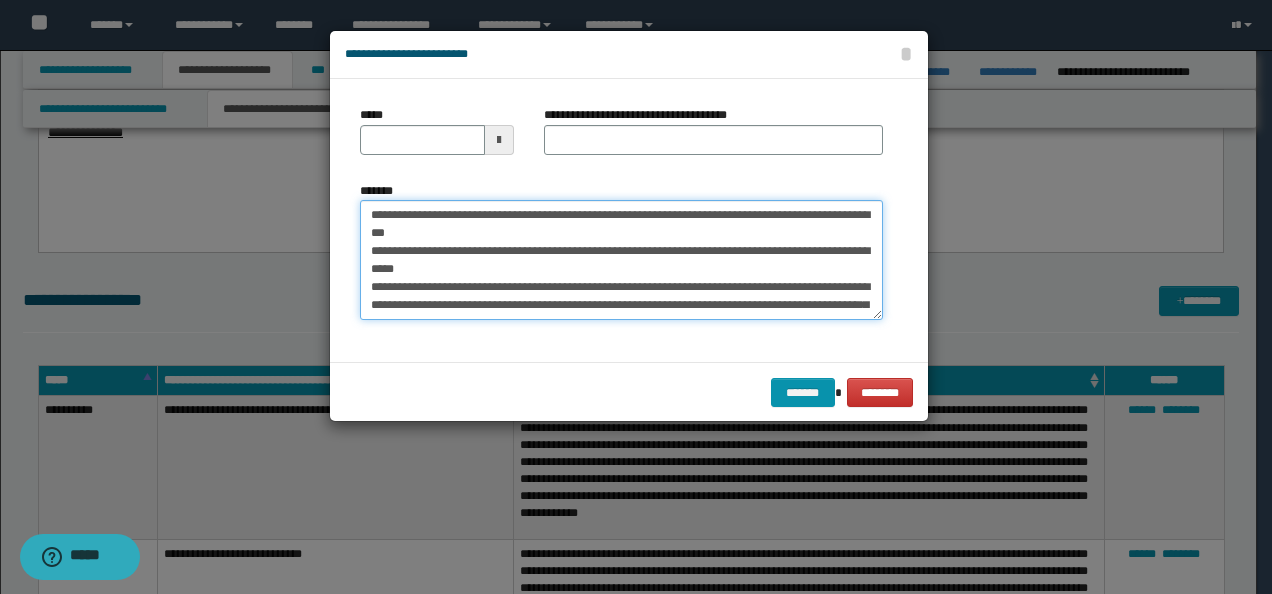 drag, startPoint x: 427, startPoint y: 212, endPoint x: 302, endPoint y: 212, distance: 125 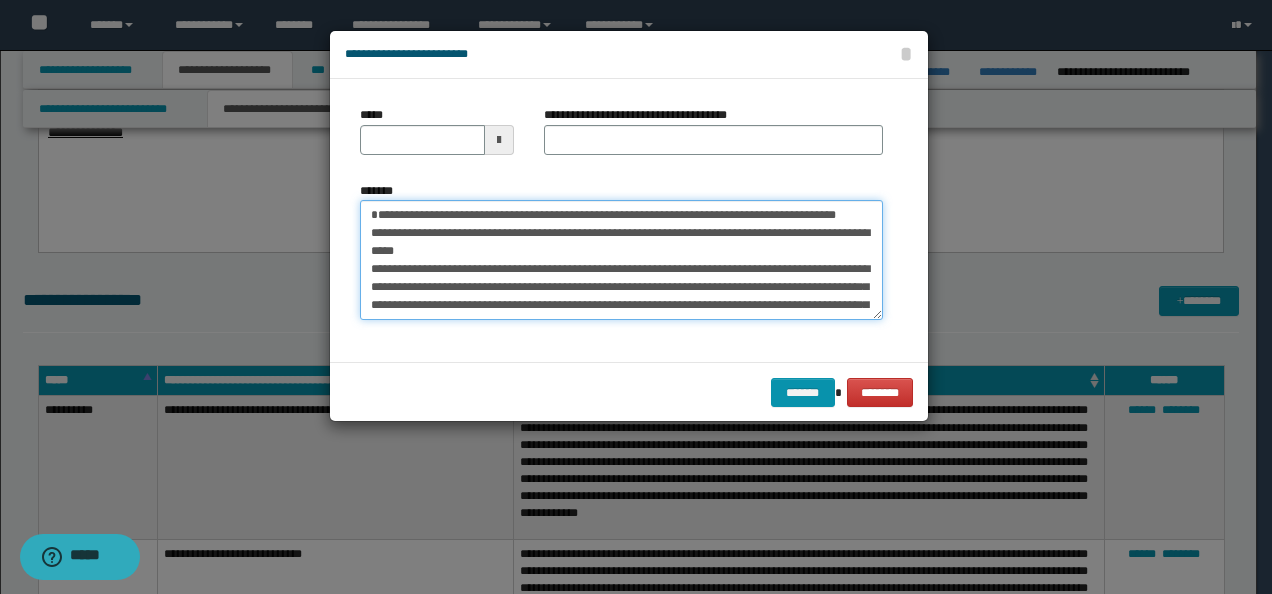 type 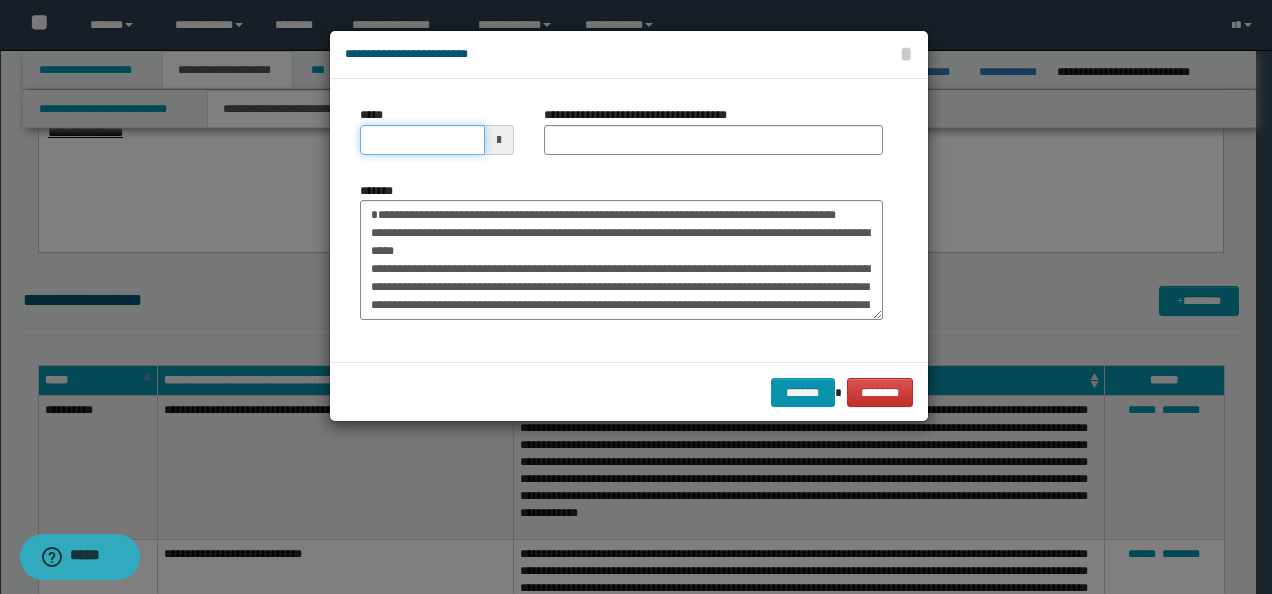 click on "*****" at bounding box center [422, 140] 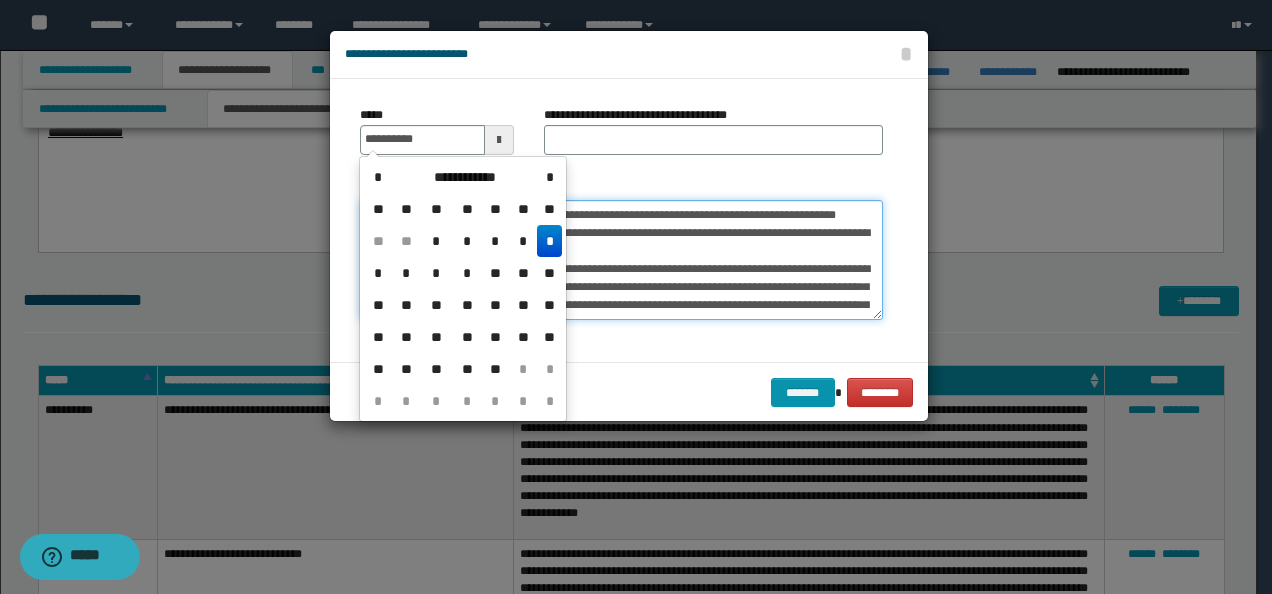 type on "**********" 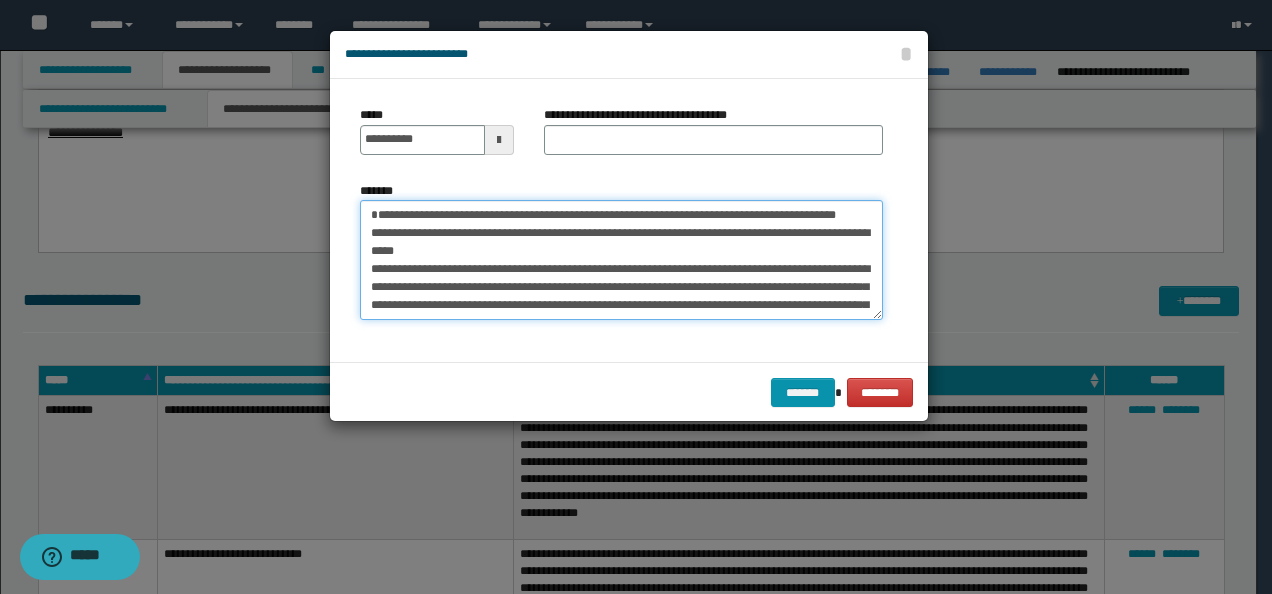 drag, startPoint x: 453, startPoint y: 238, endPoint x: 344, endPoint y: 182, distance: 122.54387 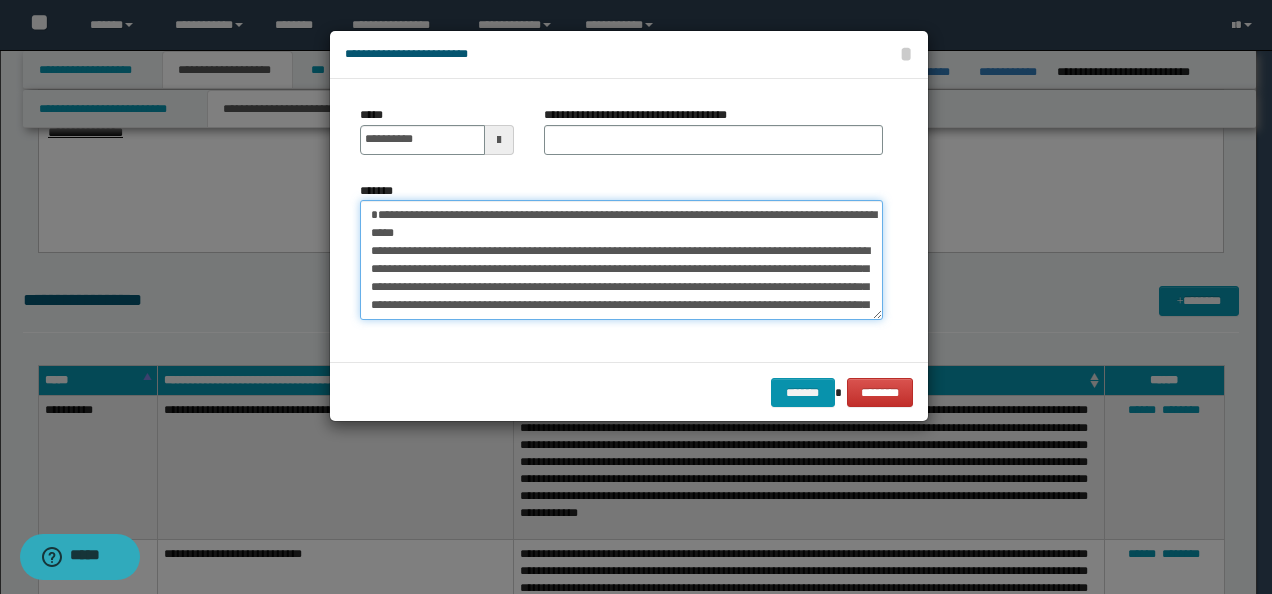 type on "**********" 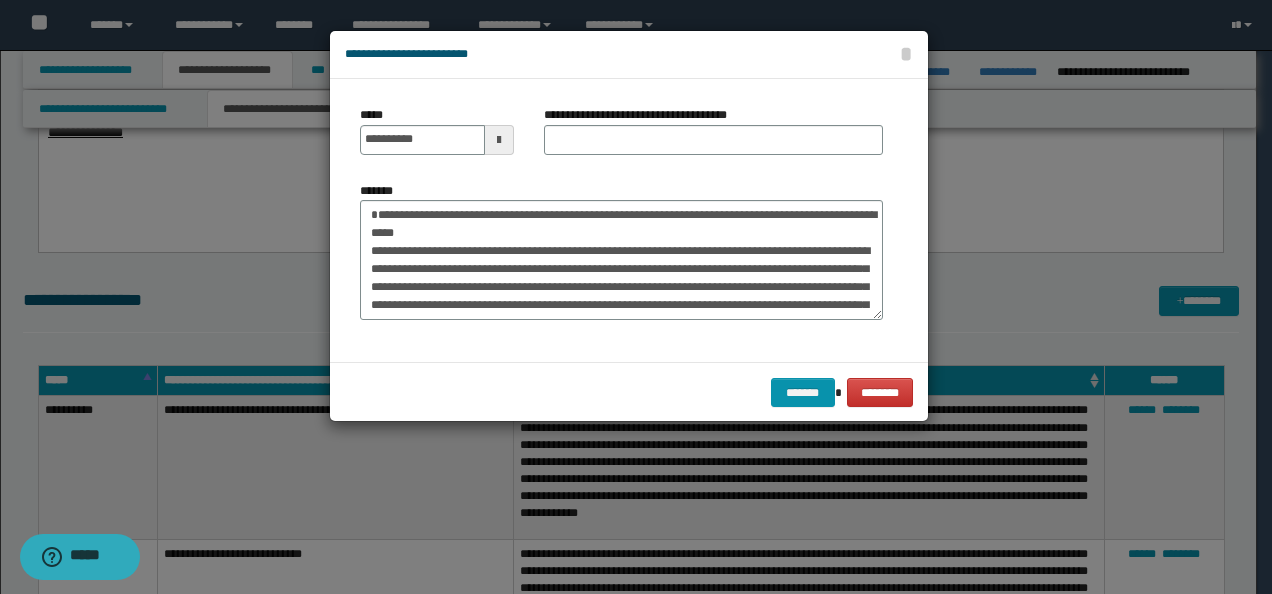 click on "**********" at bounding box center [643, 115] 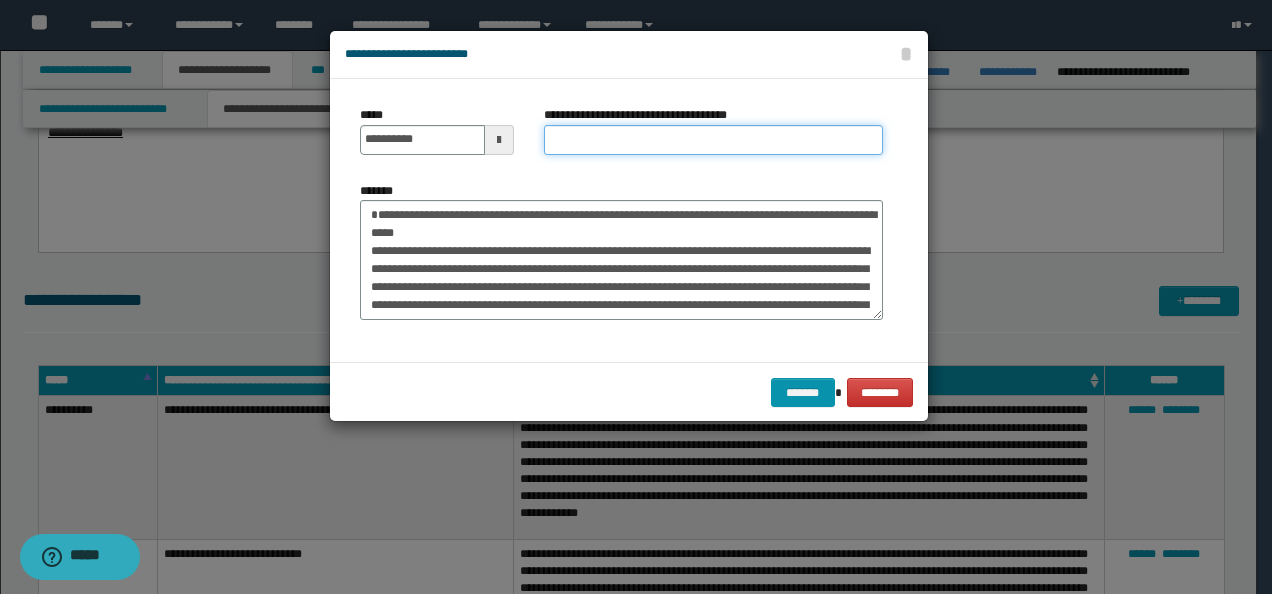 click on "**********" at bounding box center [713, 140] 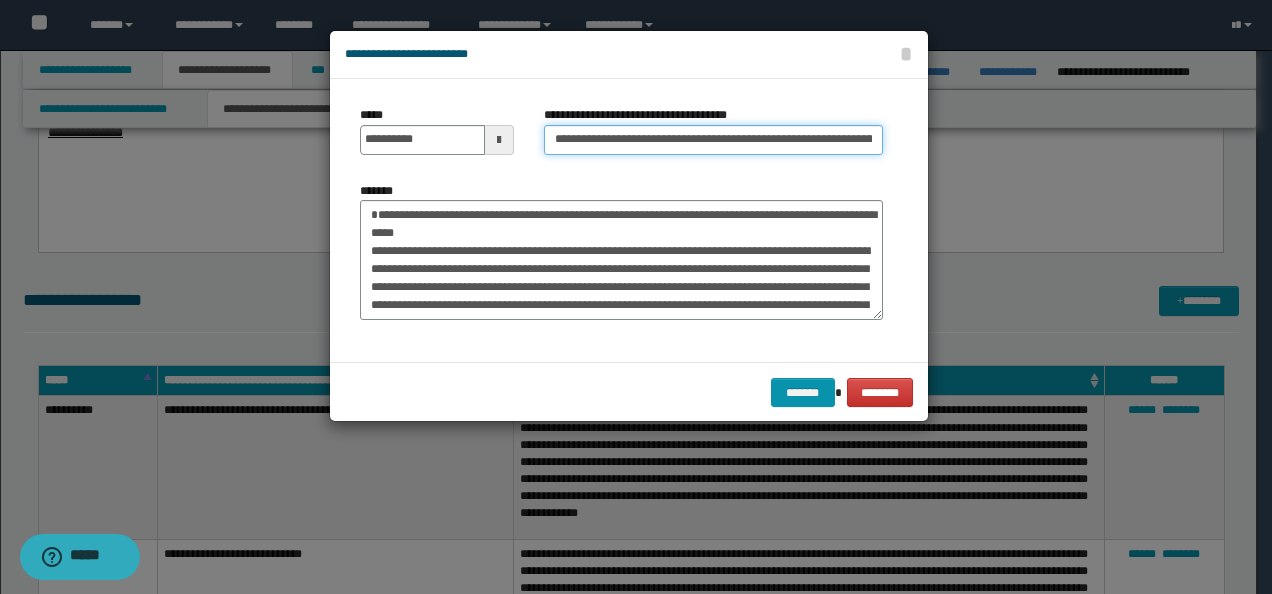 scroll, scrollTop: 0, scrollLeft: 194, axis: horizontal 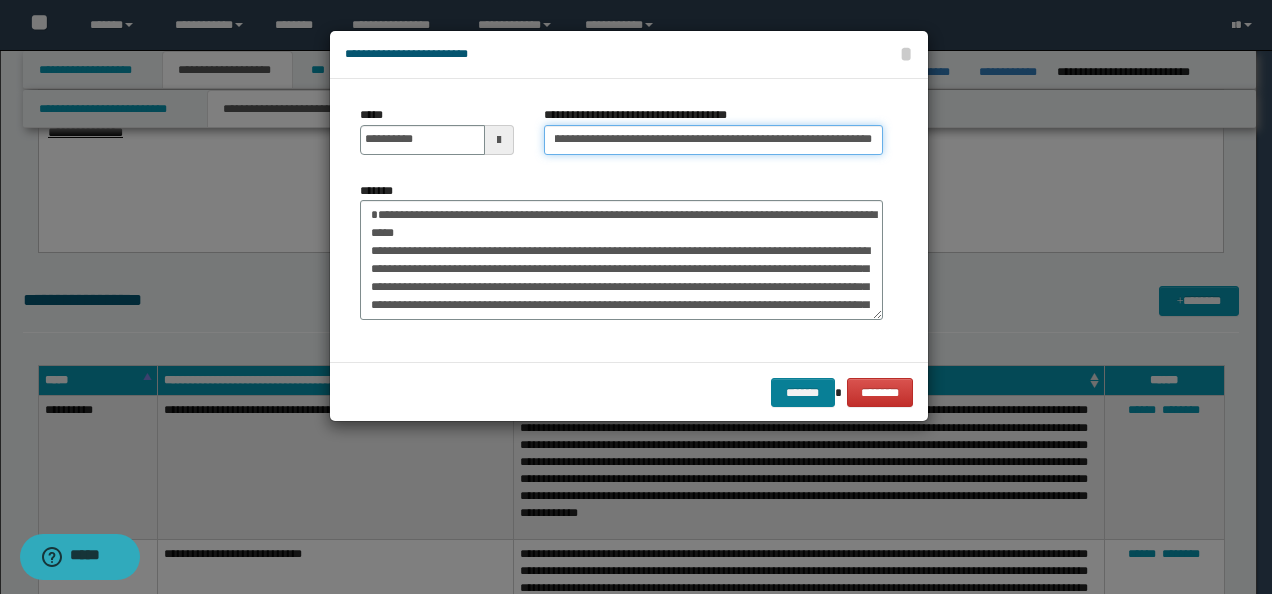 type on "**********" 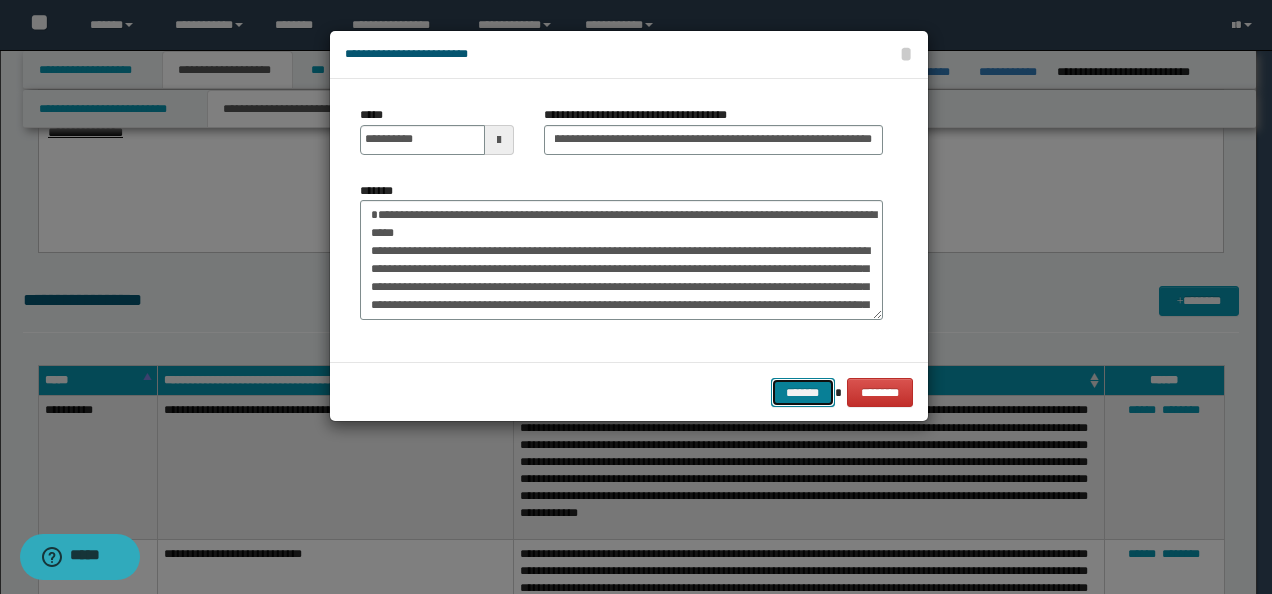 click on "*******" at bounding box center [803, 392] 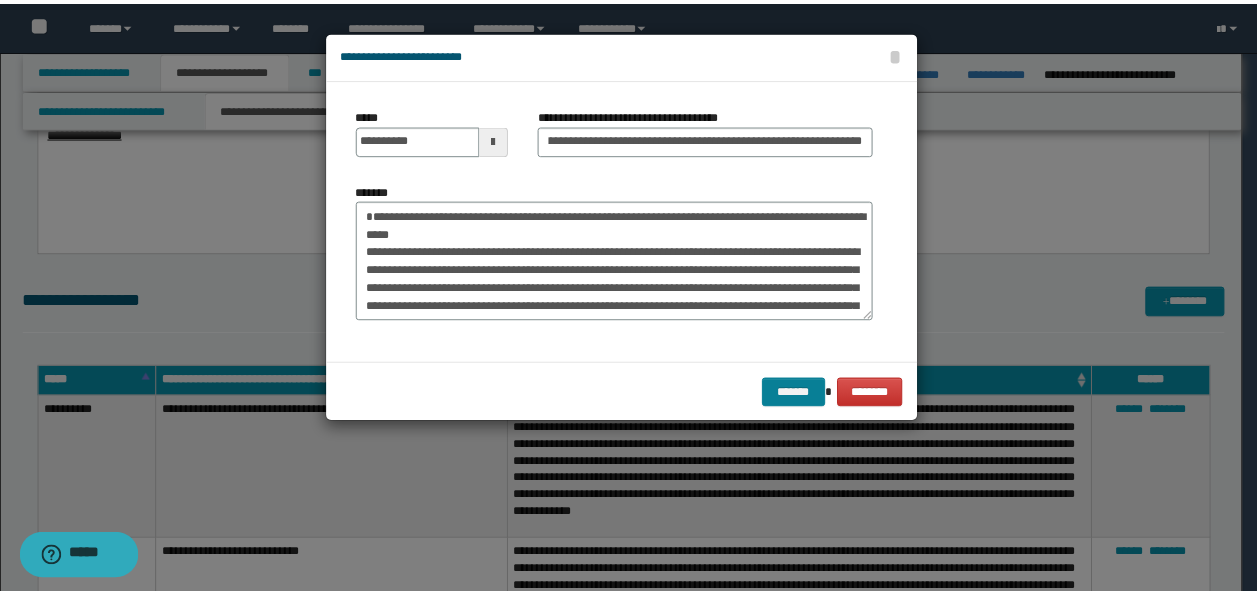 scroll, scrollTop: 0, scrollLeft: 0, axis: both 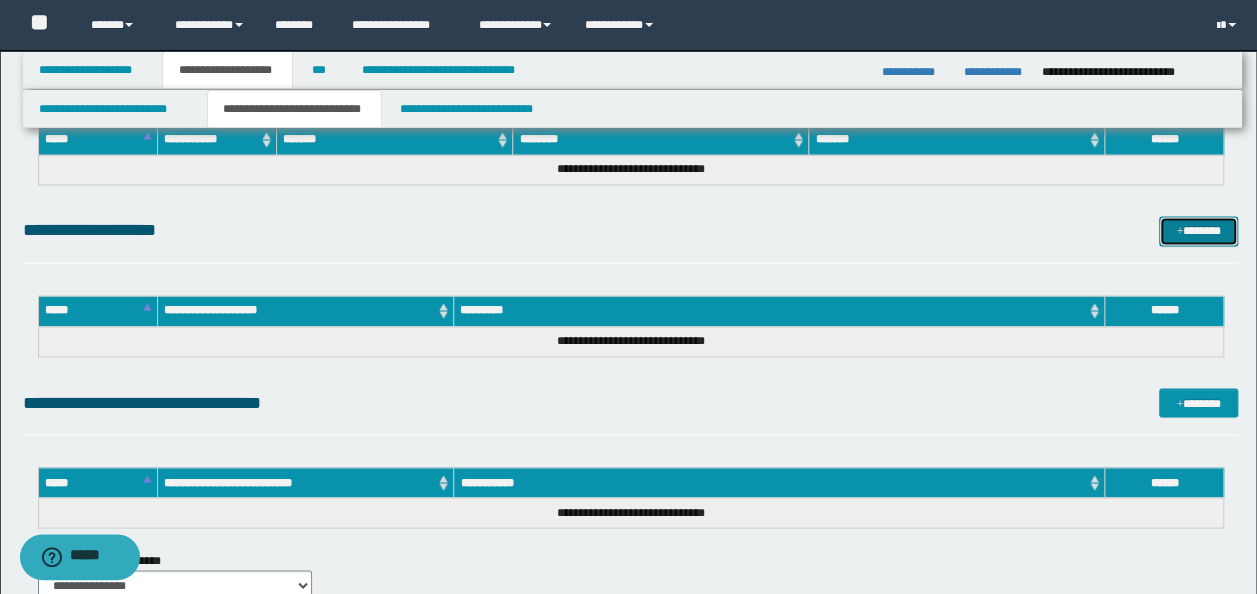click on "*******" at bounding box center [1198, 230] 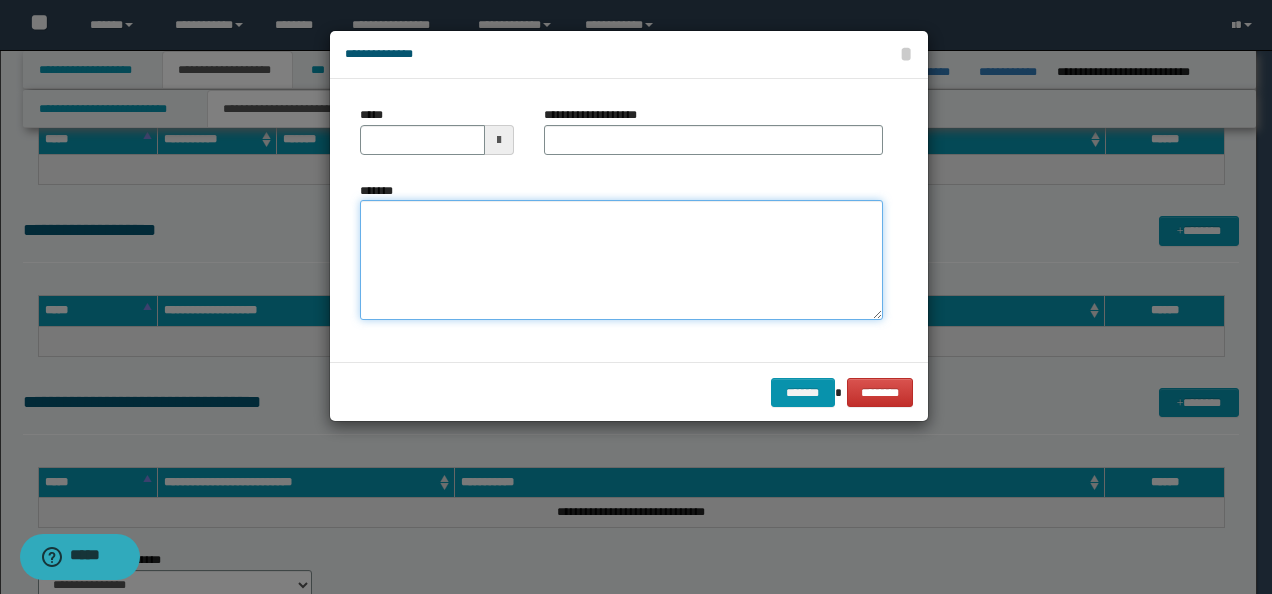 click on "*******" at bounding box center [621, 260] 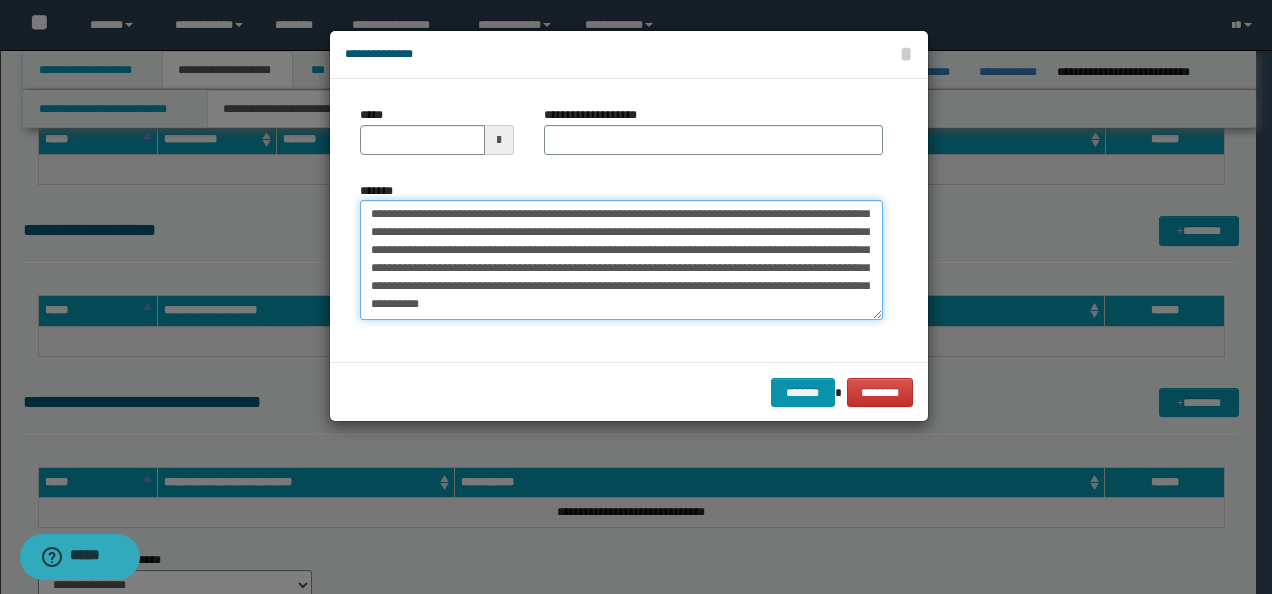 scroll, scrollTop: 0, scrollLeft: 0, axis: both 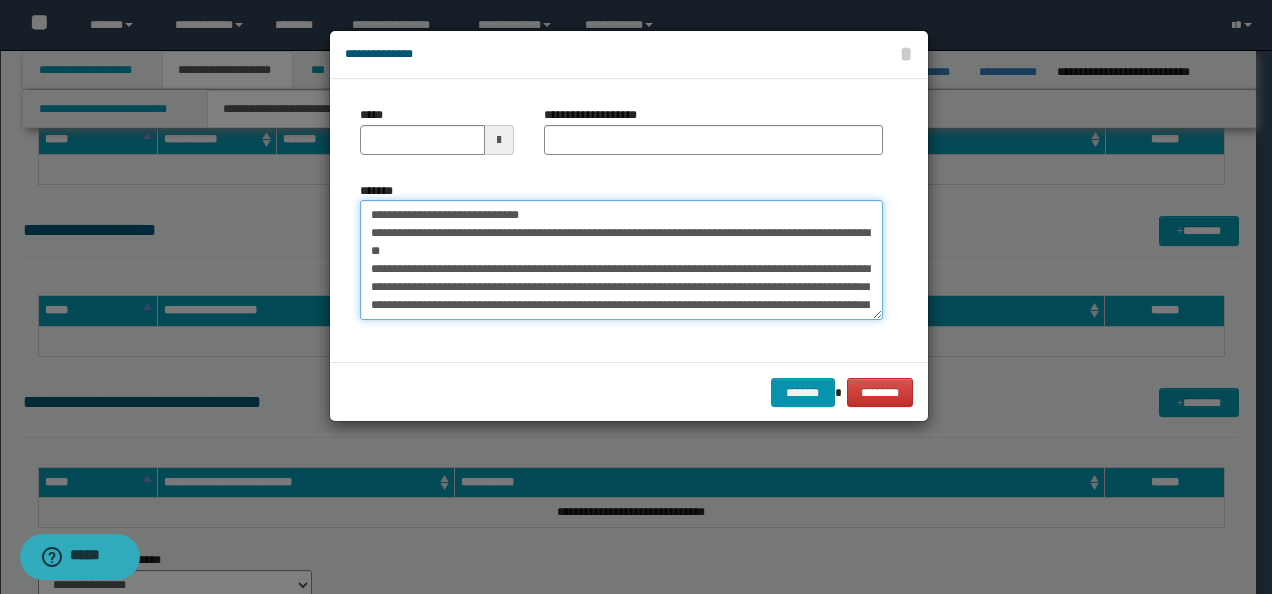 drag, startPoint x: 430, startPoint y: 214, endPoint x: 326, endPoint y: 178, distance: 110.054535 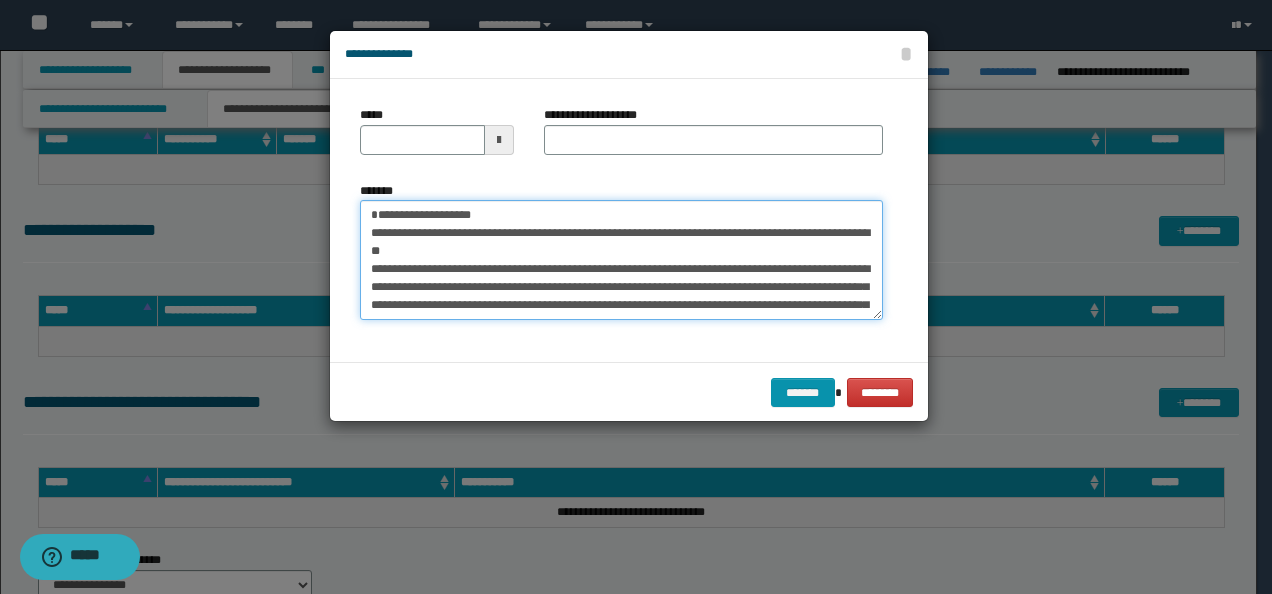 type on "**********" 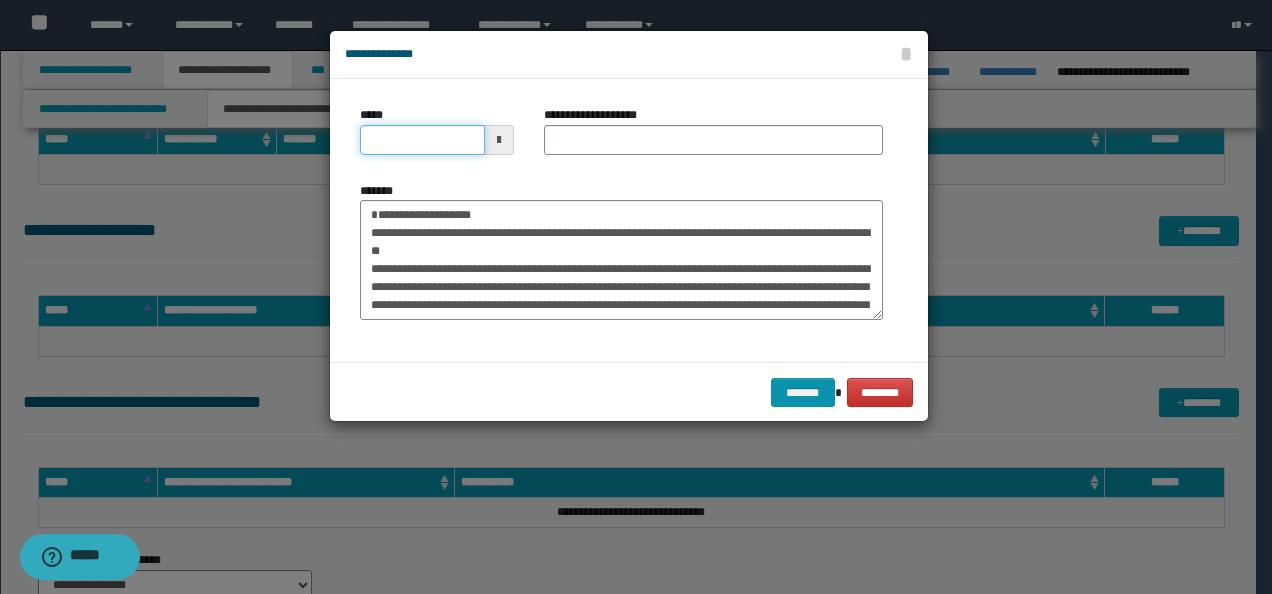 click on "*****" at bounding box center [422, 140] 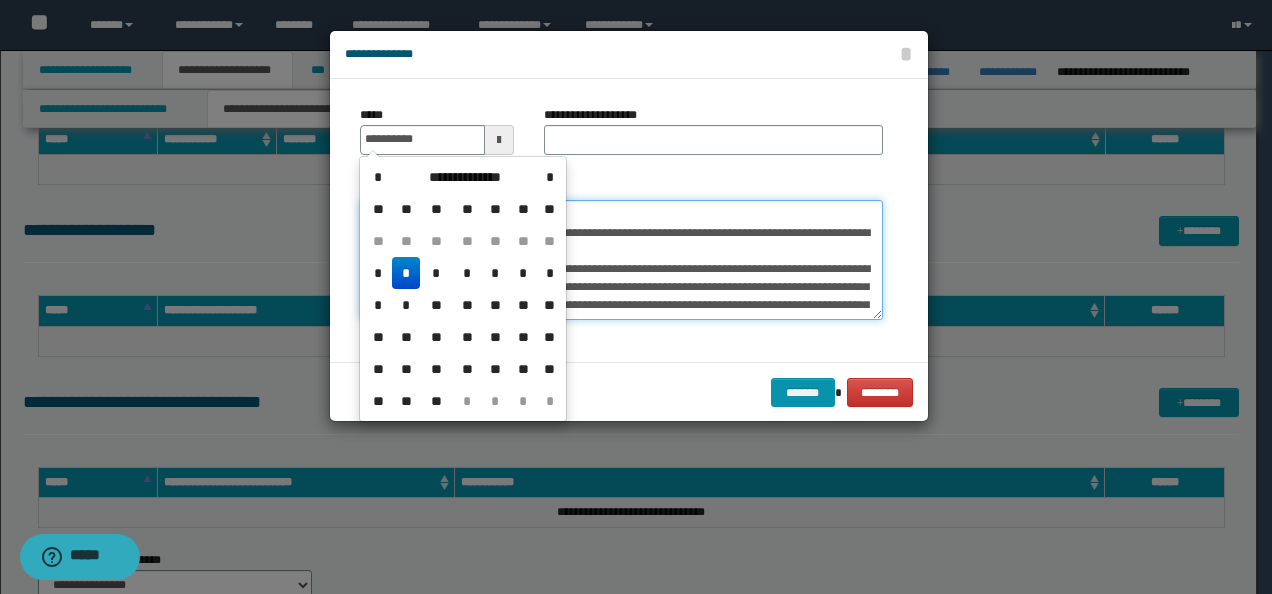 type on "**********" 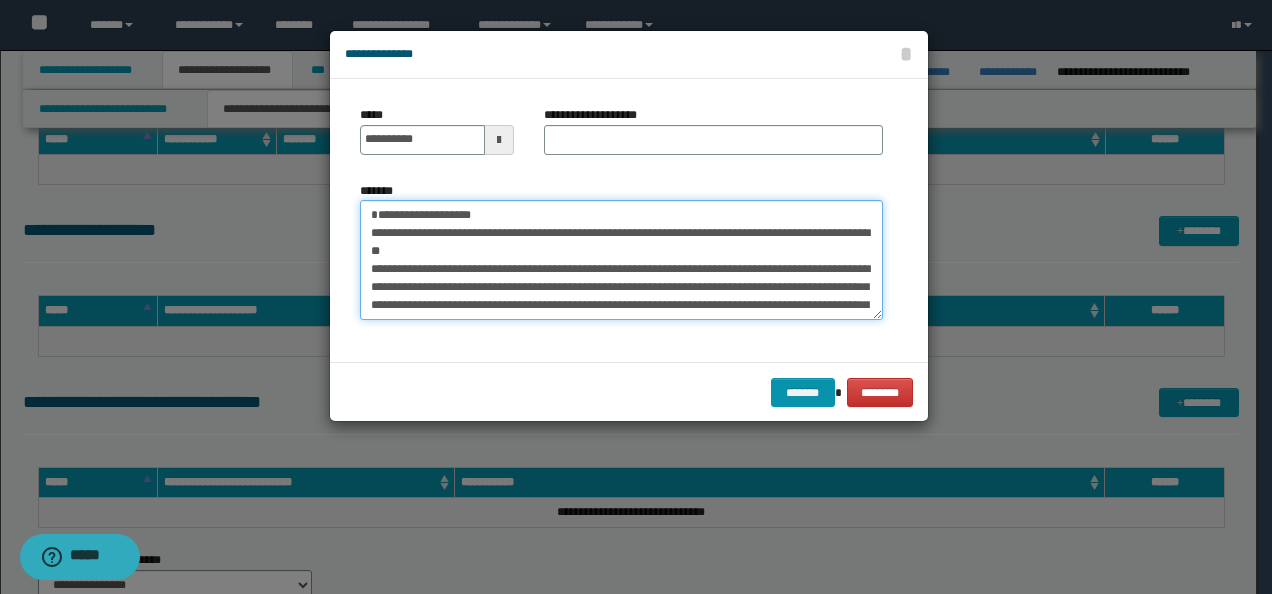 drag, startPoint x: 521, startPoint y: 214, endPoint x: 341, endPoint y: 206, distance: 180.17769 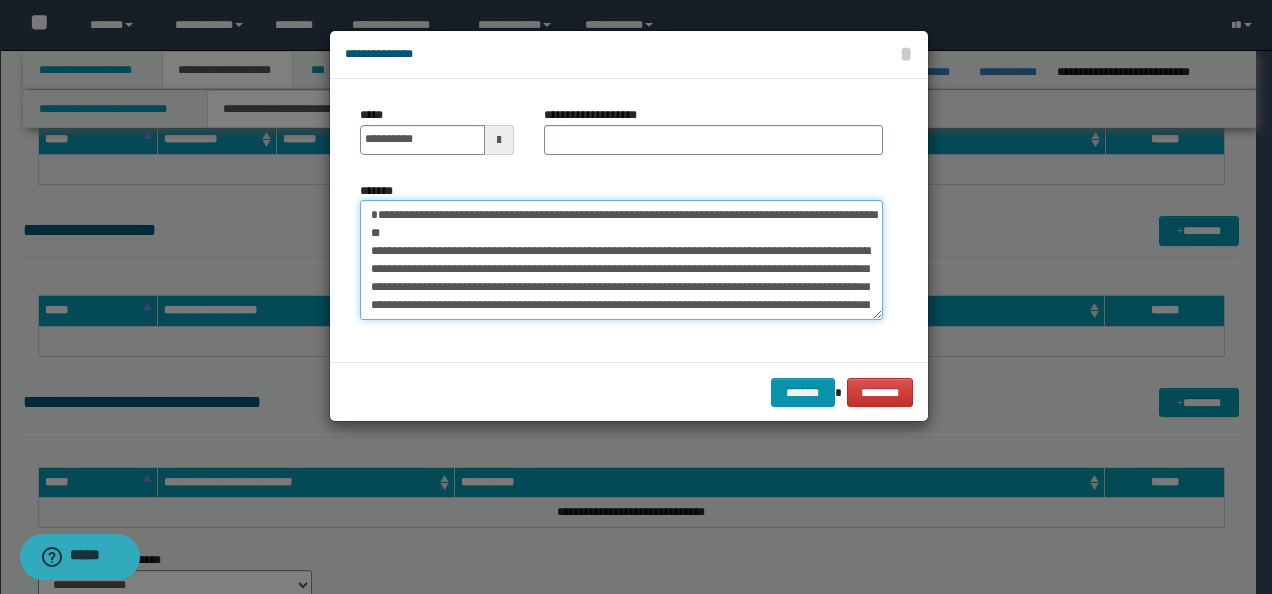 type on "**********" 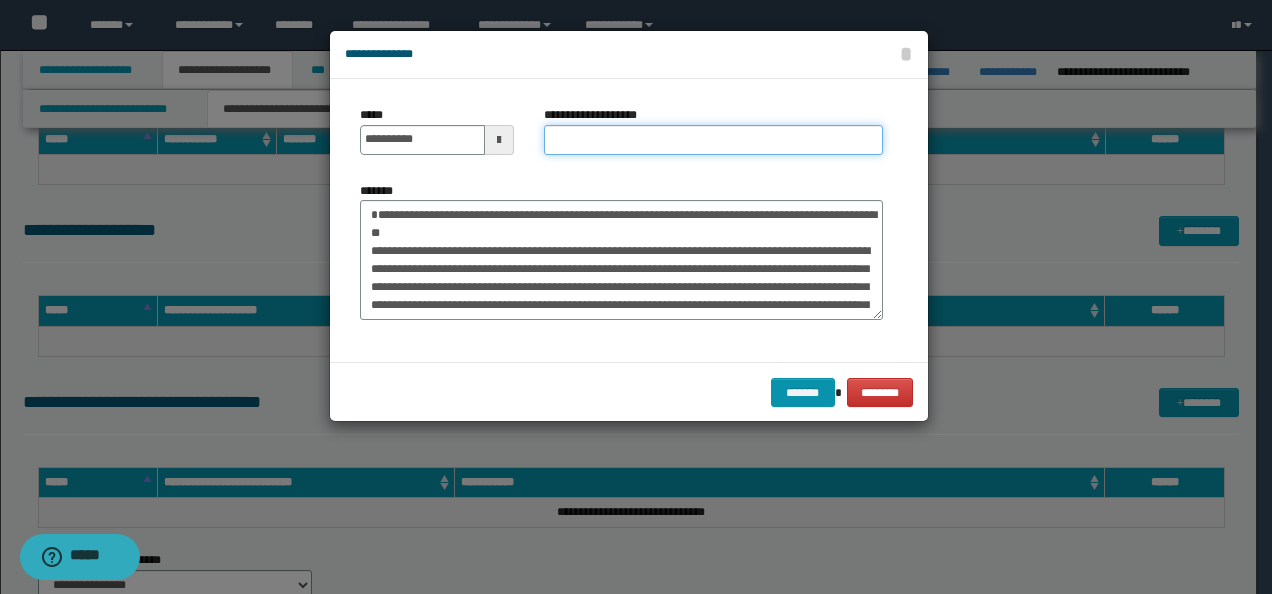 click on "**********" at bounding box center (713, 140) 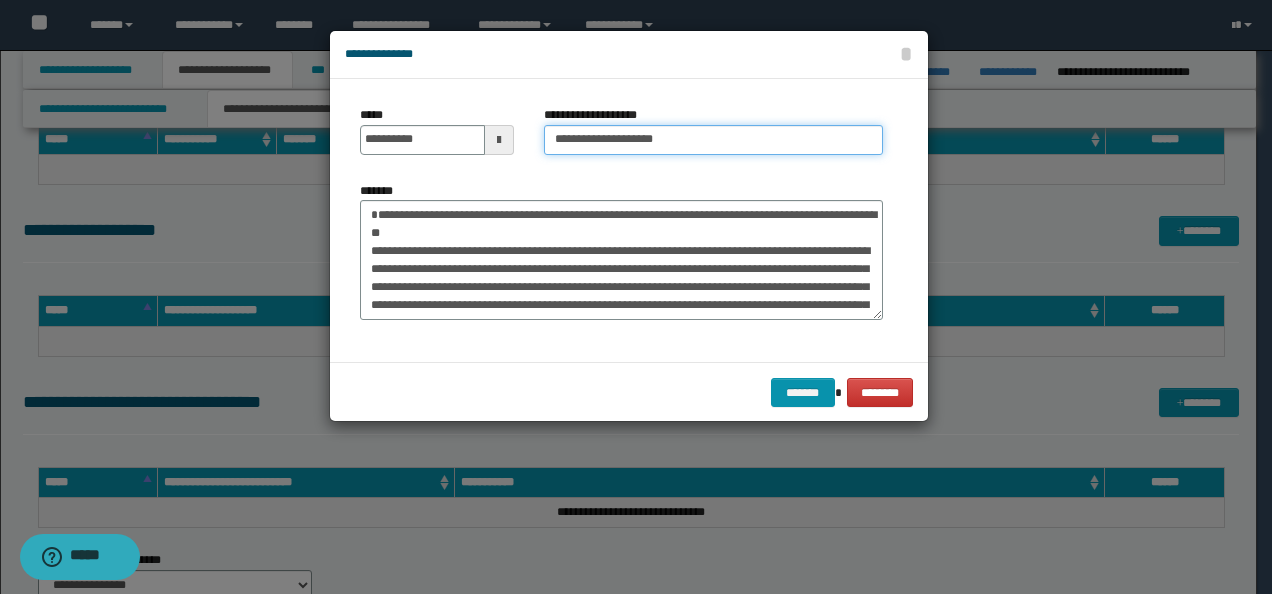 type on "**********" 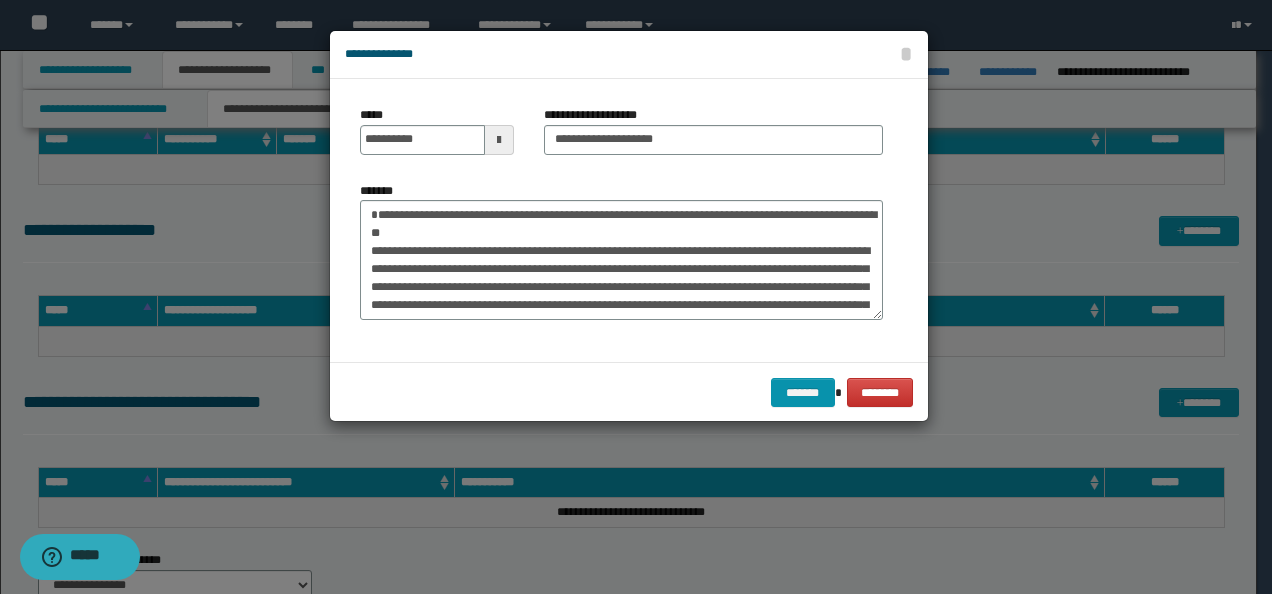 click on "*******
********" at bounding box center [629, 392] 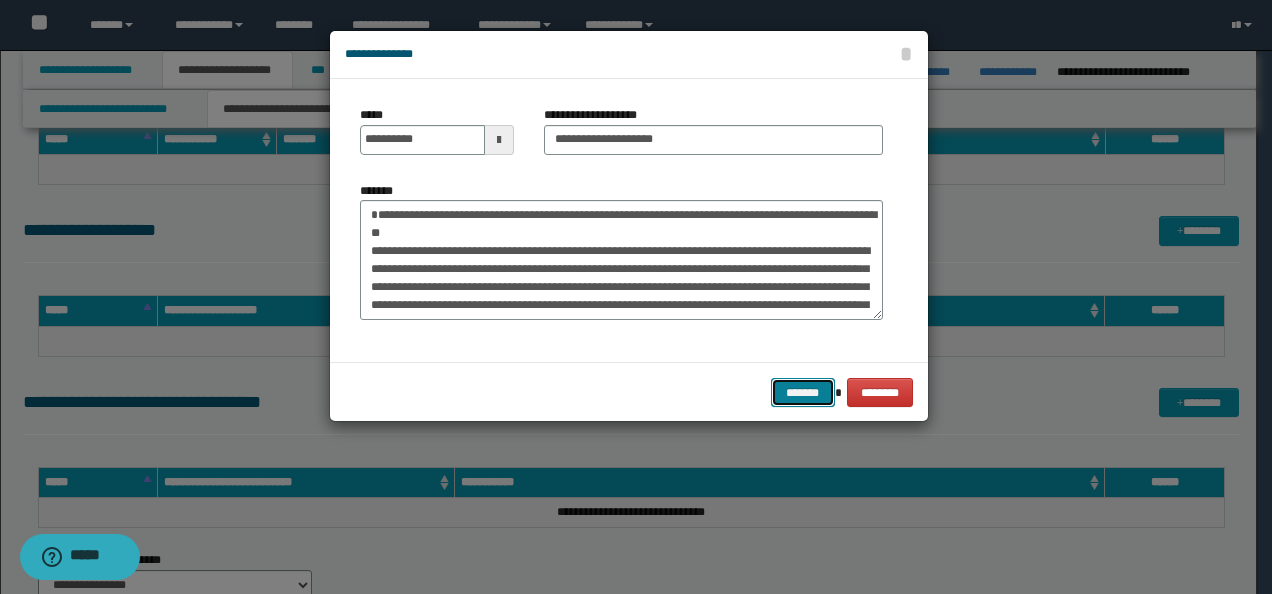 click on "*******" at bounding box center (803, 392) 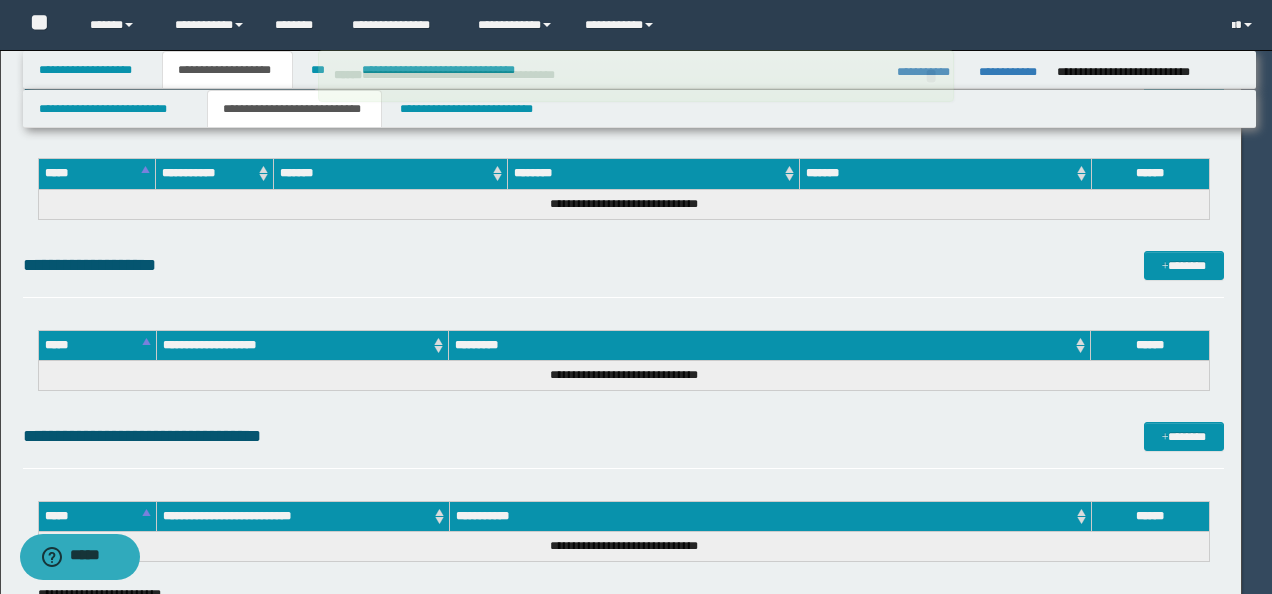 type 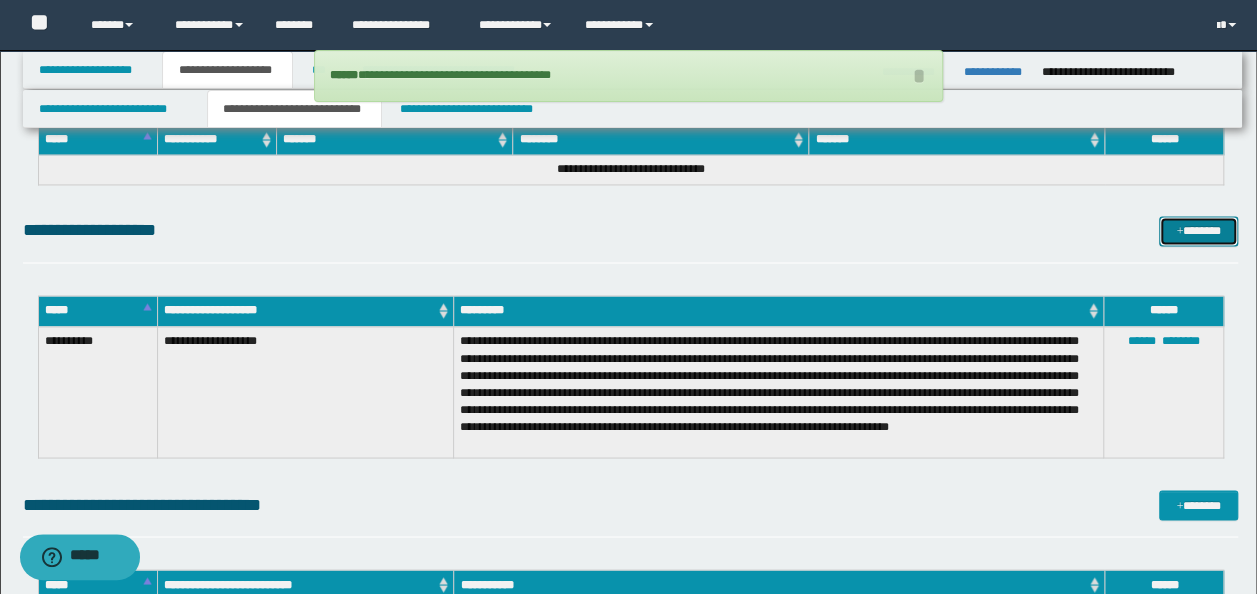 click on "*******" at bounding box center [1198, 230] 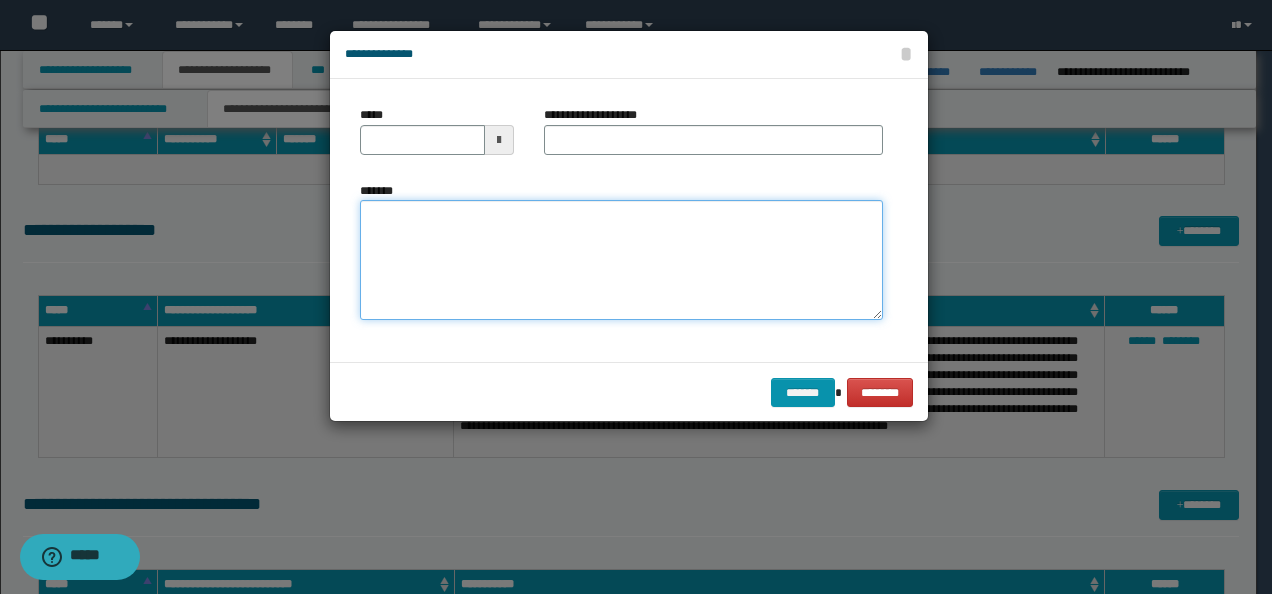 click on "*******" at bounding box center (621, 259) 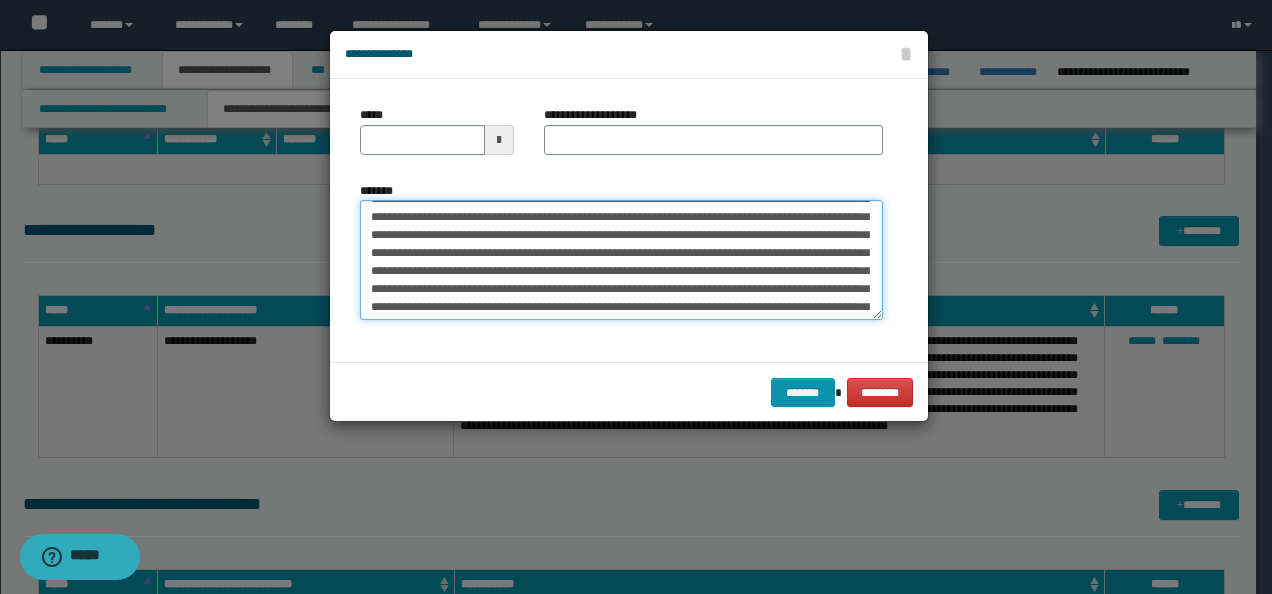 scroll, scrollTop: 0, scrollLeft: 0, axis: both 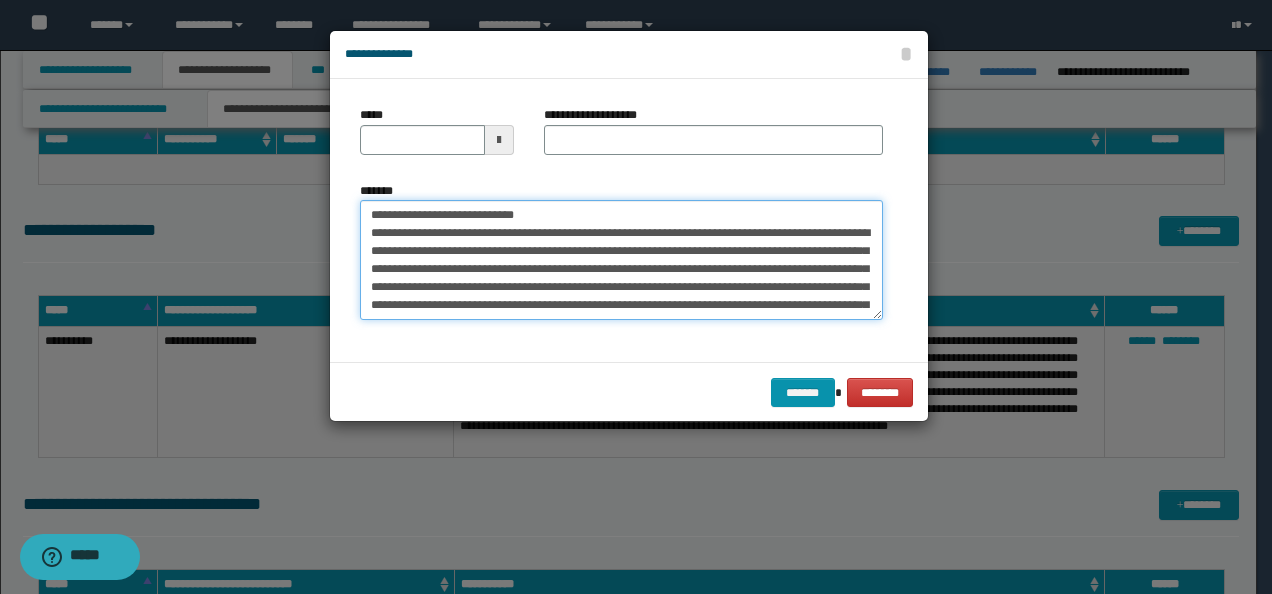 drag, startPoint x: 434, startPoint y: 210, endPoint x: 267, endPoint y: 203, distance: 167.14664 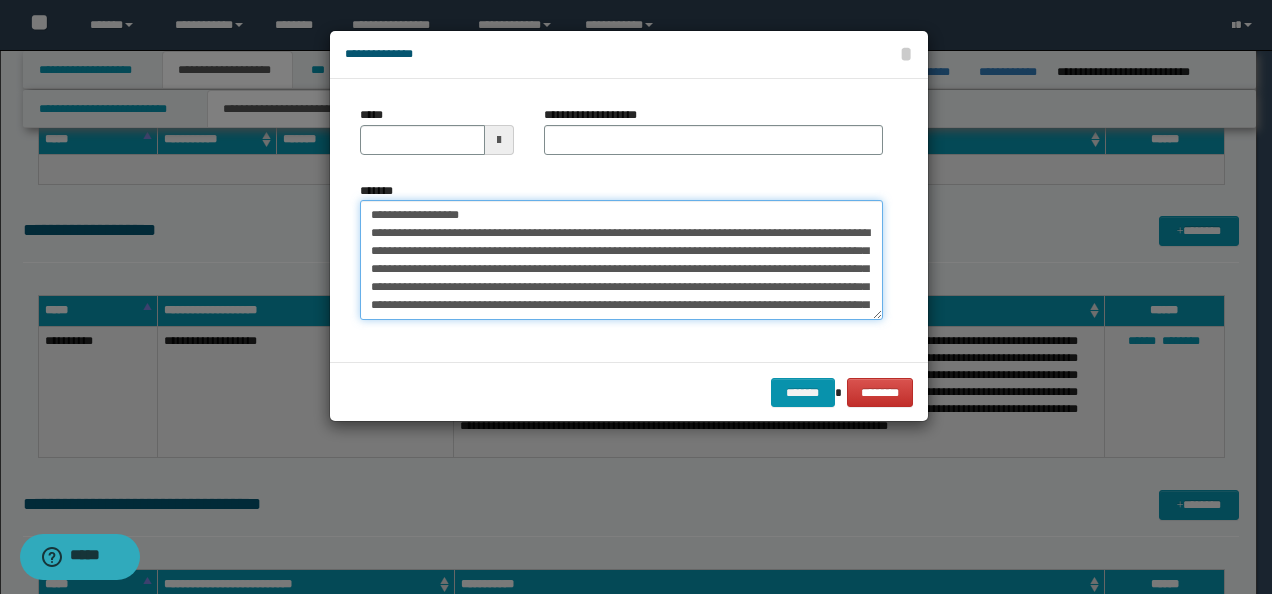 type 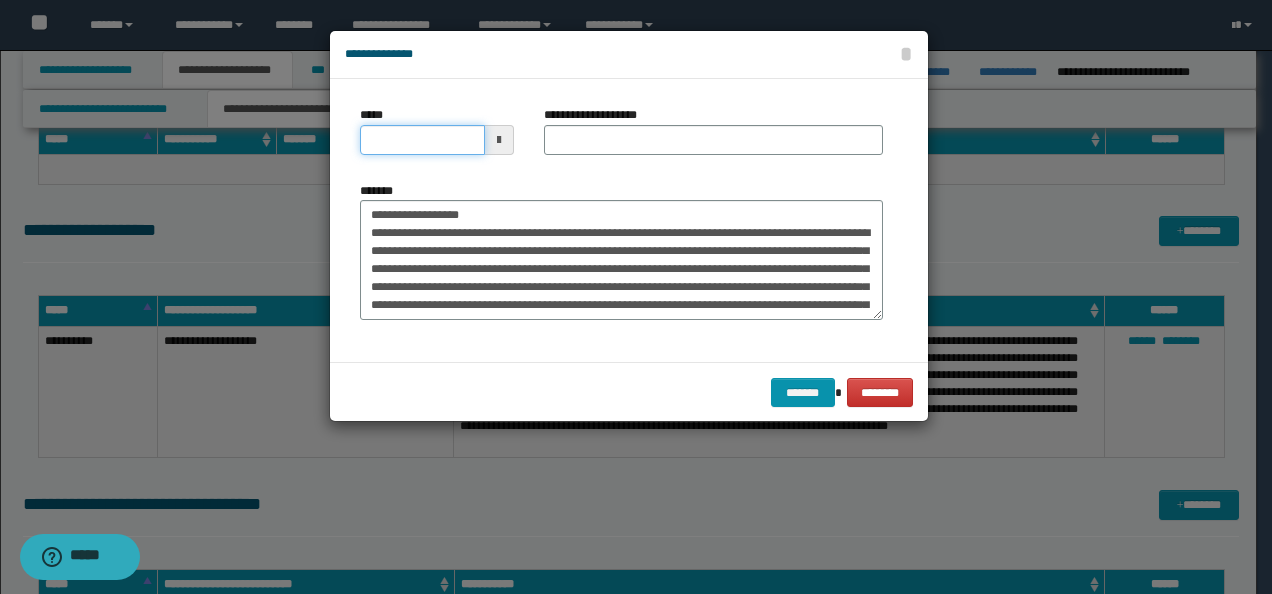 click on "*****" at bounding box center [422, 140] 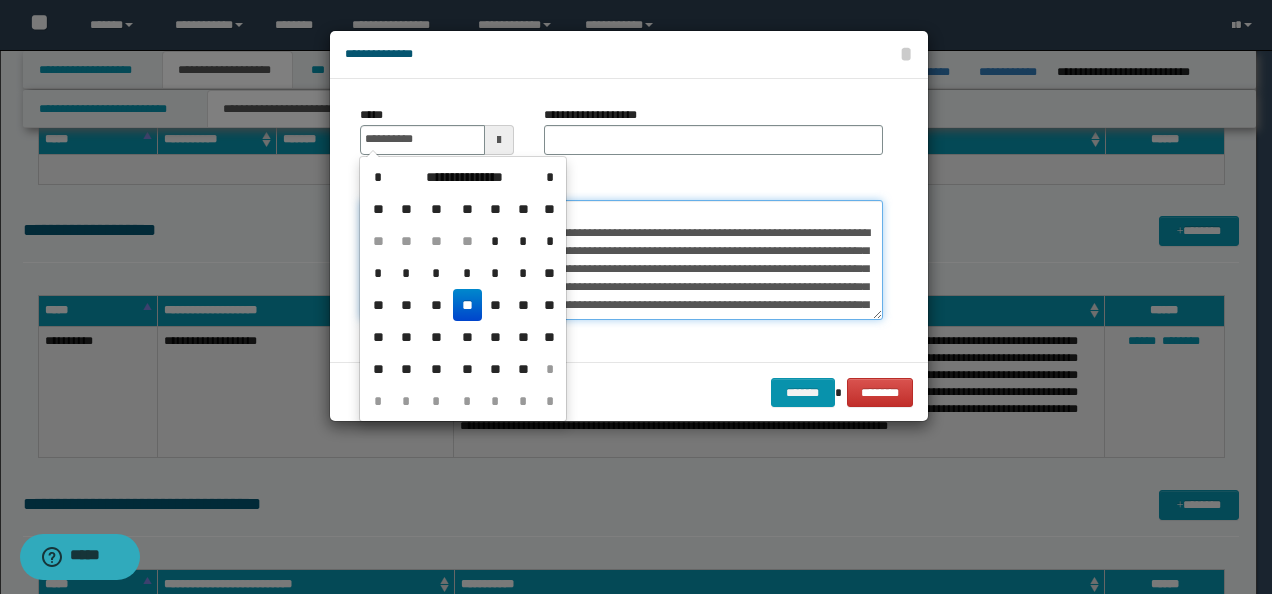 type on "**********" 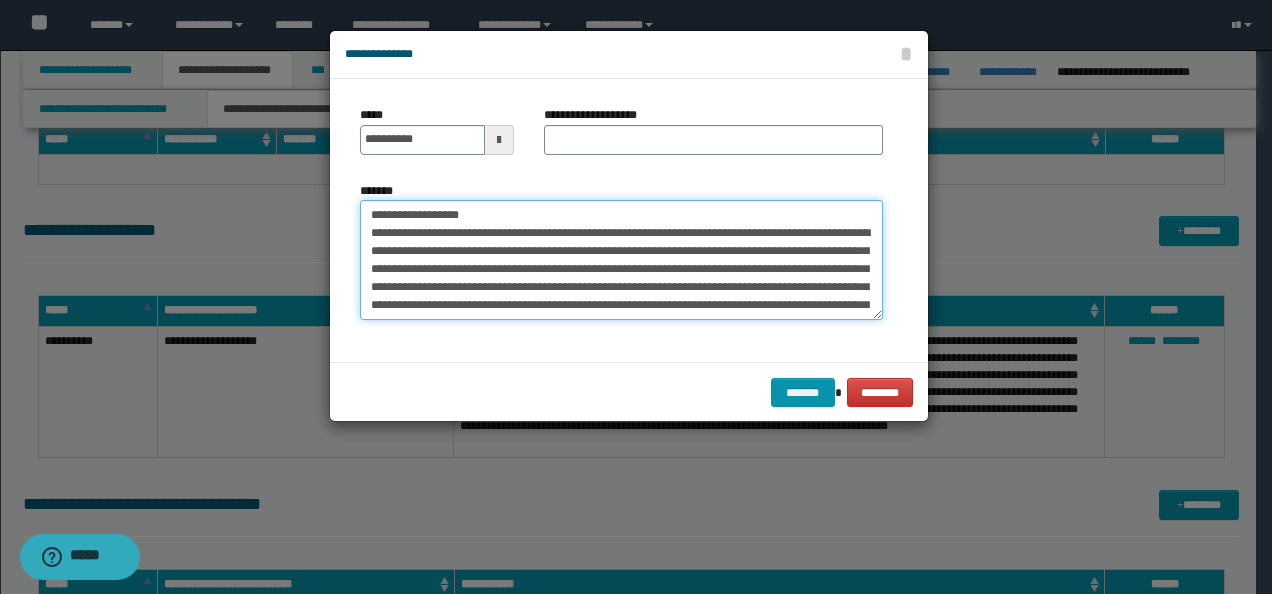 drag, startPoint x: 592, startPoint y: 212, endPoint x: 414, endPoint y: 192, distance: 179.12007 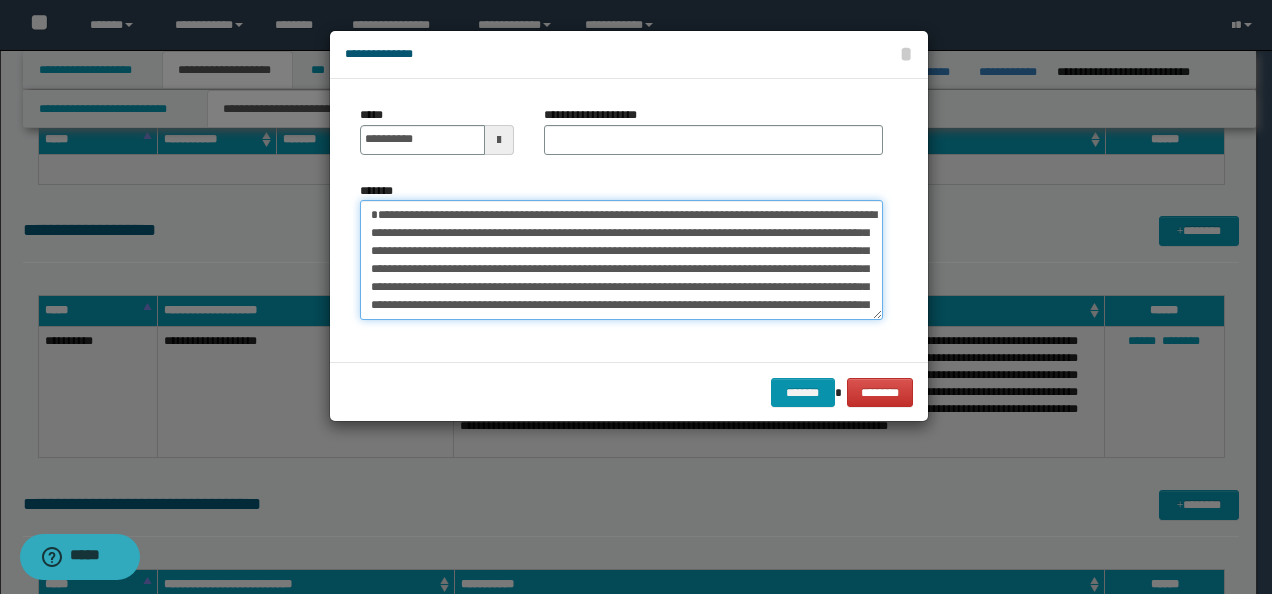 type on "**********" 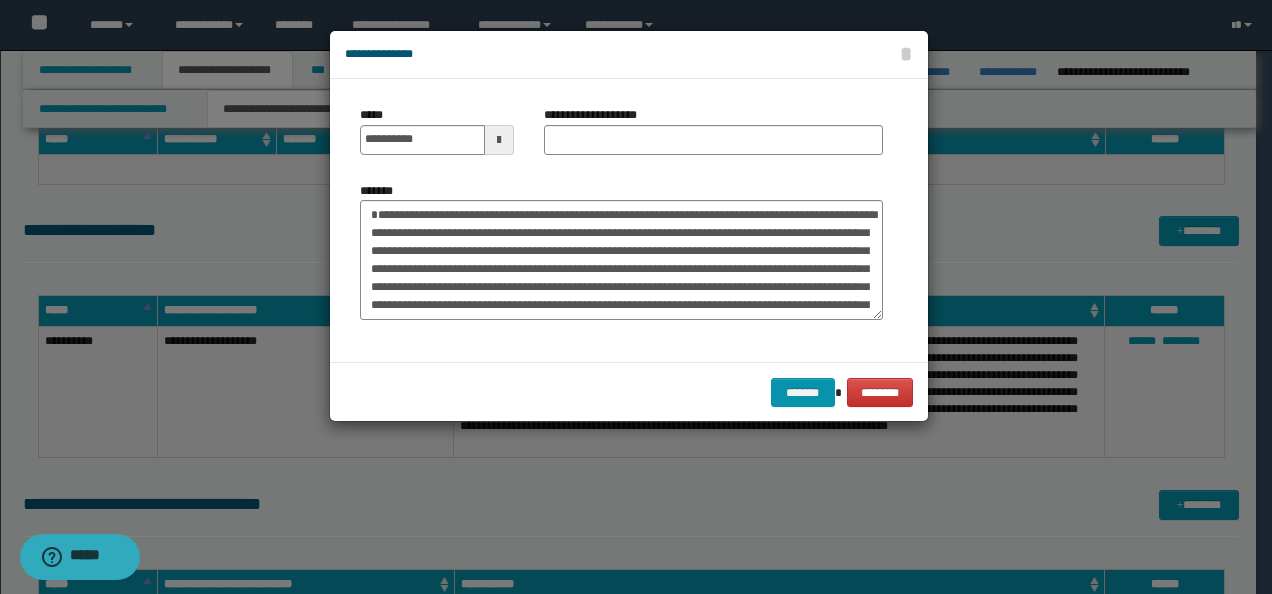 click on "**********" at bounding box center (713, 138) 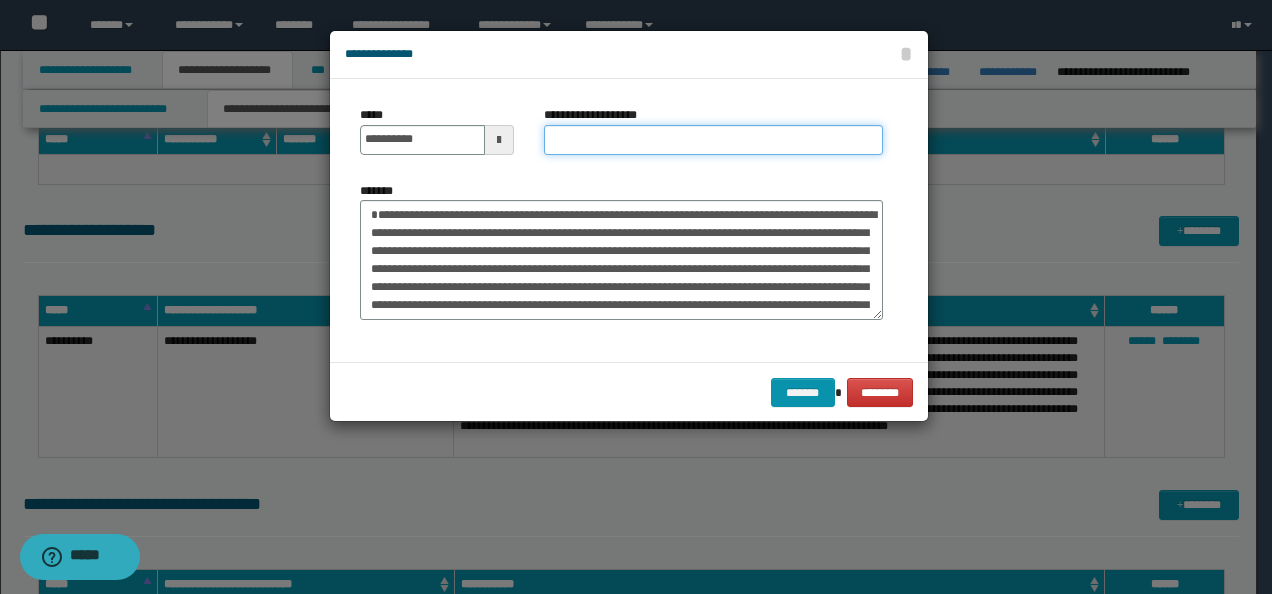 drag, startPoint x: 572, startPoint y: 144, endPoint x: 582, endPoint y: 148, distance: 10.770329 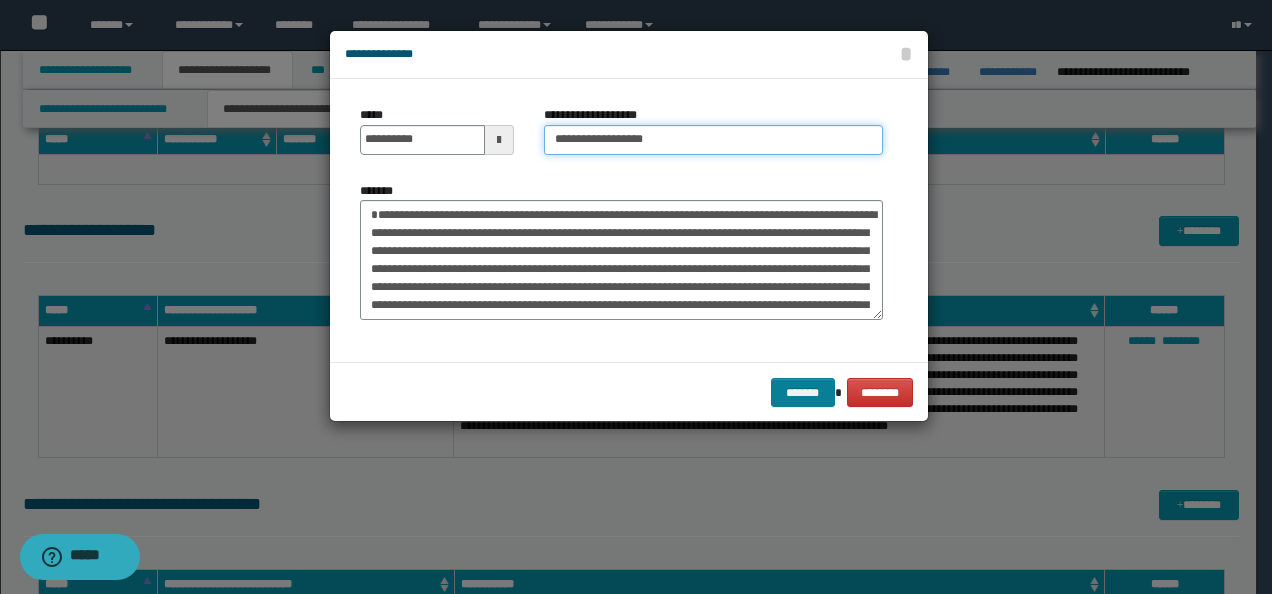 type on "**********" 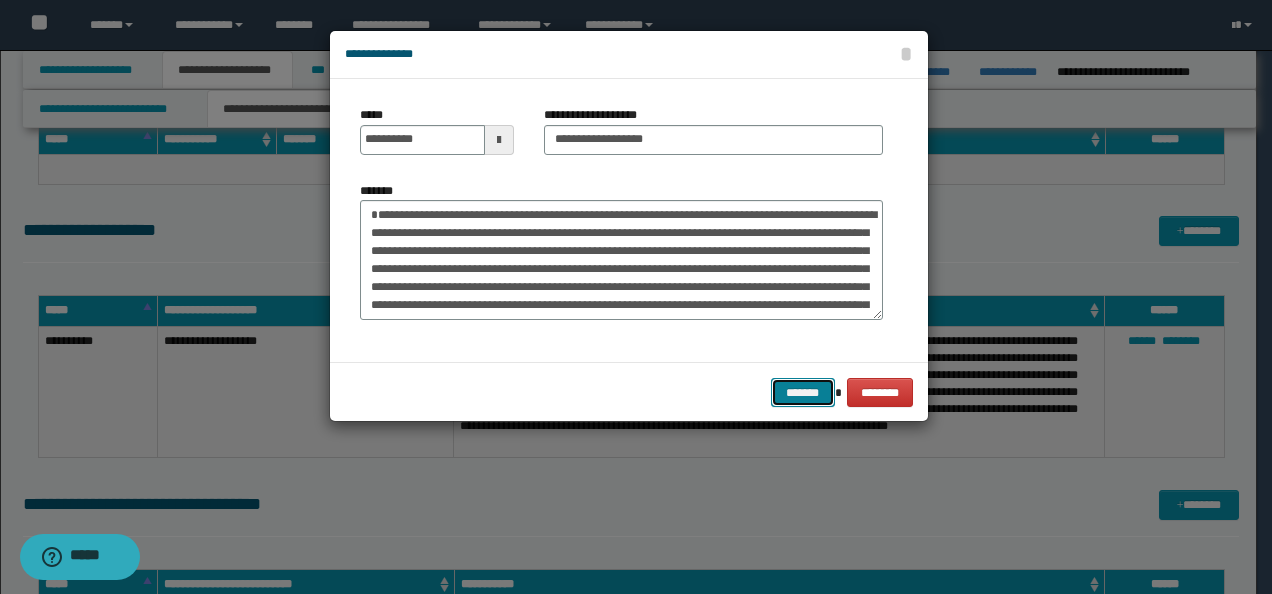 click on "*******" at bounding box center (803, 392) 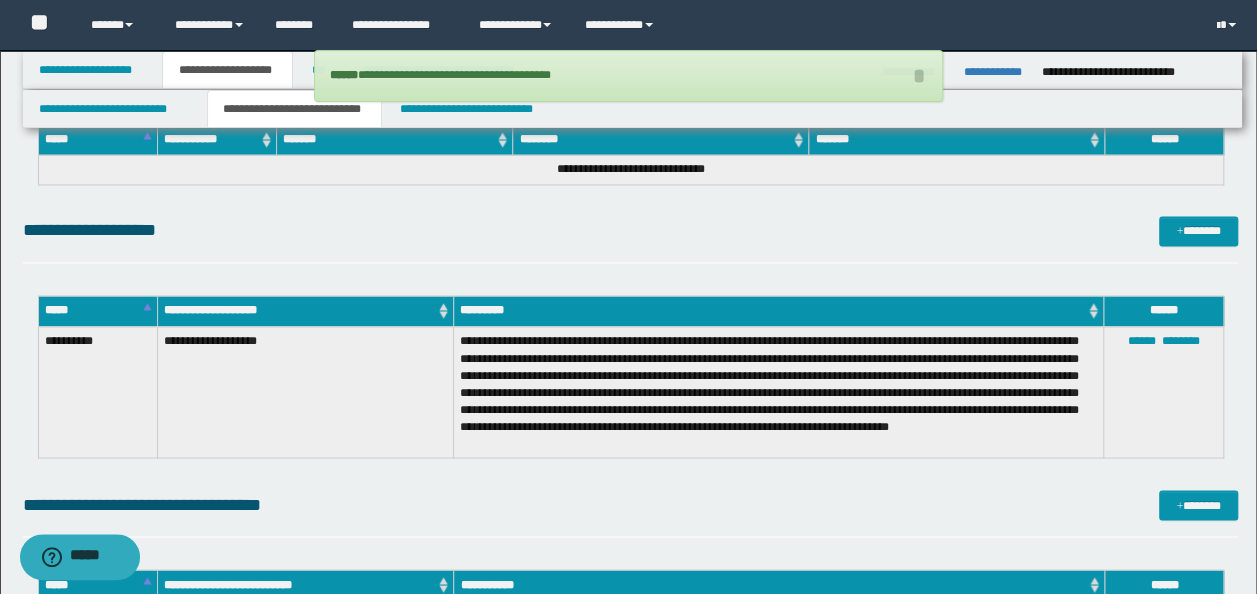 click on "**********" at bounding box center [631, -2124] 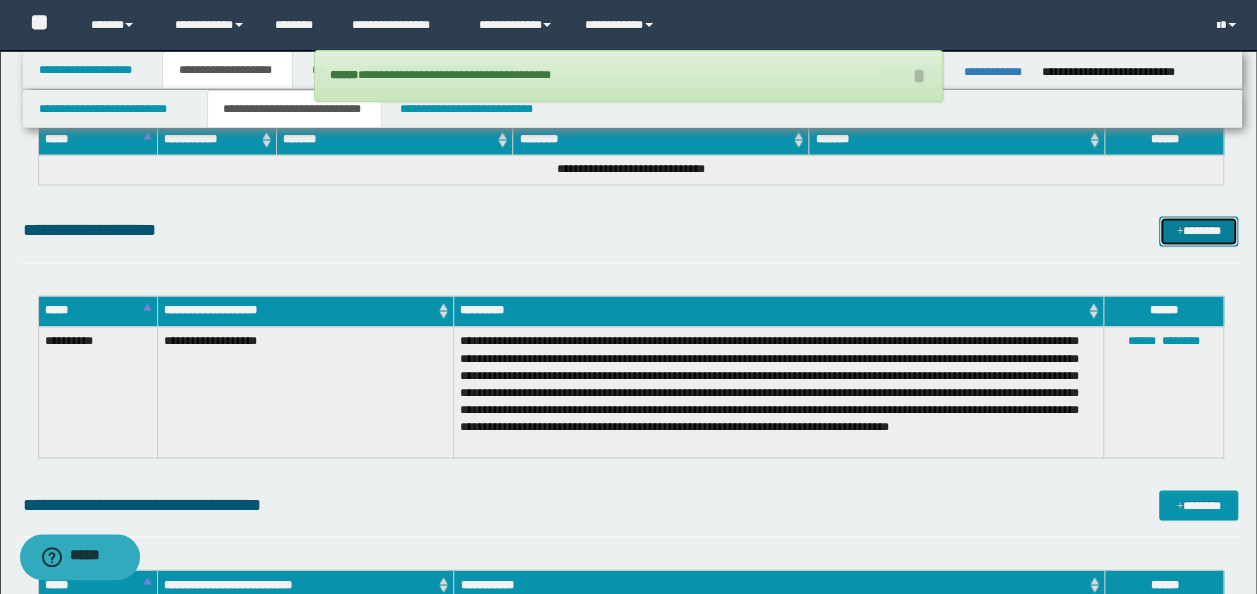 click on "*******" at bounding box center (1198, 230) 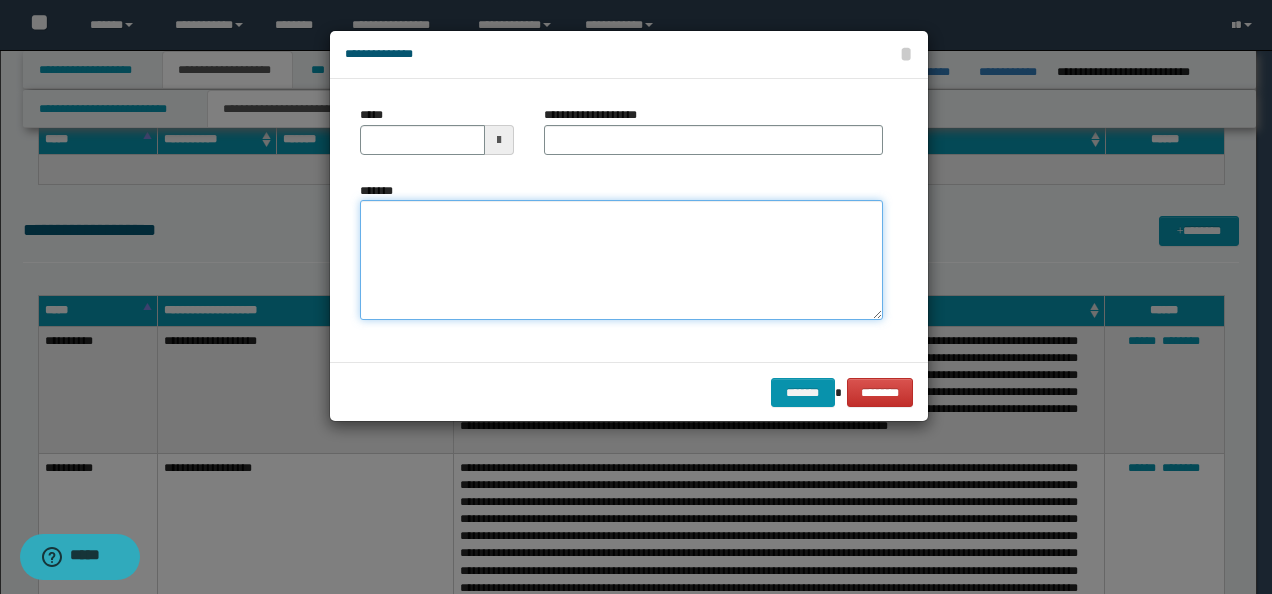 click on "*******" at bounding box center [621, 259] 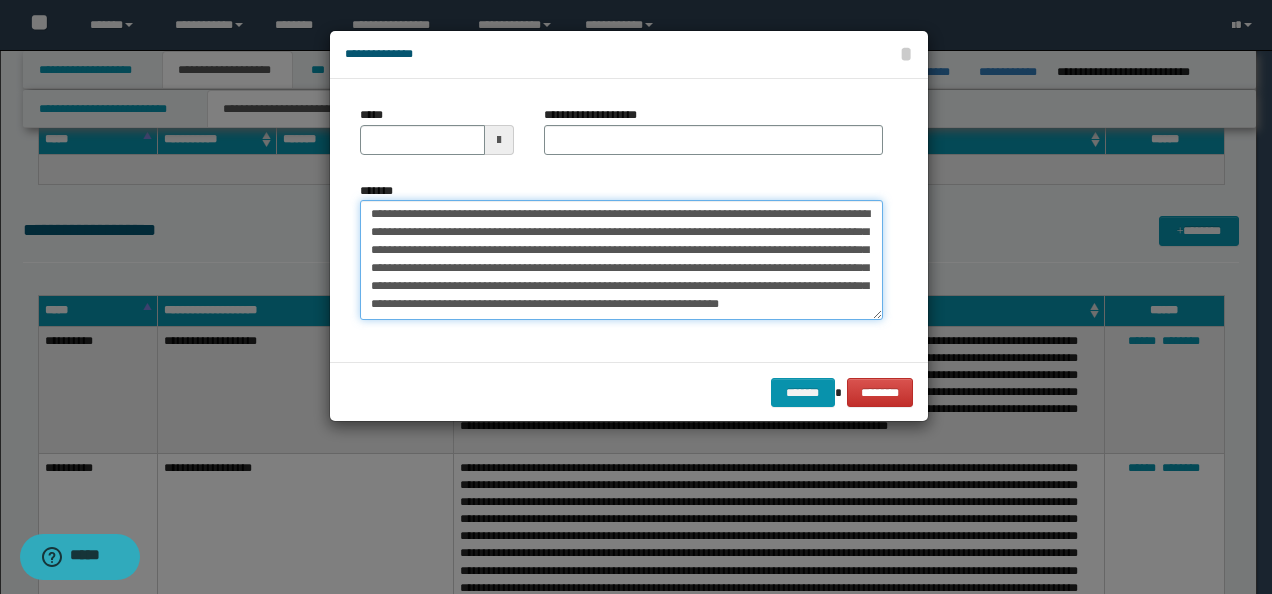 scroll, scrollTop: 0, scrollLeft: 0, axis: both 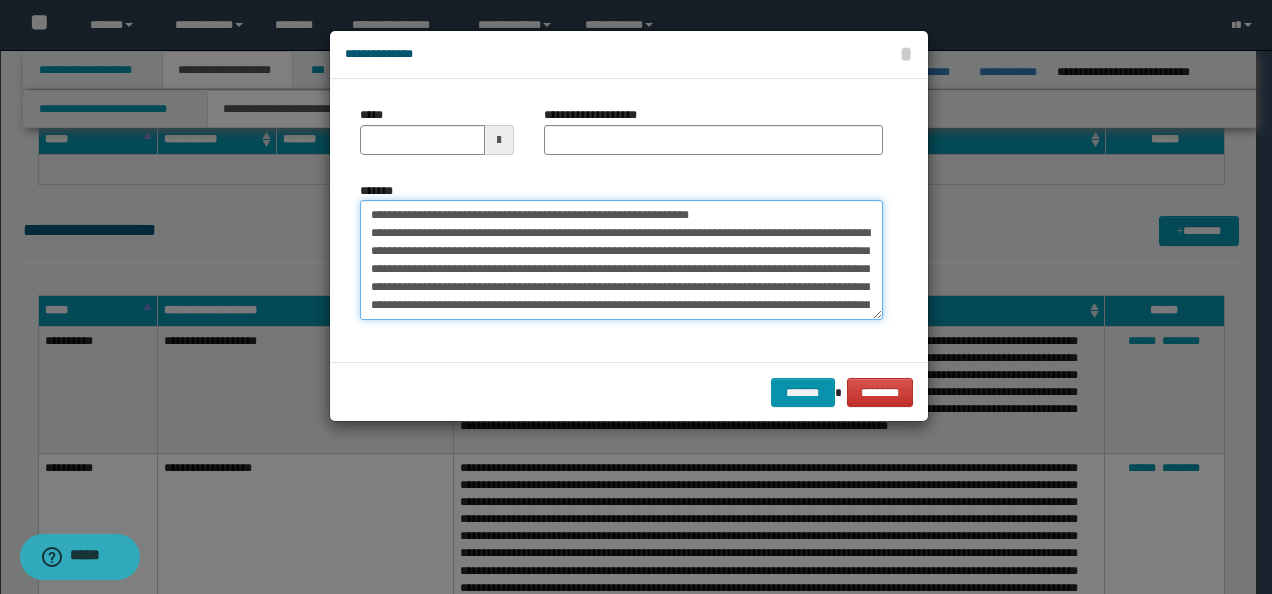 drag, startPoint x: 431, startPoint y: 209, endPoint x: 270, endPoint y: 205, distance: 161.04968 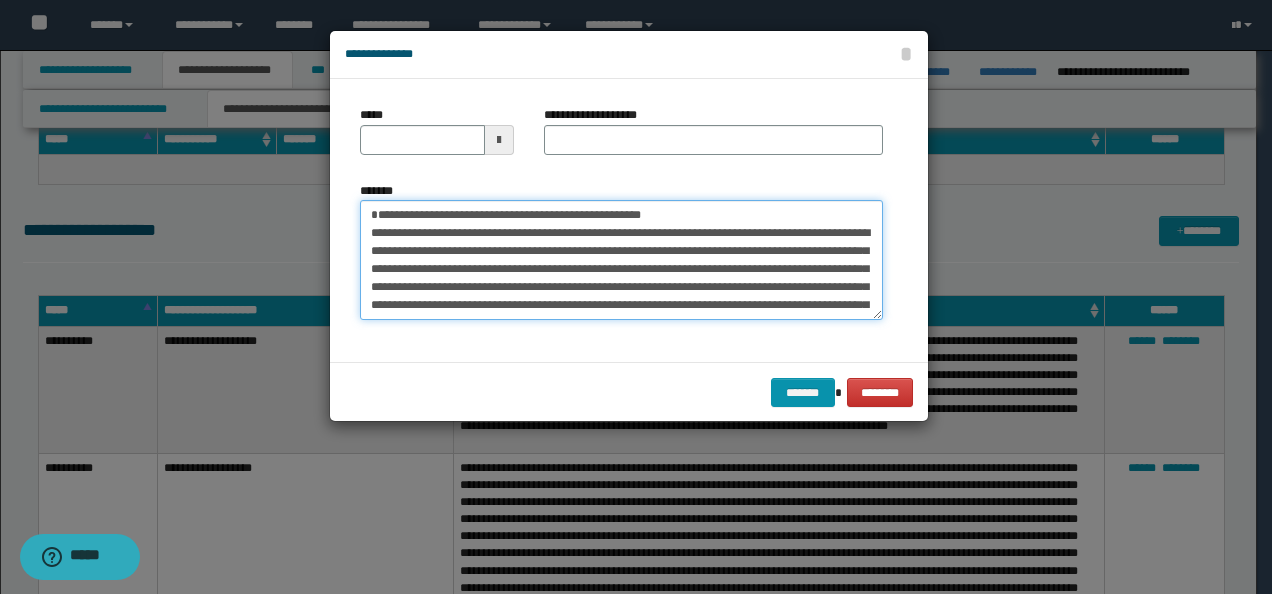 type 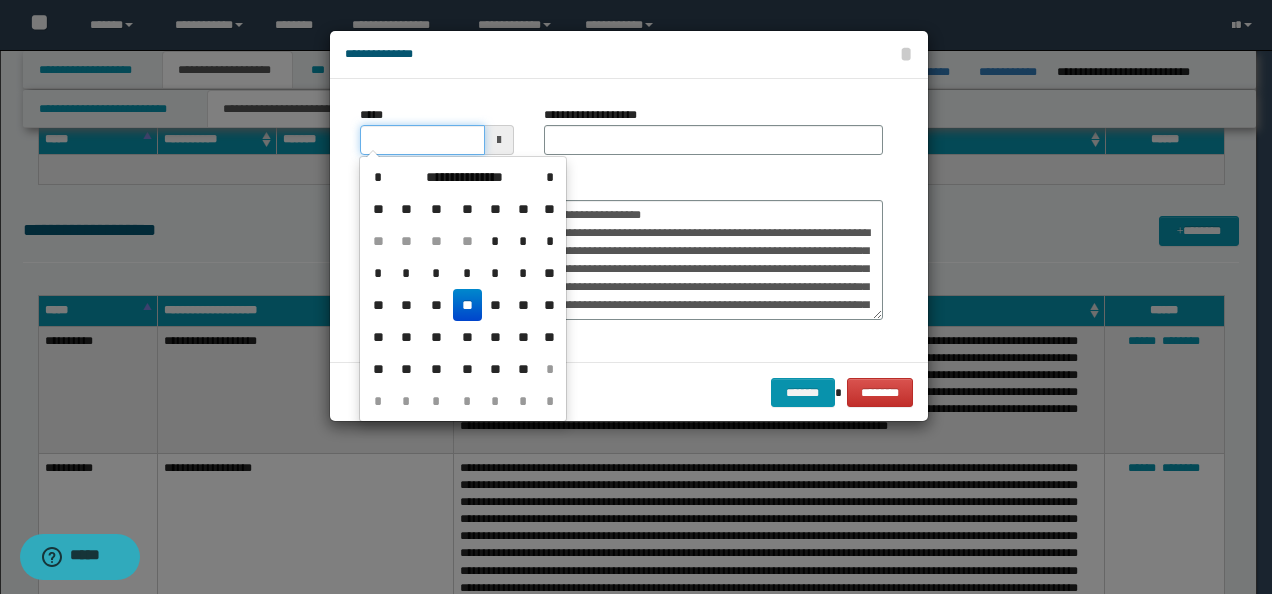 click on "*****" at bounding box center [422, 140] 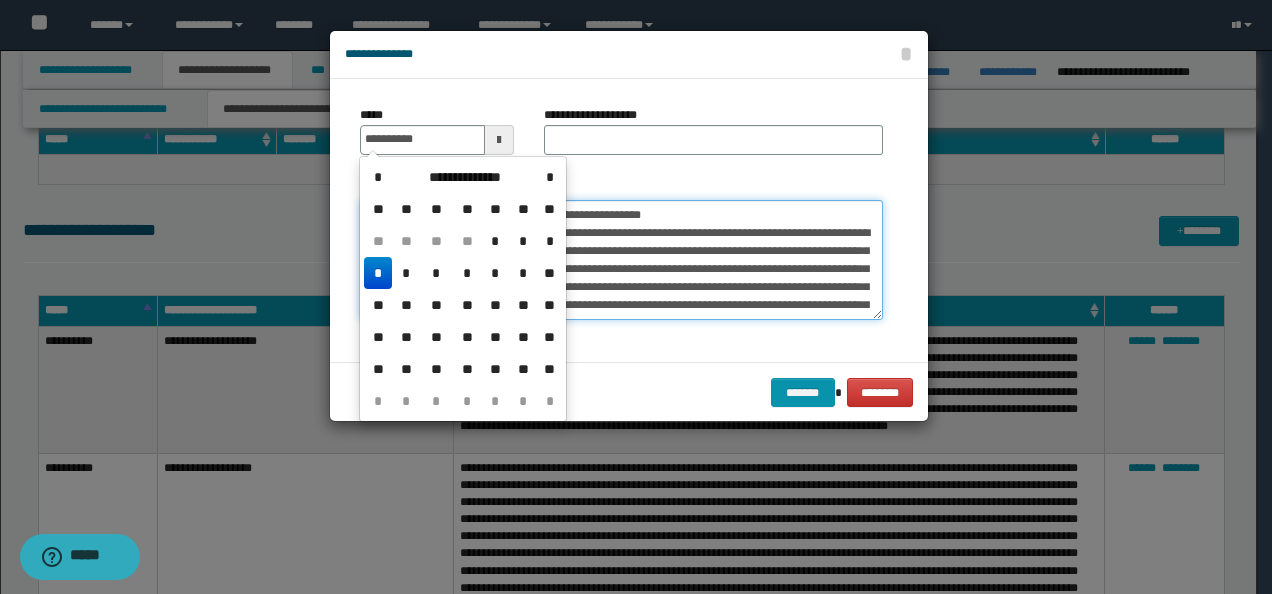type on "**********" 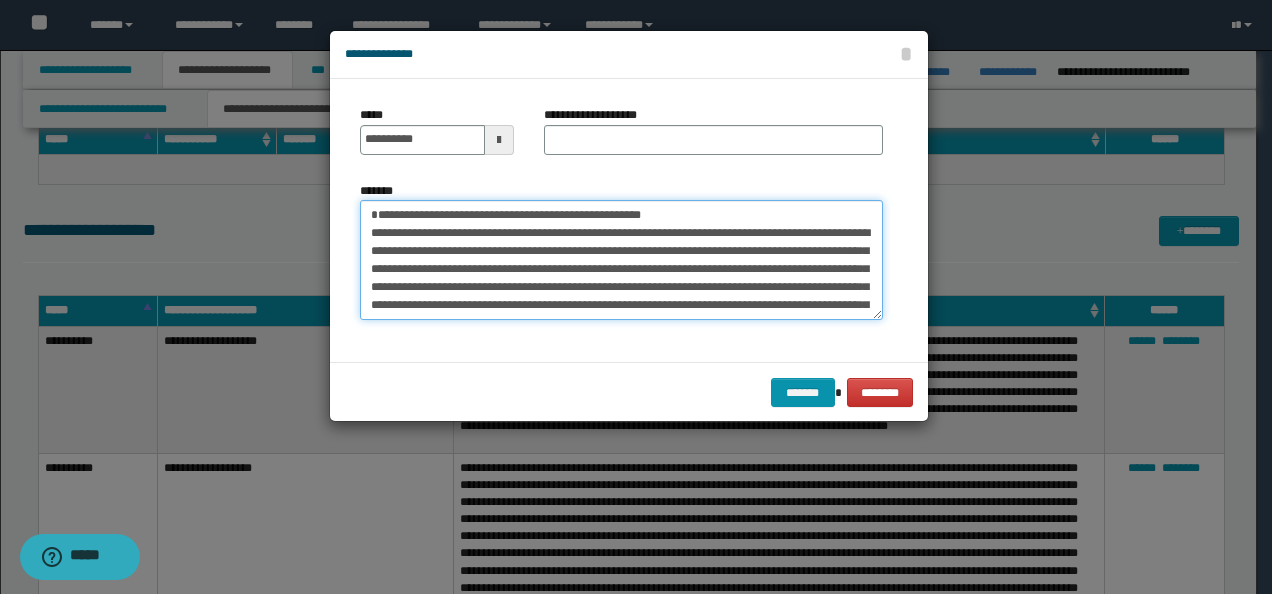 drag, startPoint x: 742, startPoint y: 210, endPoint x: 470, endPoint y: 188, distance: 272.88824 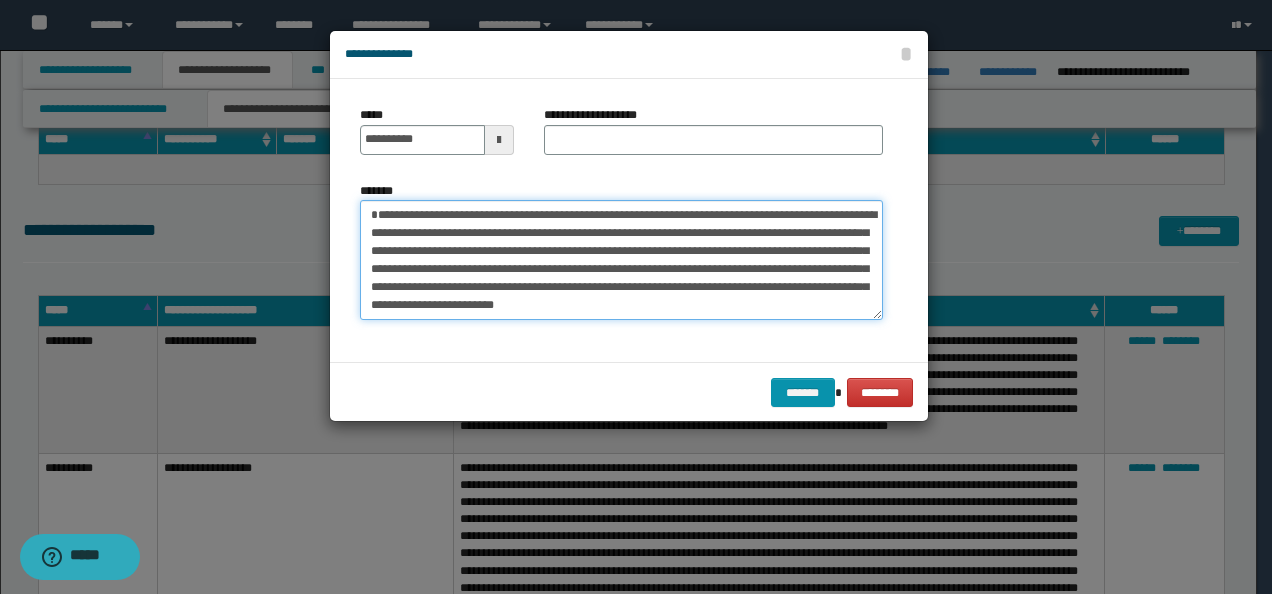 type on "**********" 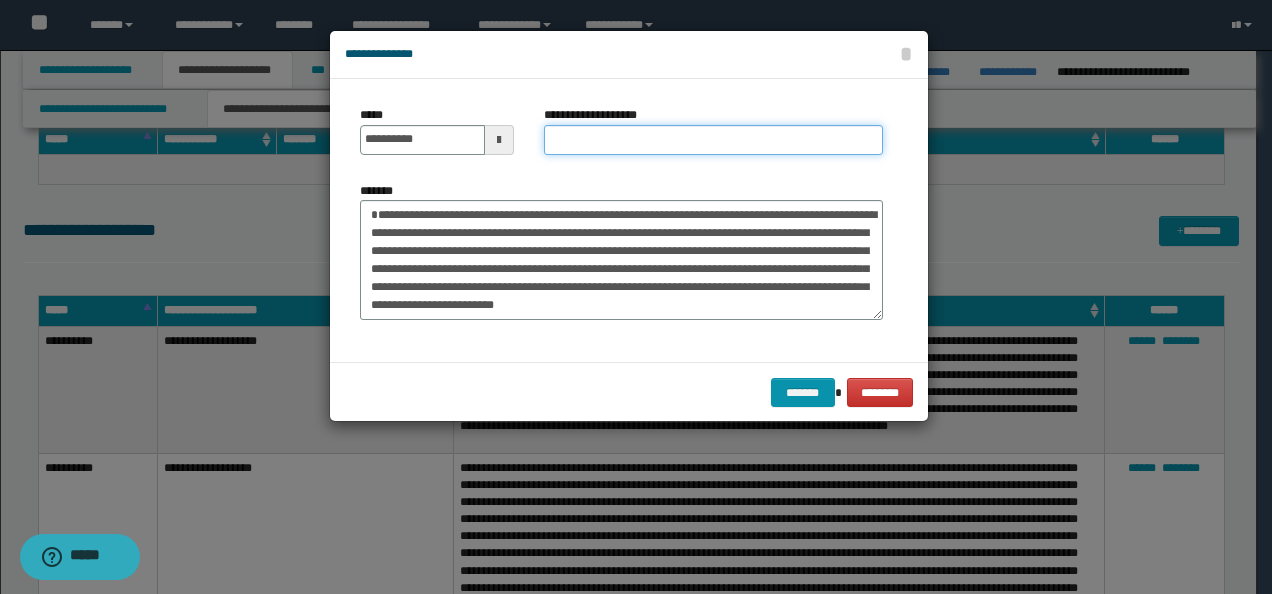 click on "**********" at bounding box center [713, 140] 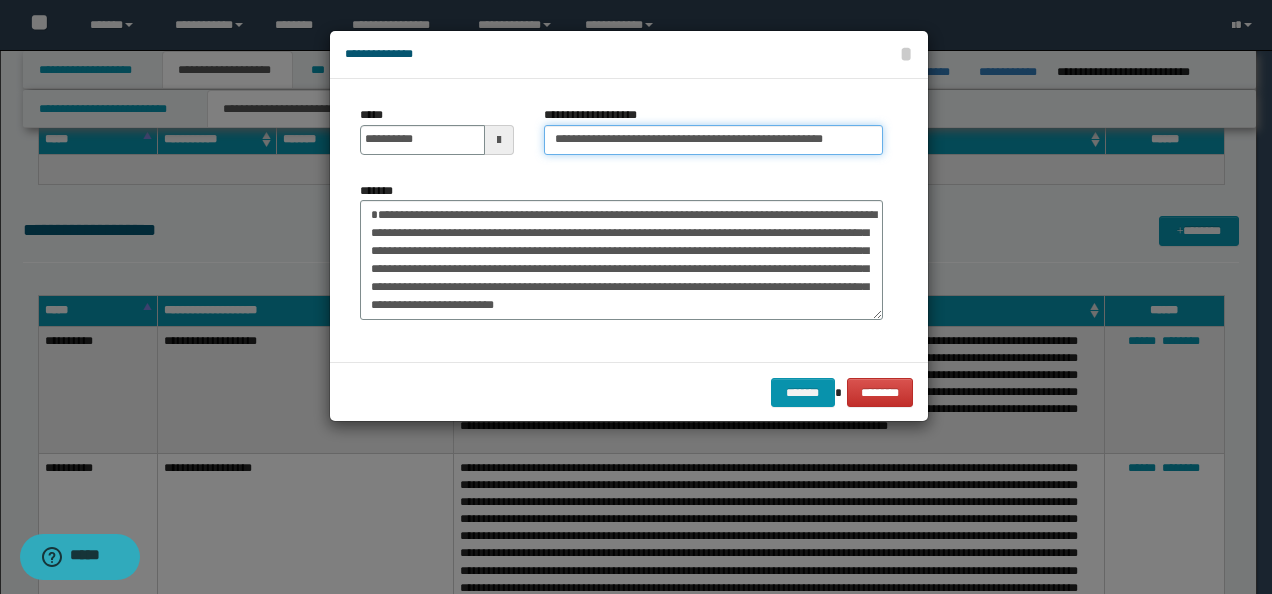 scroll, scrollTop: 0, scrollLeft: 39, axis: horizontal 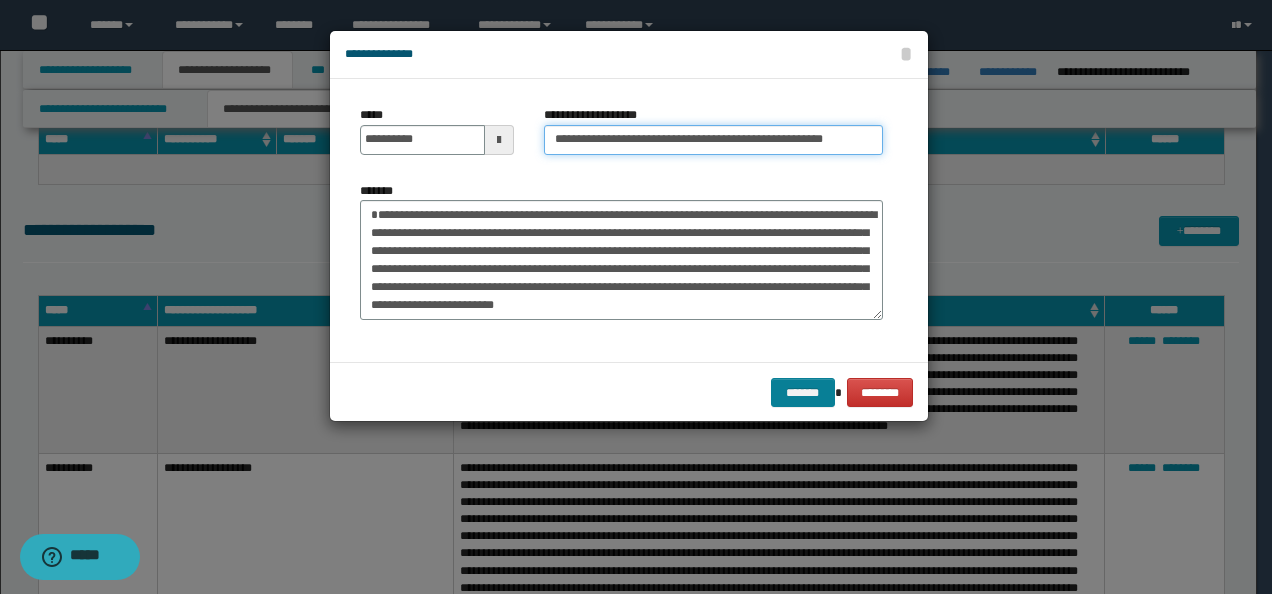 type on "**********" 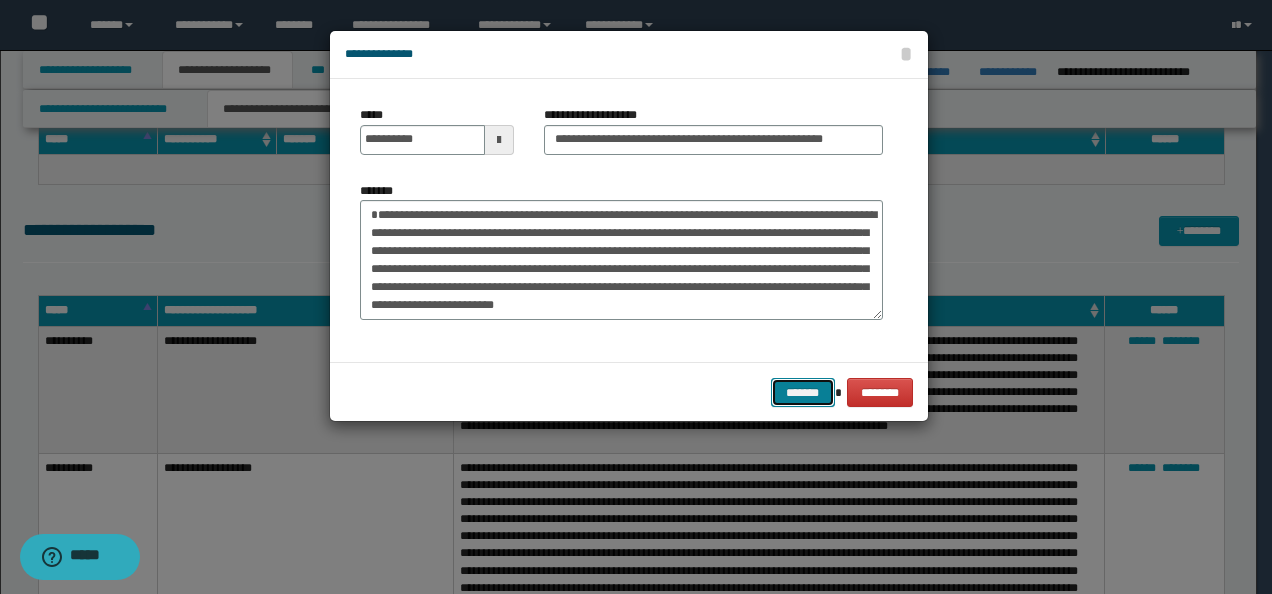 click on "*******" at bounding box center [803, 392] 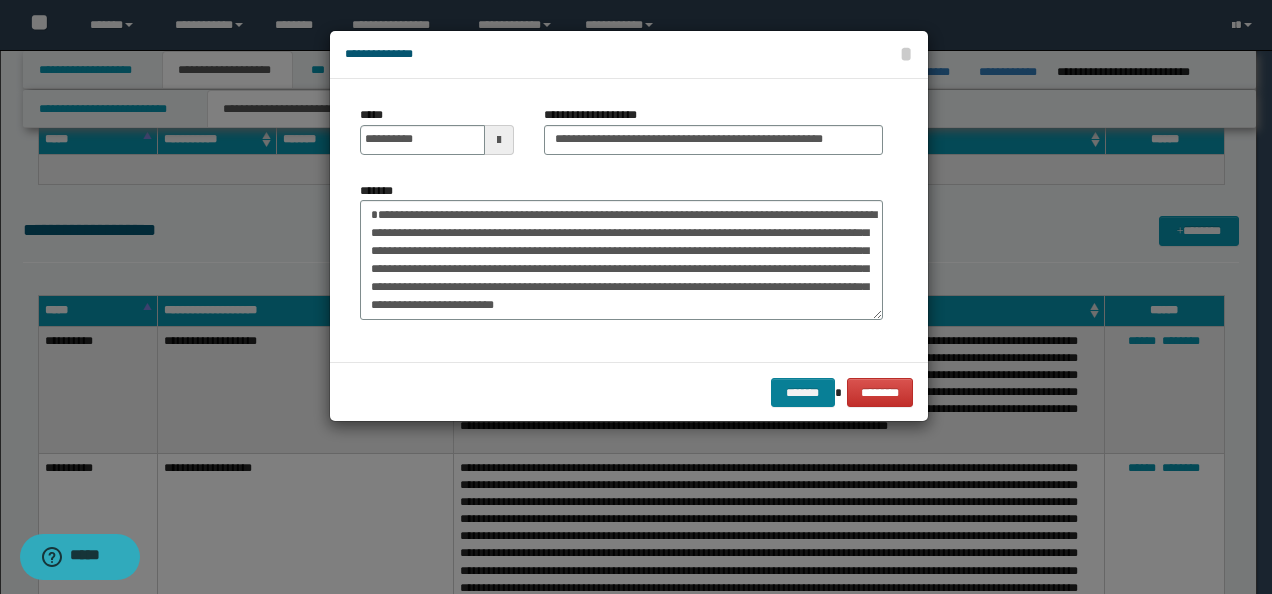 scroll, scrollTop: 0, scrollLeft: 0, axis: both 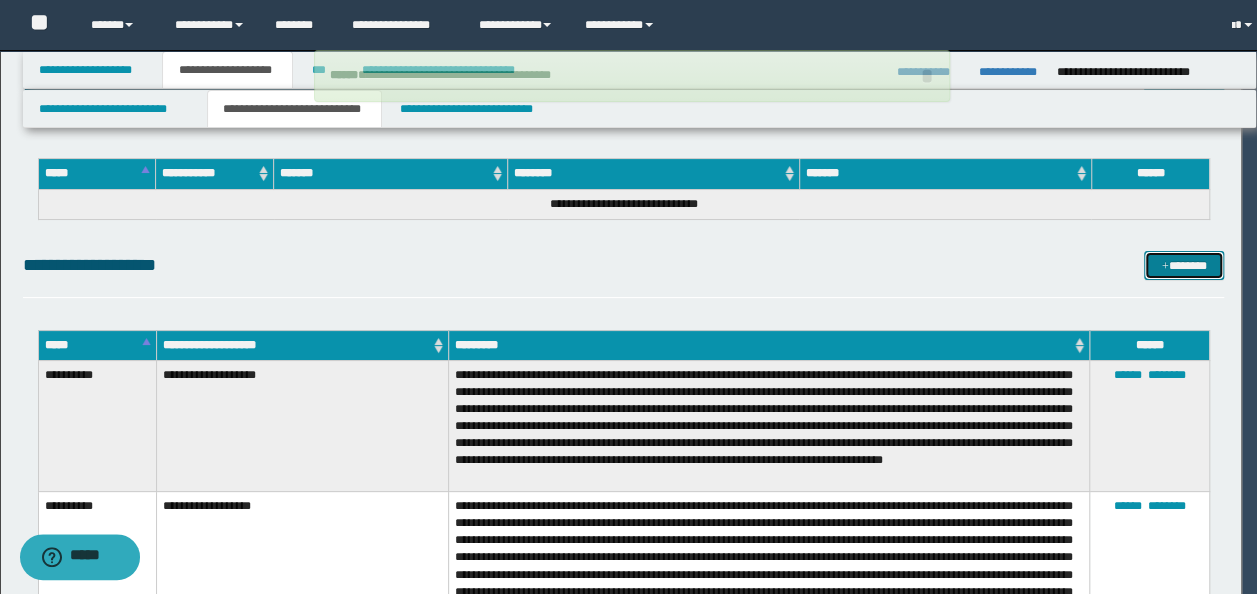 type 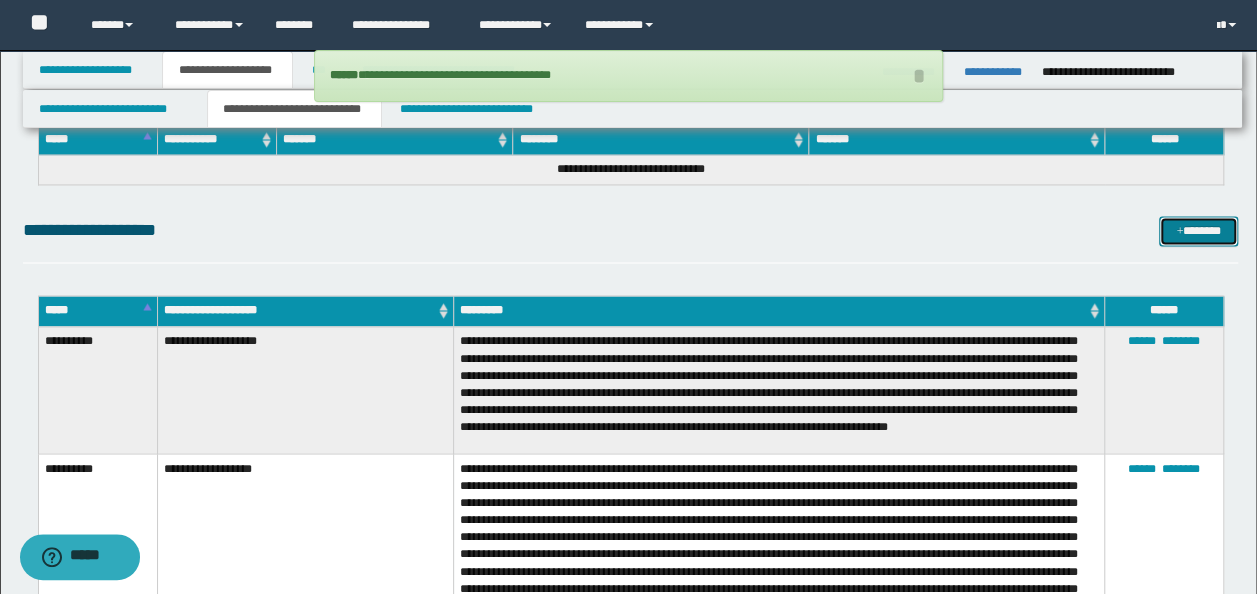click on "*******" at bounding box center (1198, 230) 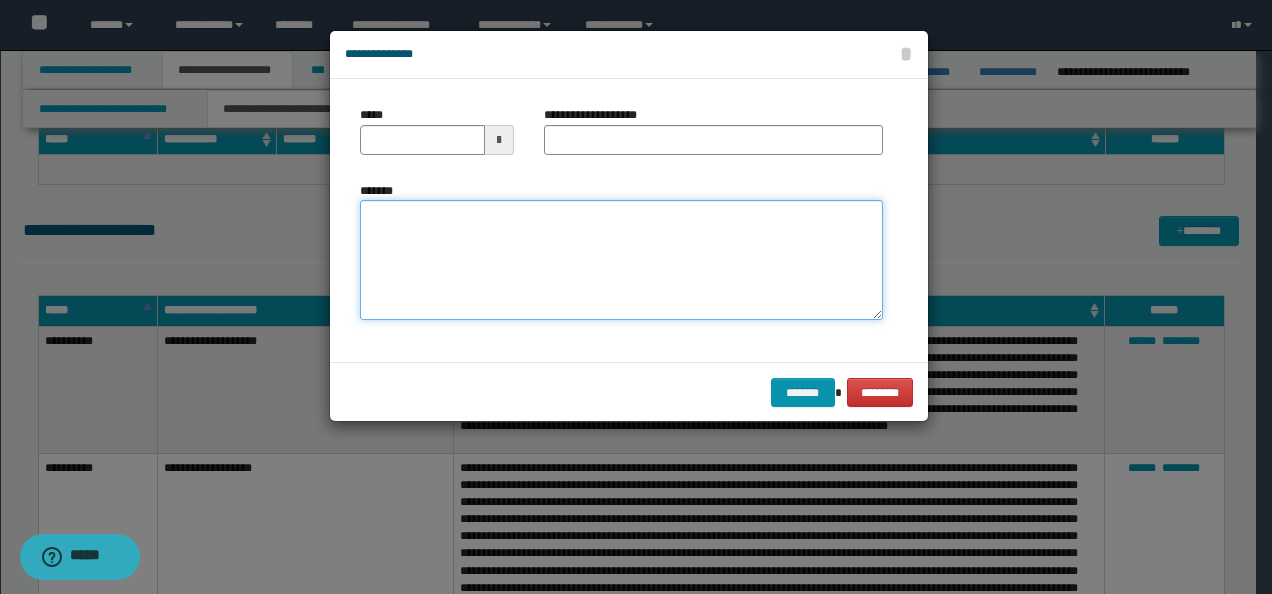 click on "*******" at bounding box center (621, 259) 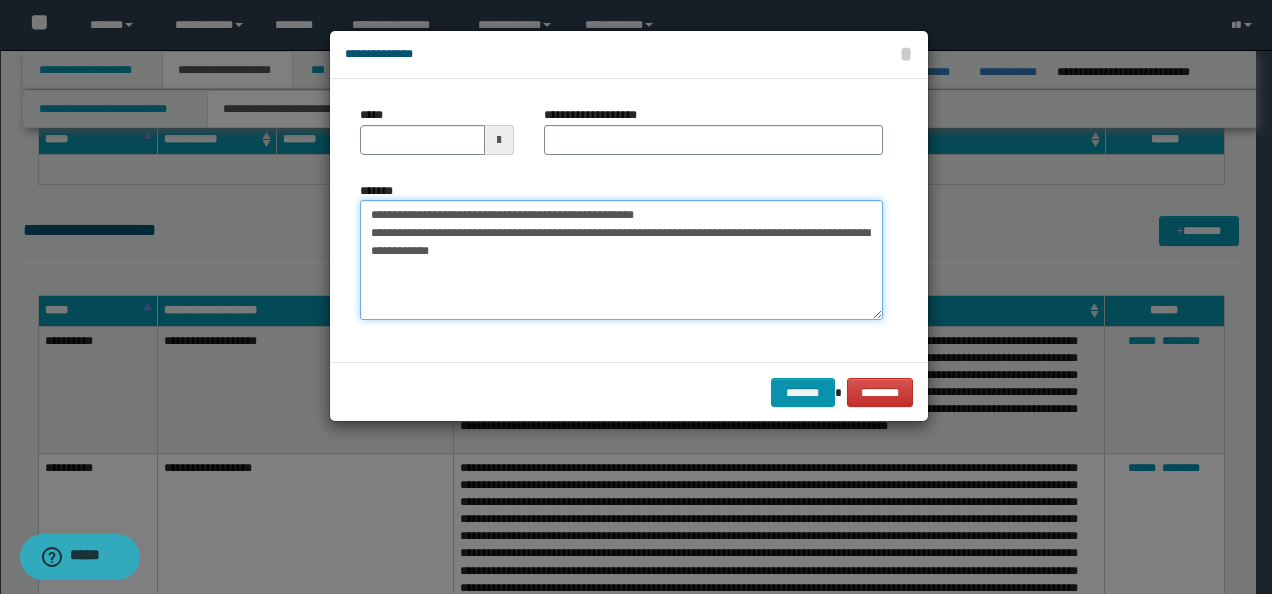 drag, startPoint x: 434, startPoint y: 210, endPoint x: 308, endPoint y: 190, distance: 127.57743 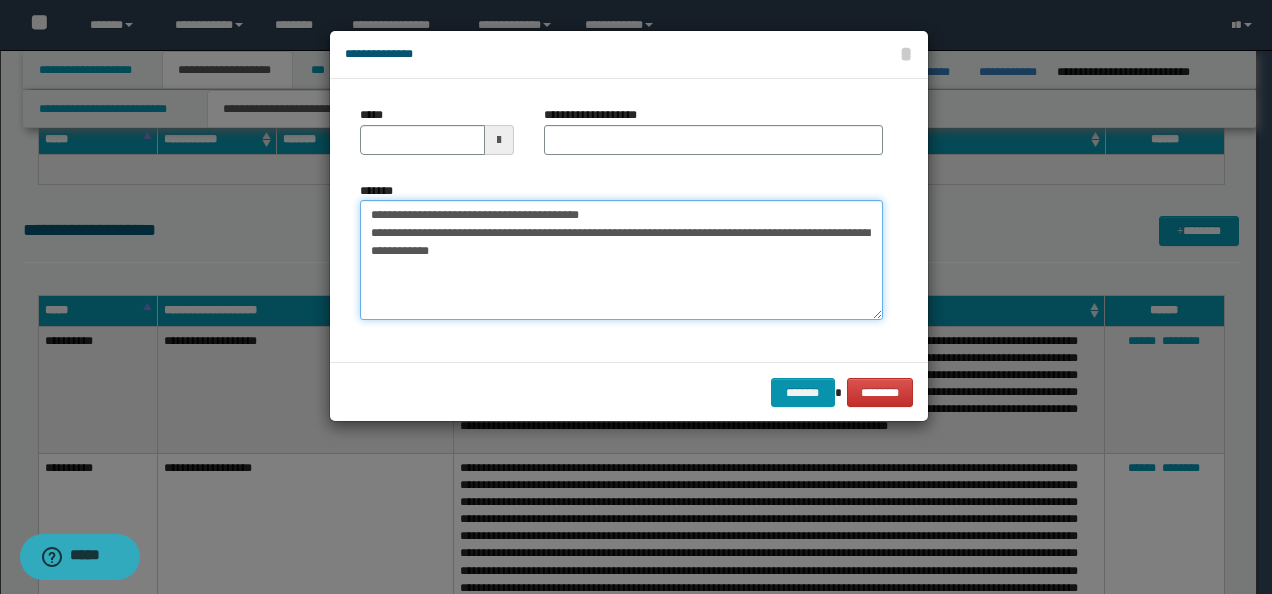 type on "**********" 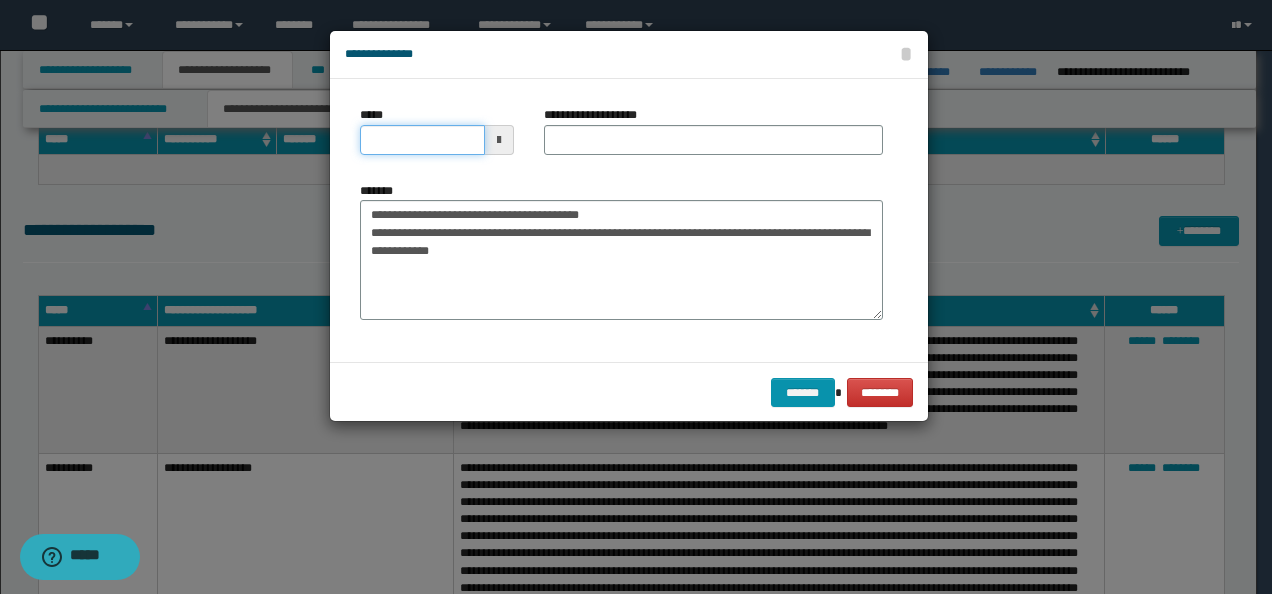 click on "*****" at bounding box center (422, 140) 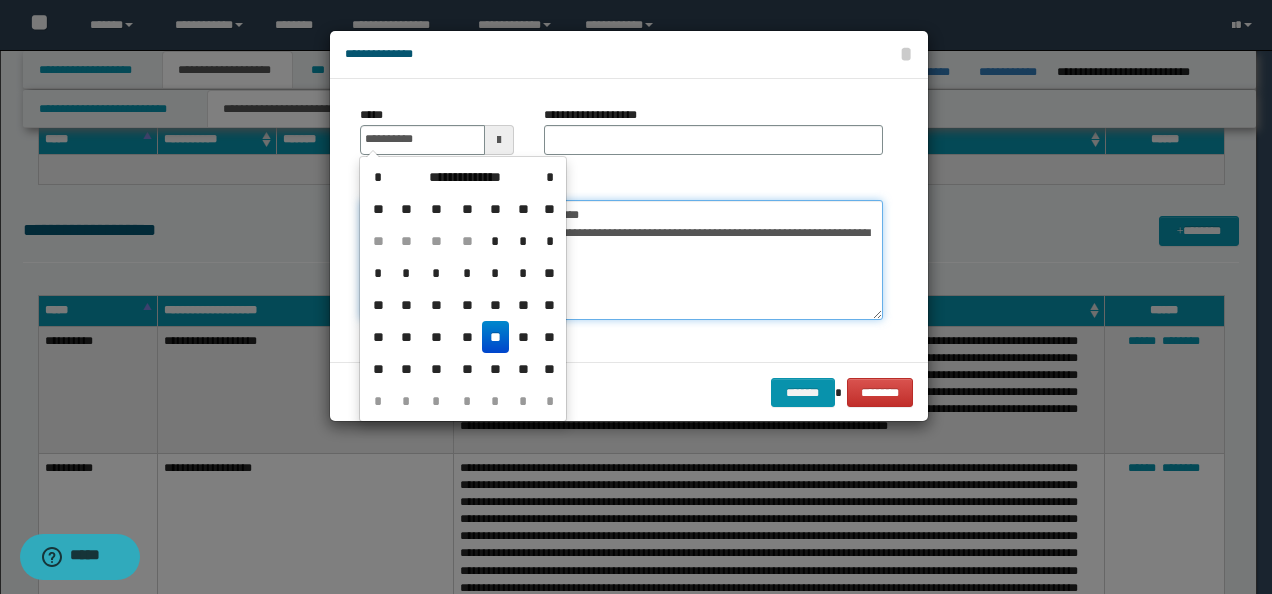 type on "**********" 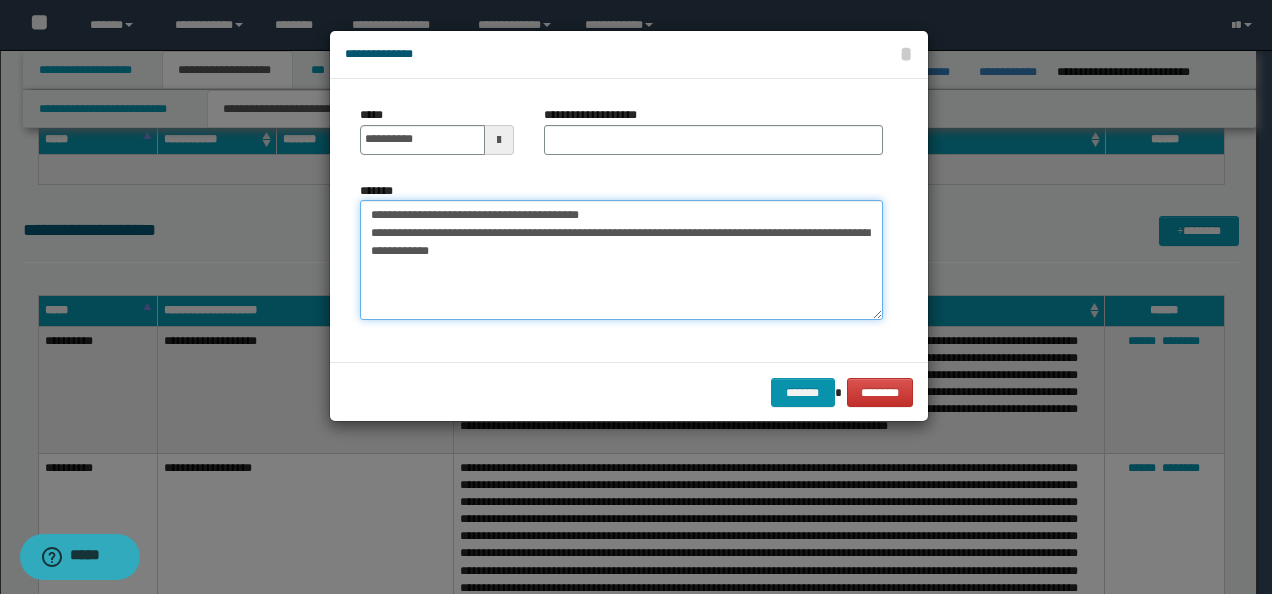 drag, startPoint x: 638, startPoint y: 204, endPoint x: 165, endPoint y: 202, distance: 473.00424 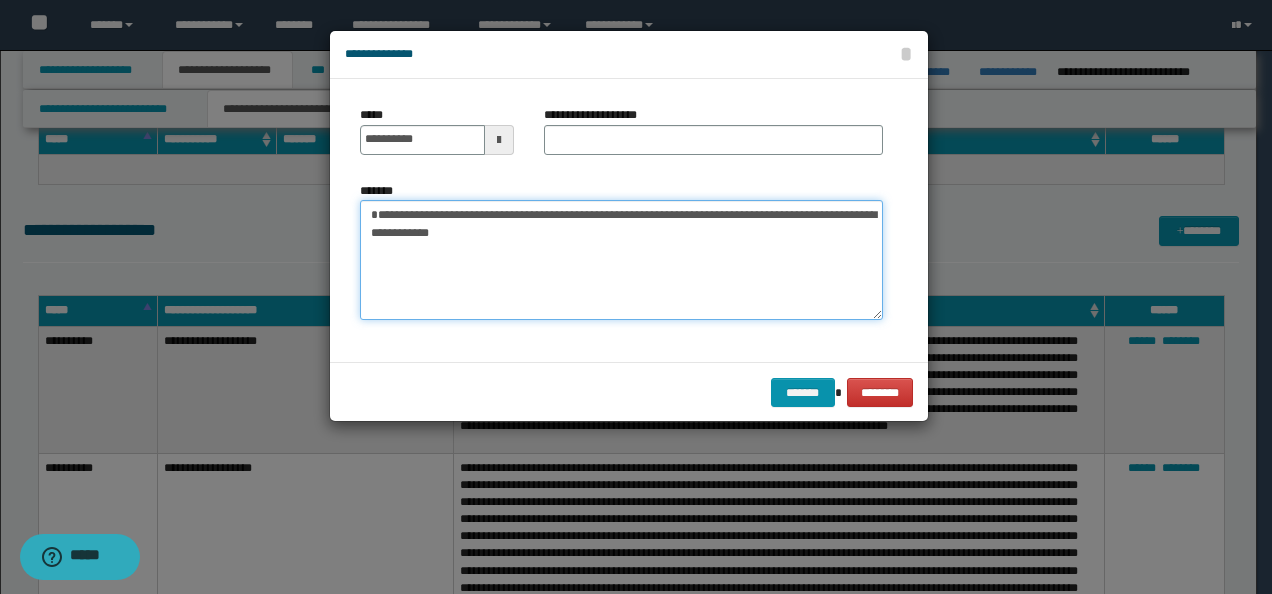 type on "**********" 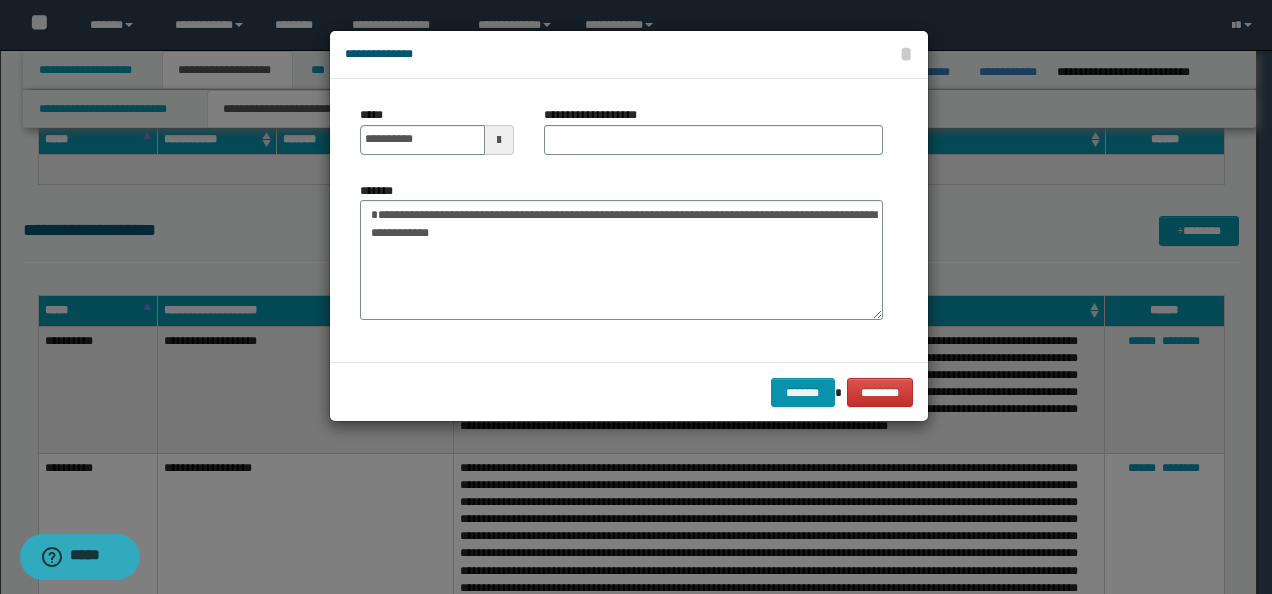 click on "**********" at bounding box center (601, 115) 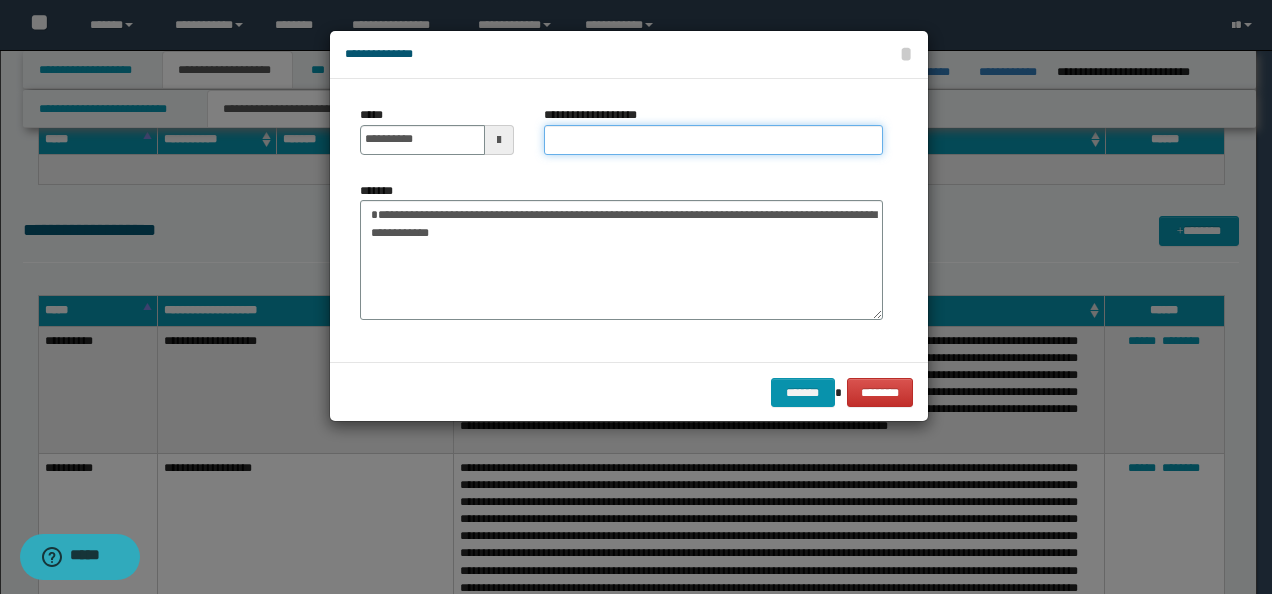 click on "**********" at bounding box center (713, 140) 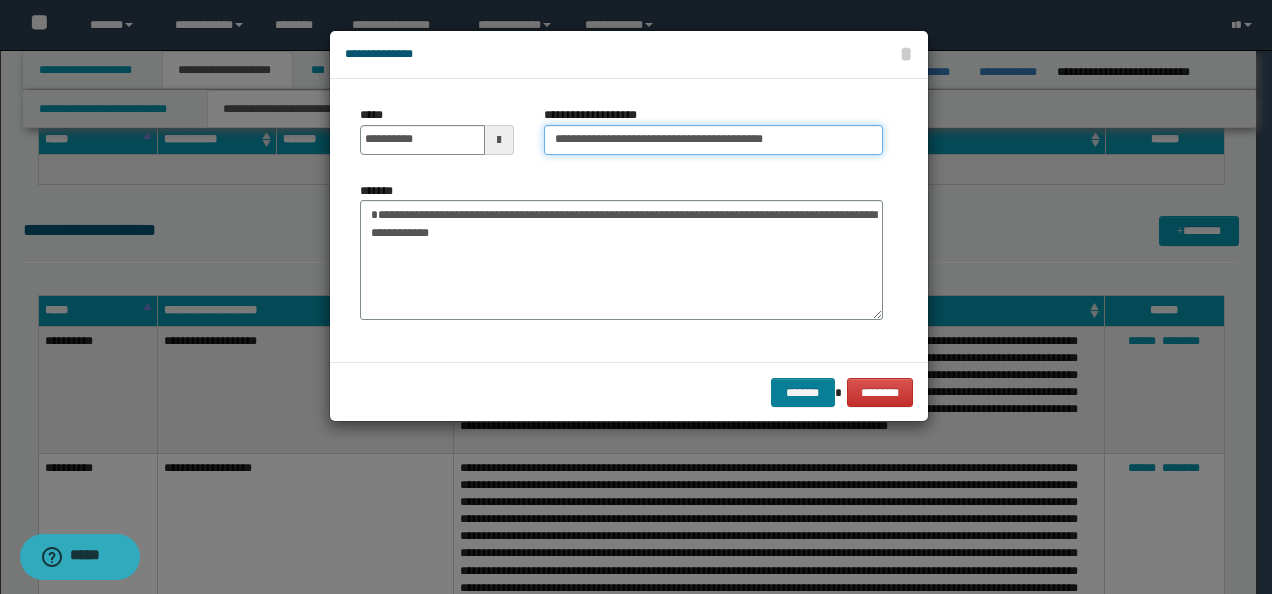 type on "**********" 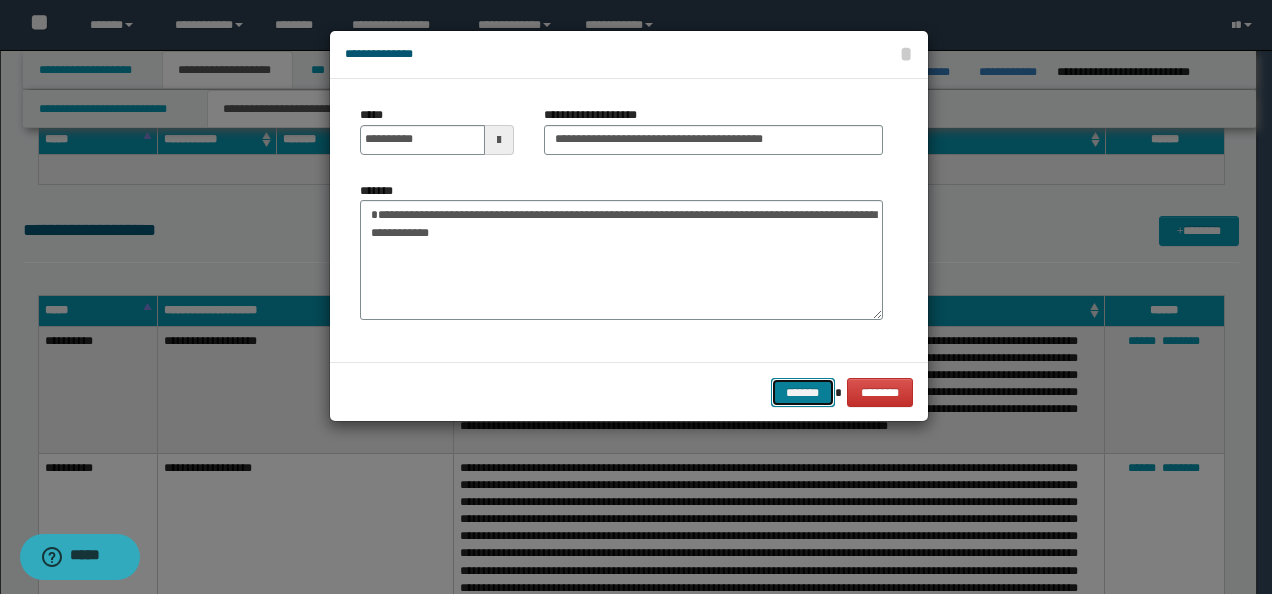 click on "*******" at bounding box center [803, 392] 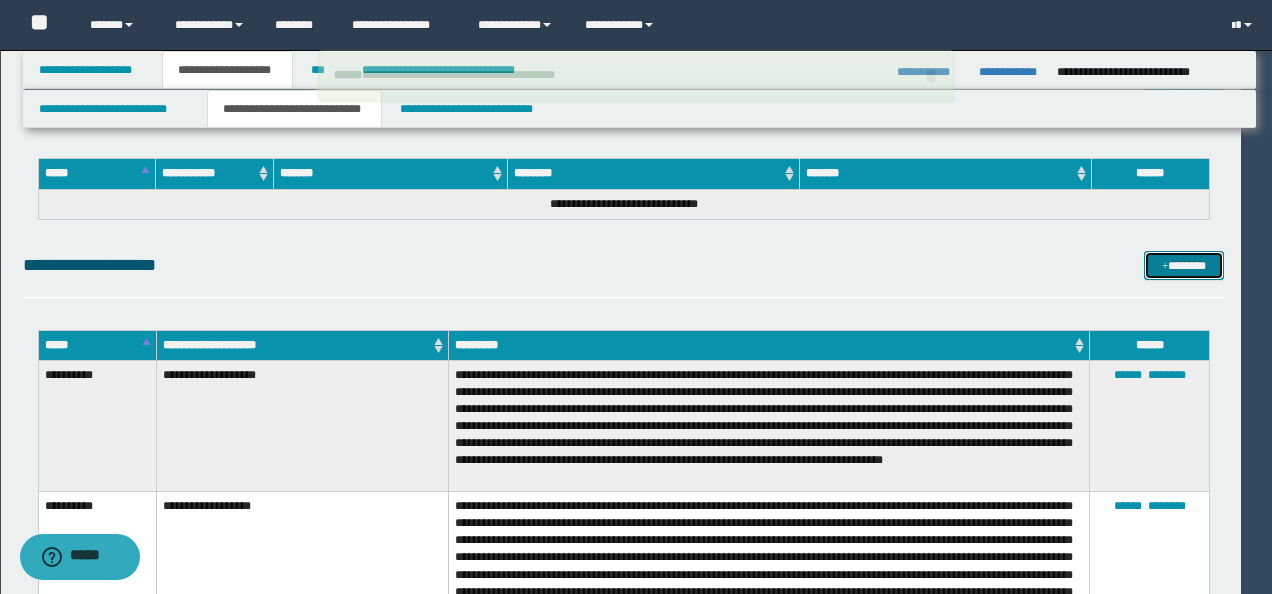 type 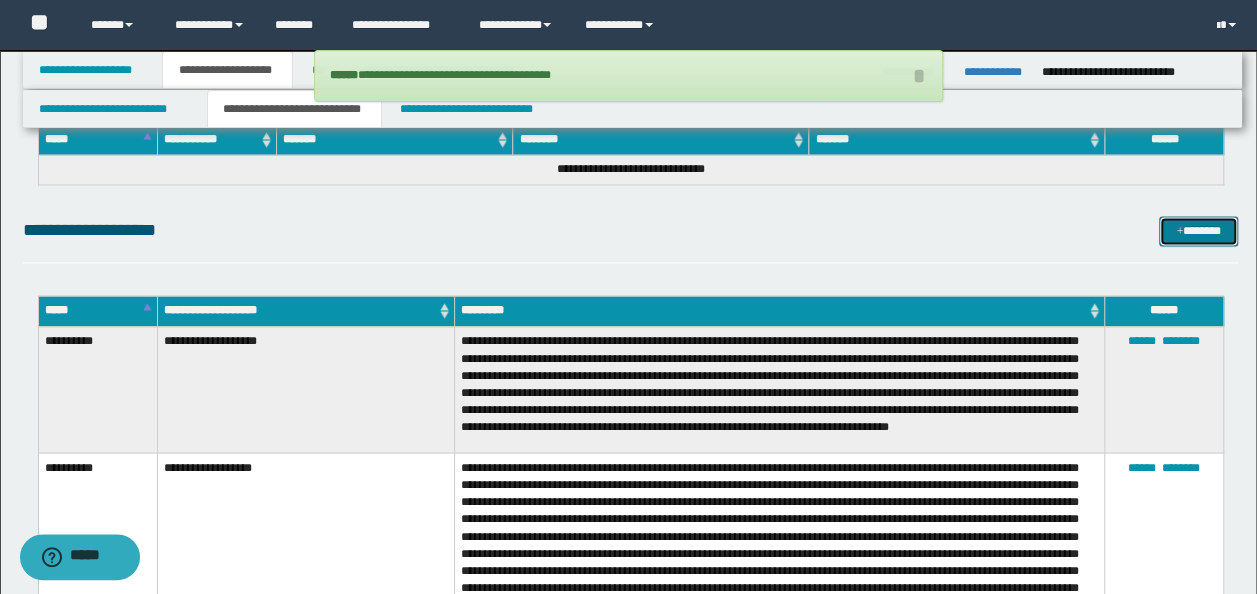 click at bounding box center (1179, 232) 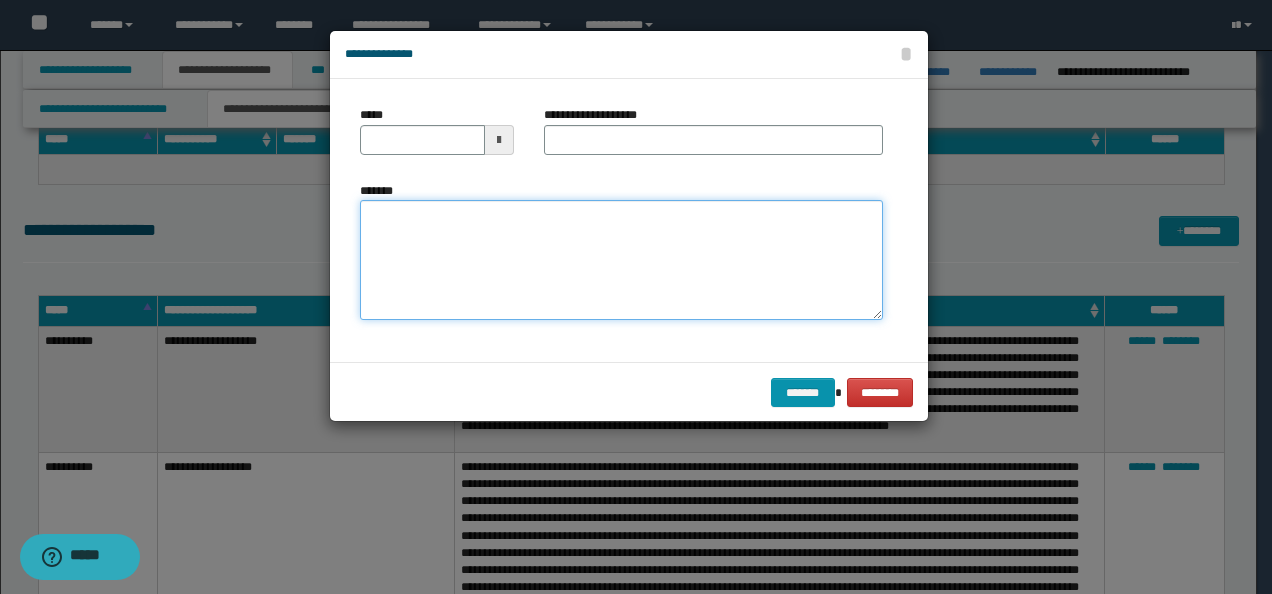 click on "*******" at bounding box center [621, 259] 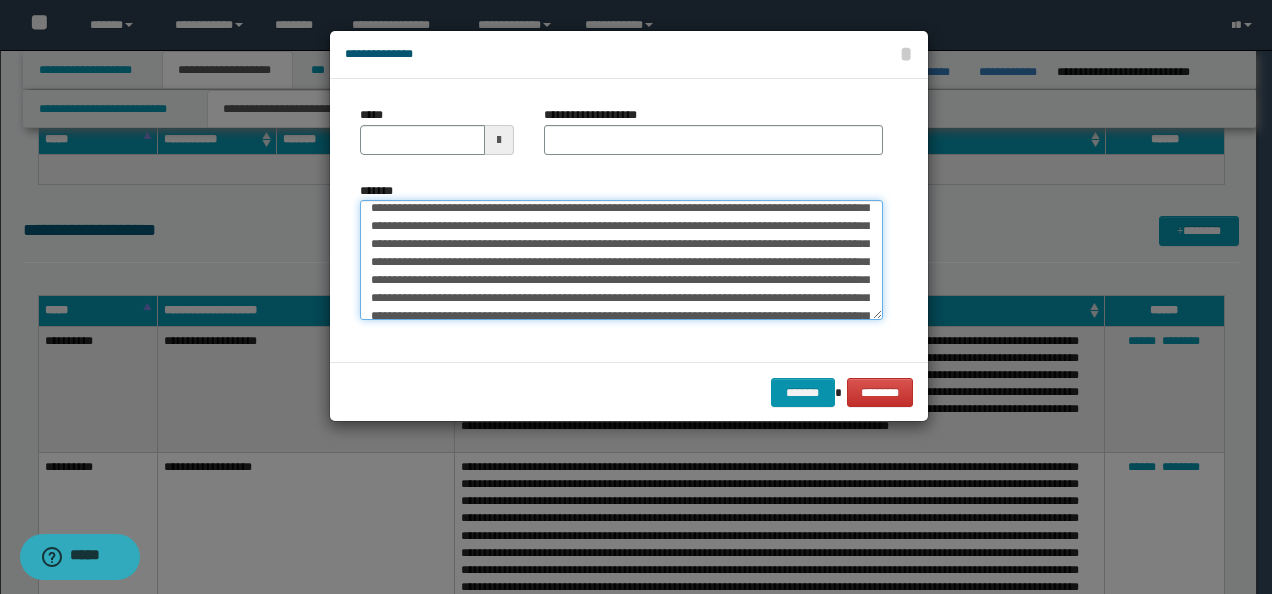 scroll, scrollTop: 0, scrollLeft: 0, axis: both 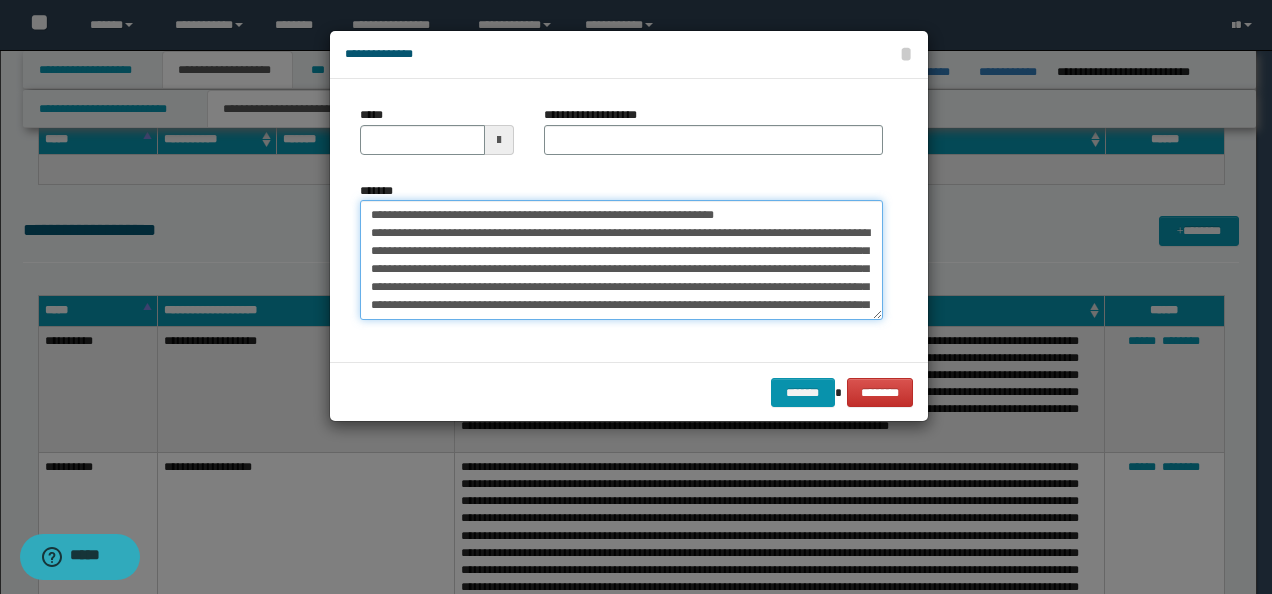 drag, startPoint x: 428, startPoint y: 208, endPoint x: 262, endPoint y: 202, distance: 166.1084 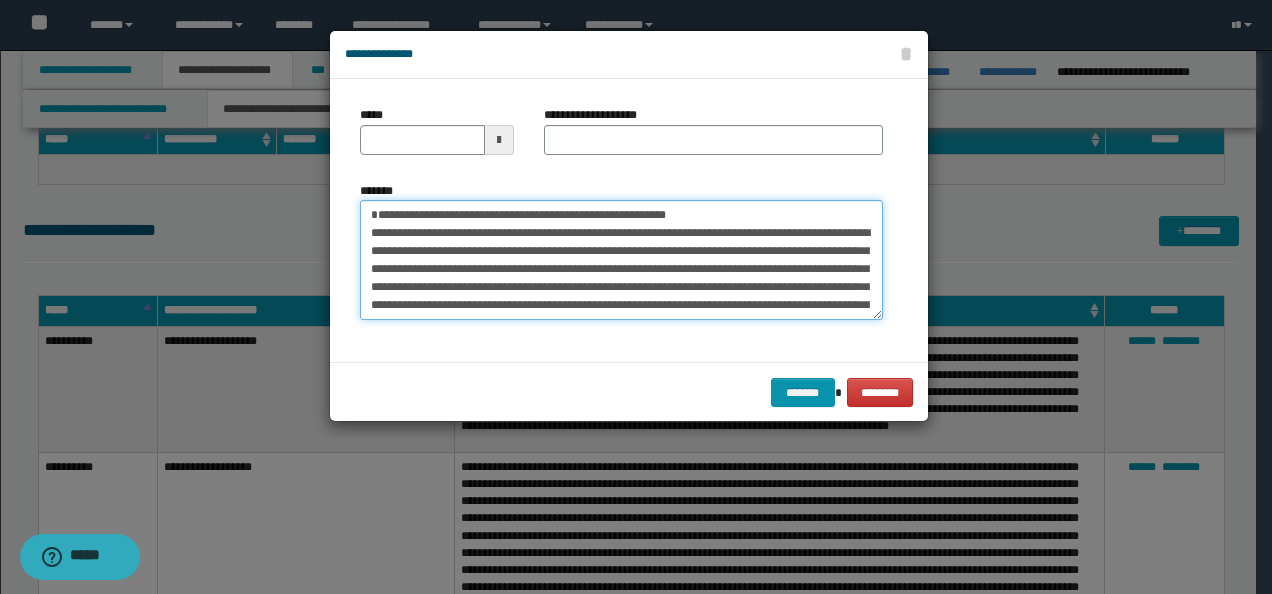 type on "**********" 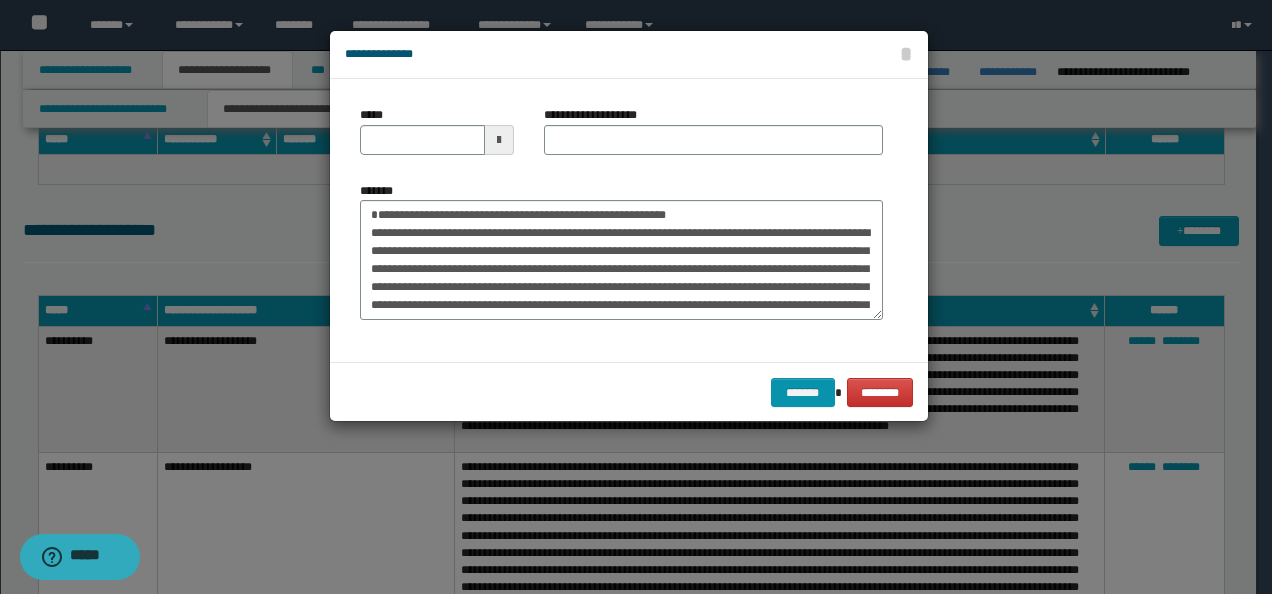 click on "*****" at bounding box center (437, 138) 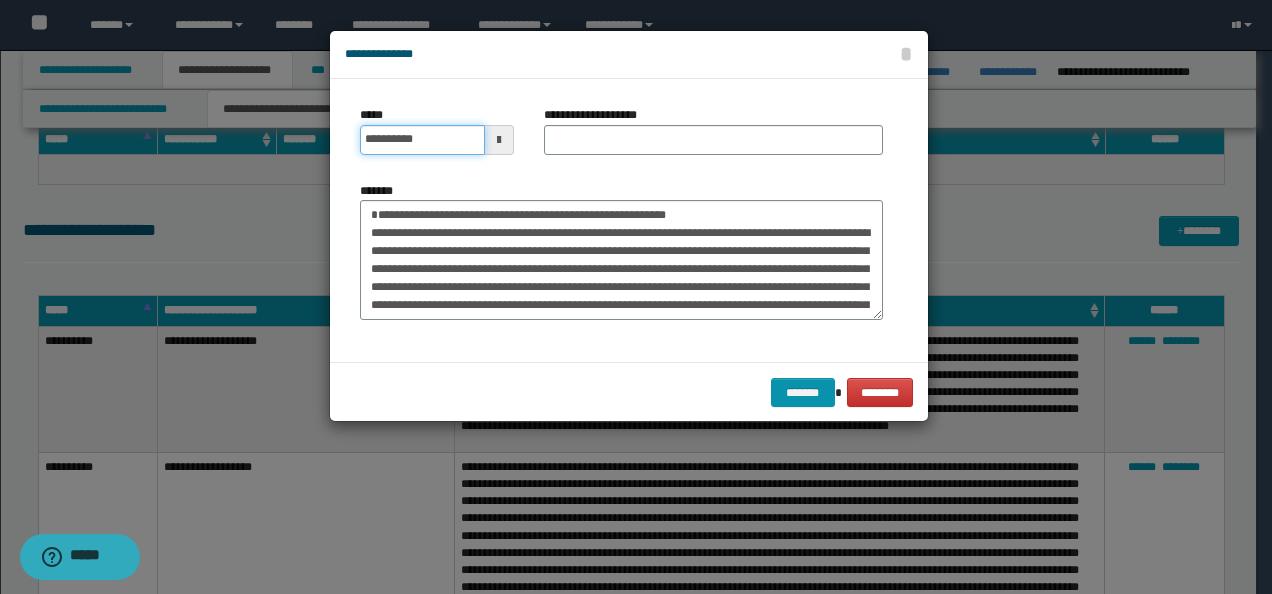 click on "**********" at bounding box center [422, 140] 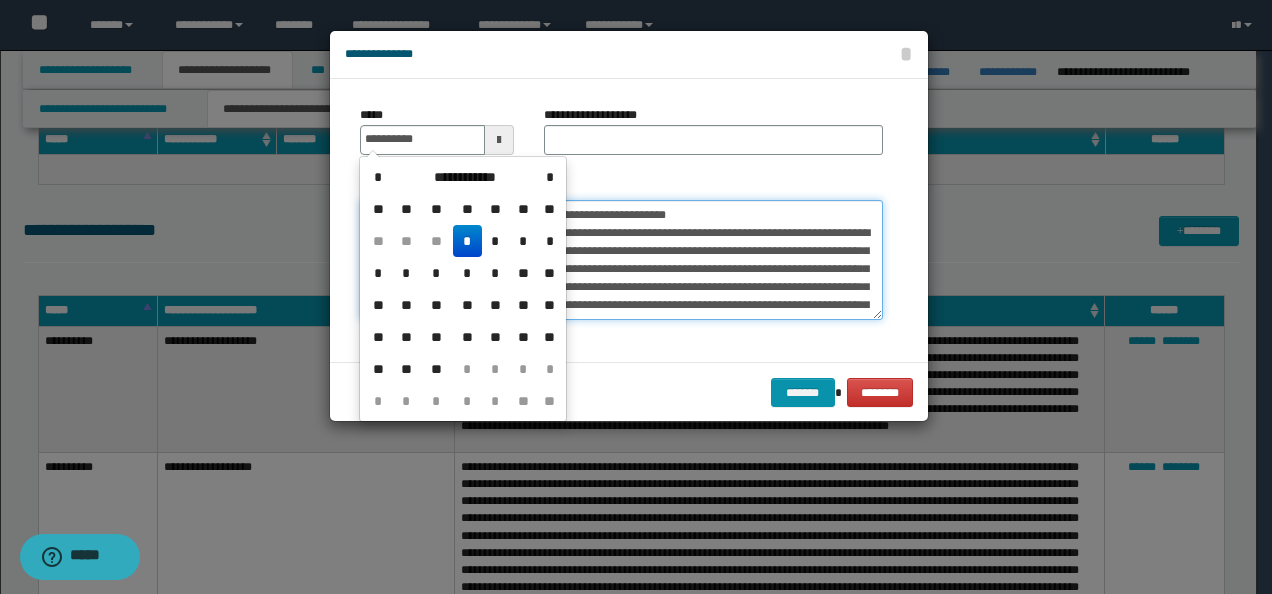 type on "**********" 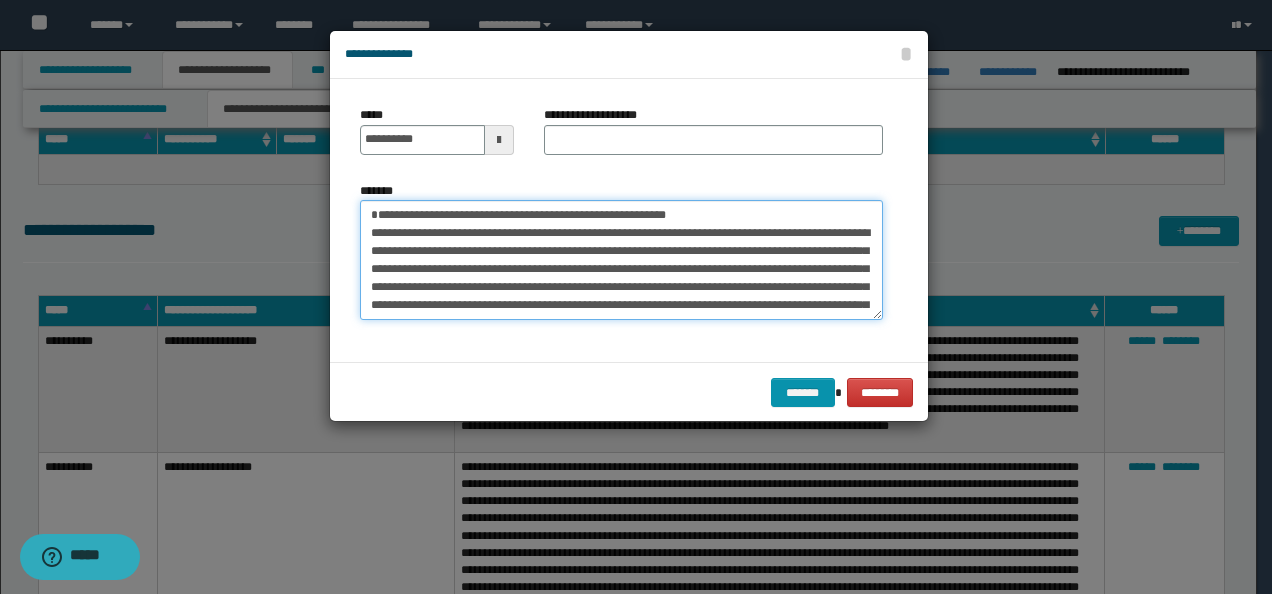 drag, startPoint x: 799, startPoint y: 213, endPoint x: 355, endPoint y: 209, distance: 444.018 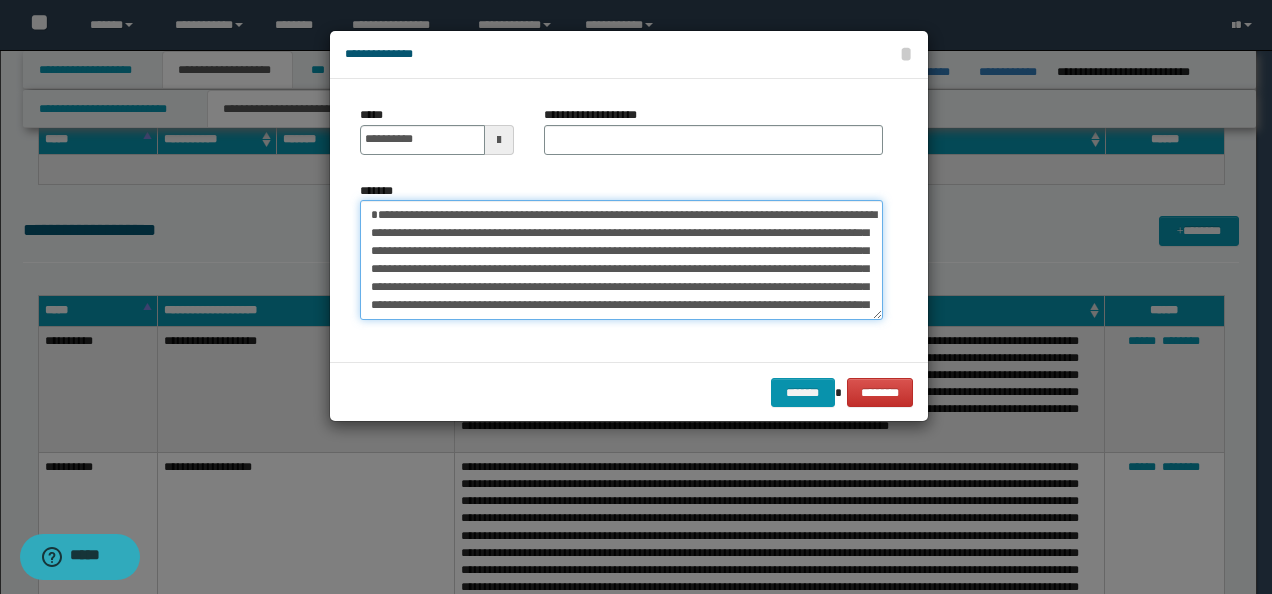 type on "**********" 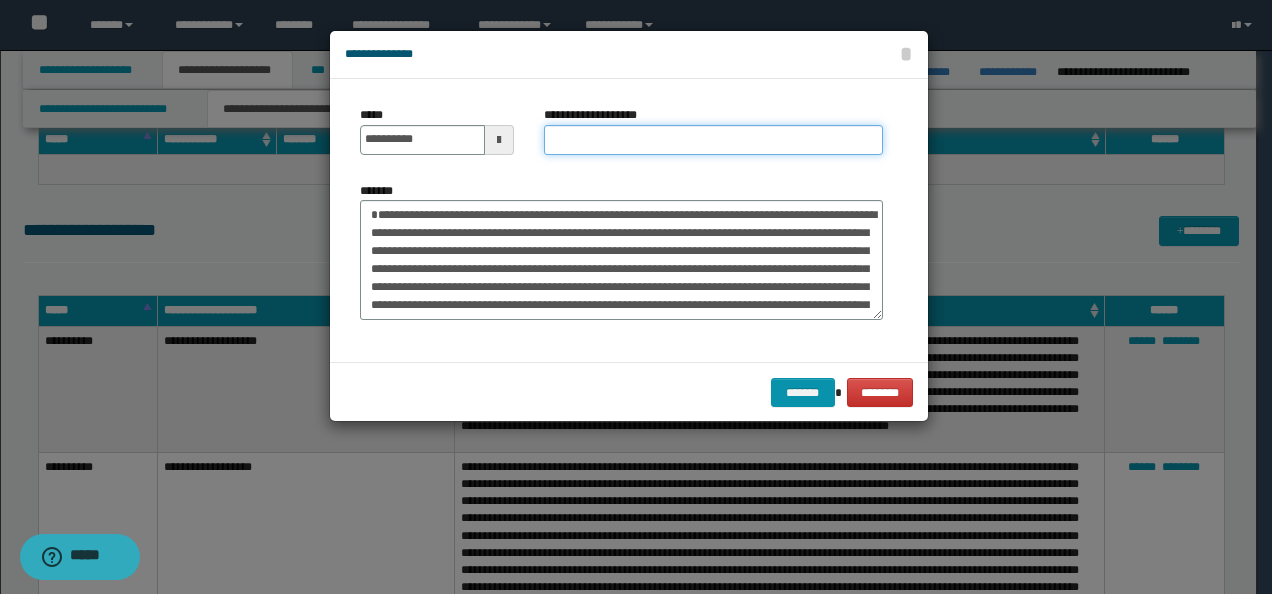 click on "**********" at bounding box center (713, 140) 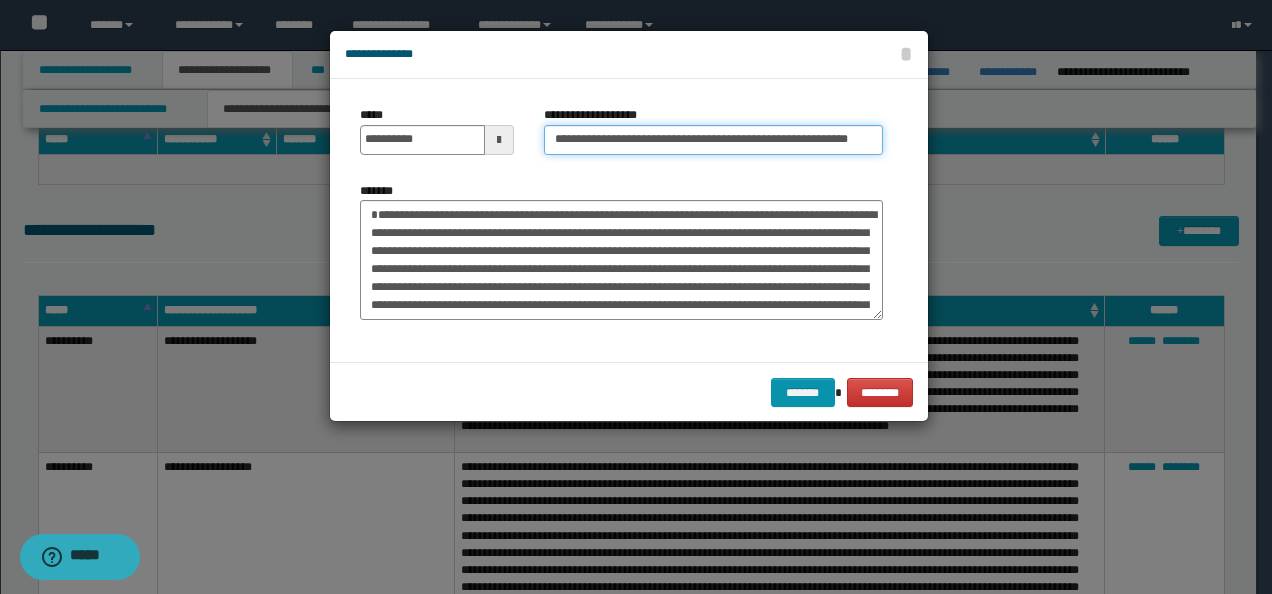 scroll, scrollTop: 0, scrollLeft: 68, axis: horizontal 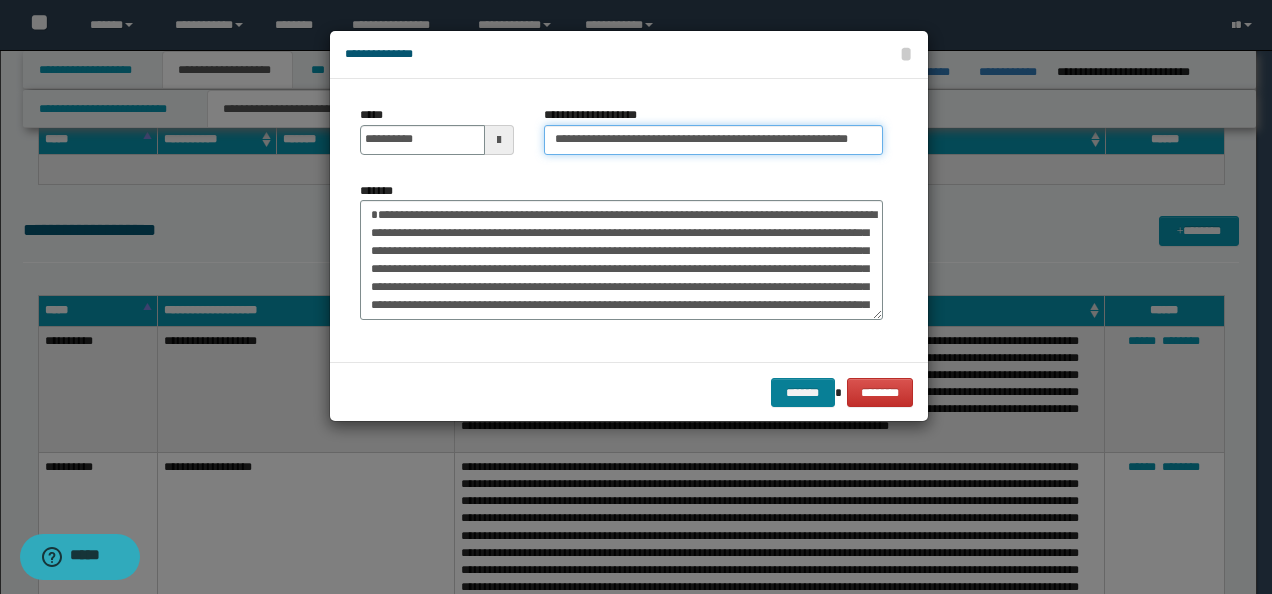 type on "**********" 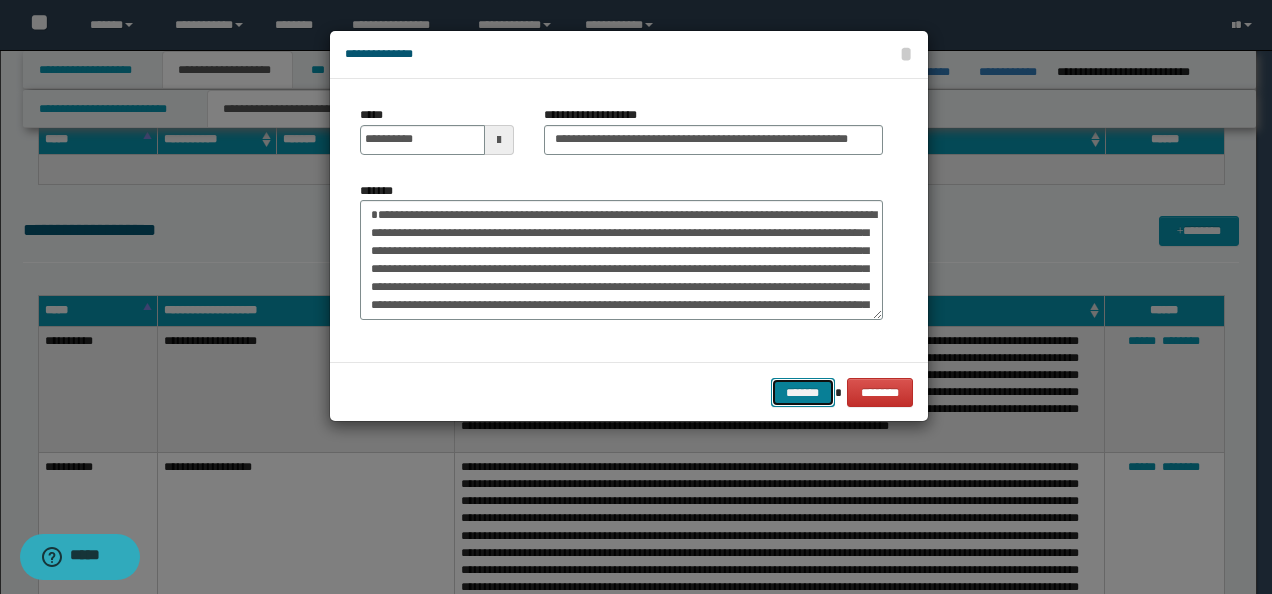 click on "*******" at bounding box center [803, 392] 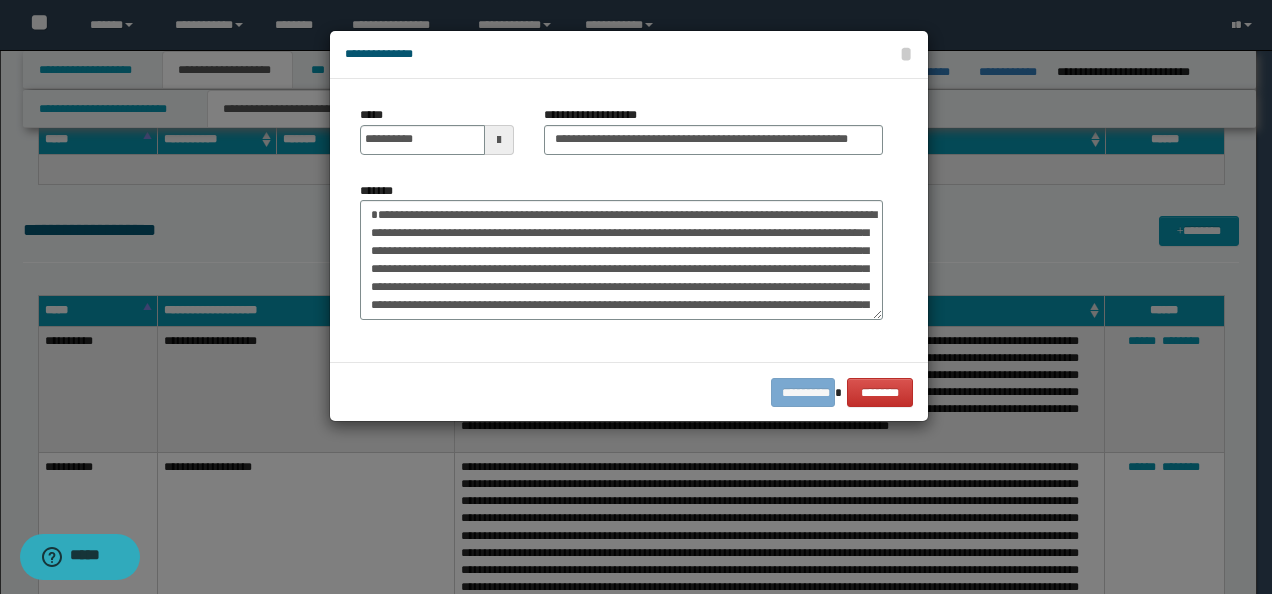 scroll, scrollTop: 0, scrollLeft: 0, axis: both 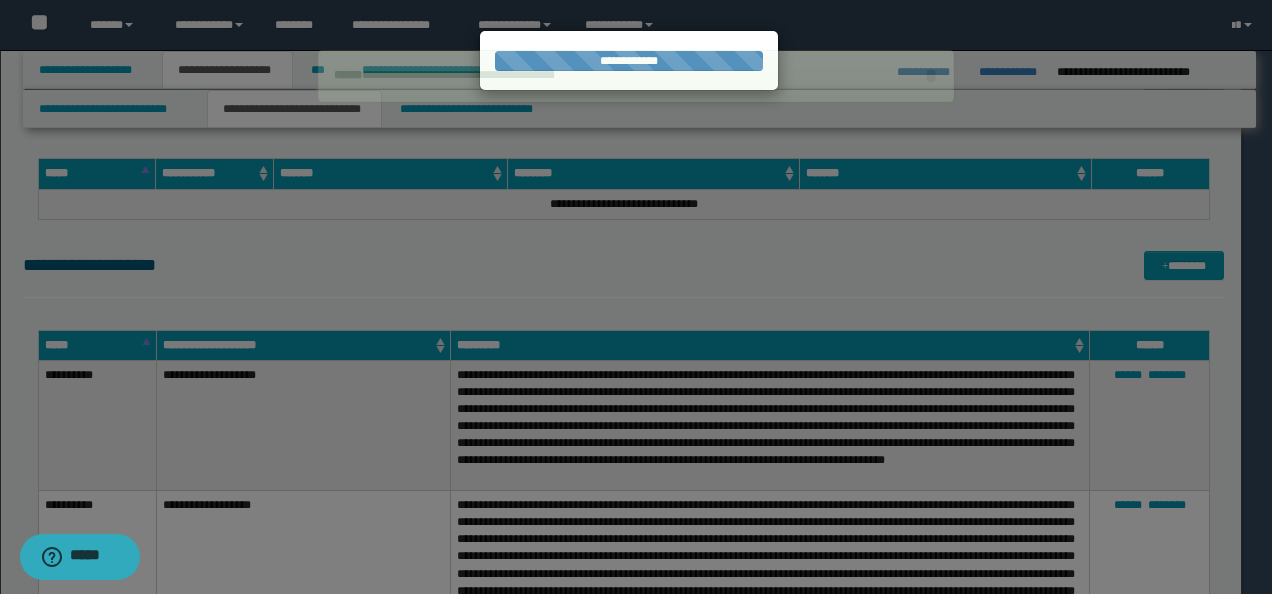 type 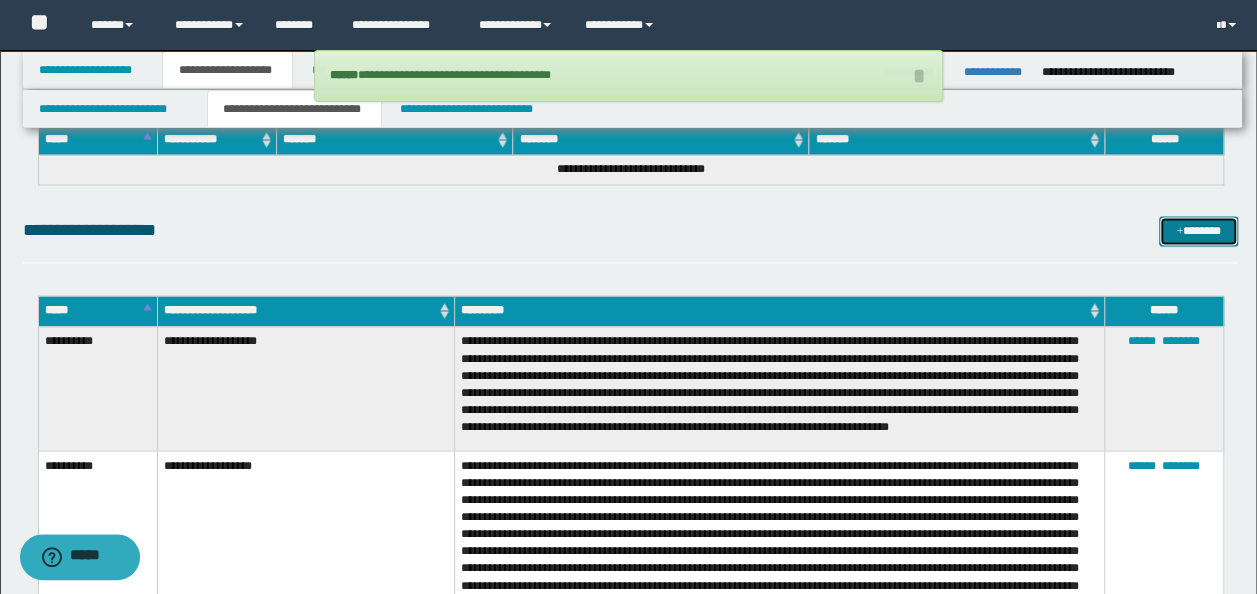 click on "*******" at bounding box center [1198, 230] 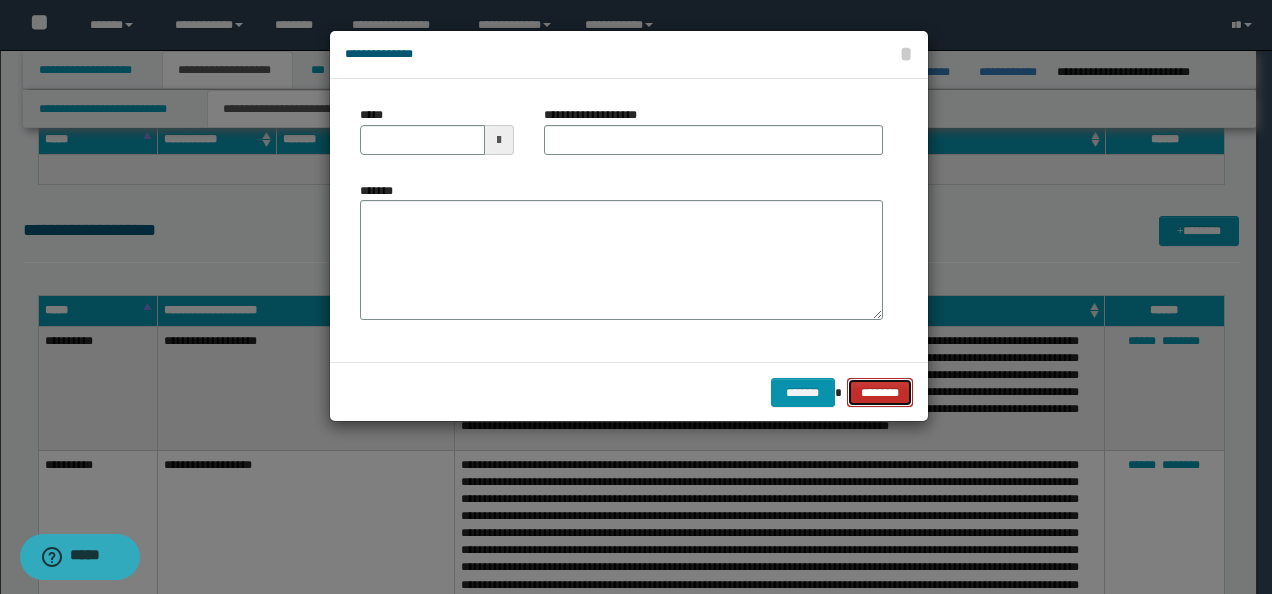 click on "********" at bounding box center (880, 392) 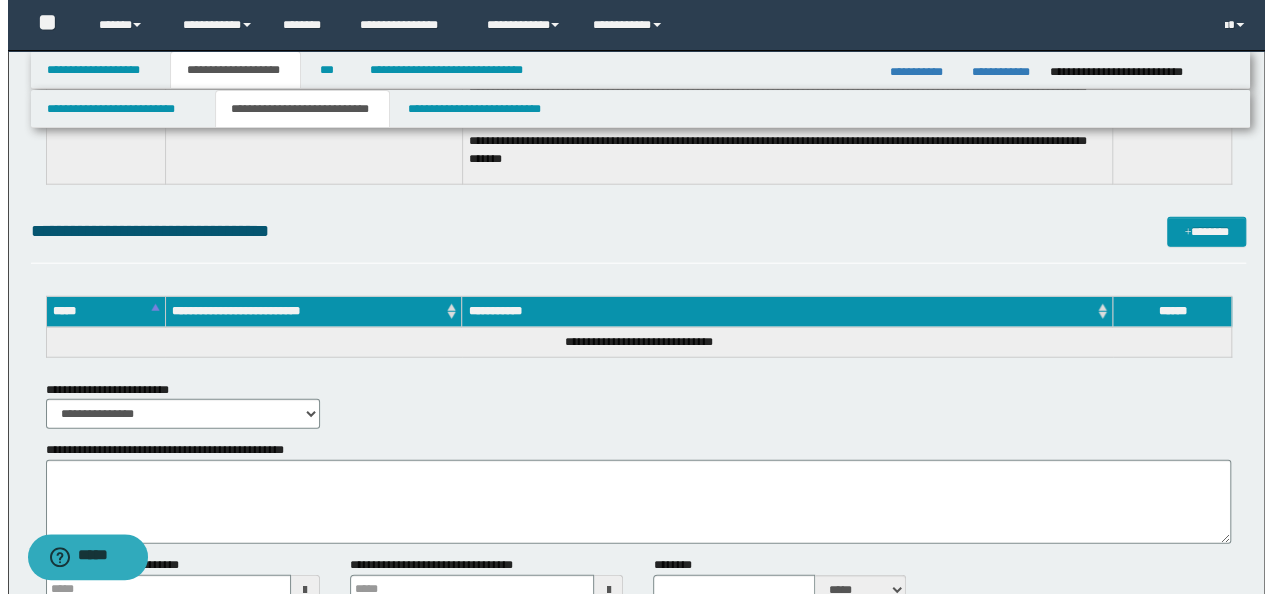 scroll, scrollTop: 6100, scrollLeft: 0, axis: vertical 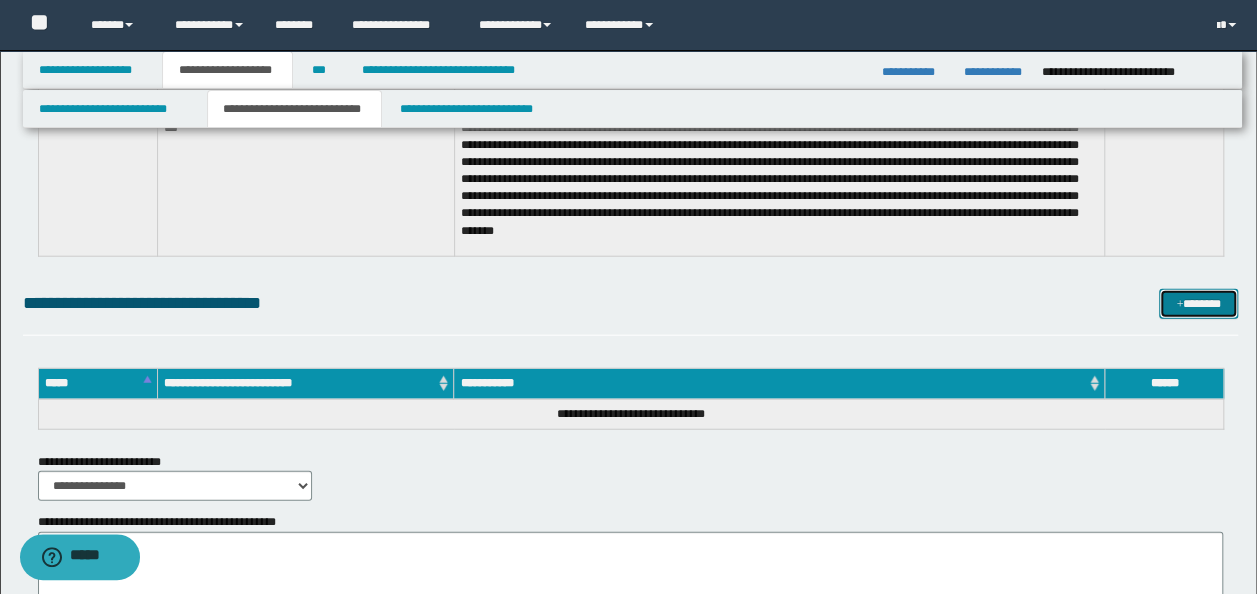 click on "*******" at bounding box center [1198, 303] 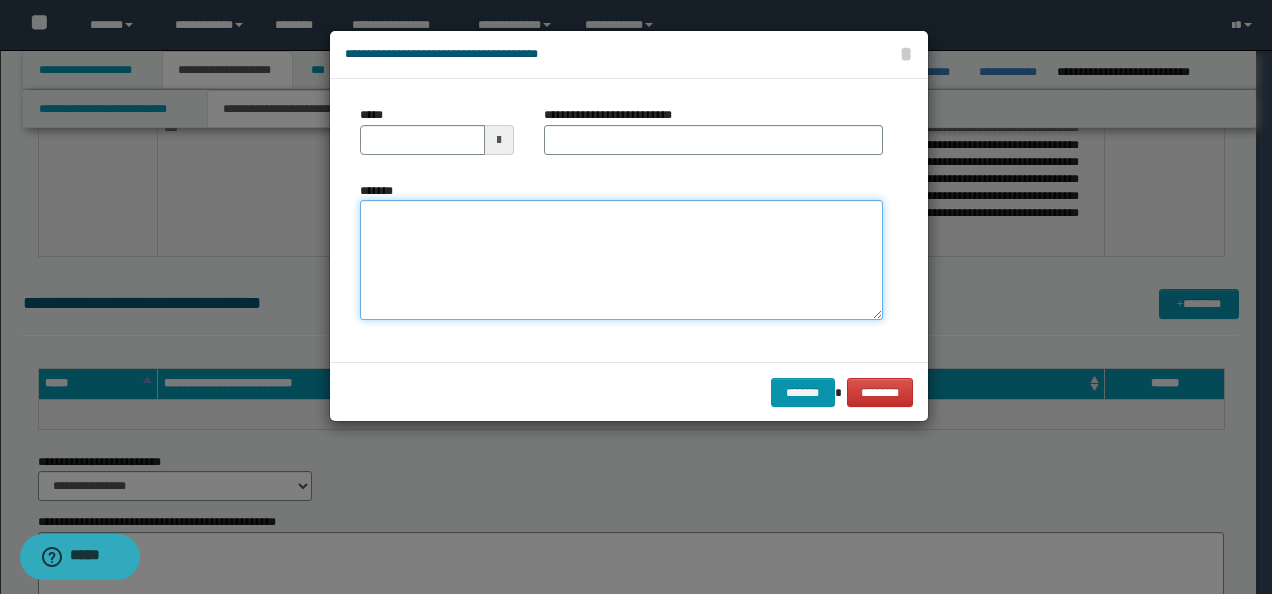 click on "*******" at bounding box center (621, 260) 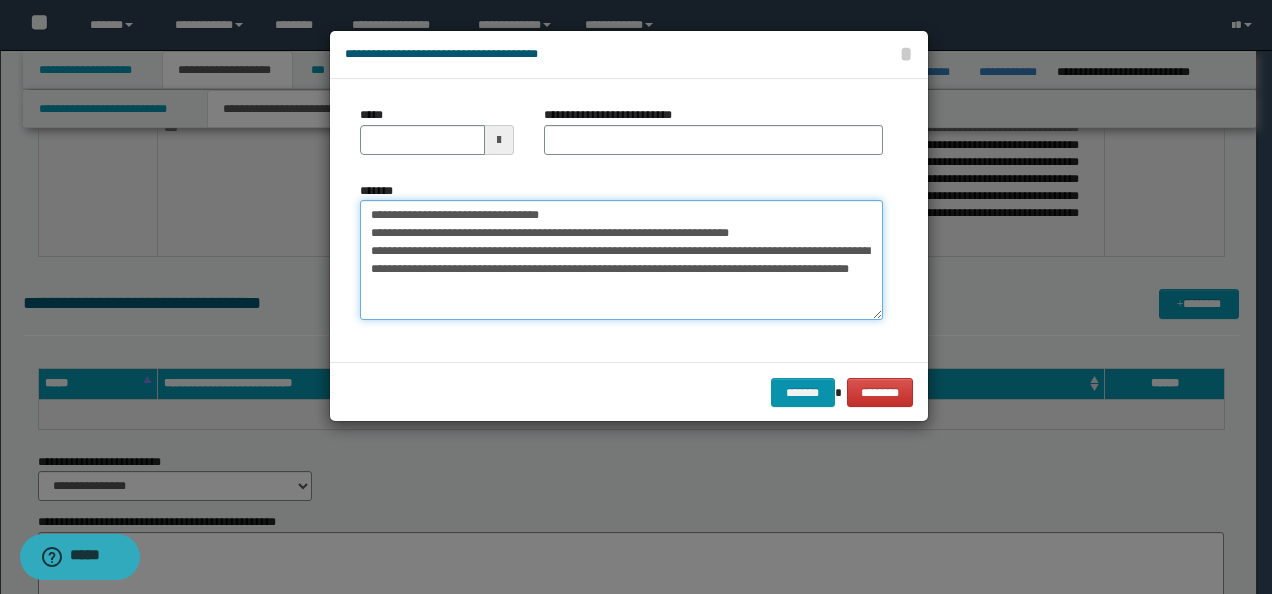 drag, startPoint x: 432, startPoint y: 234, endPoint x: 319, endPoint y: 232, distance: 113.0177 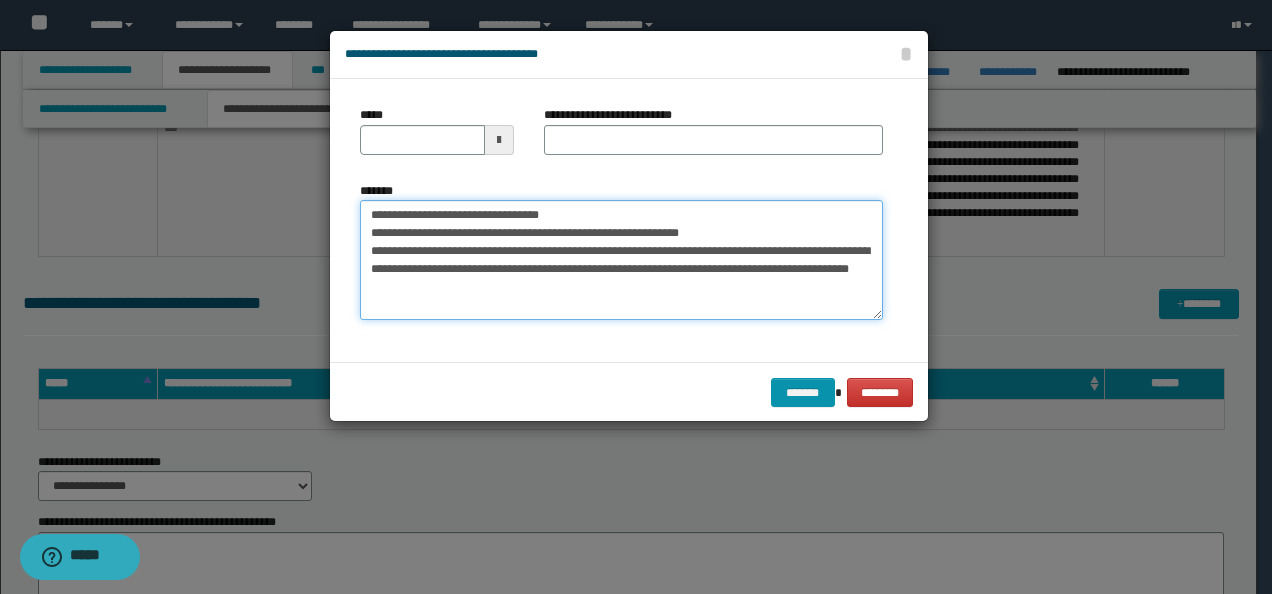 type on "**********" 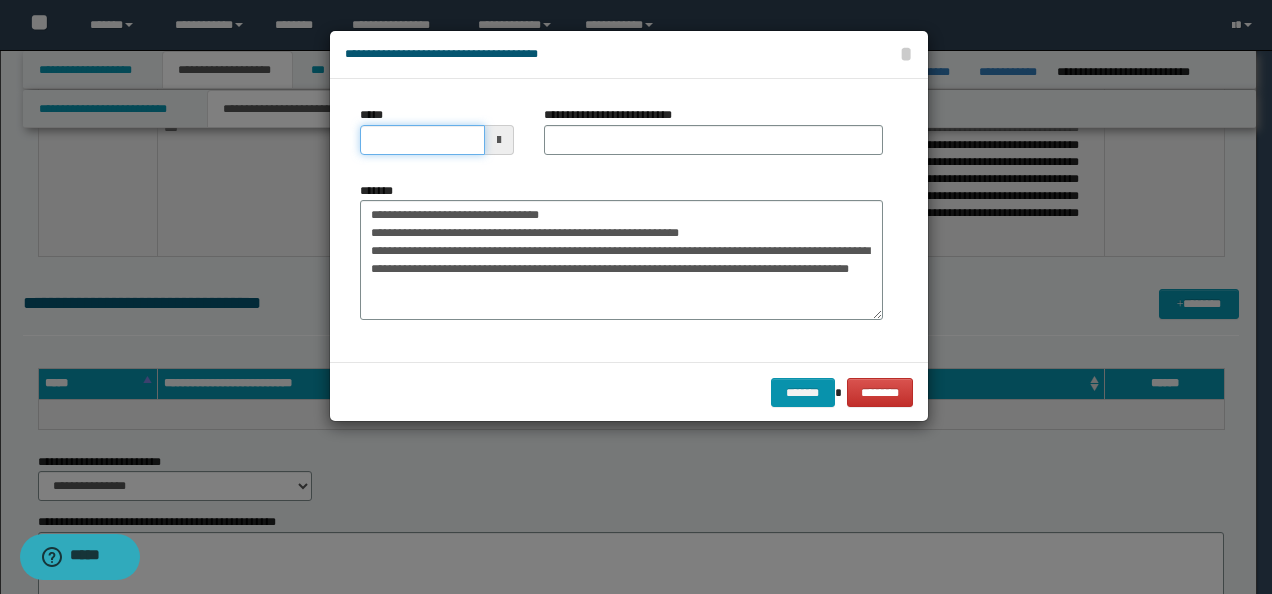 click on "*****" at bounding box center [422, 140] 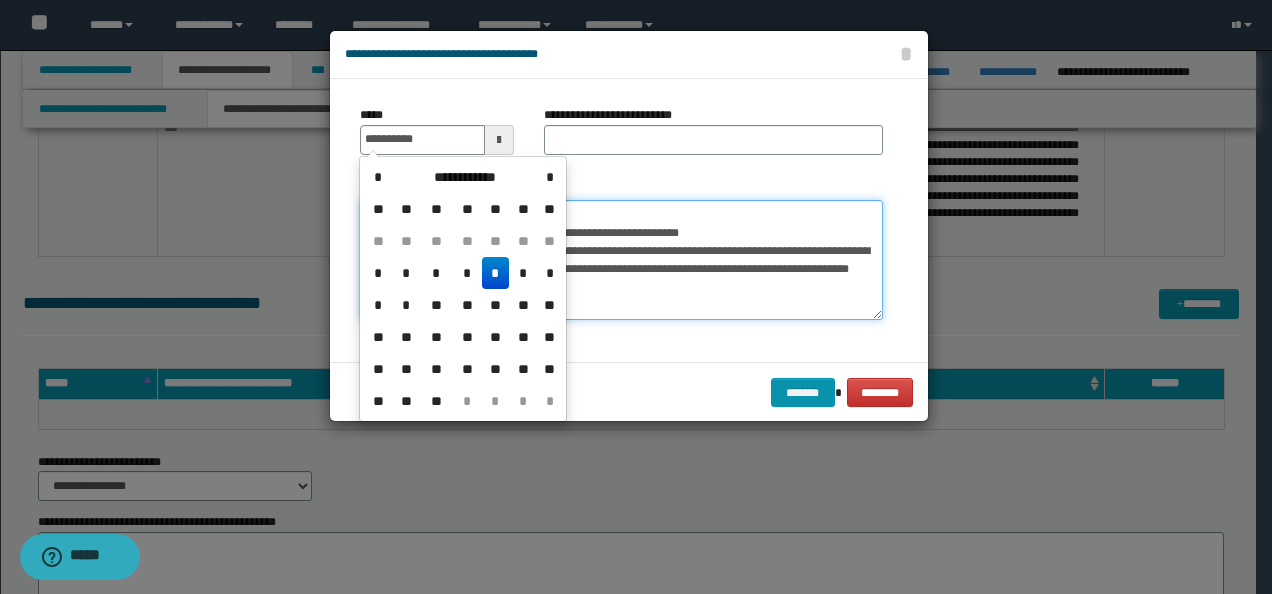 type on "**********" 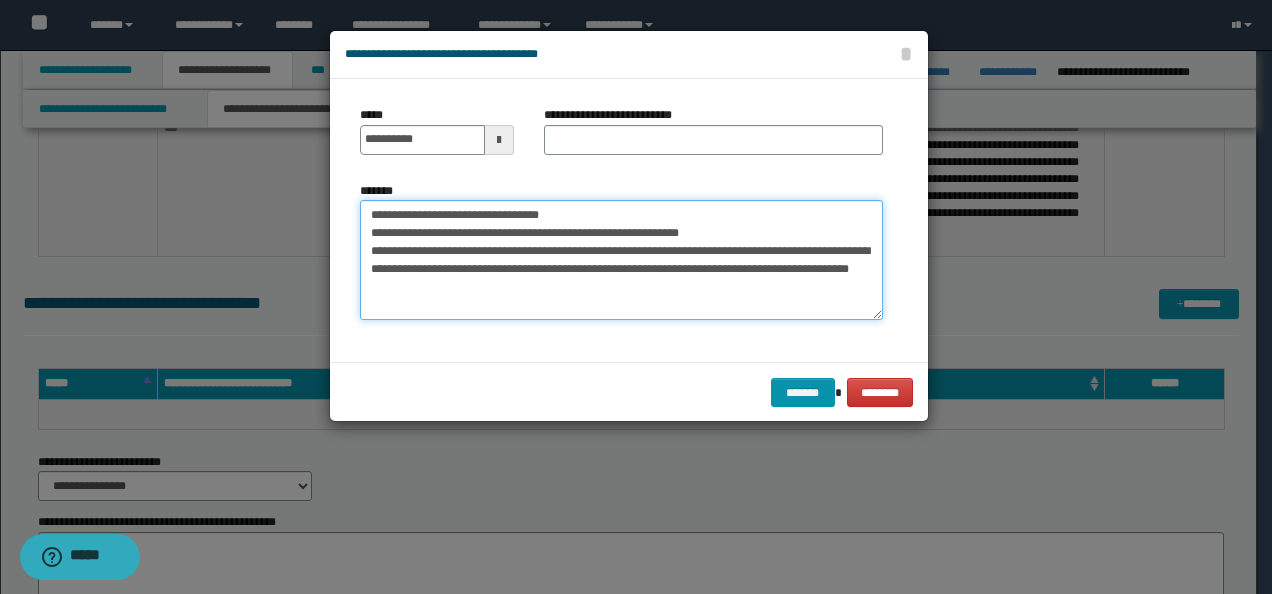 drag, startPoint x: 502, startPoint y: 208, endPoint x: 252, endPoint y: 210, distance: 250.008 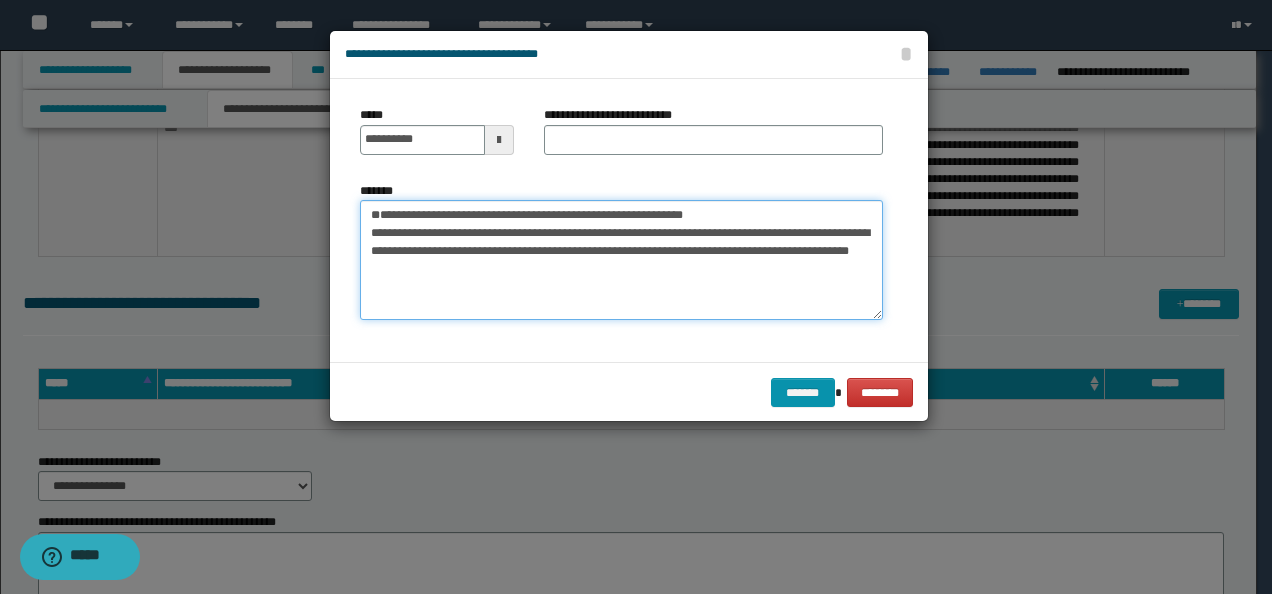 drag, startPoint x: 641, startPoint y: 234, endPoint x: 261, endPoint y: 233, distance: 380.0013 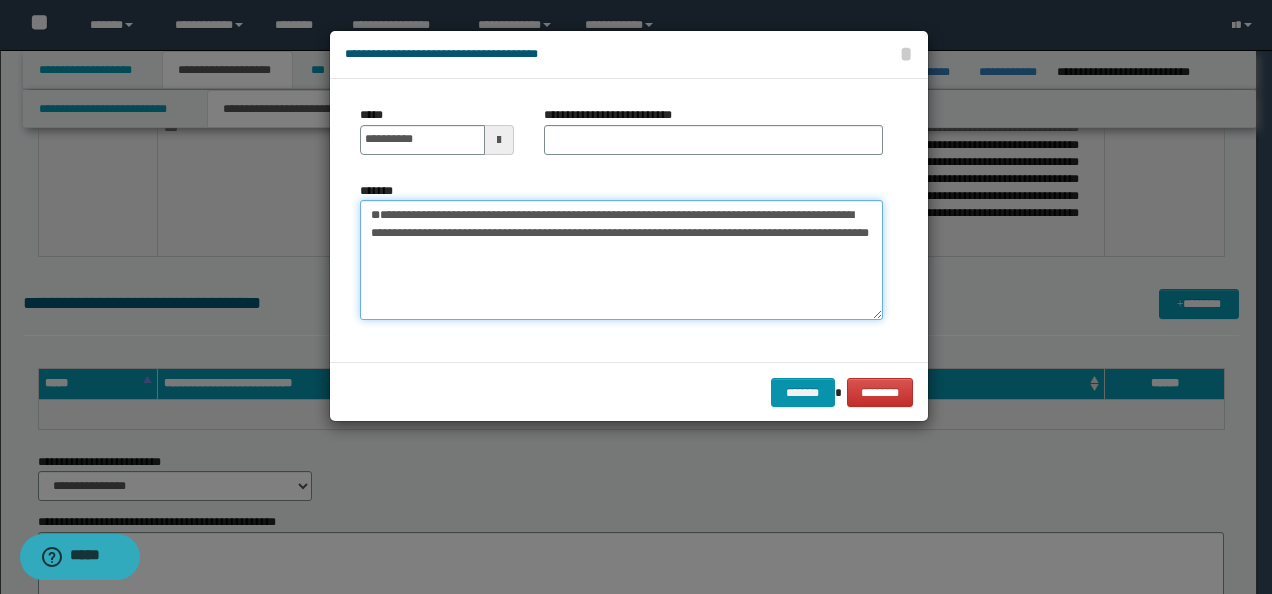 type on "**********" 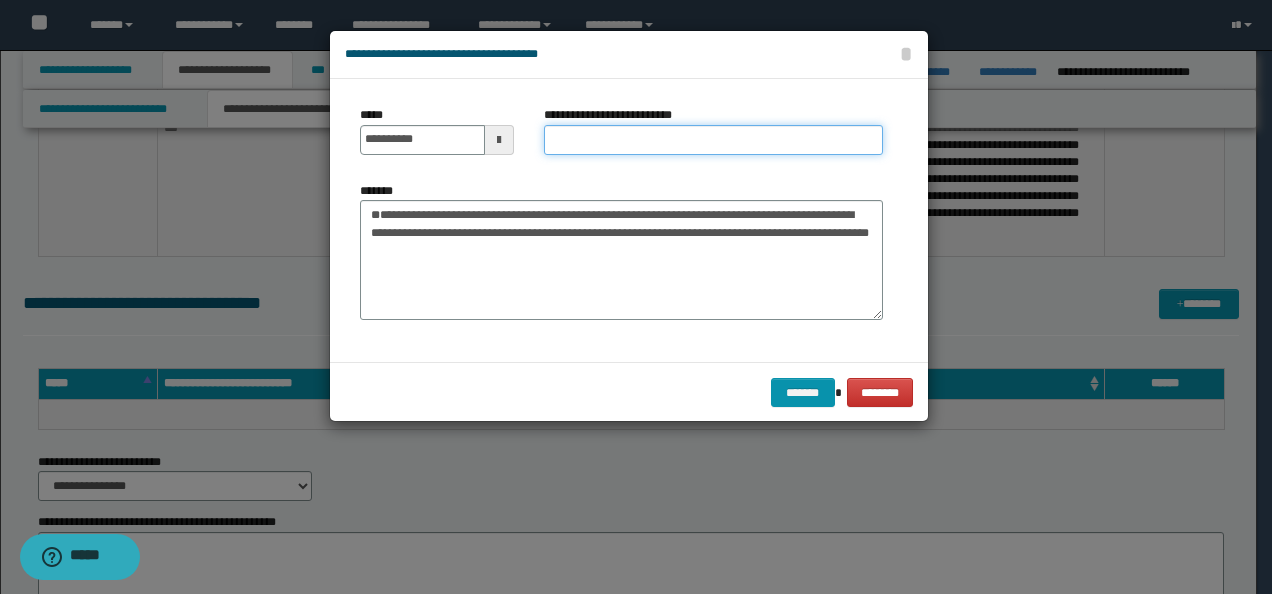 click on "**********" at bounding box center (713, 140) 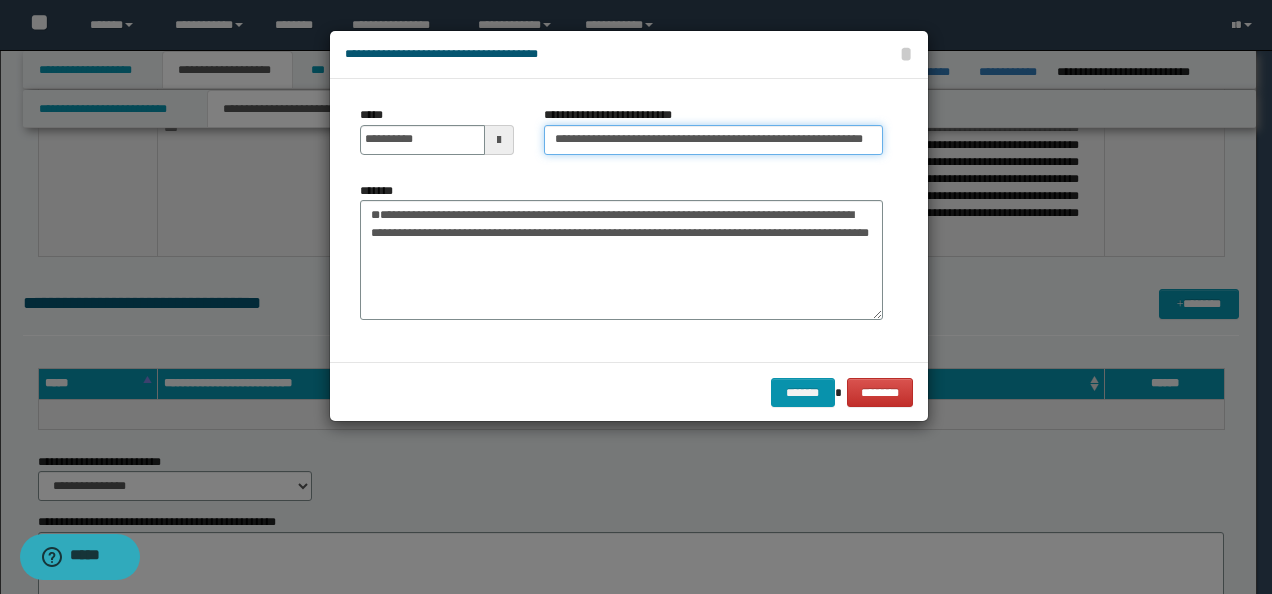 scroll, scrollTop: 0, scrollLeft: 8, axis: horizontal 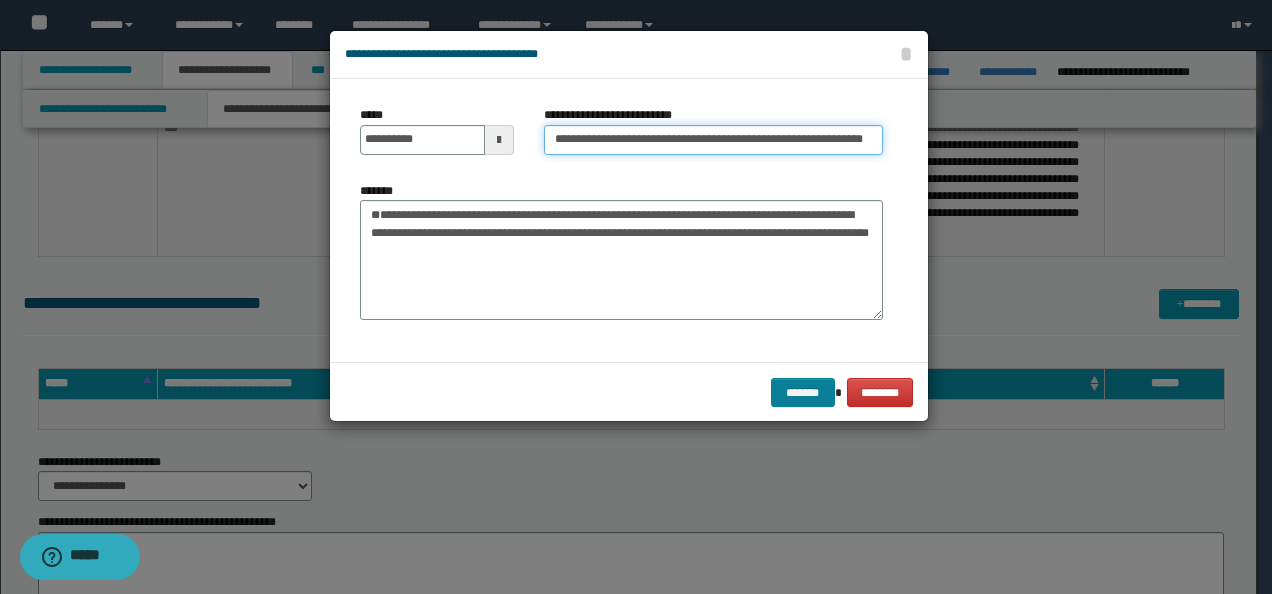 type on "**********" 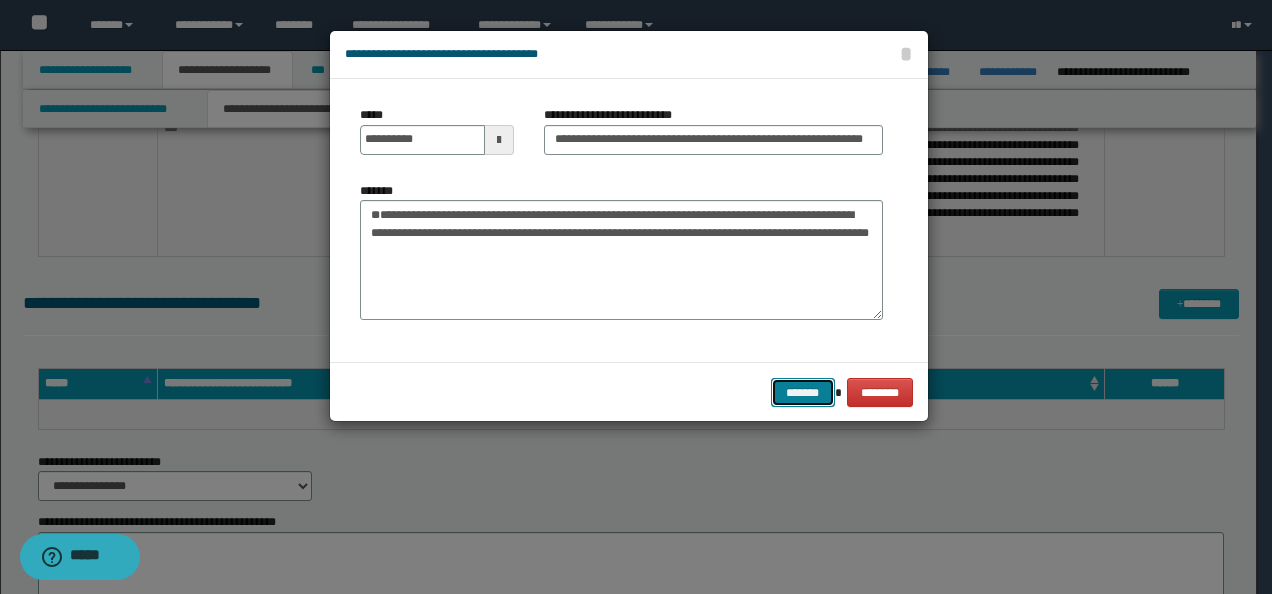 click on "*******" at bounding box center [803, 392] 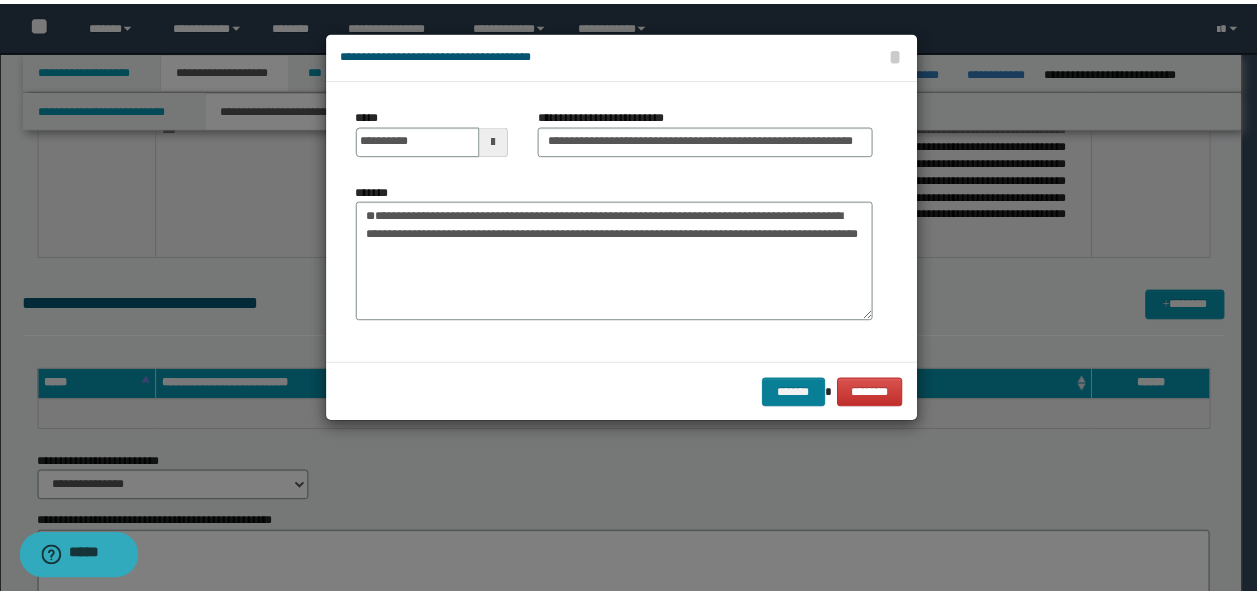 scroll, scrollTop: 0, scrollLeft: 0, axis: both 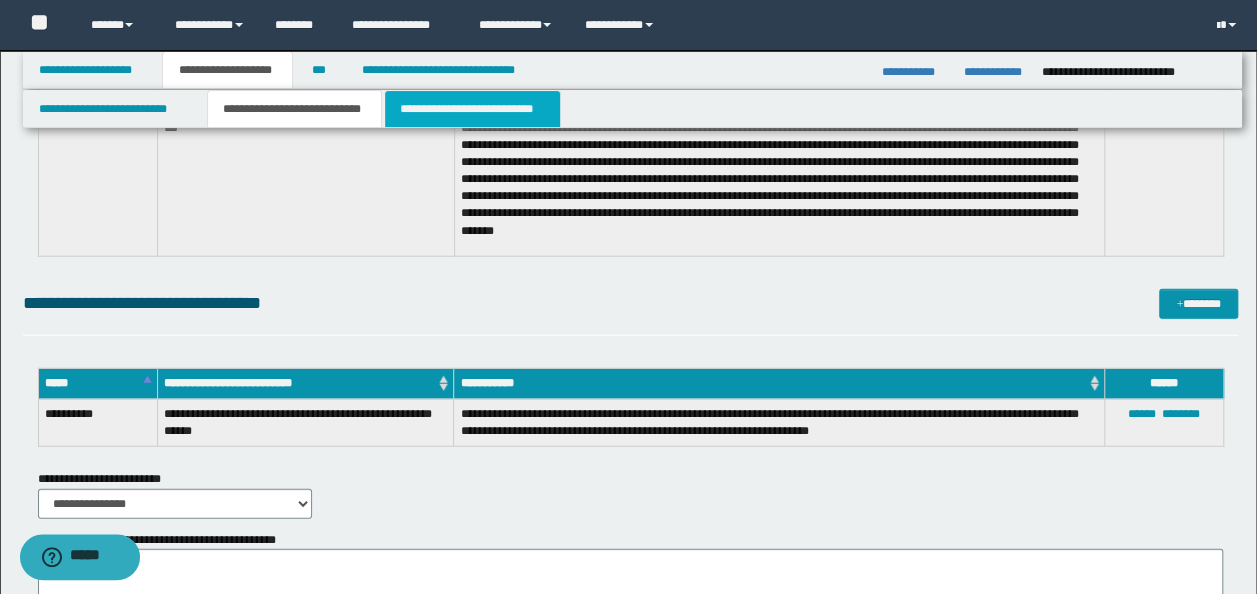 click on "**********" at bounding box center [472, 109] 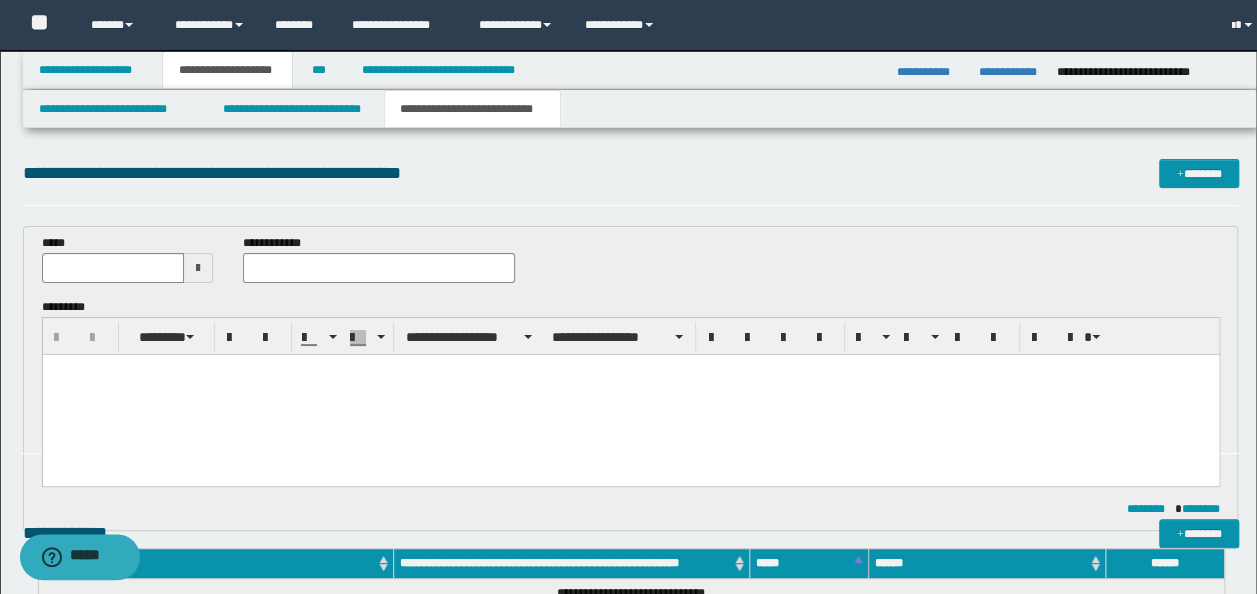 scroll, scrollTop: 0, scrollLeft: 0, axis: both 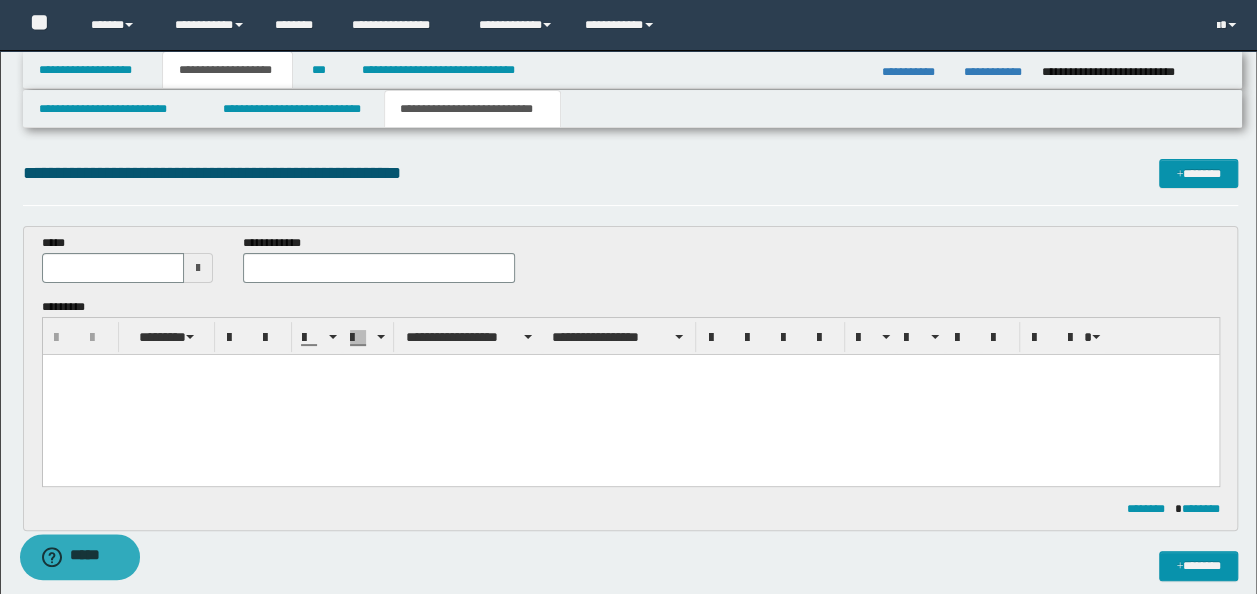 click at bounding box center [630, 394] 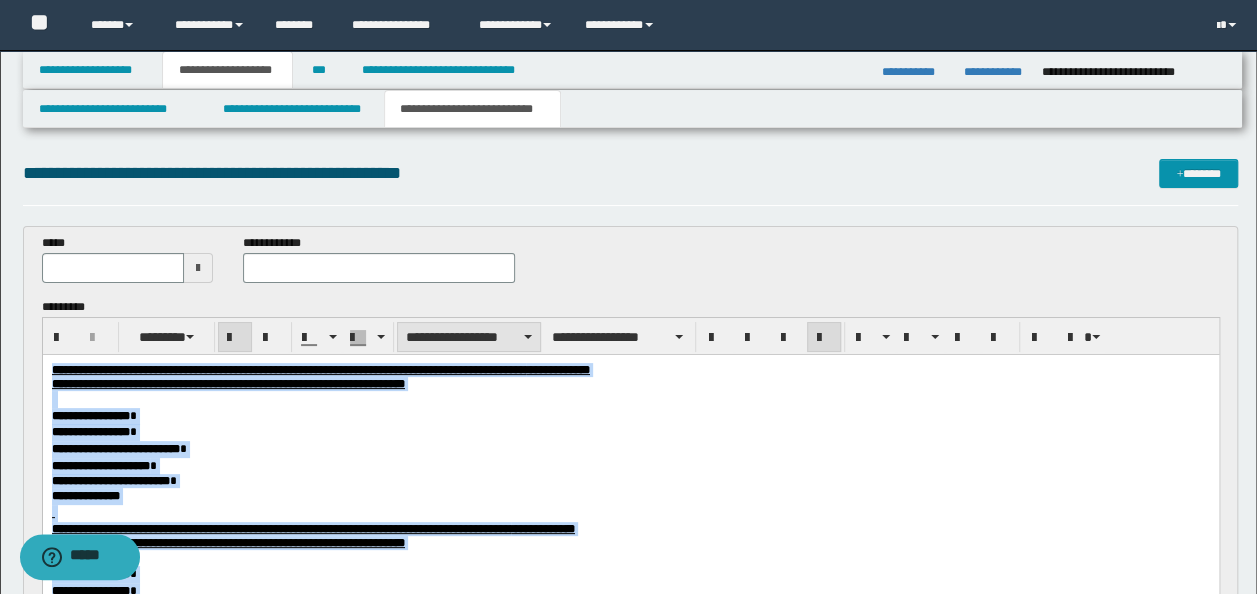 click on "**********" at bounding box center (469, 337) 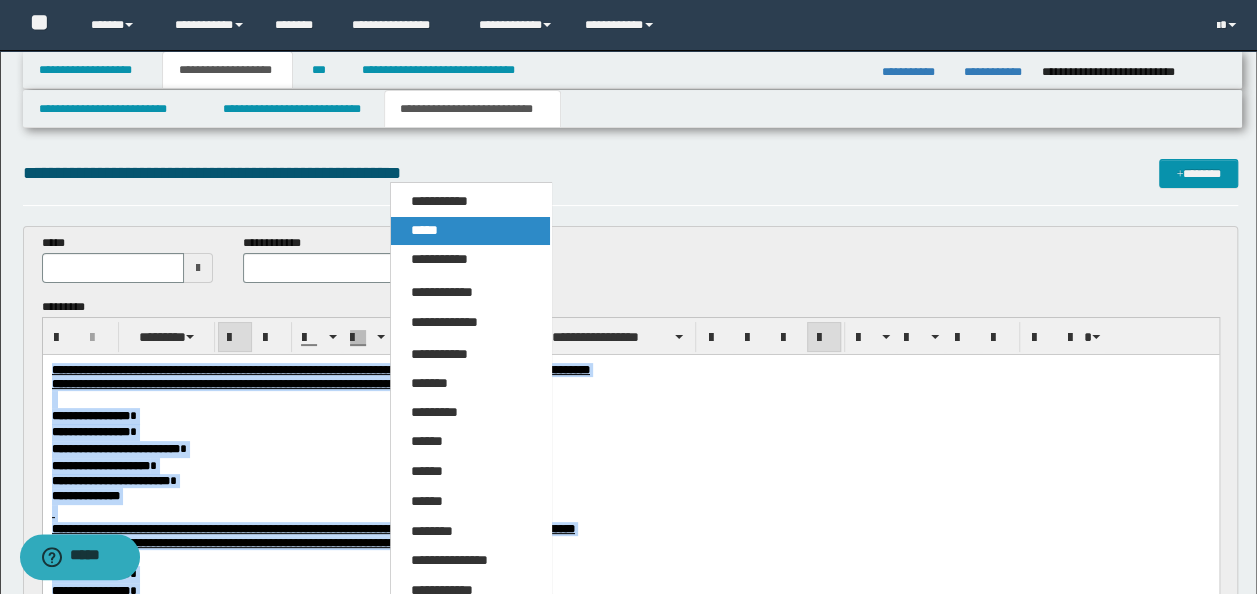 click on "*****" at bounding box center (470, 231) 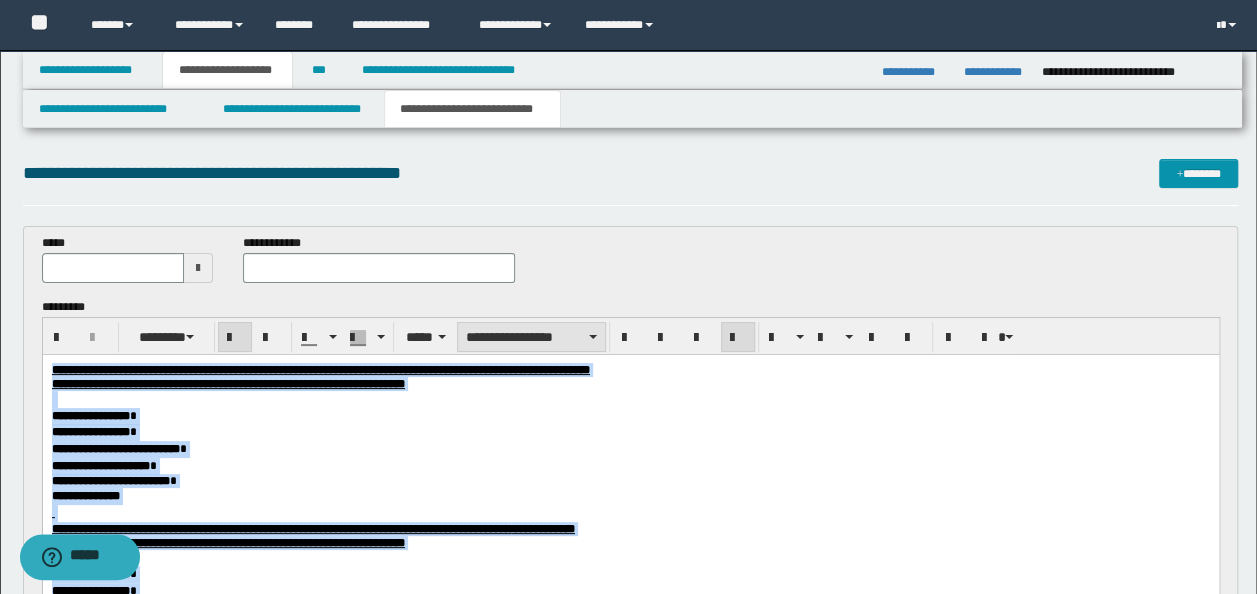 click on "**********" at bounding box center (531, 337) 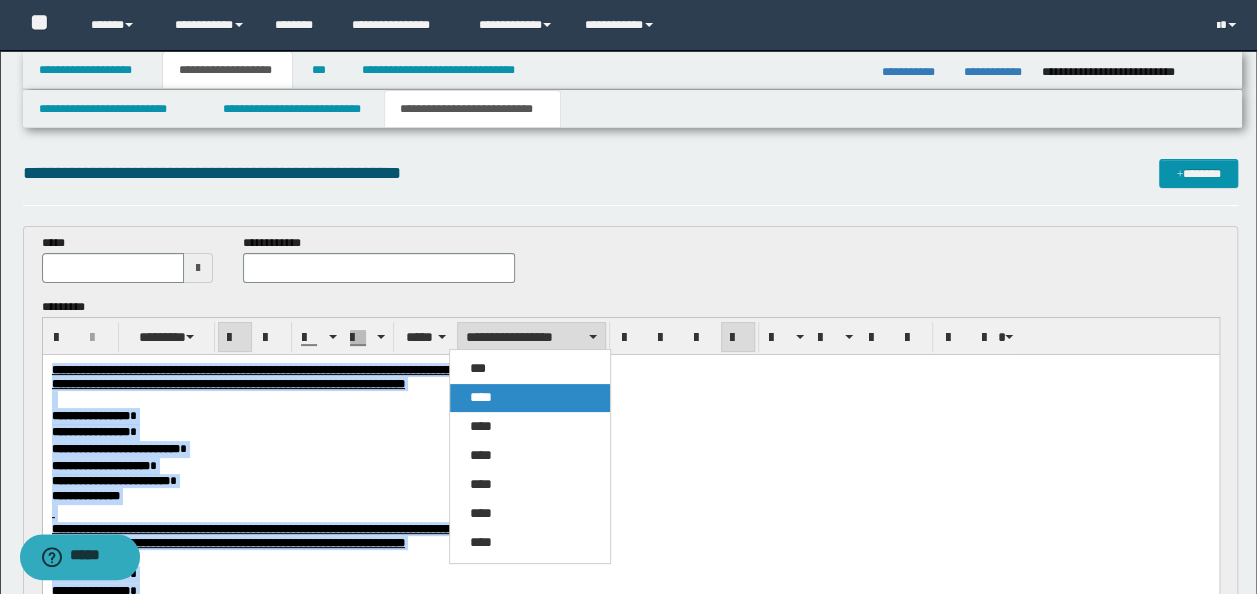 drag, startPoint x: 521, startPoint y: 395, endPoint x: 479, endPoint y: 41, distance: 356.48282 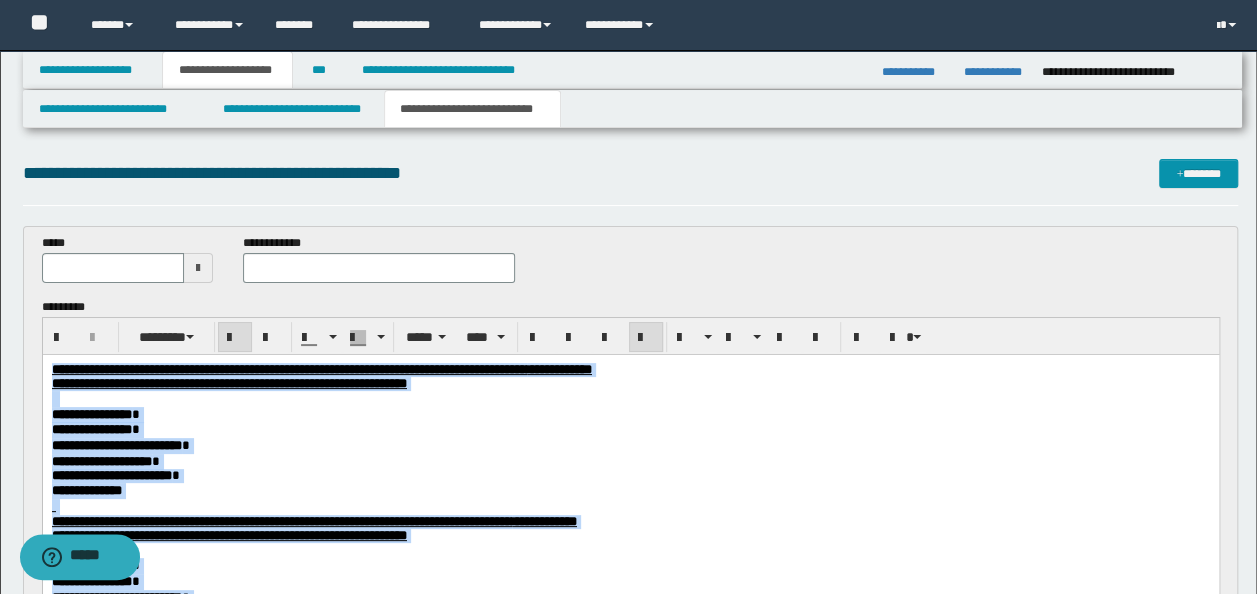 click on "**********" at bounding box center [630, 383] 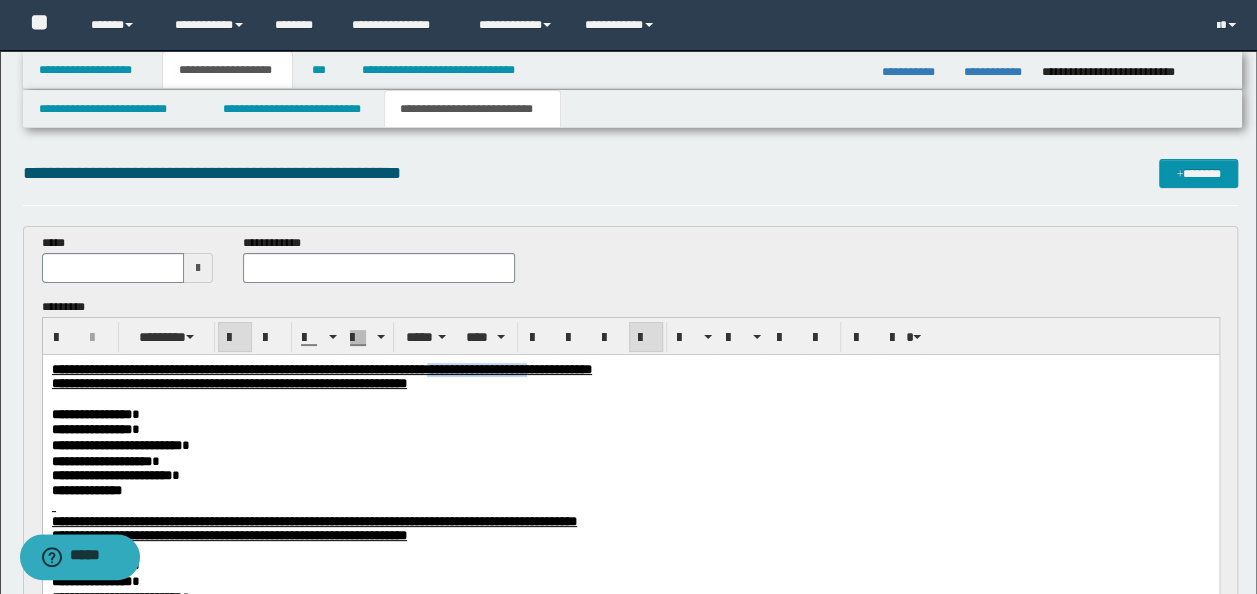 drag, startPoint x: 752, startPoint y: 369, endPoint x: 625, endPoint y: 366, distance: 127.03543 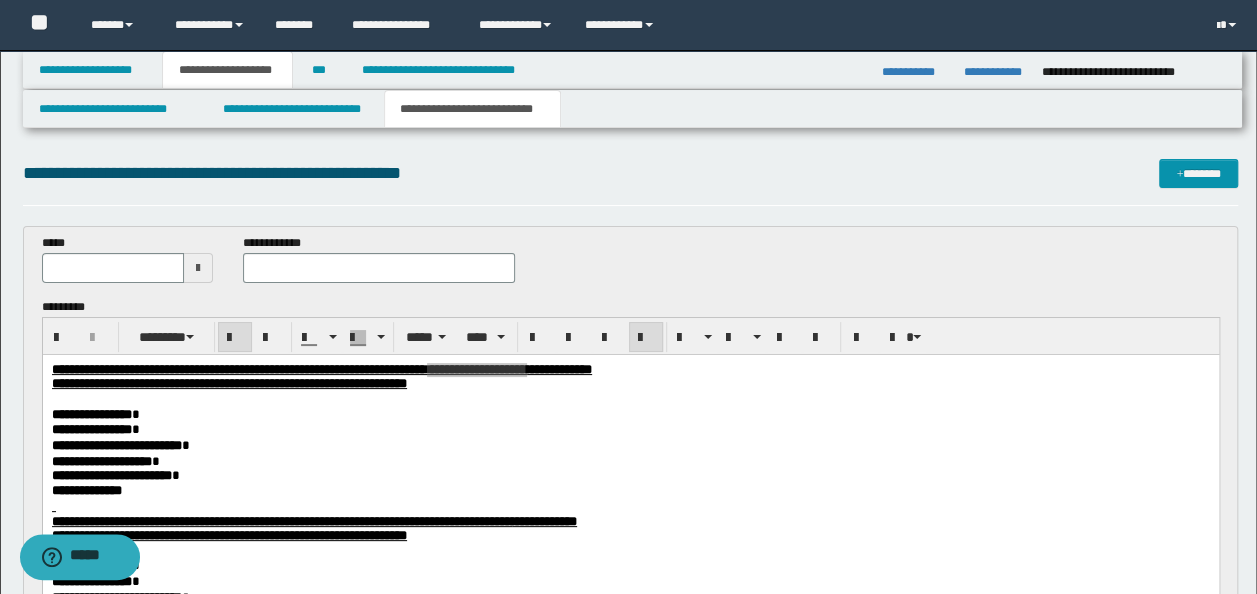 click on "**********" at bounding box center [379, 266] 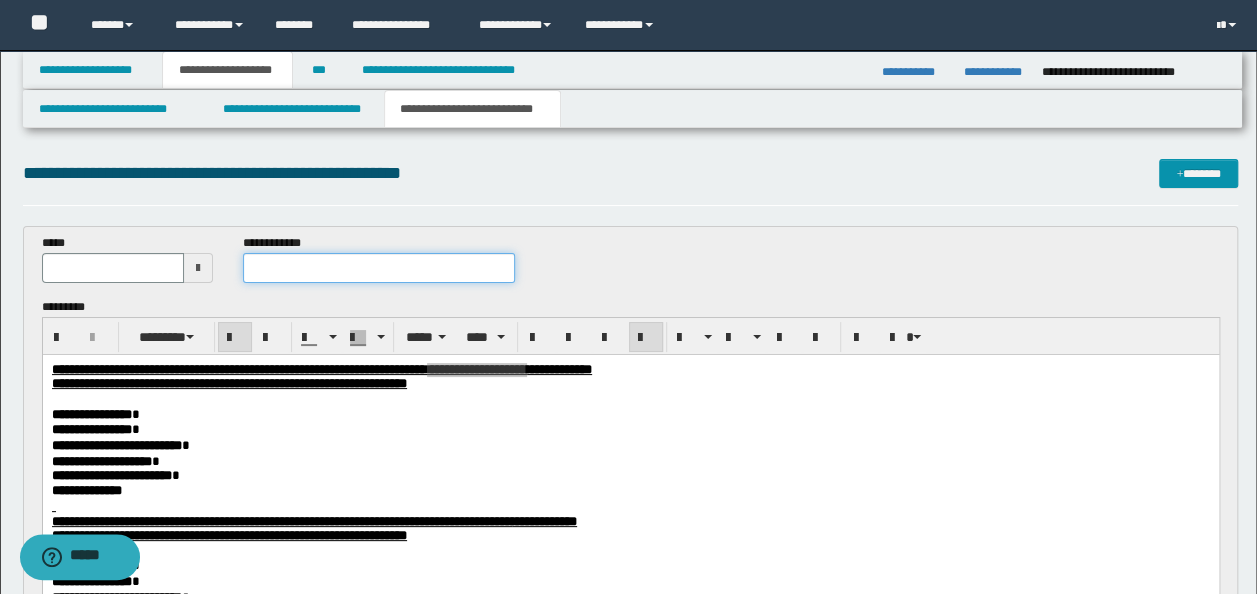 click at bounding box center (379, 268) 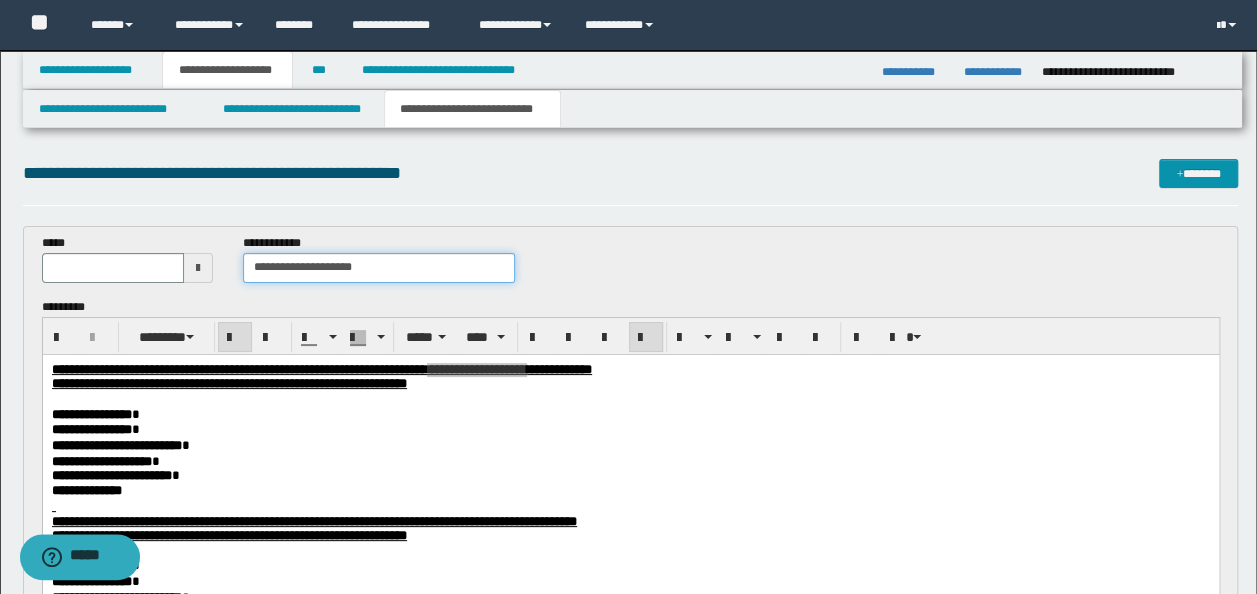 type on "**********" 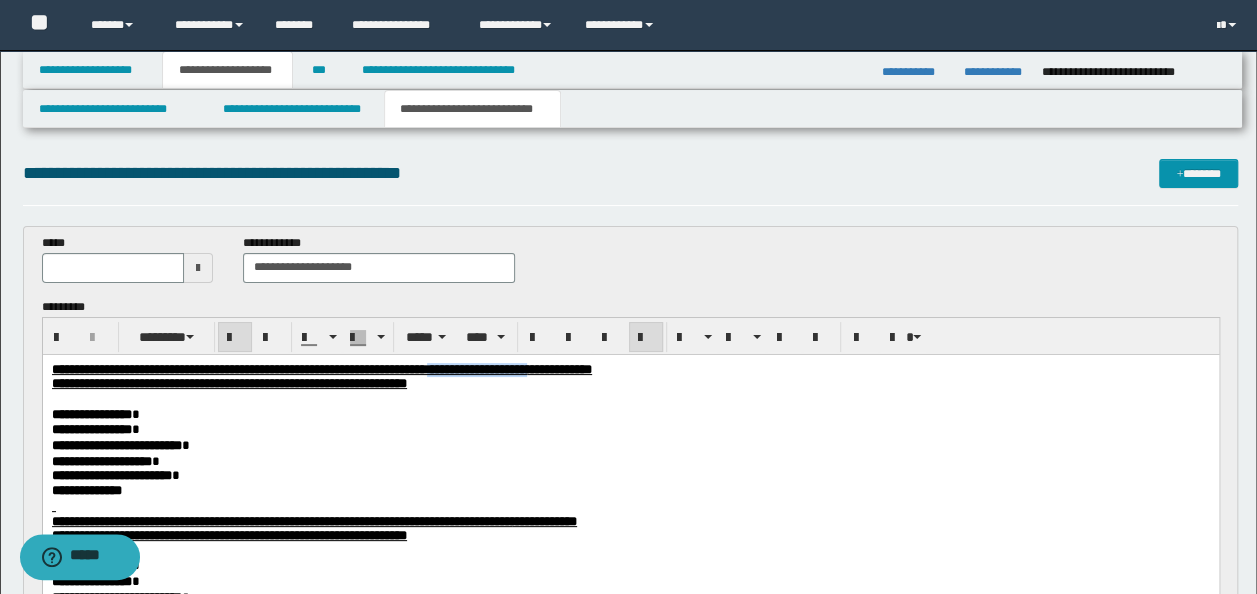 click on "**********" at bounding box center [630, 383] 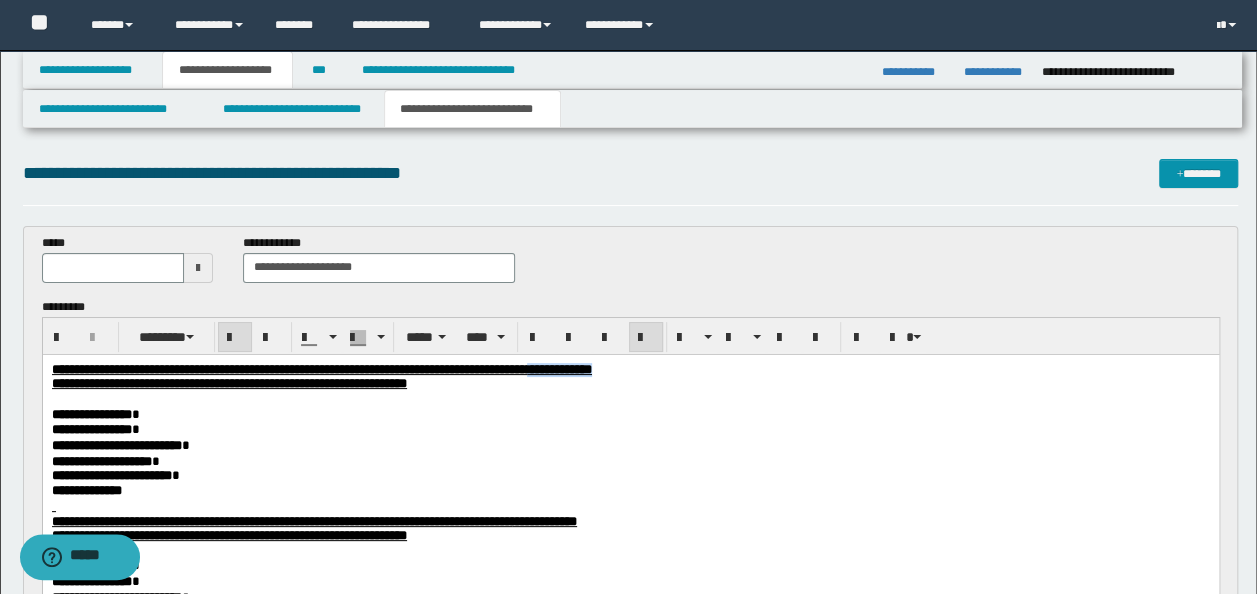 drag, startPoint x: 845, startPoint y: 371, endPoint x: 760, endPoint y: 369, distance: 85.02353 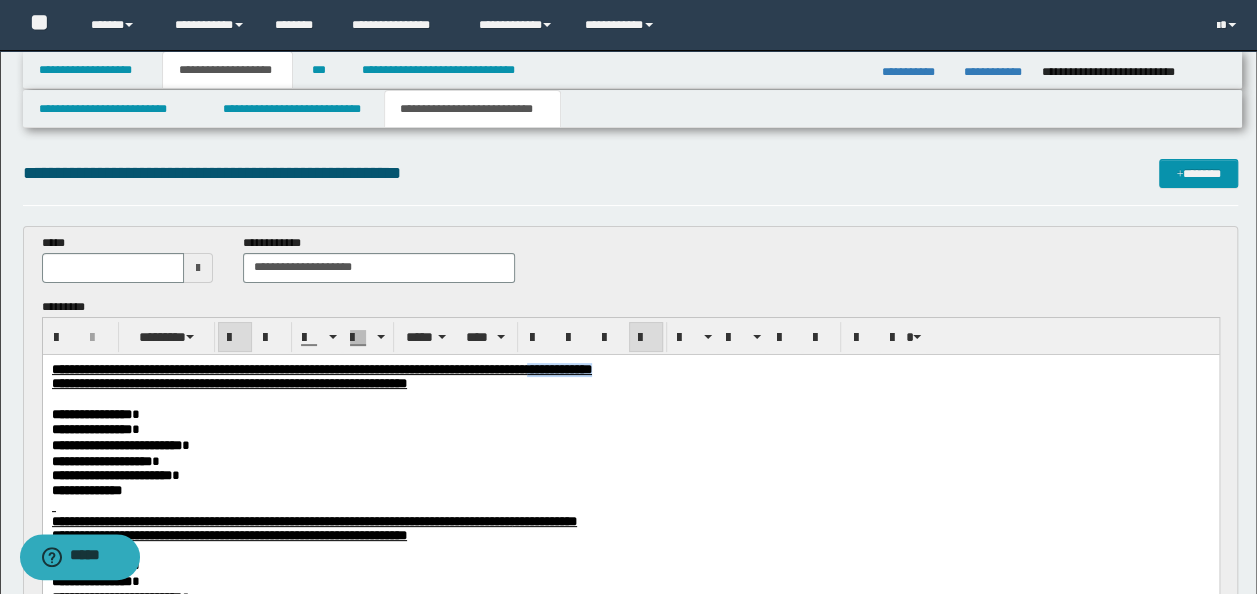 click on "**********" at bounding box center [630, 369] 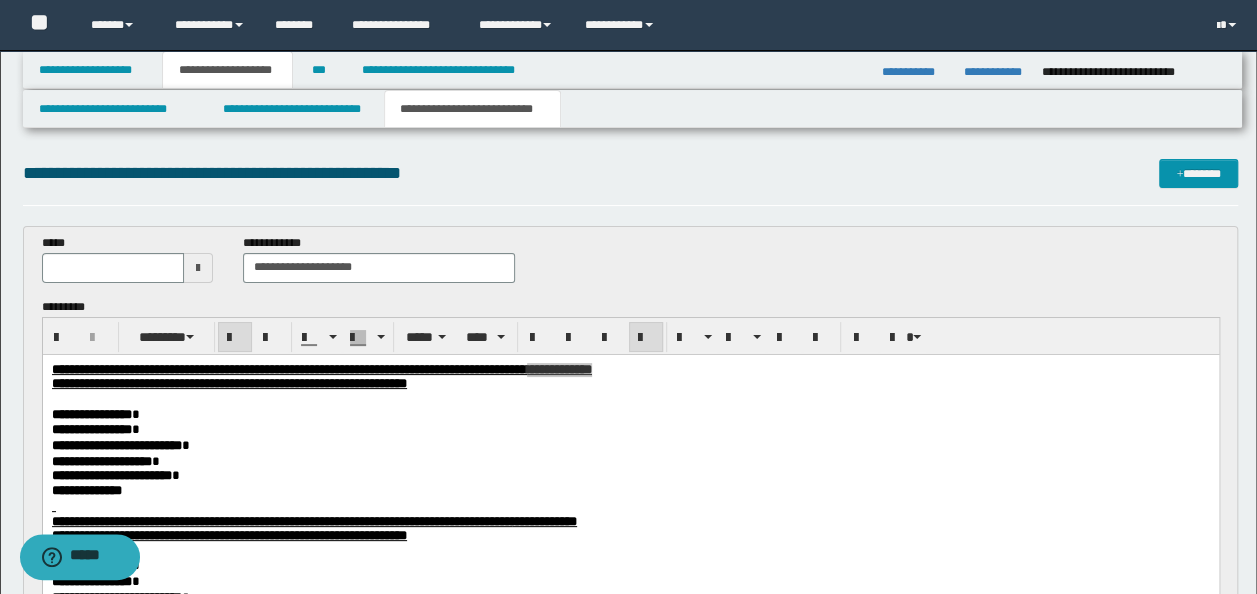 click at bounding box center [113, 268] 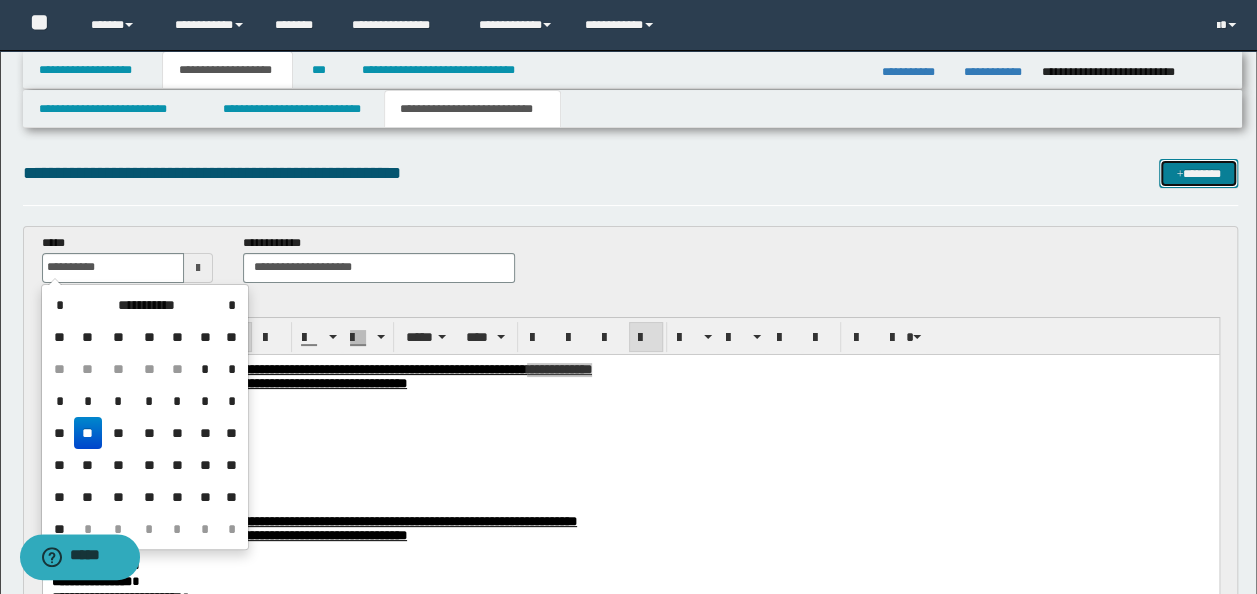 type on "**********" 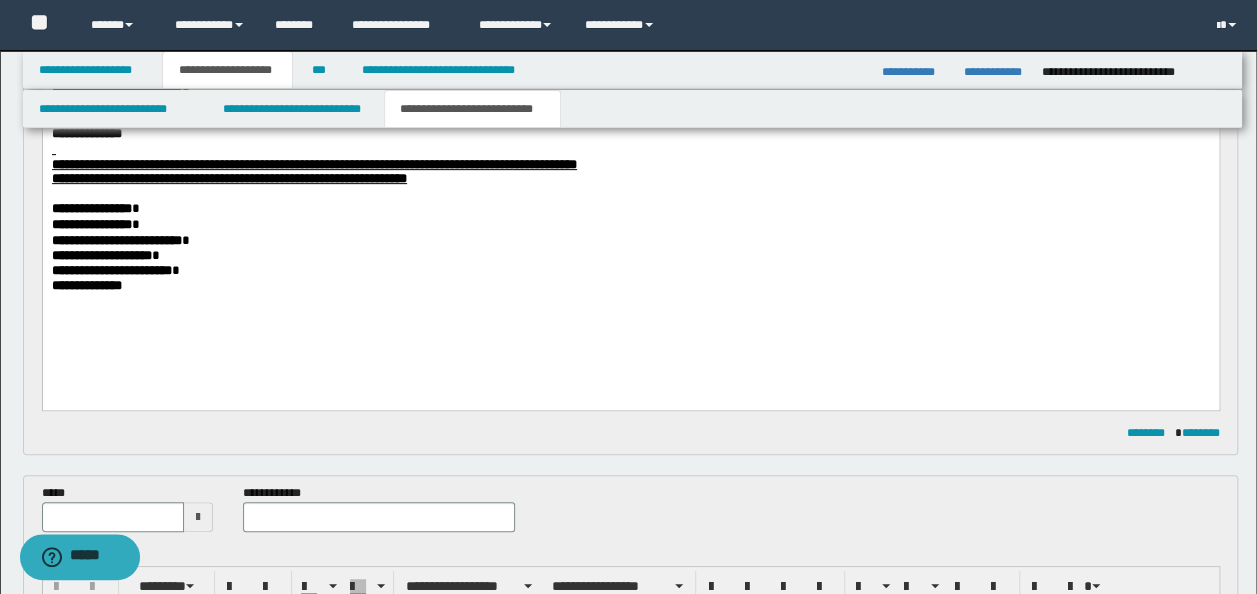 scroll, scrollTop: 258, scrollLeft: 0, axis: vertical 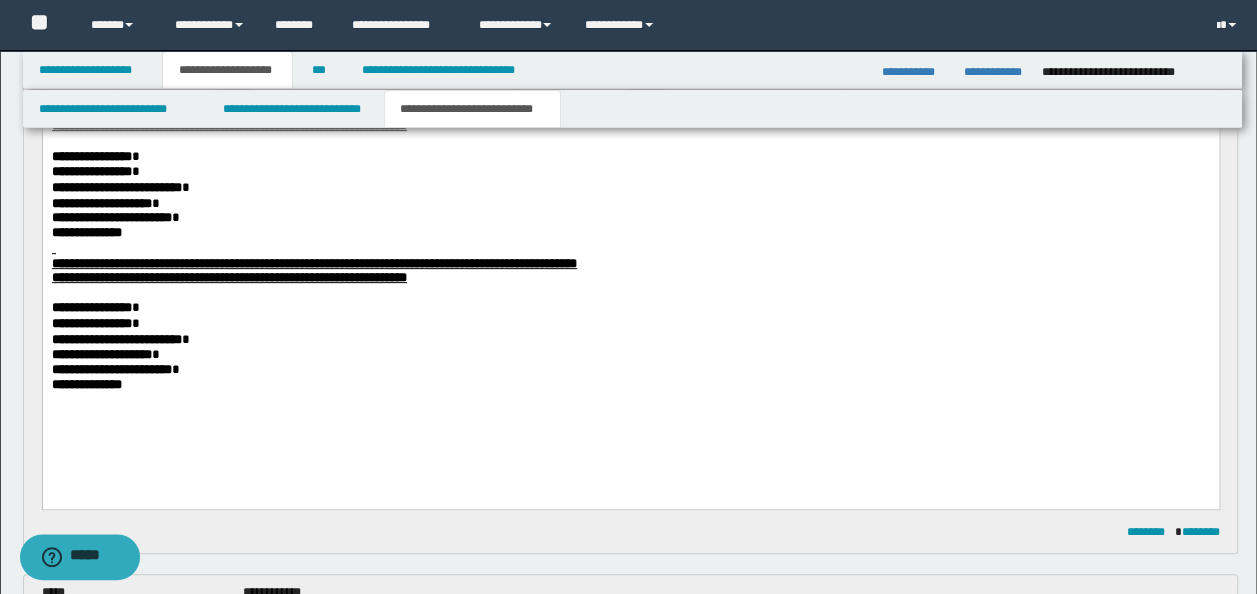 click on "**********" at bounding box center (630, 354) 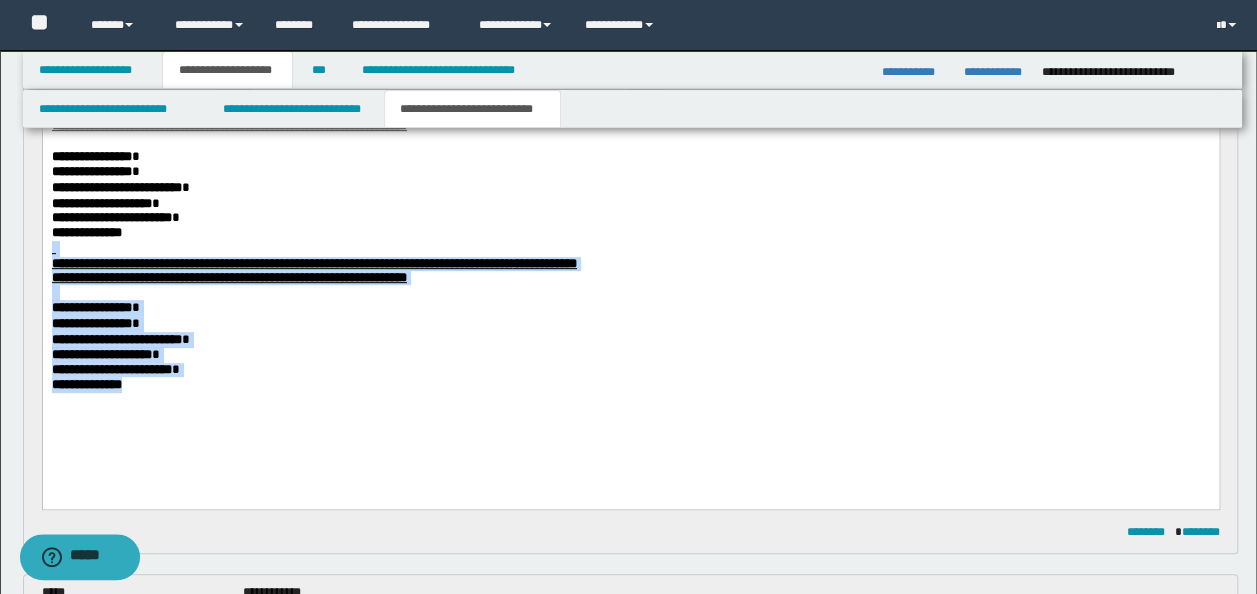 drag, startPoint x: 111, startPoint y: 362, endPoint x: 121, endPoint y: 279, distance: 83.60024 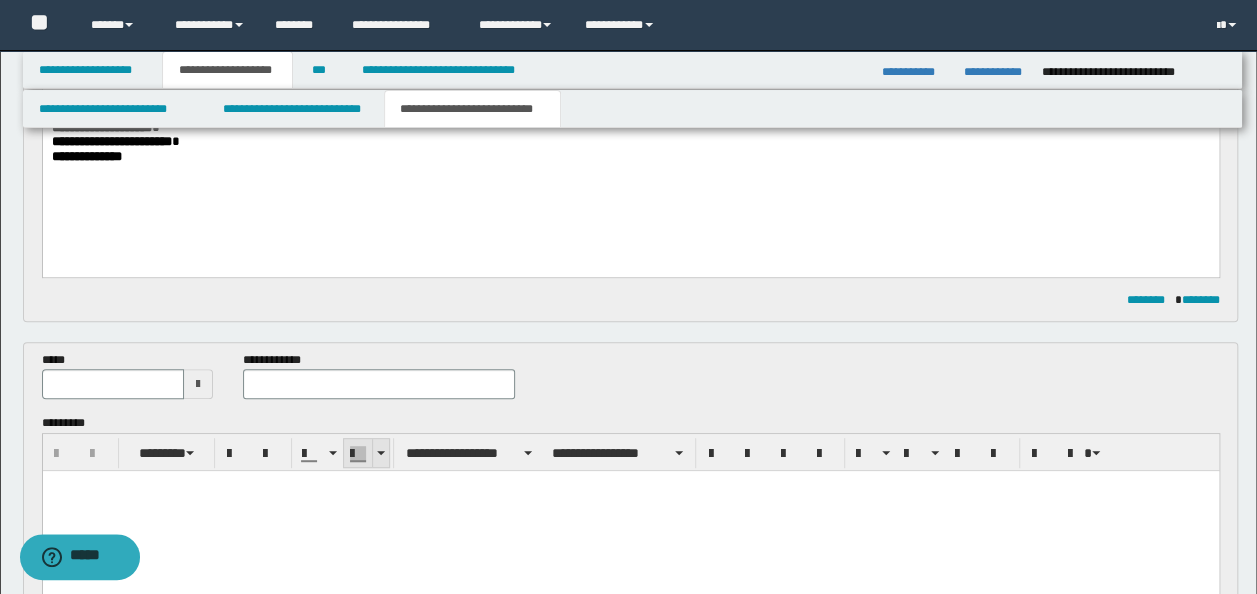 scroll, scrollTop: 558, scrollLeft: 0, axis: vertical 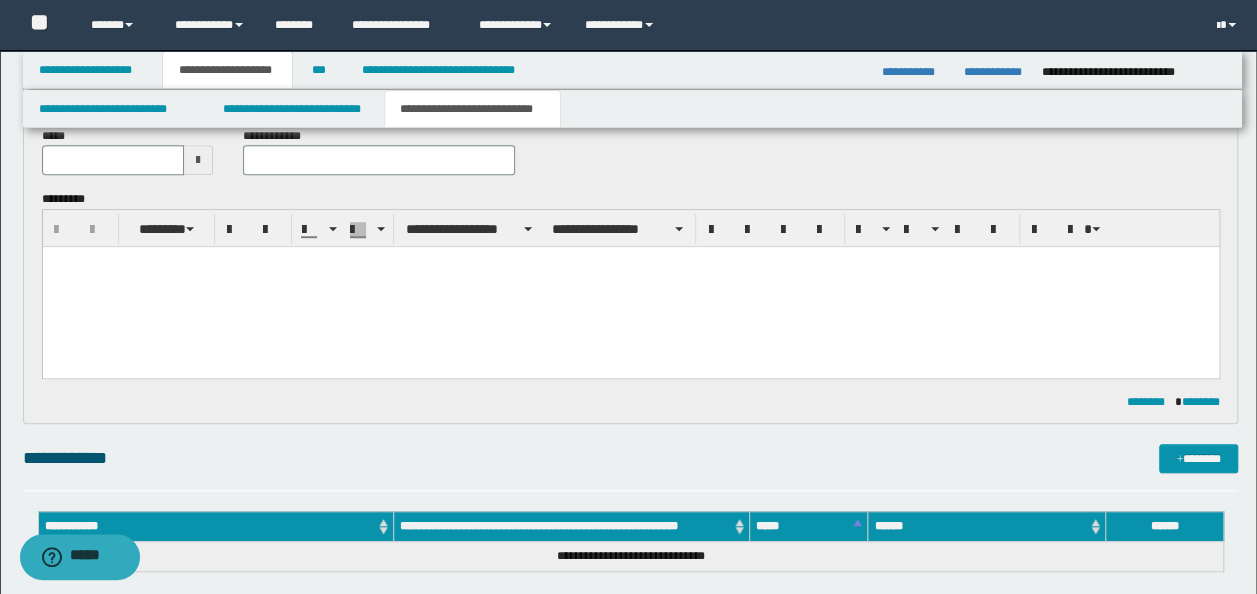 click at bounding box center (630, 287) 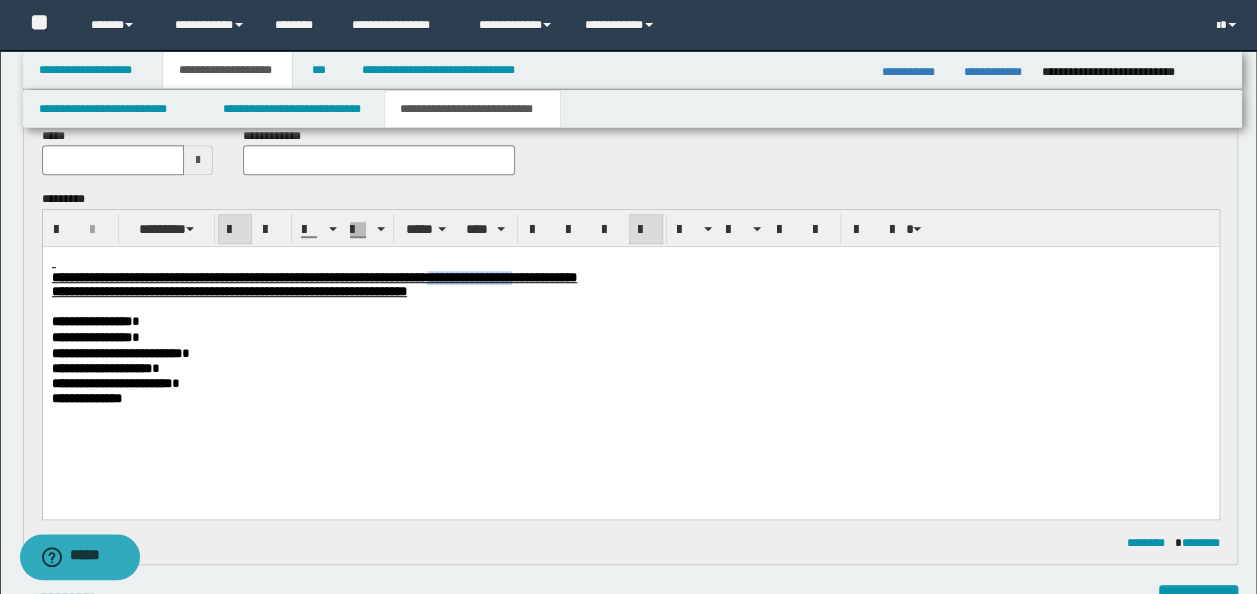 drag, startPoint x: 734, startPoint y: 277, endPoint x: 626, endPoint y: 279, distance: 108.01852 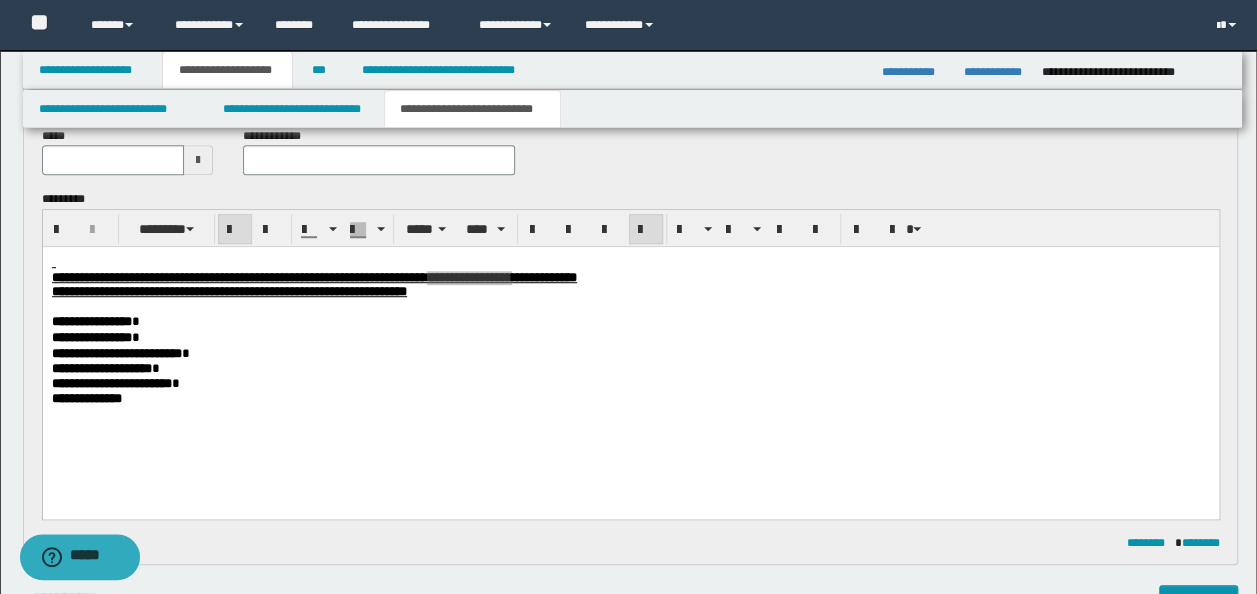 click on "**********" at bounding box center (379, 151) 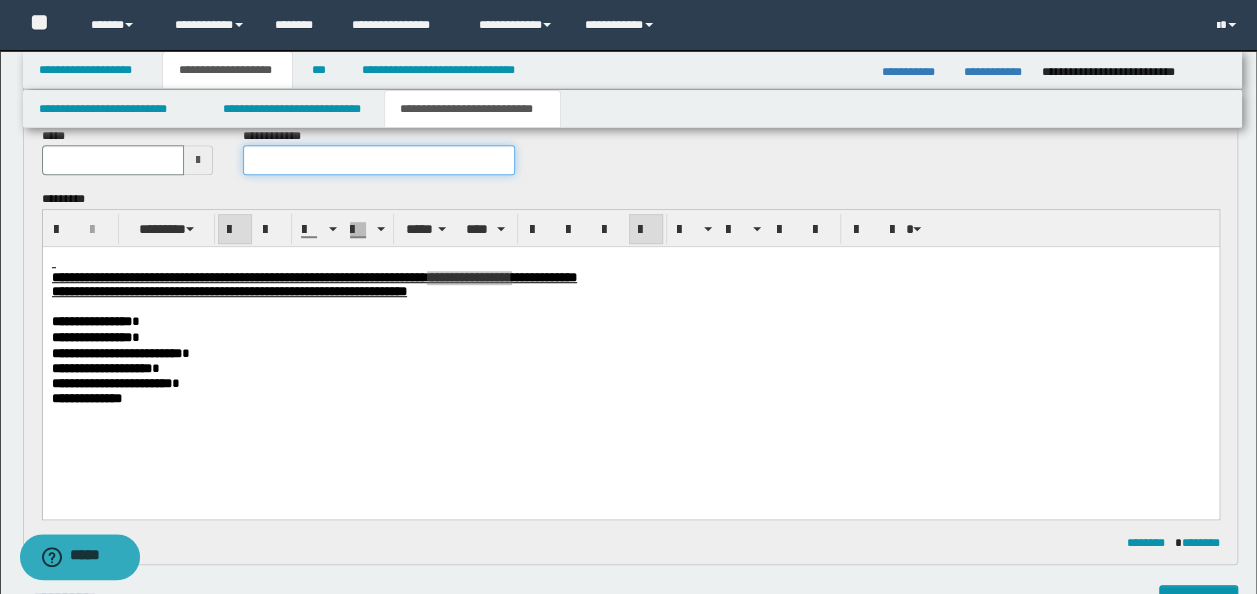 click at bounding box center [379, 160] 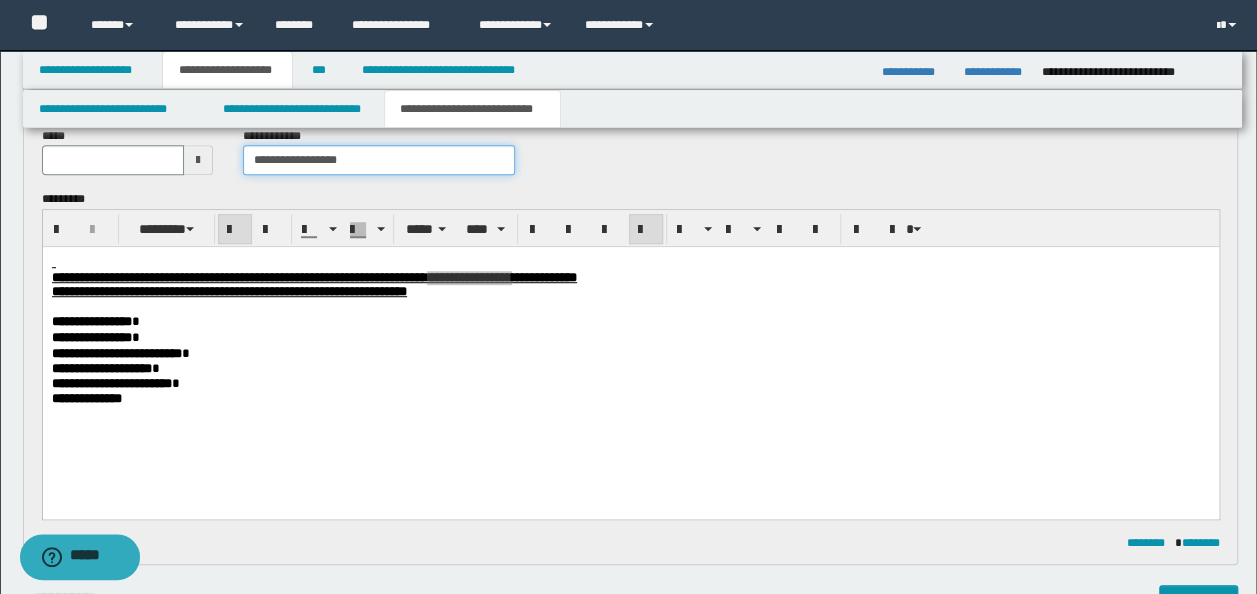 type on "**********" 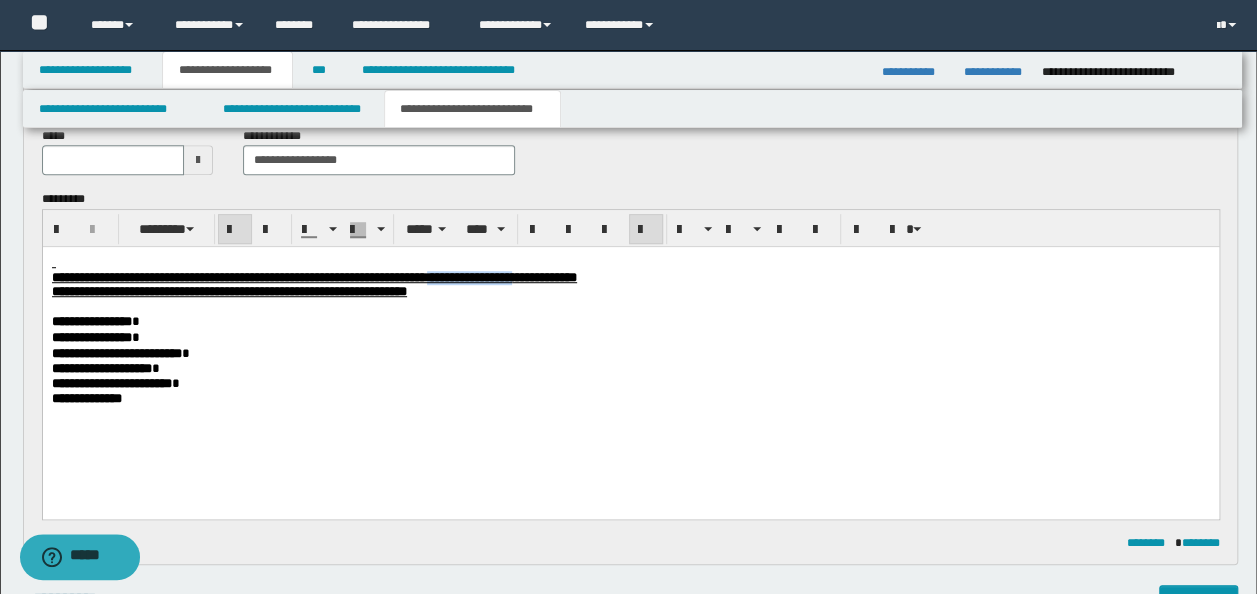 click on "**********" at bounding box center [543, 277] 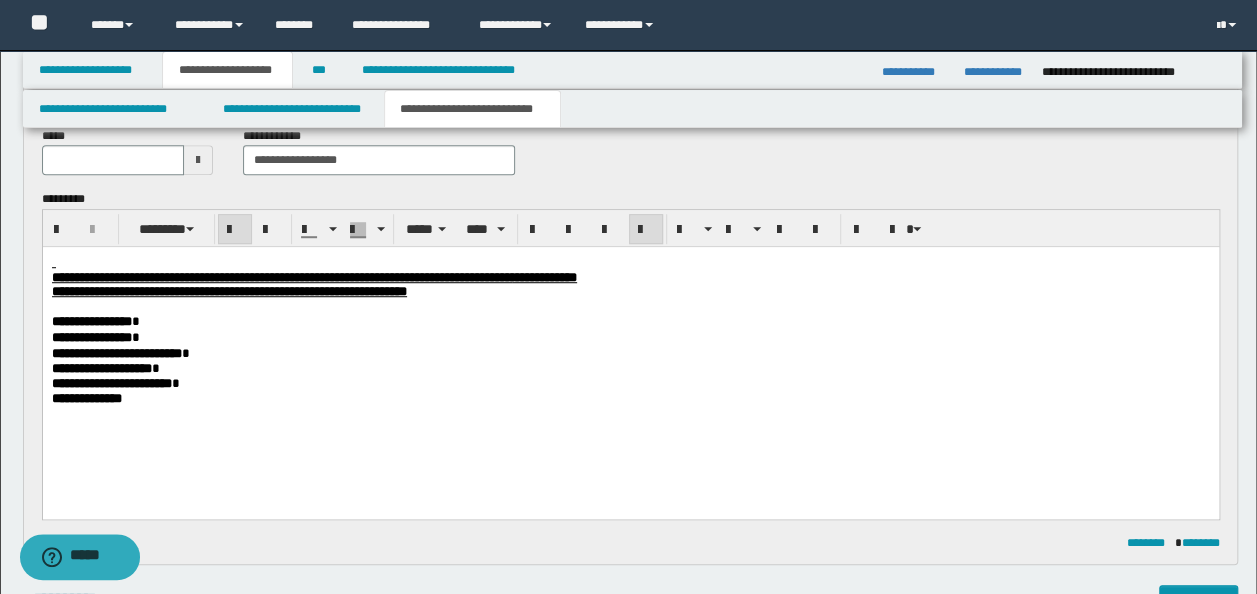 click on "**********" at bounding box center [630, 278] 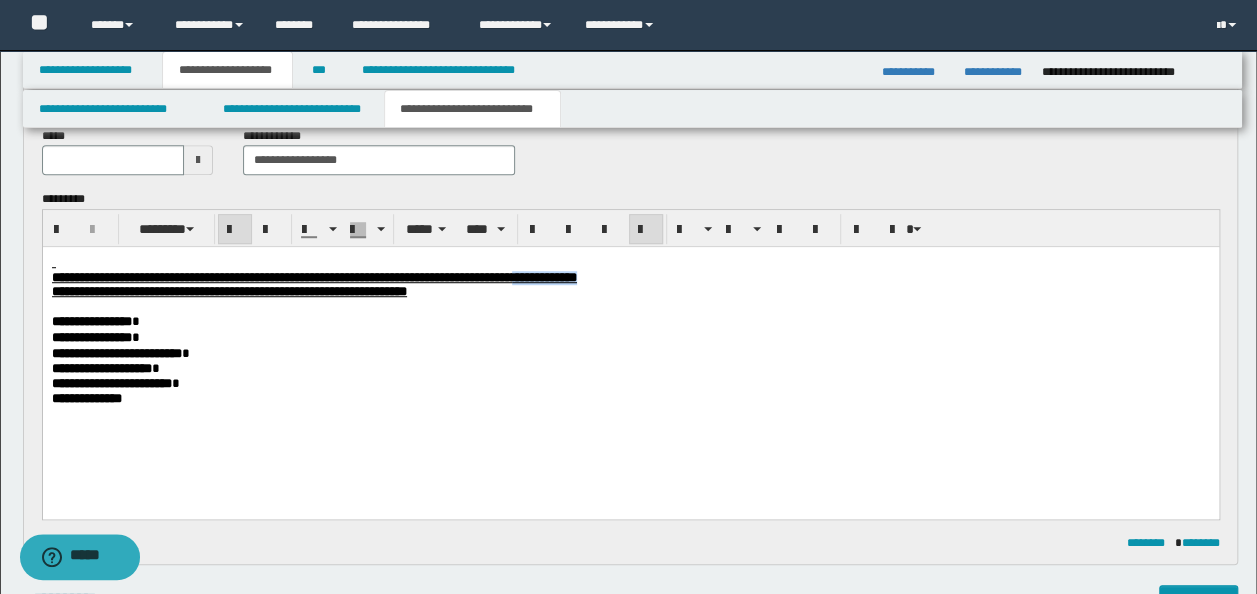 drag, startPoint x: 826, startPoint y: 277, endPoint x: 739, endPoint y: 277, distance: 87 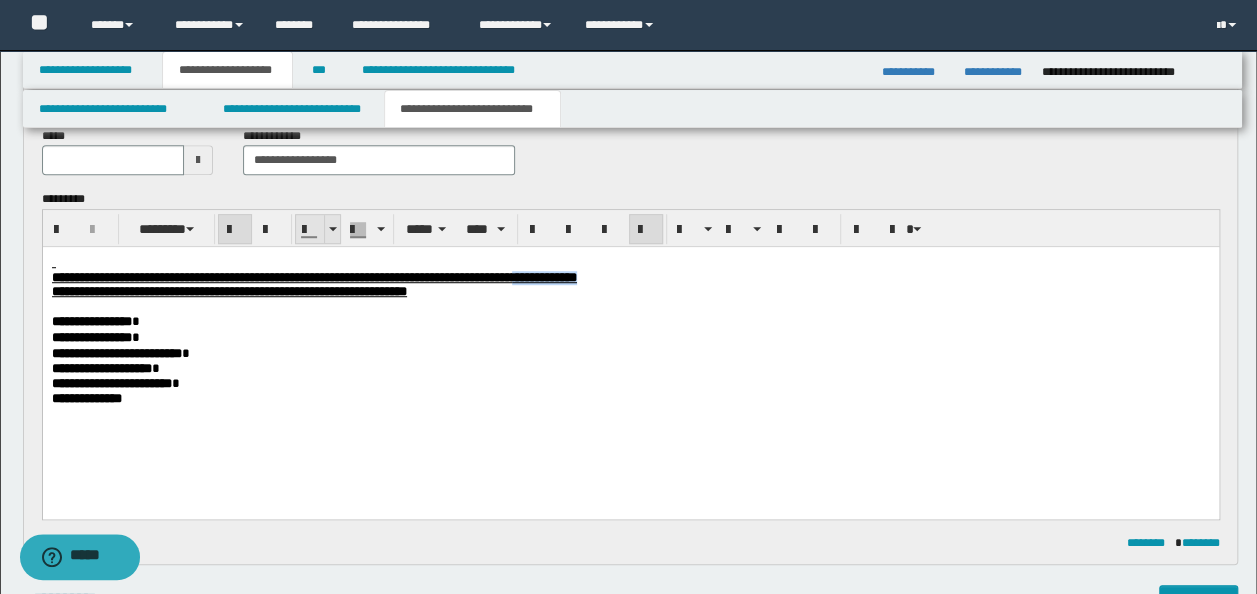 copy on "**********" 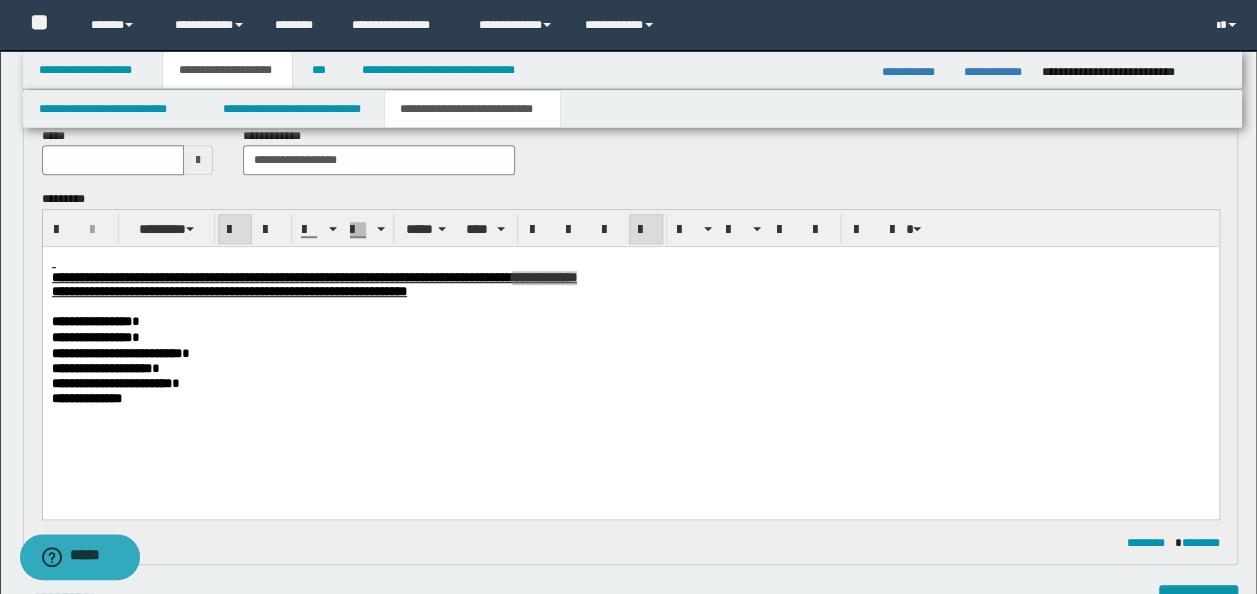 click at bounding box center [113, 160] 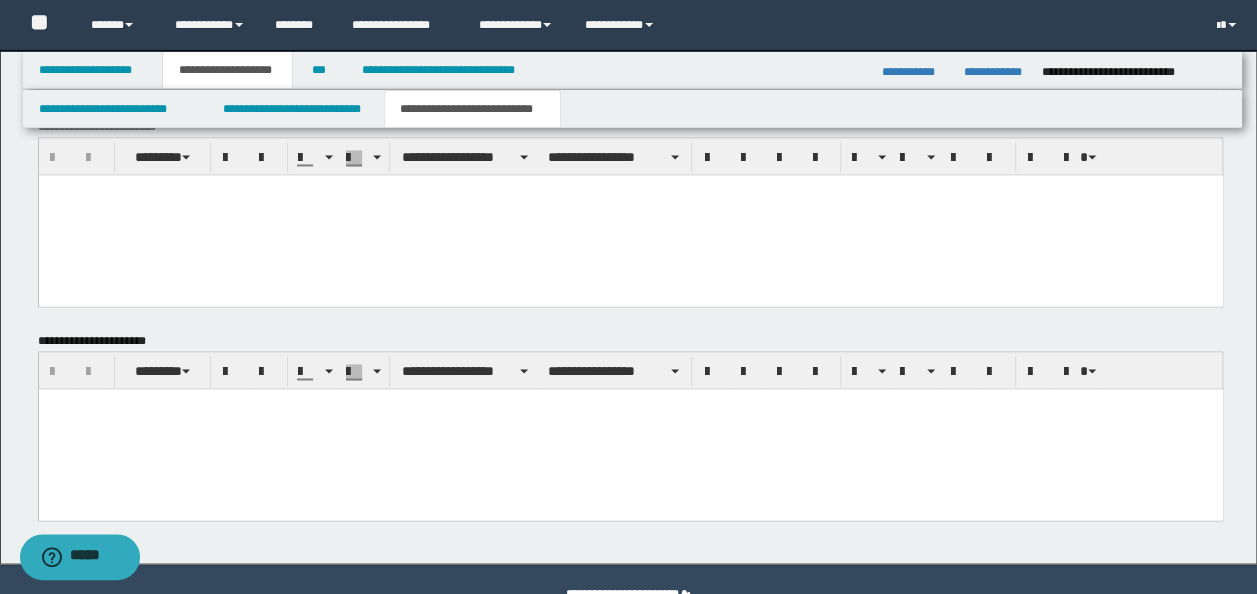 scroll, scrollTop: 1501, scrollLeft: 0, axis: vertical 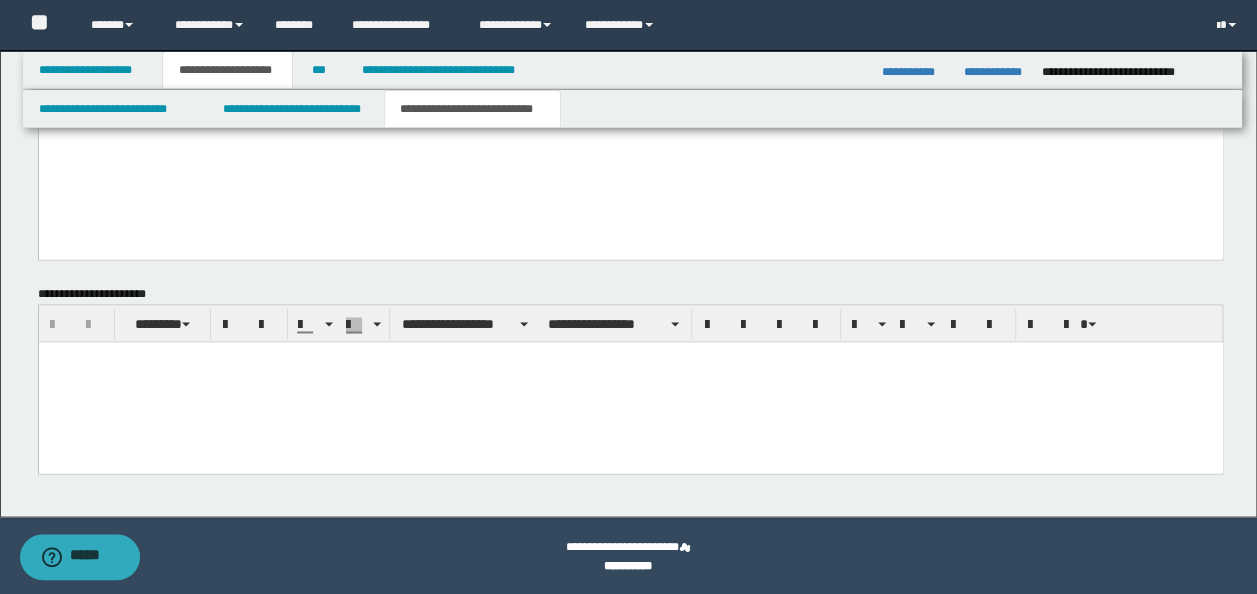 click at bounding box center (630, 382) 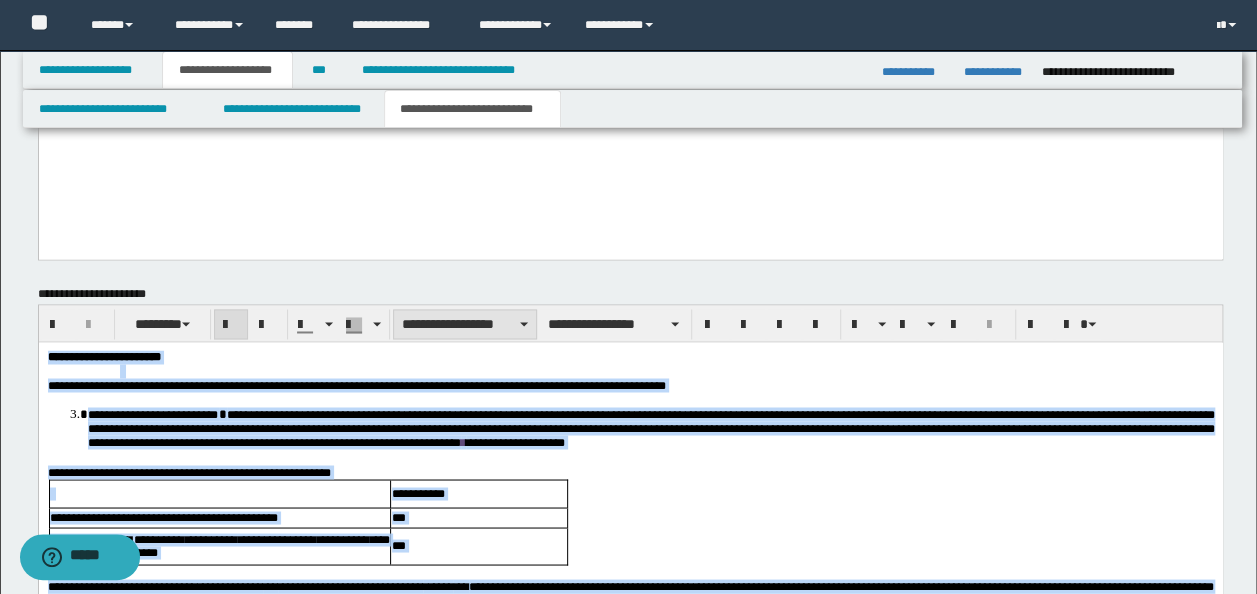 type on "**********" 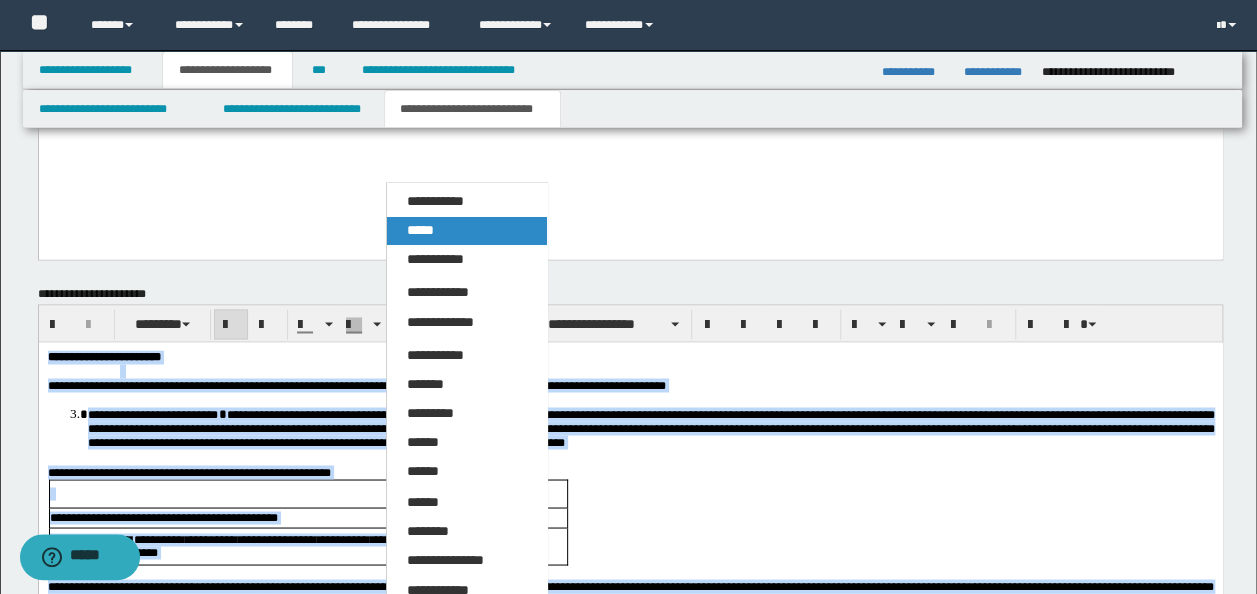 click on "*****" at bounding box center [466, 231] 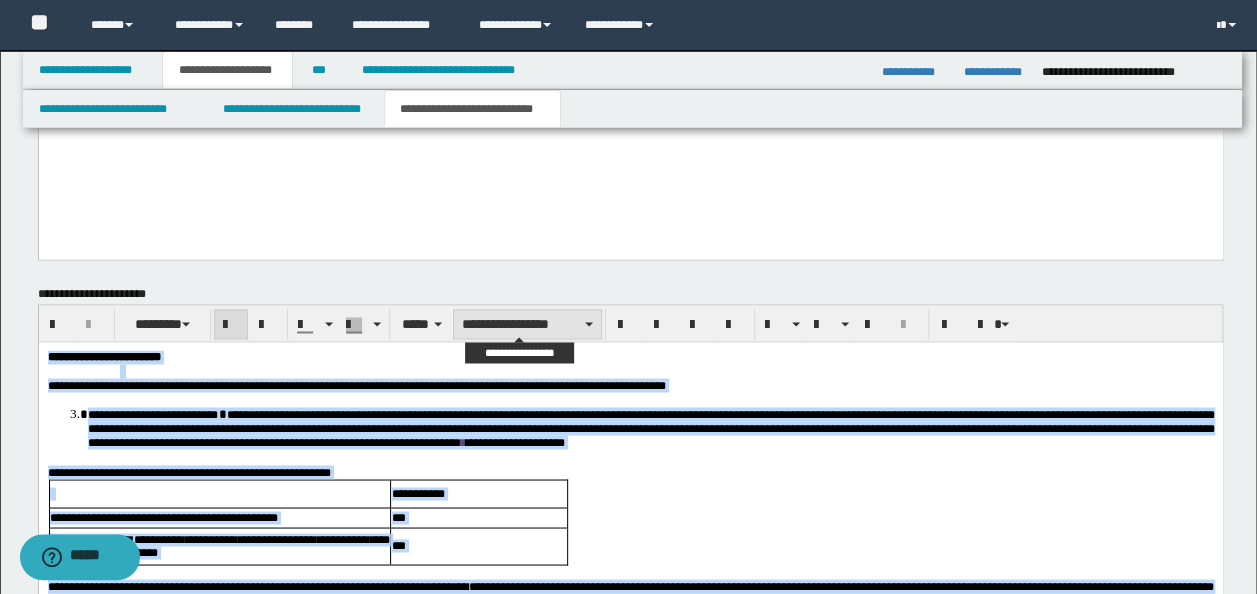 click on "**********" at bounding box center [527, 324] 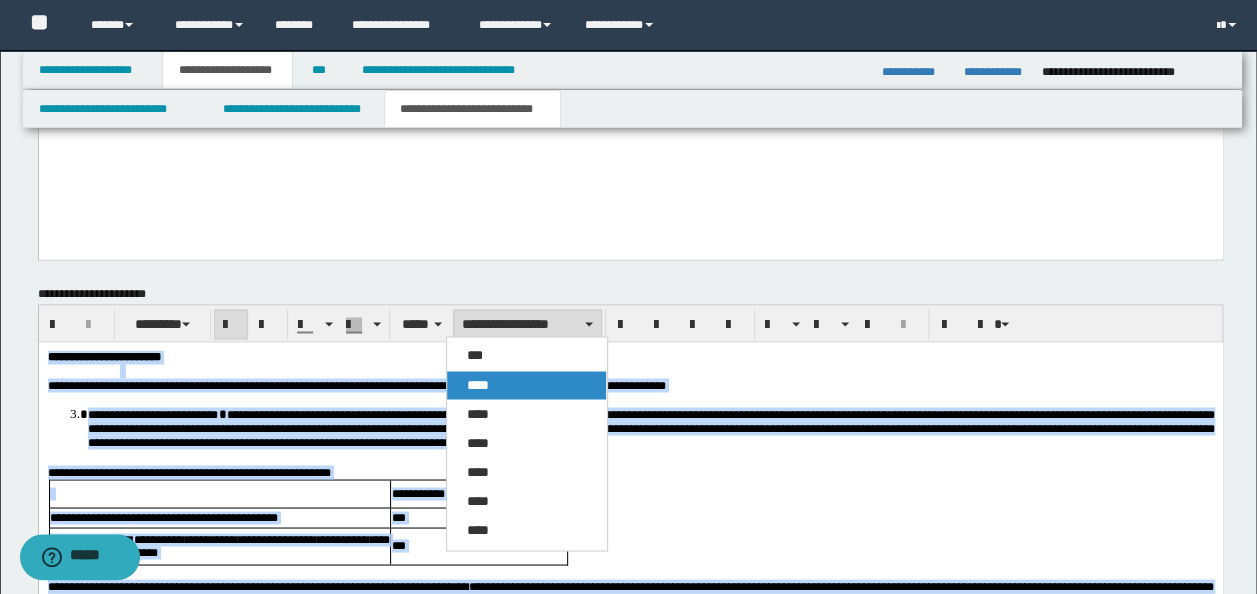click on "****" at bounding box center (526, 385) 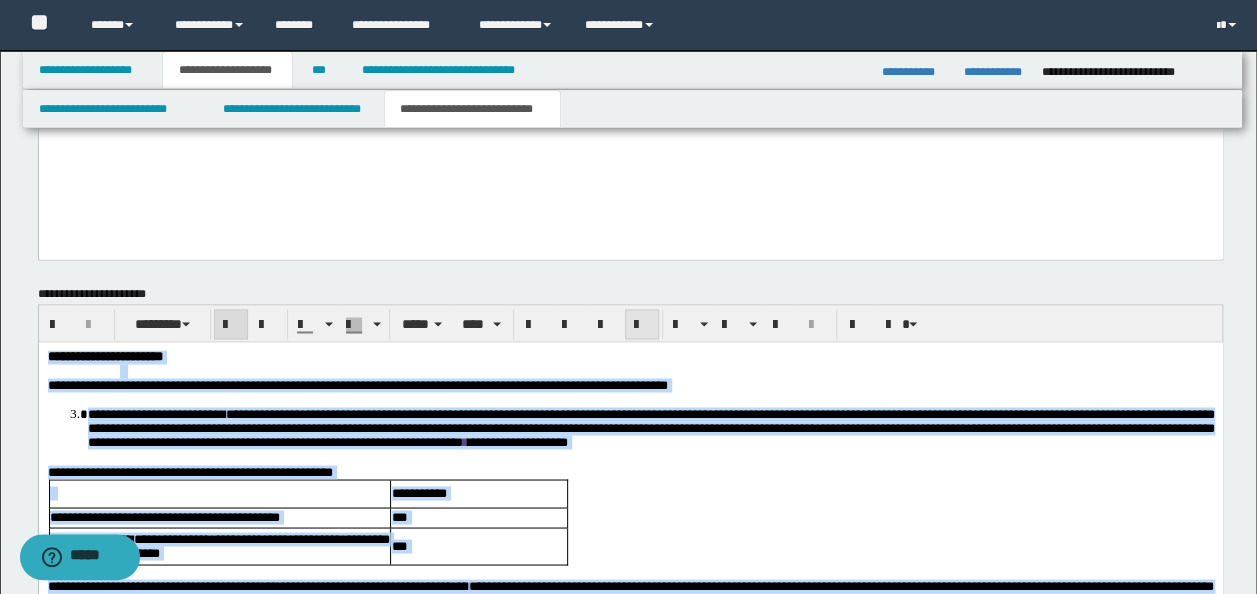 click at bounding box center (642, 324) 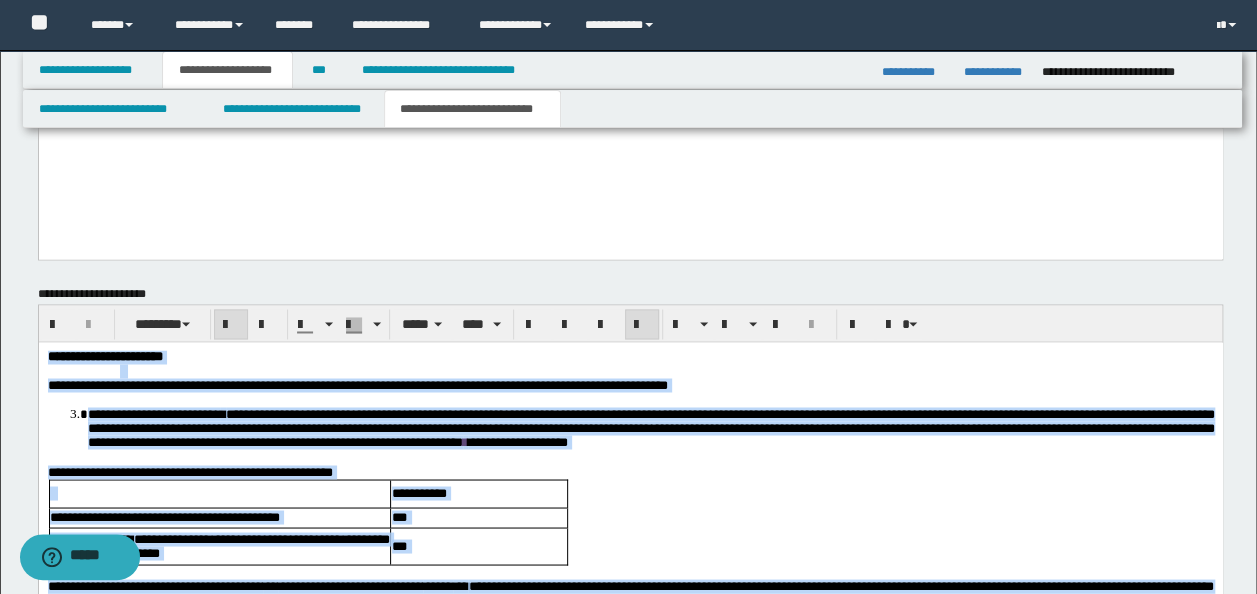 click at bounding box center [666, 371] 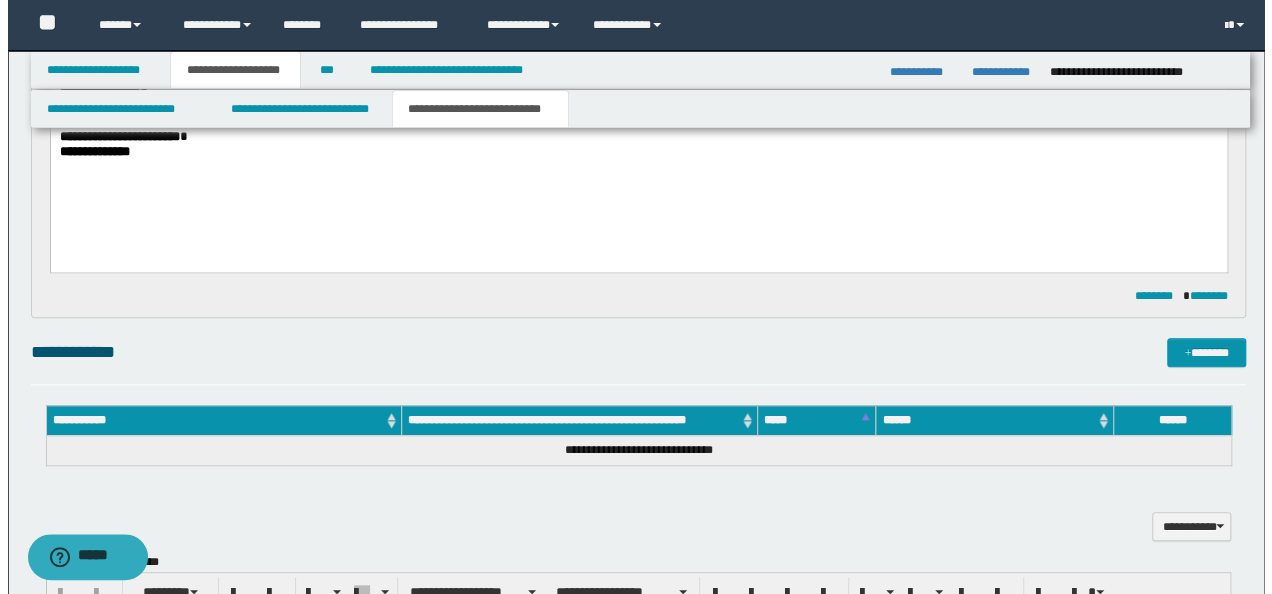 scroll, scrollTop: 801, scrollLeft: 0, axis: vertical 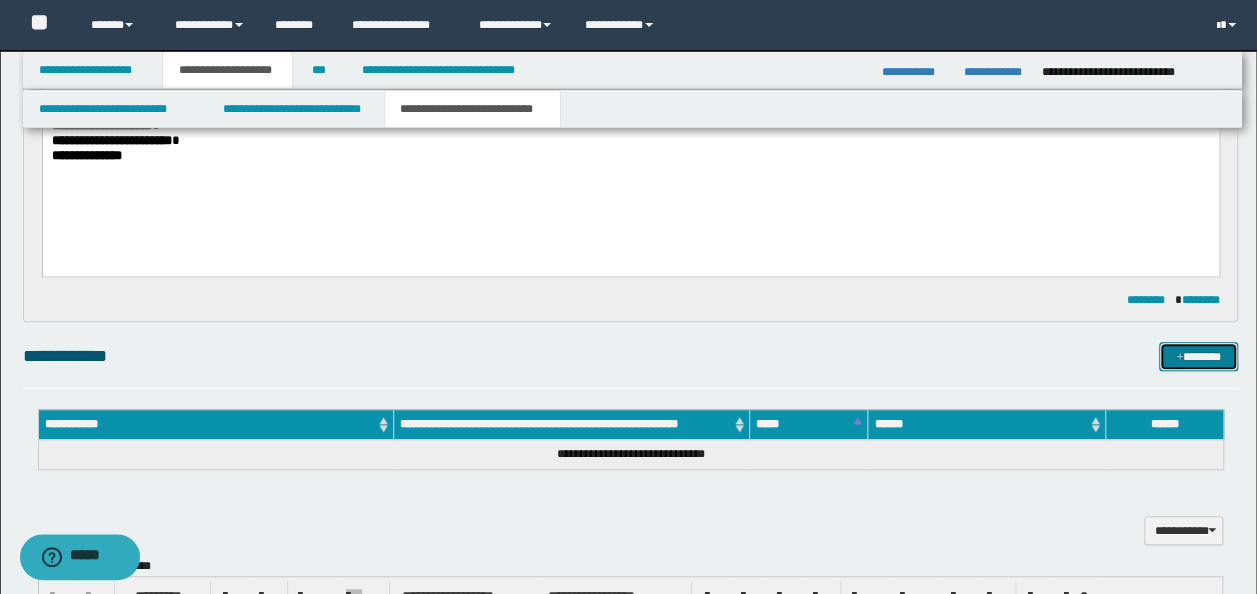 click on "*******" at bounding box center (1198, 356) 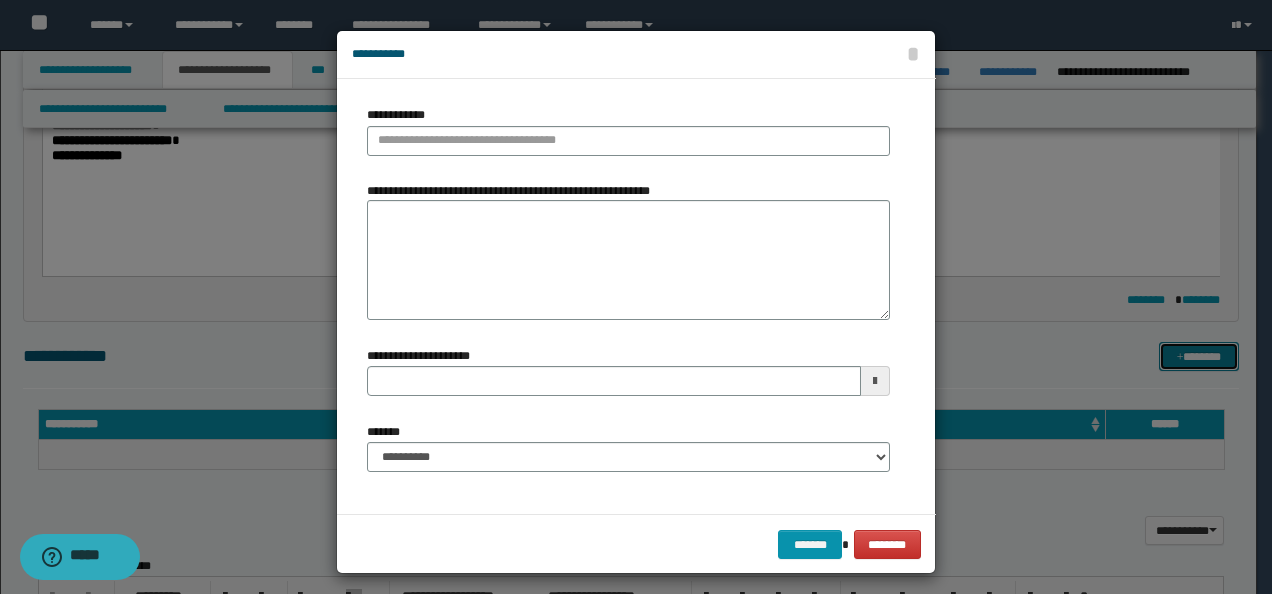 type 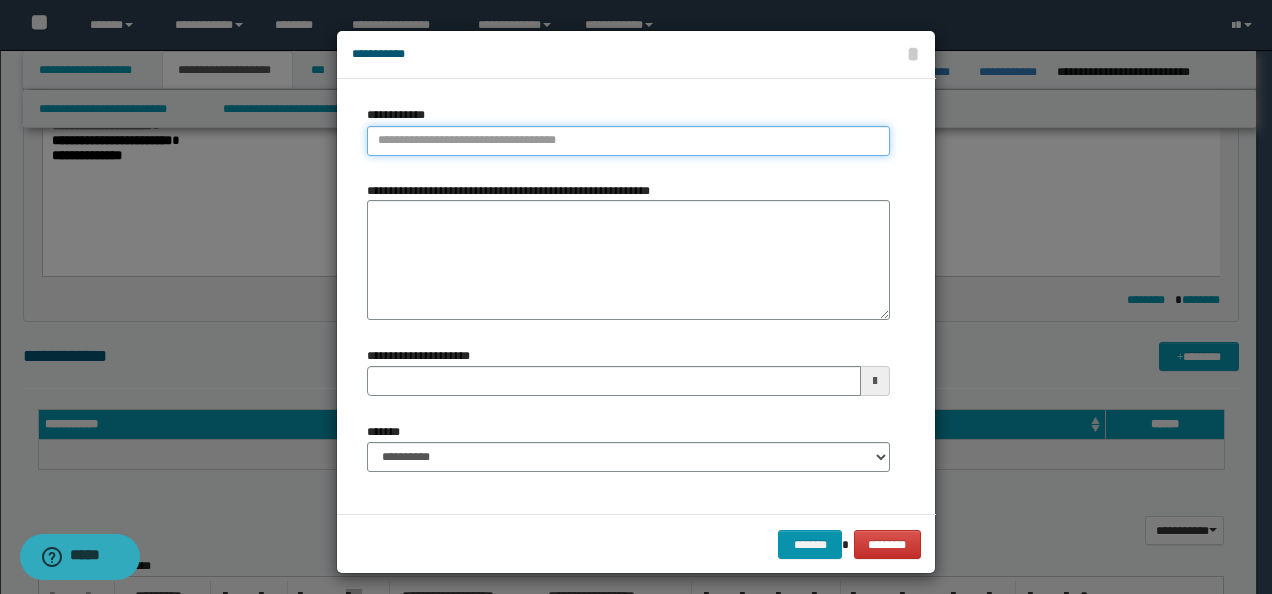 click on "**********" at bounding box center [628, 141] 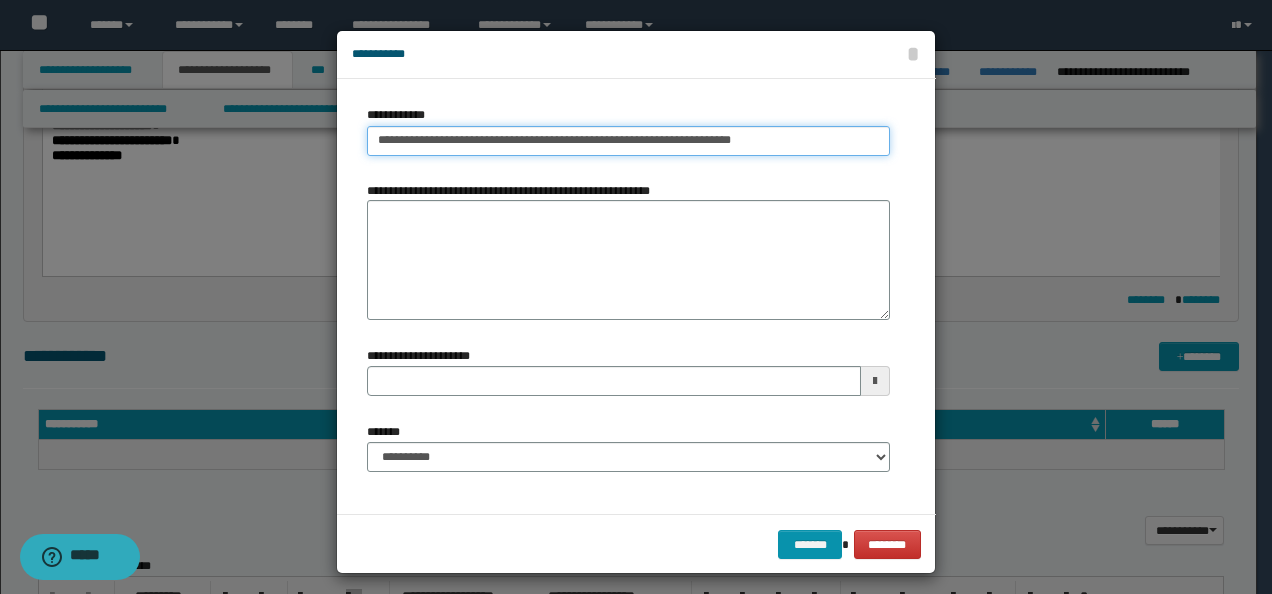 type on "**********" 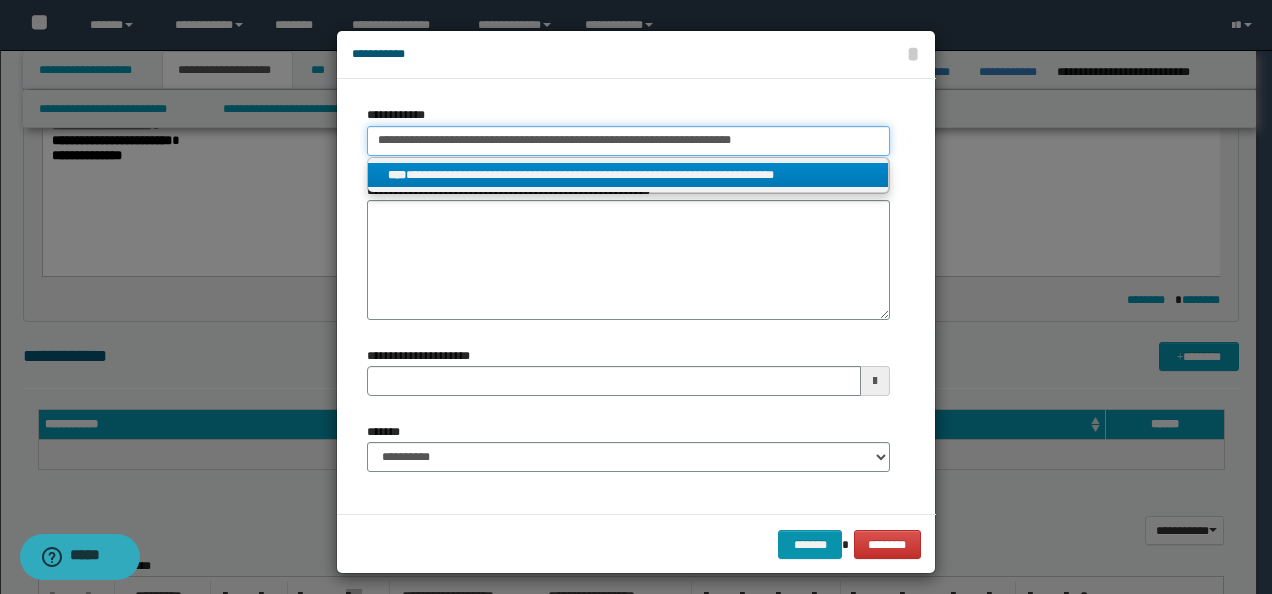 type on "**********" 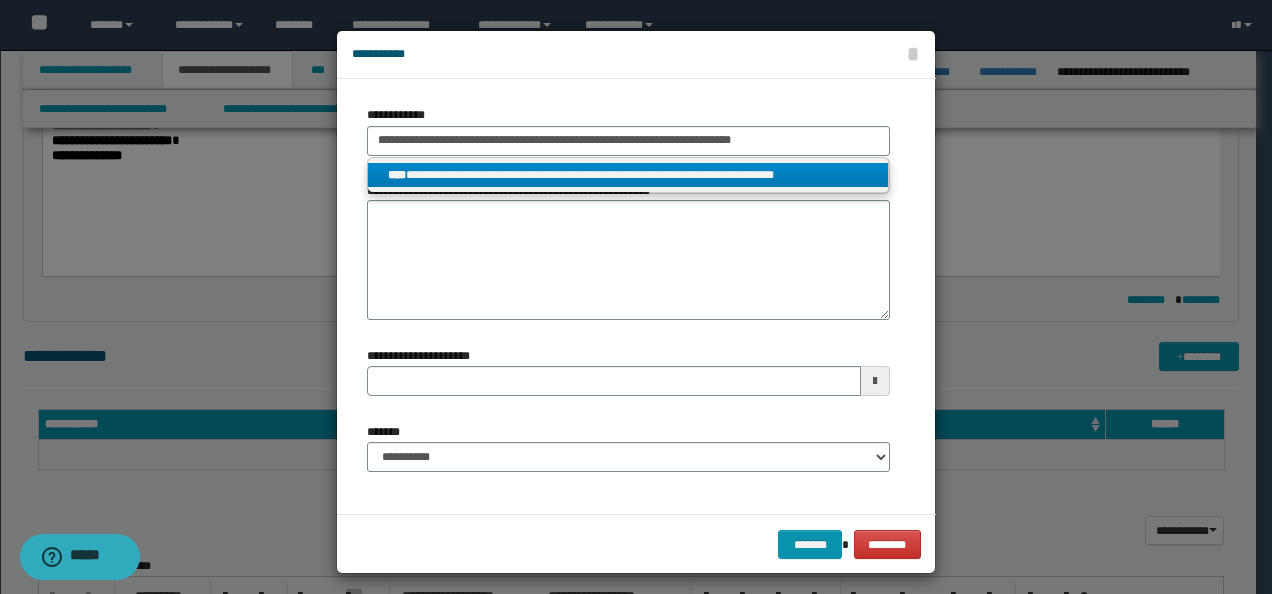 click on "**********" at bounding box center [628, 175] 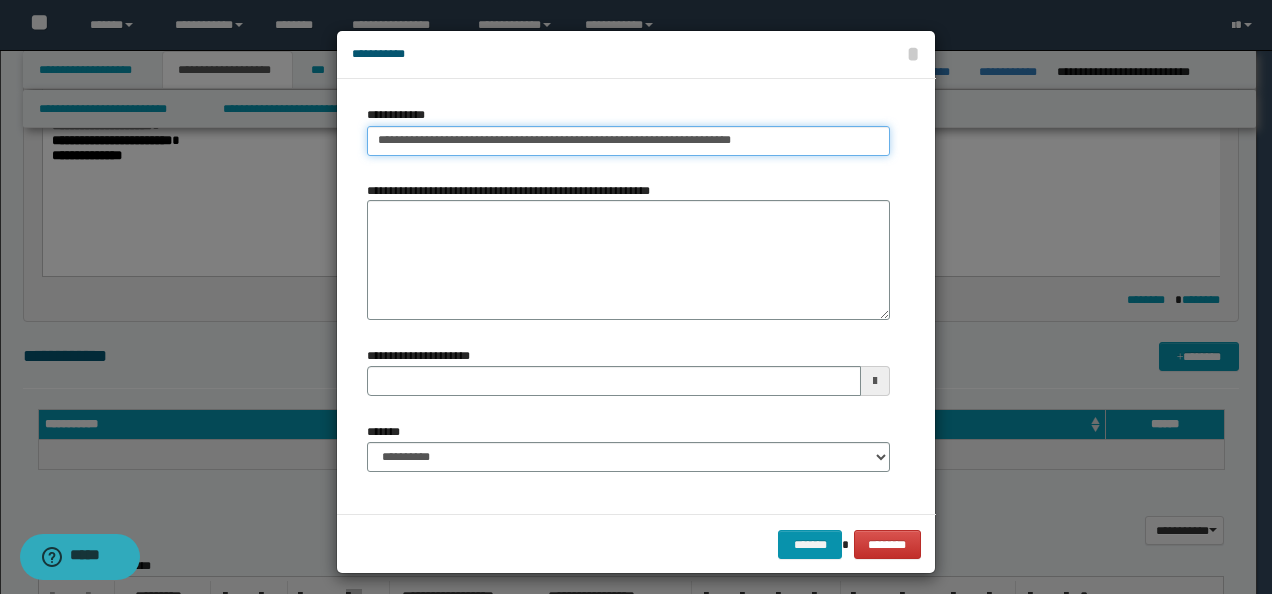 type on "**********" 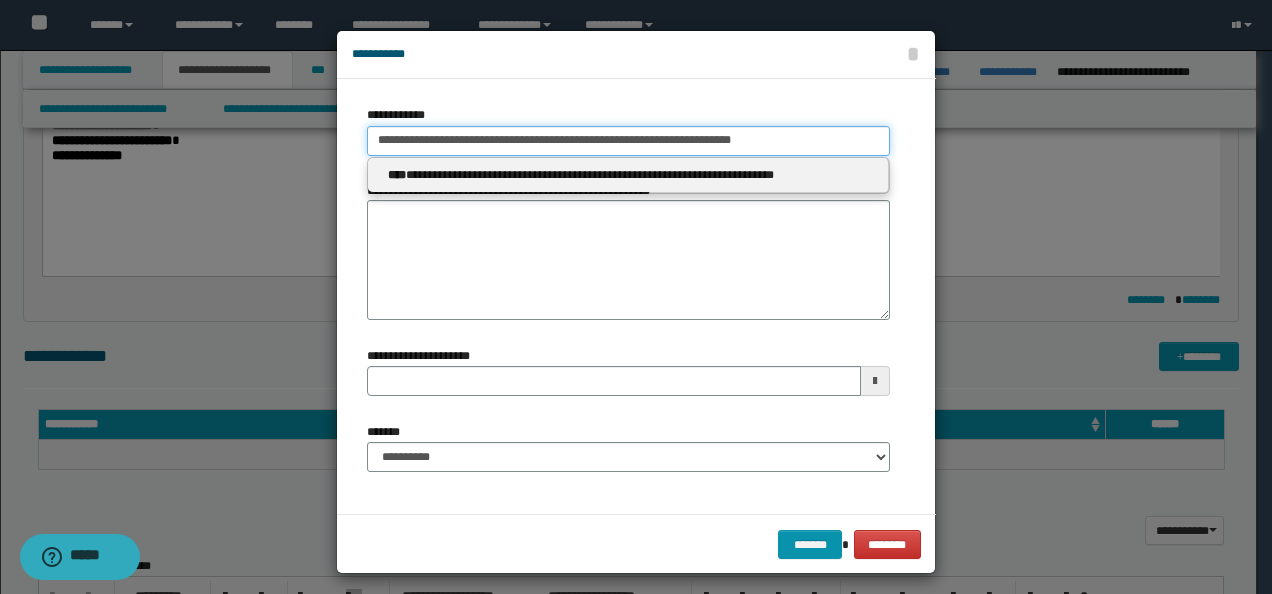 type 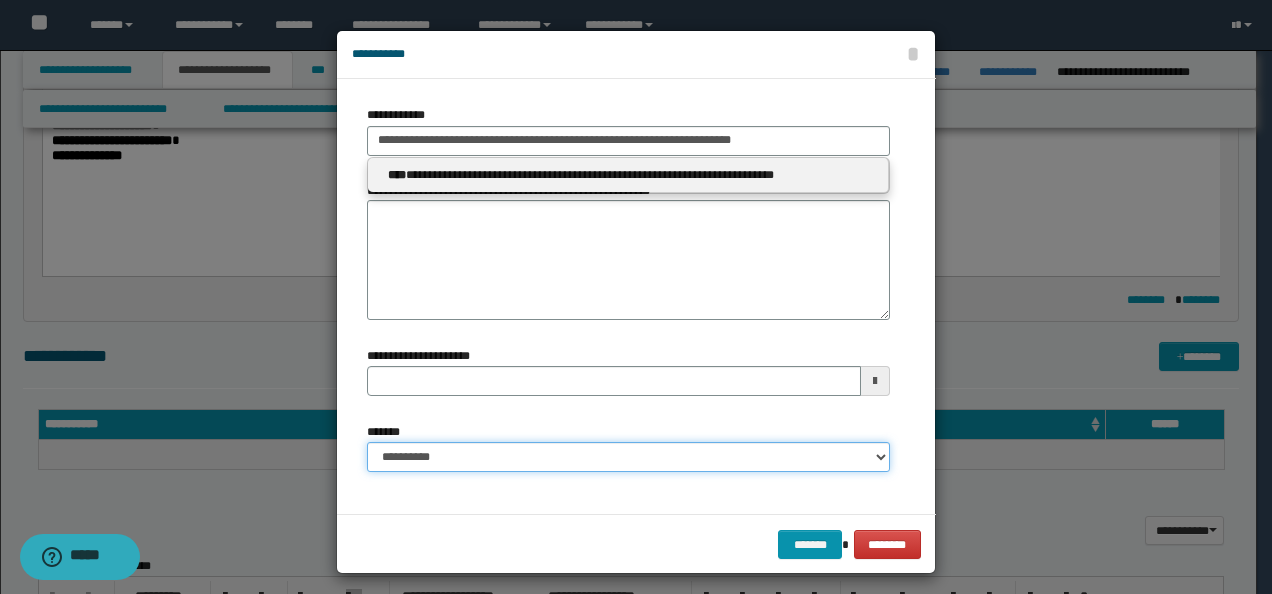 type 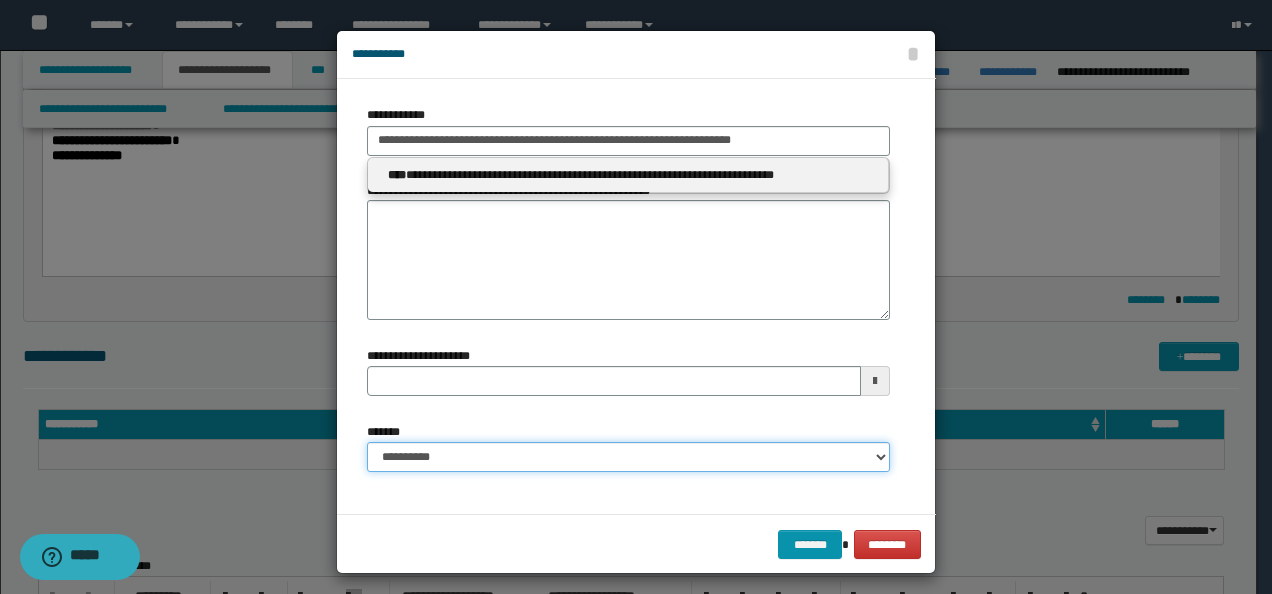 click on "**********" at bounding box center (628, 457) 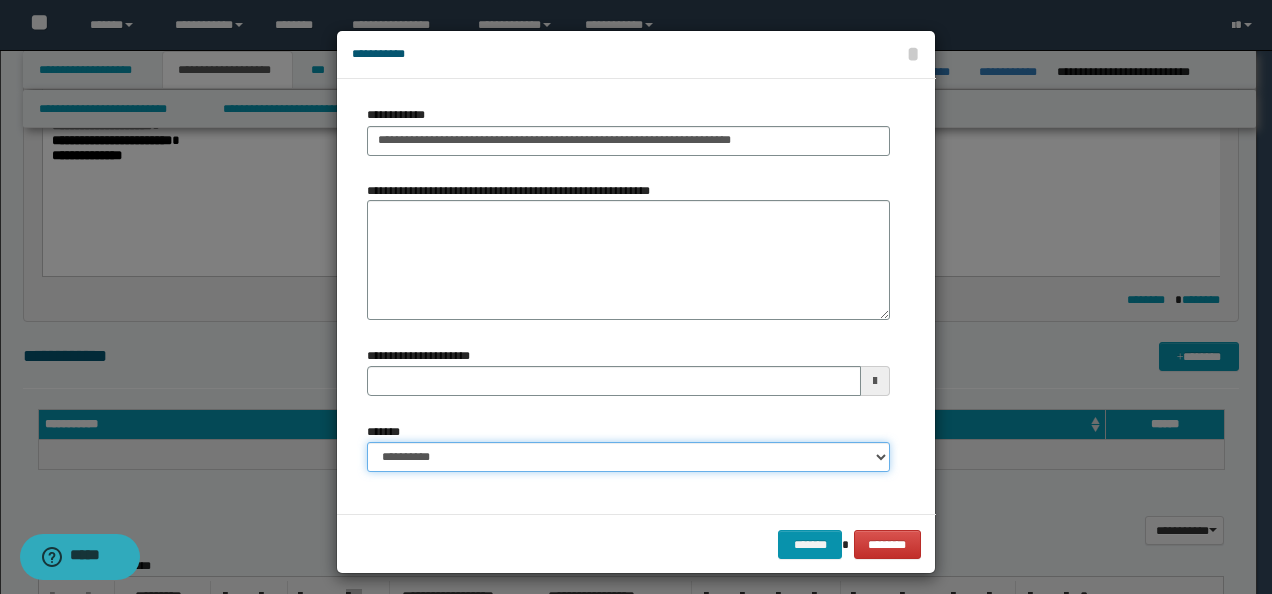 select on "*" 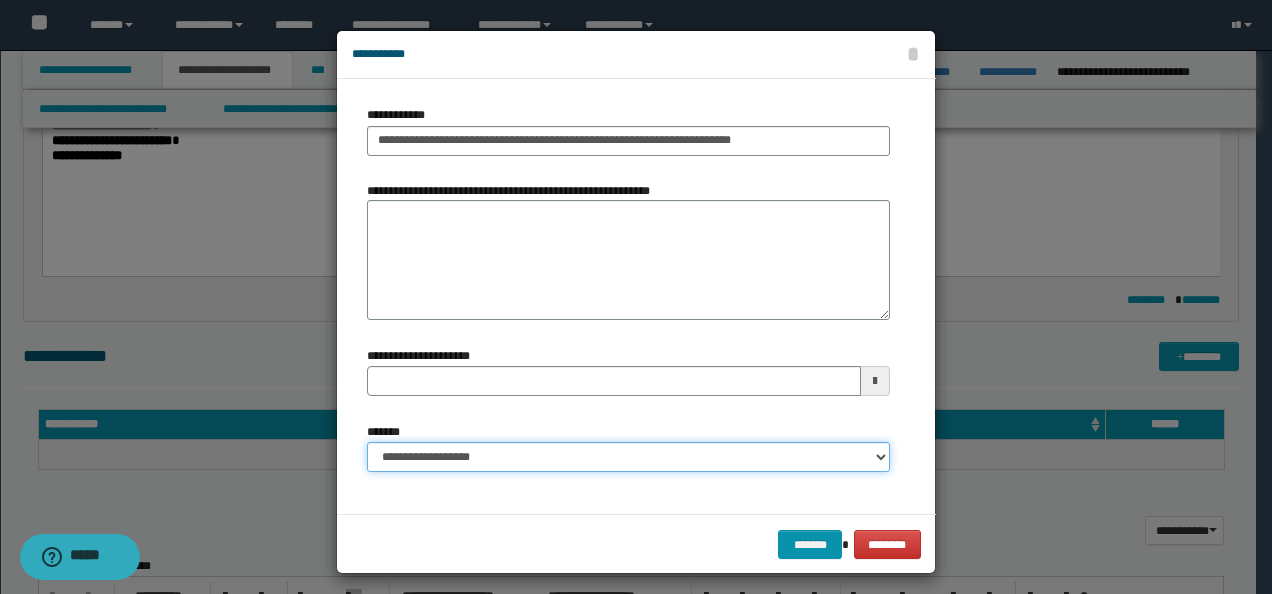 type 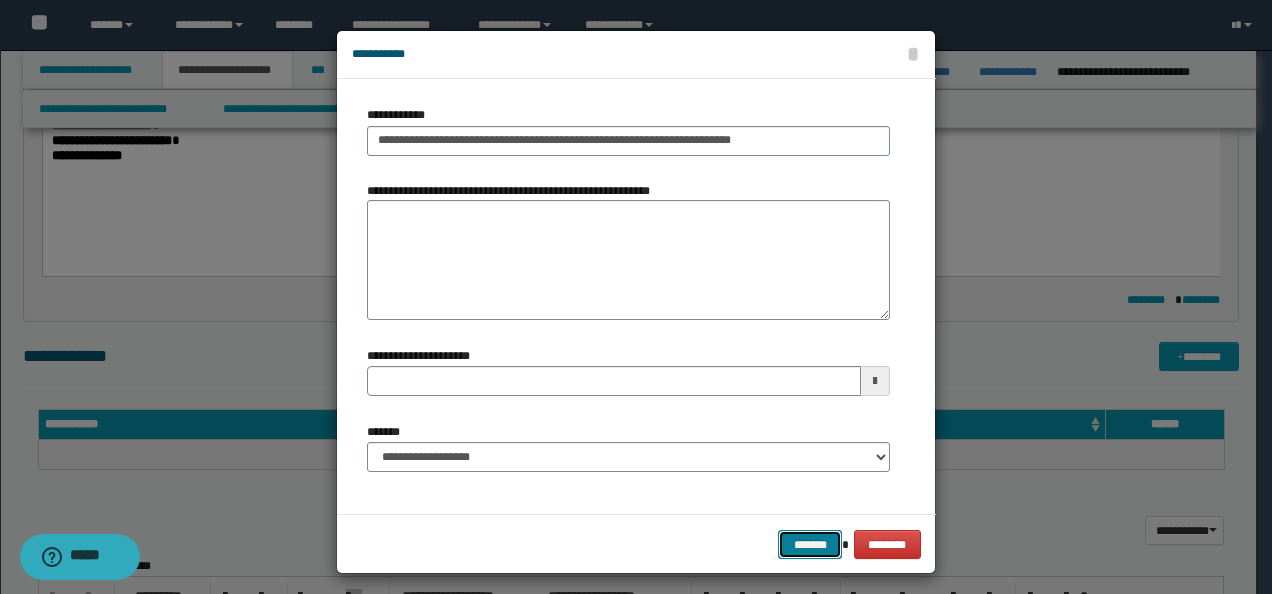 click on "*******" at bounding box center [810, 544] 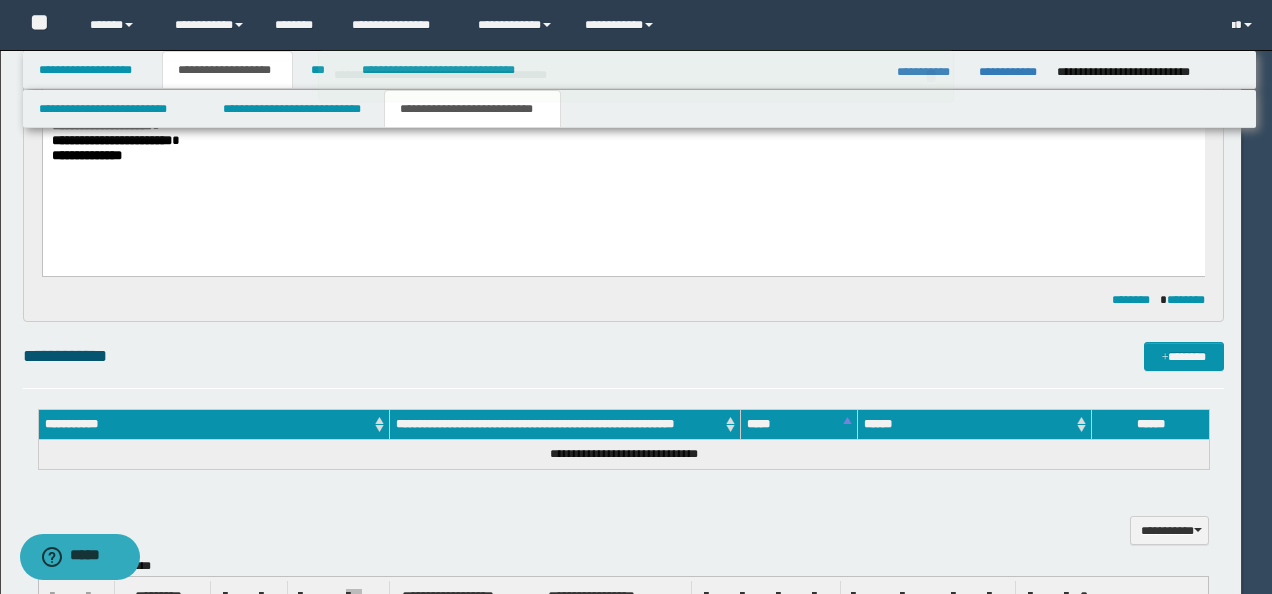 type 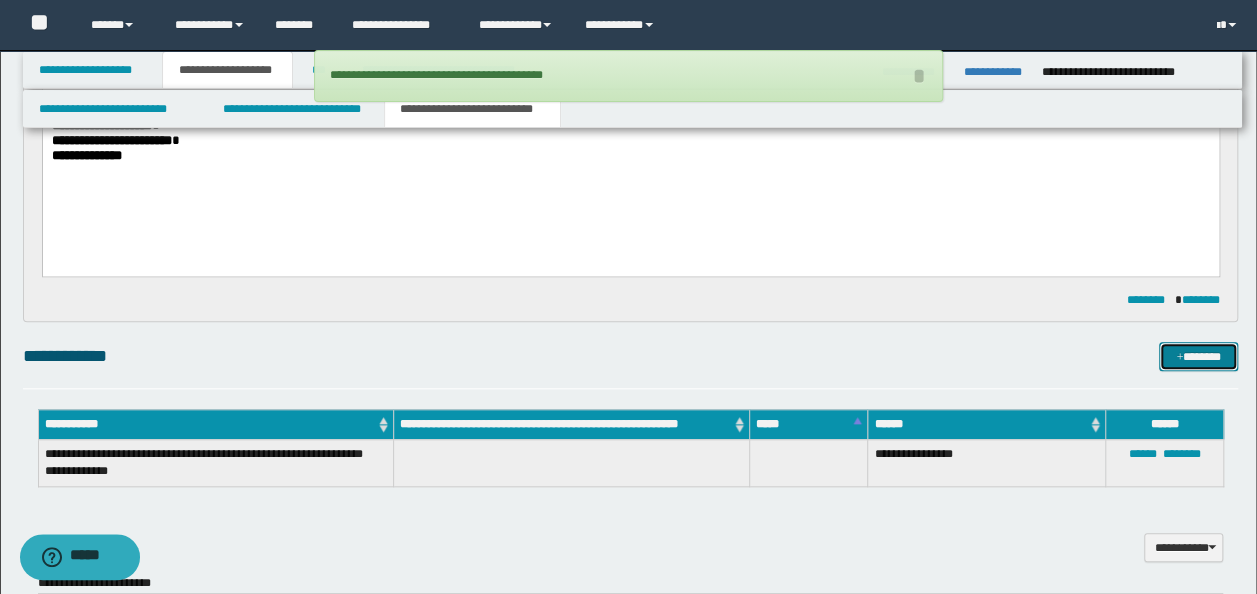 click at bounding box center (1179, 358) 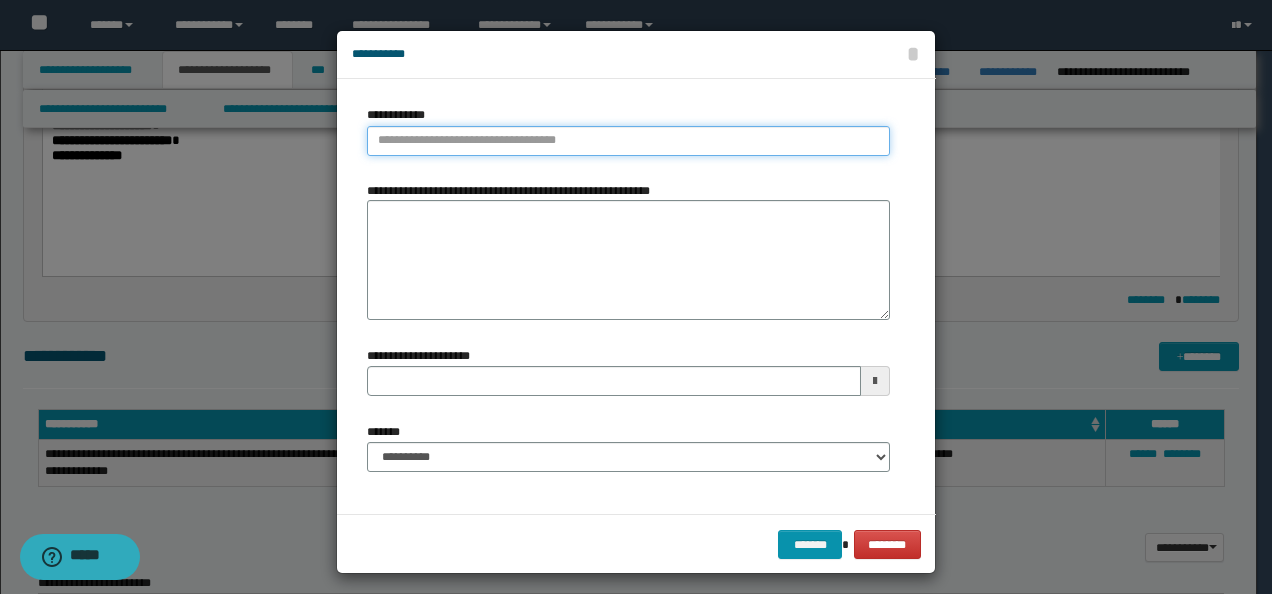 type on "**********" 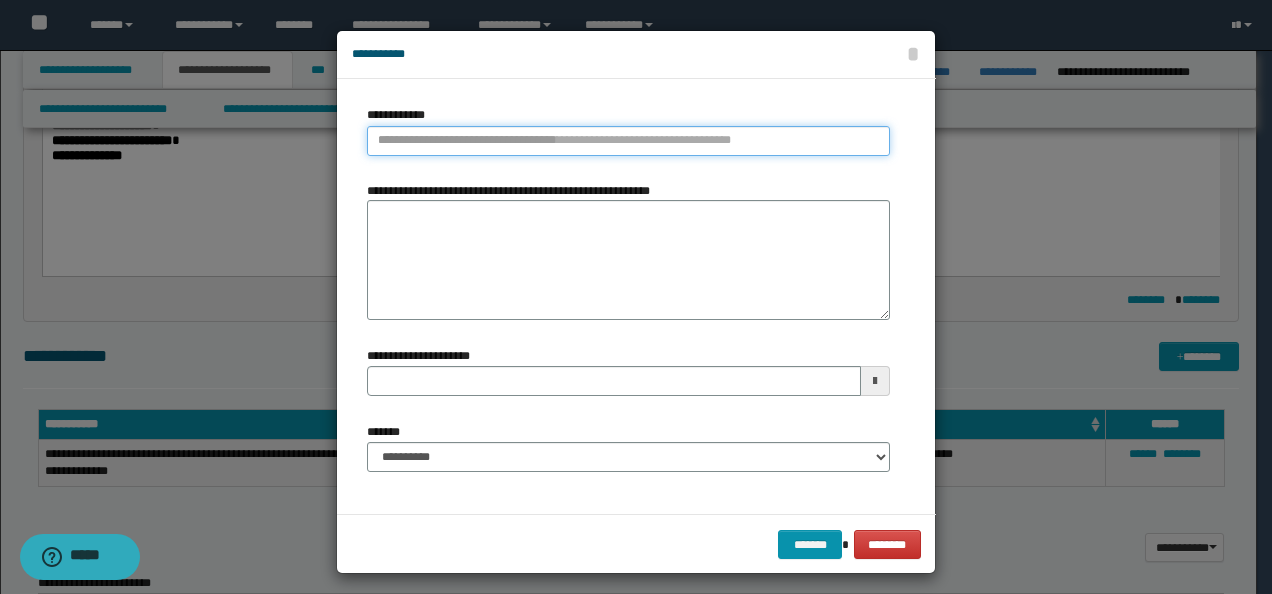 click on "**********" at bounding box center [628, 141] 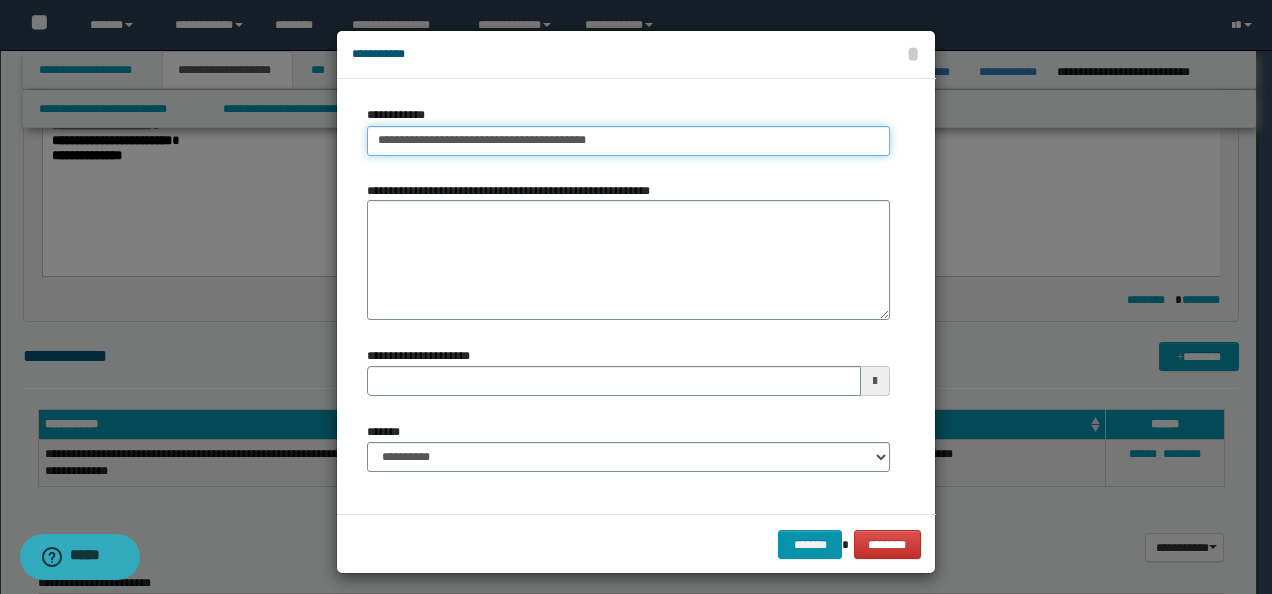 type on "**********" 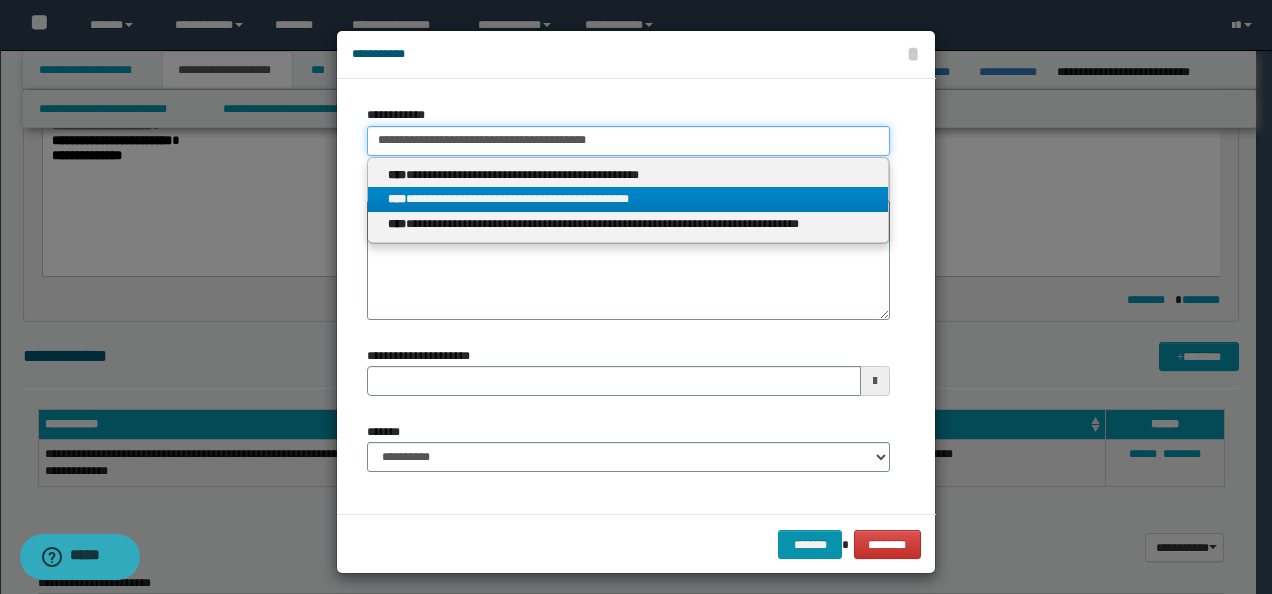 type on "**********" 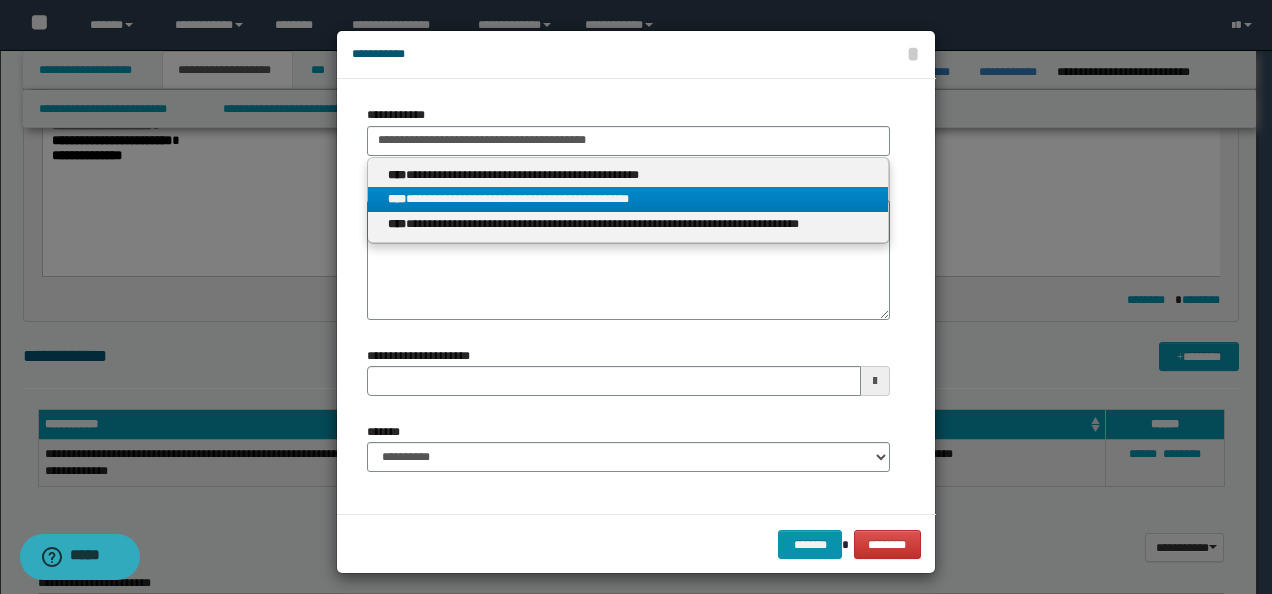 click on "**********" at bounding box center [628, 199] 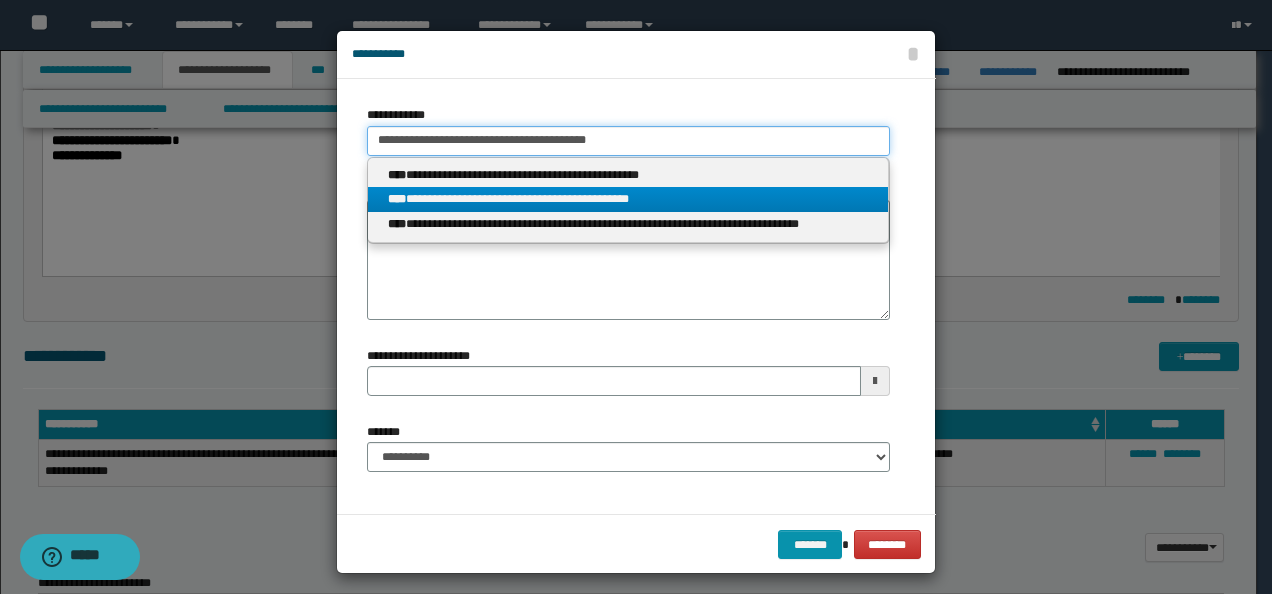 type 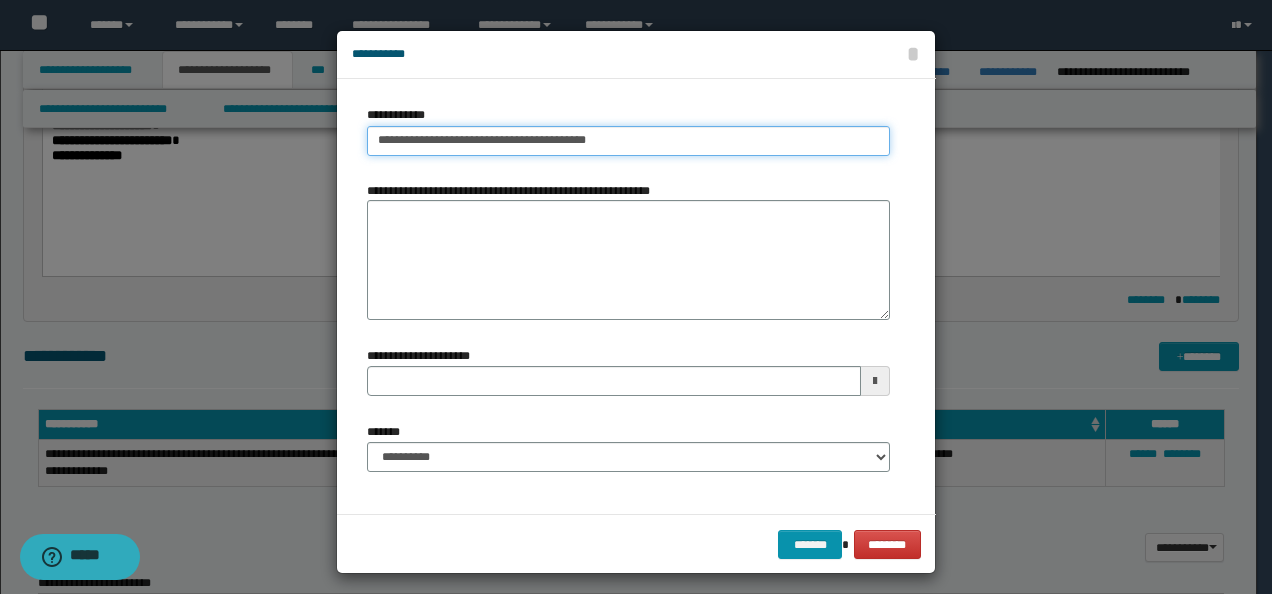 type 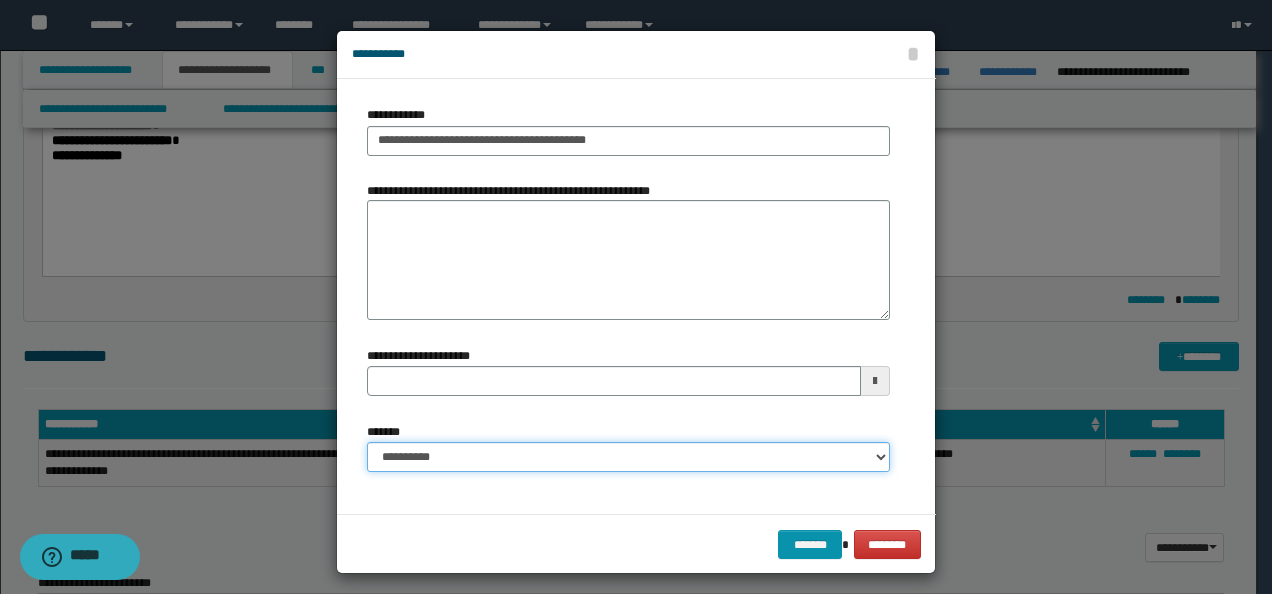 click on "**********" at bounding box center [628, 457] 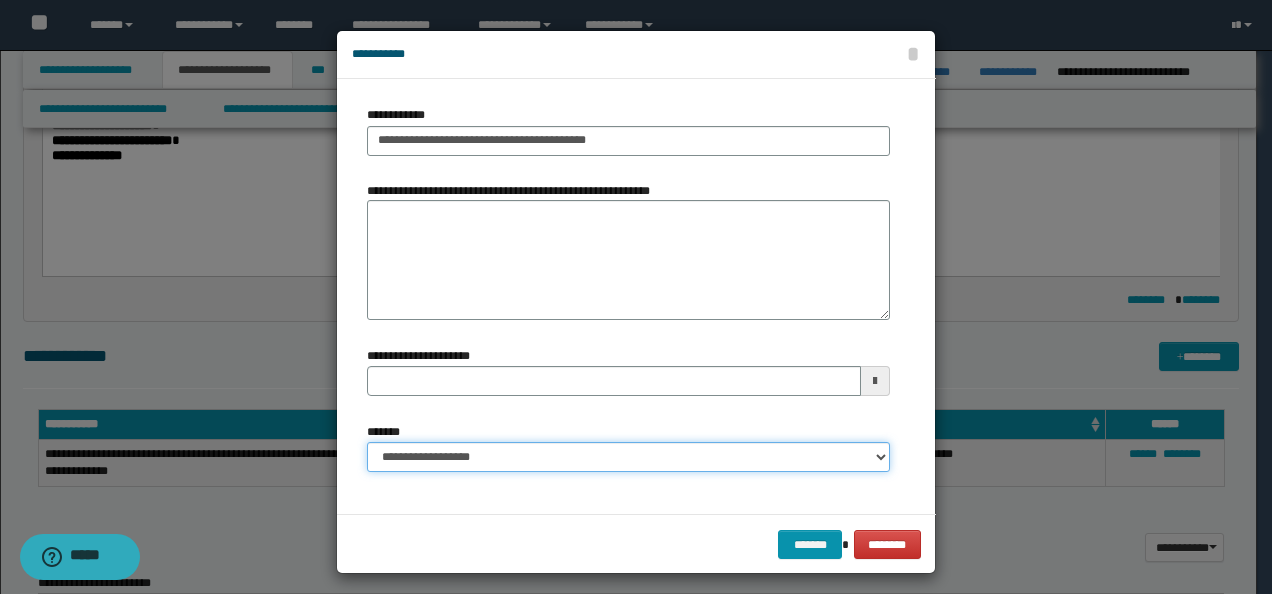 type 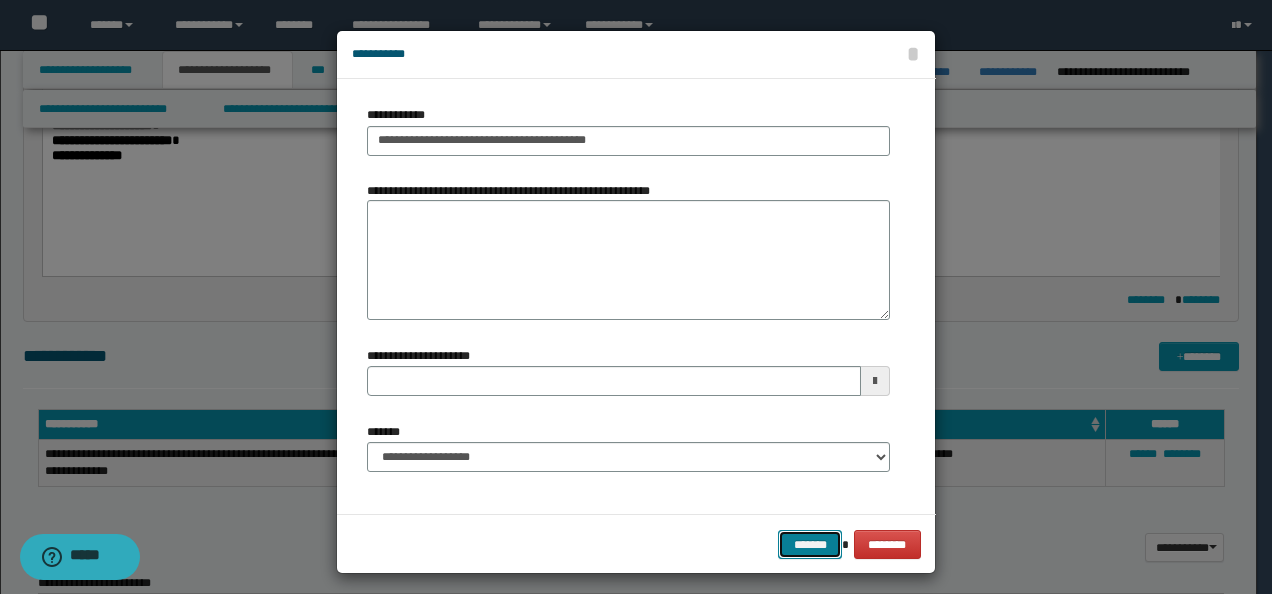 click on "*******" at bounding box center [810, 544] 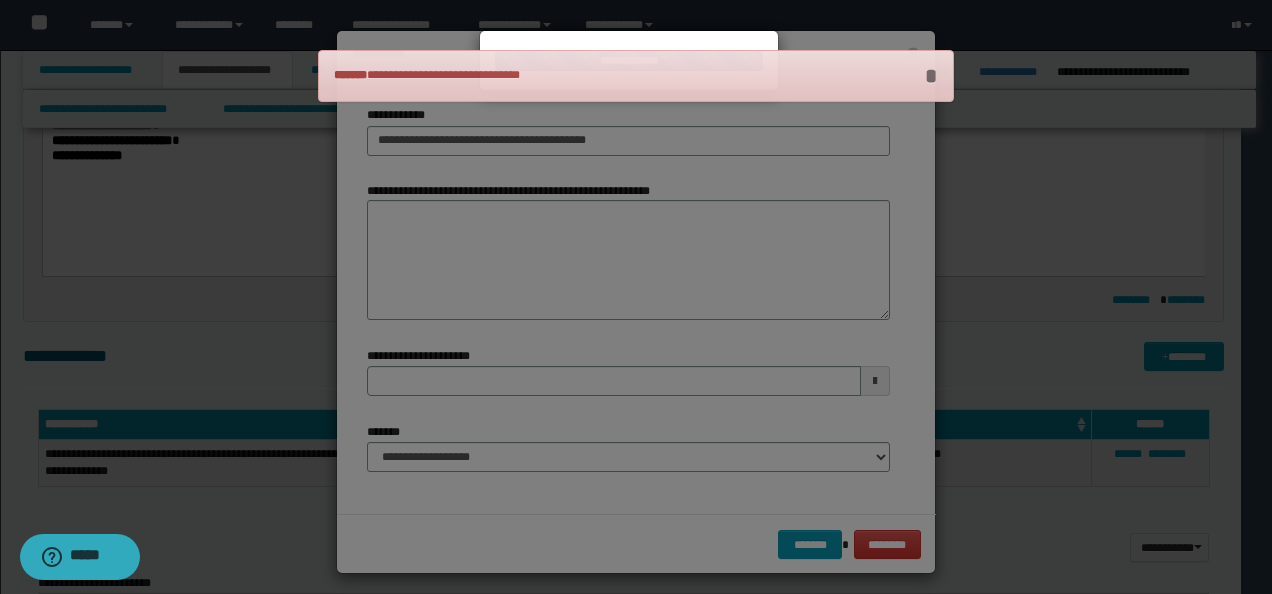 click on "*" at bounding box center (930, 76) 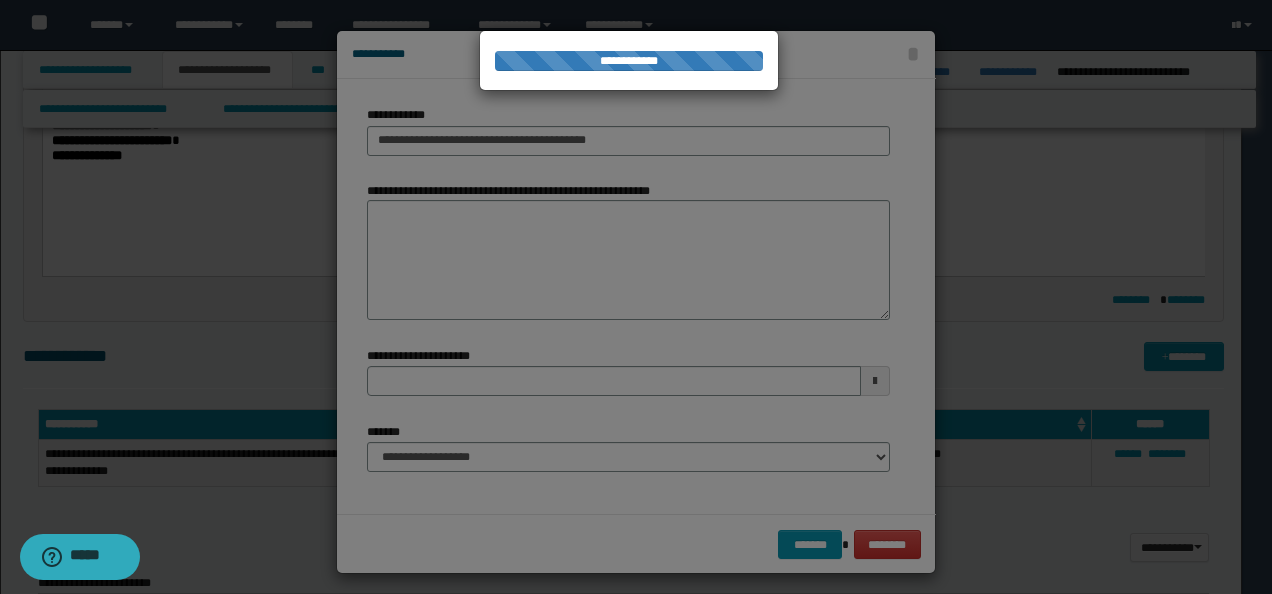 click at bounding box center [636, 297] 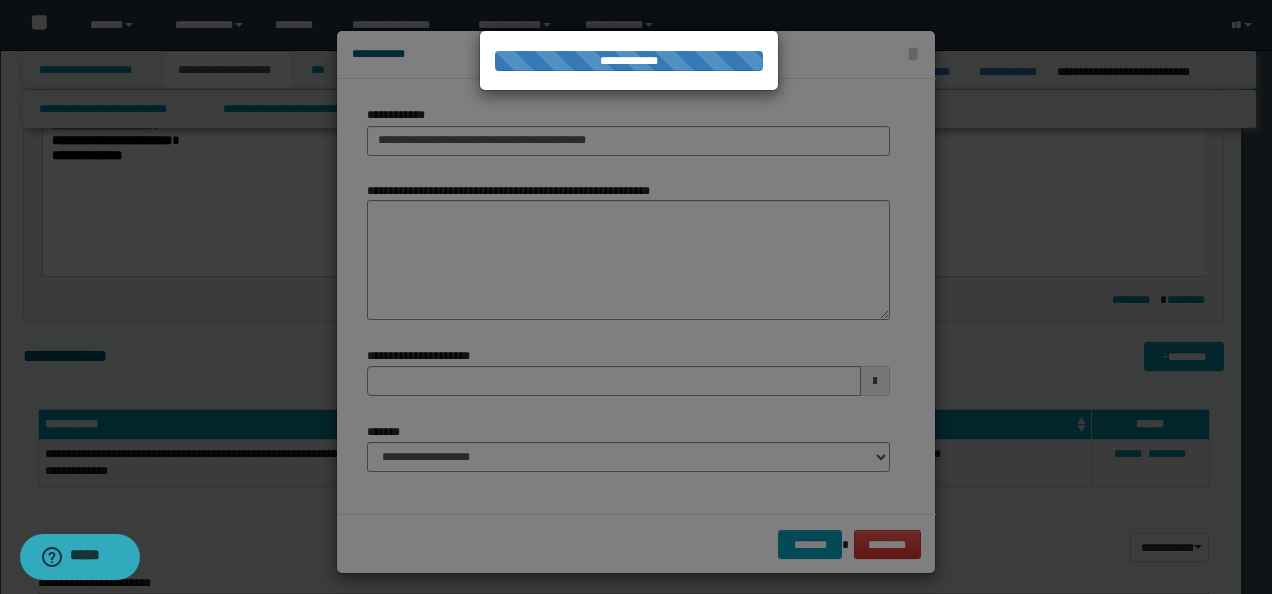 click at bounding box center (636, 297) 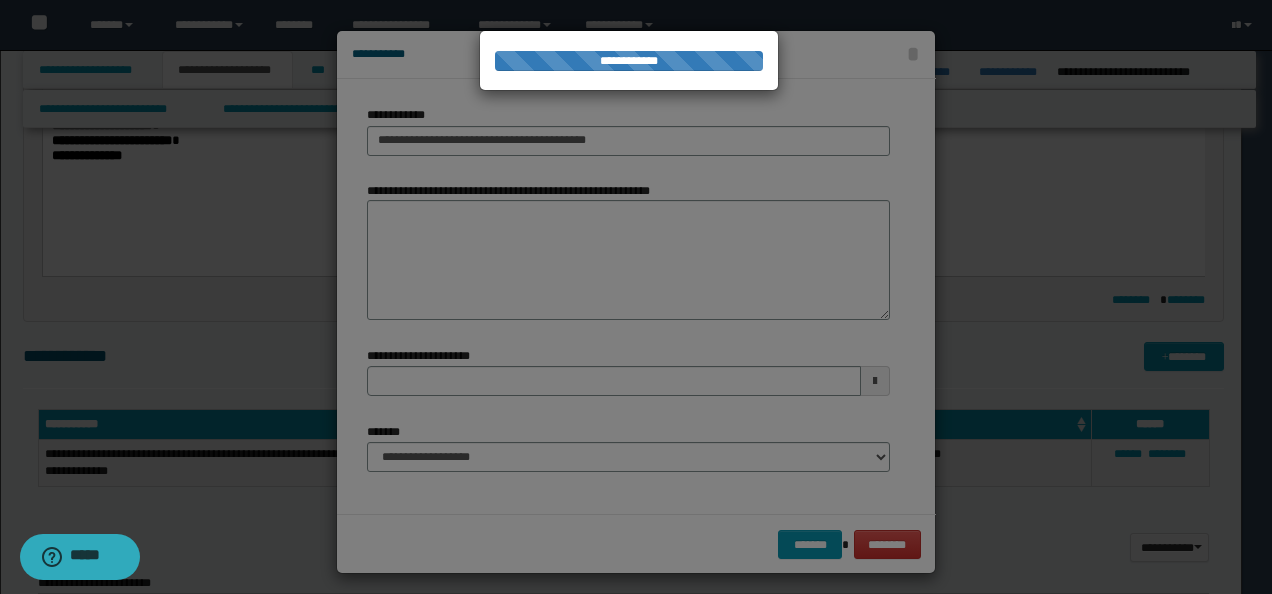 click on "**********" at bounding box center [629, 61] 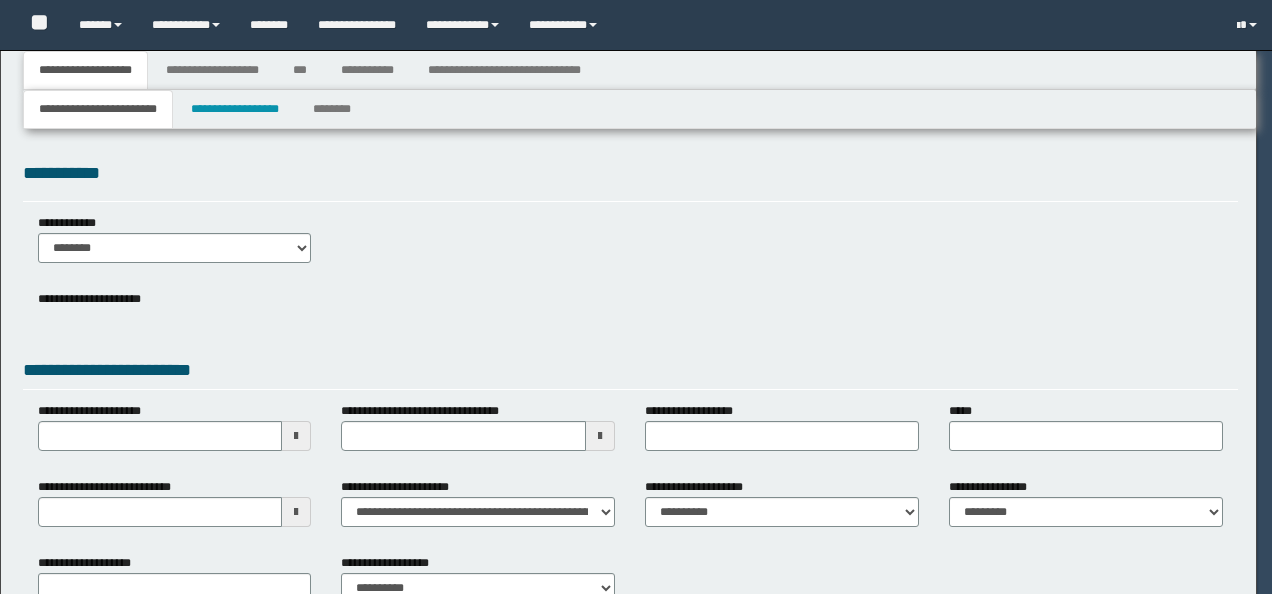 scroll, scrollTop: 0, scrollLeft: 0, axis: both 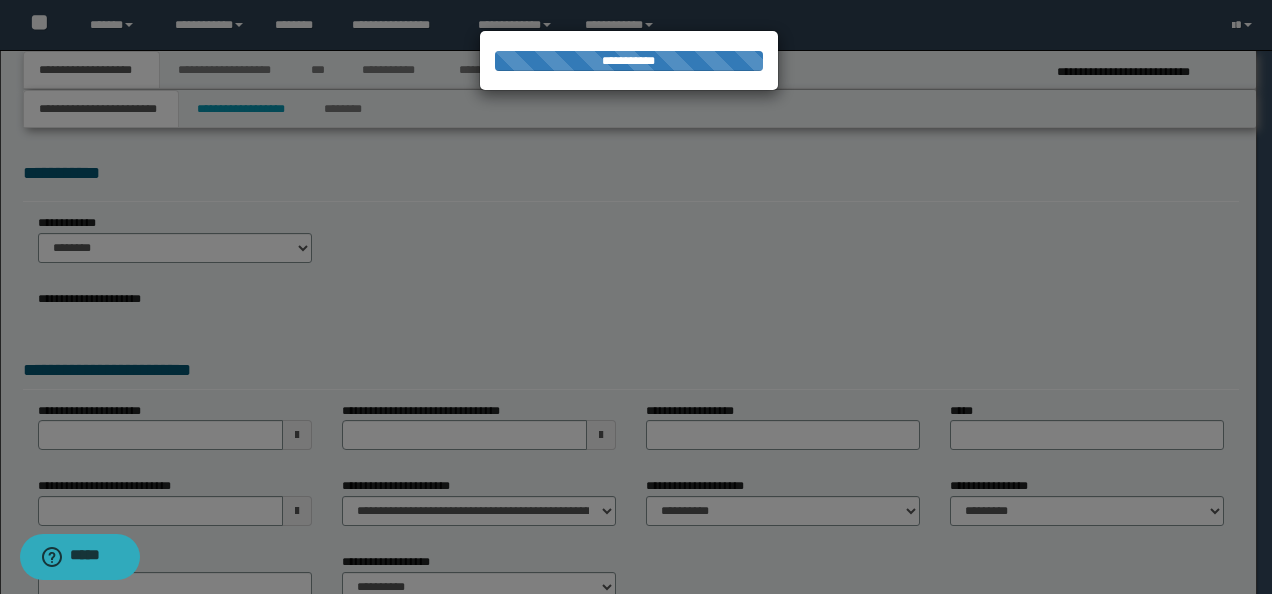select on "*" 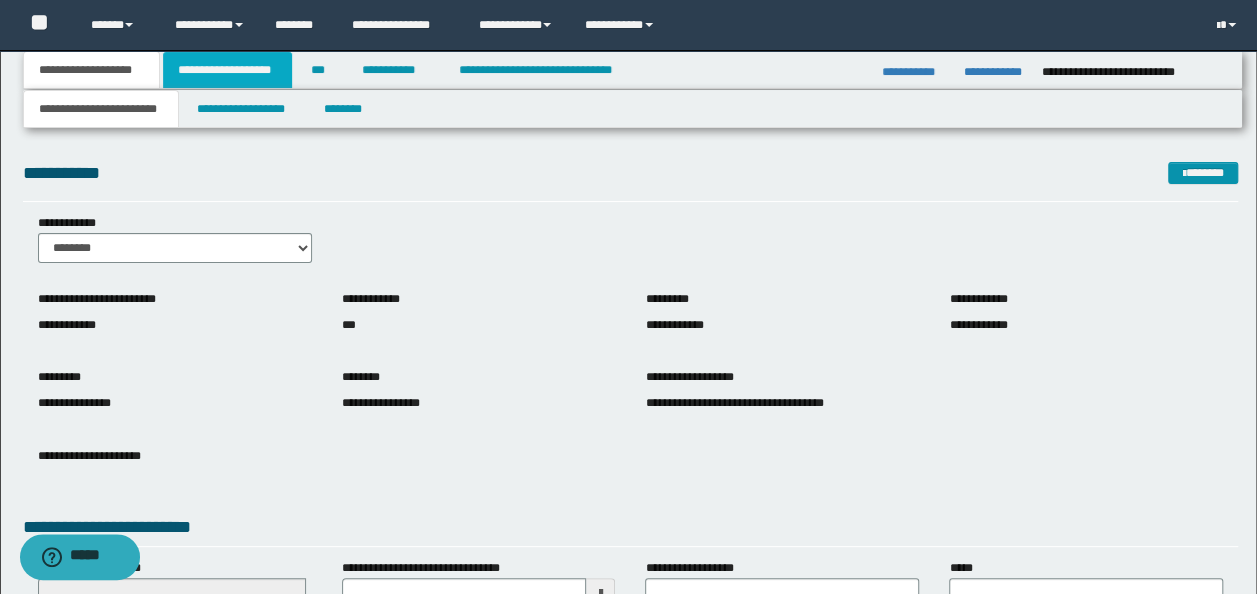 click on "**********" at bounding box center [227, 70] 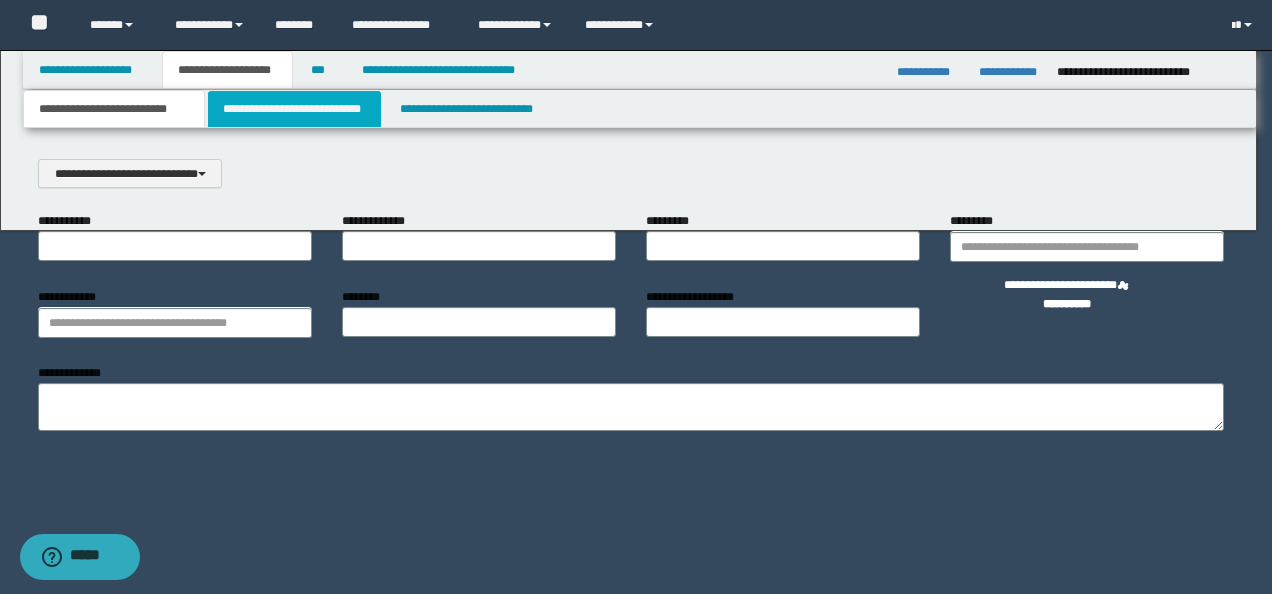 scroll, scrollTop: 0, scrollLeft: 0, axis: both 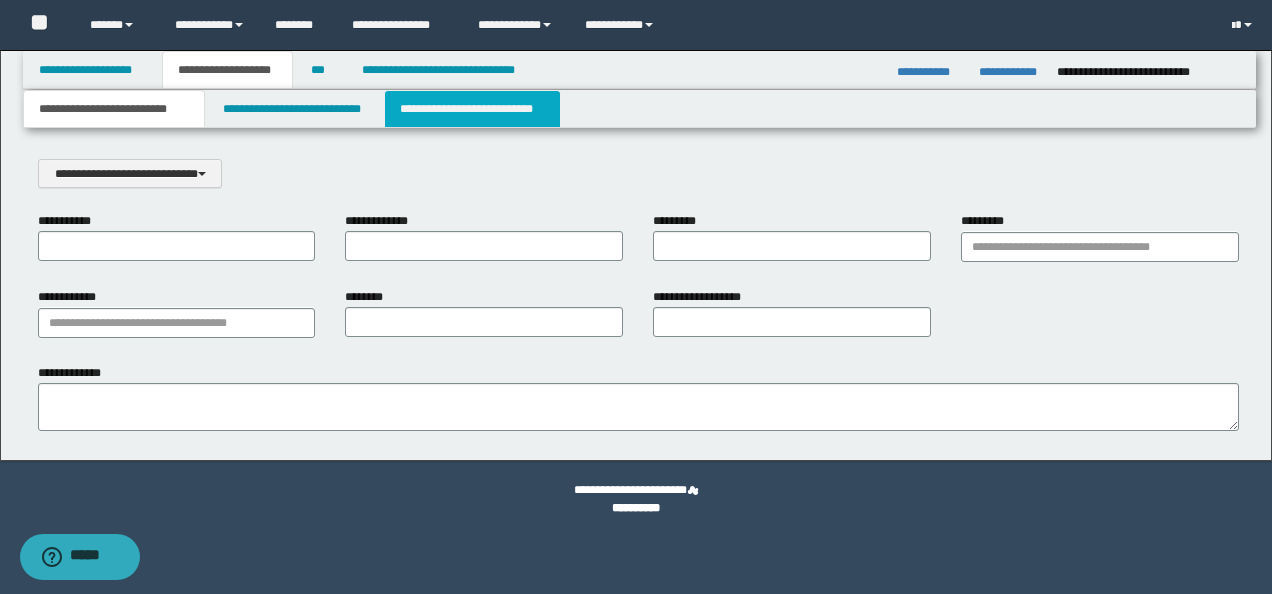 click on "**********" at bounding box center [472, 109] 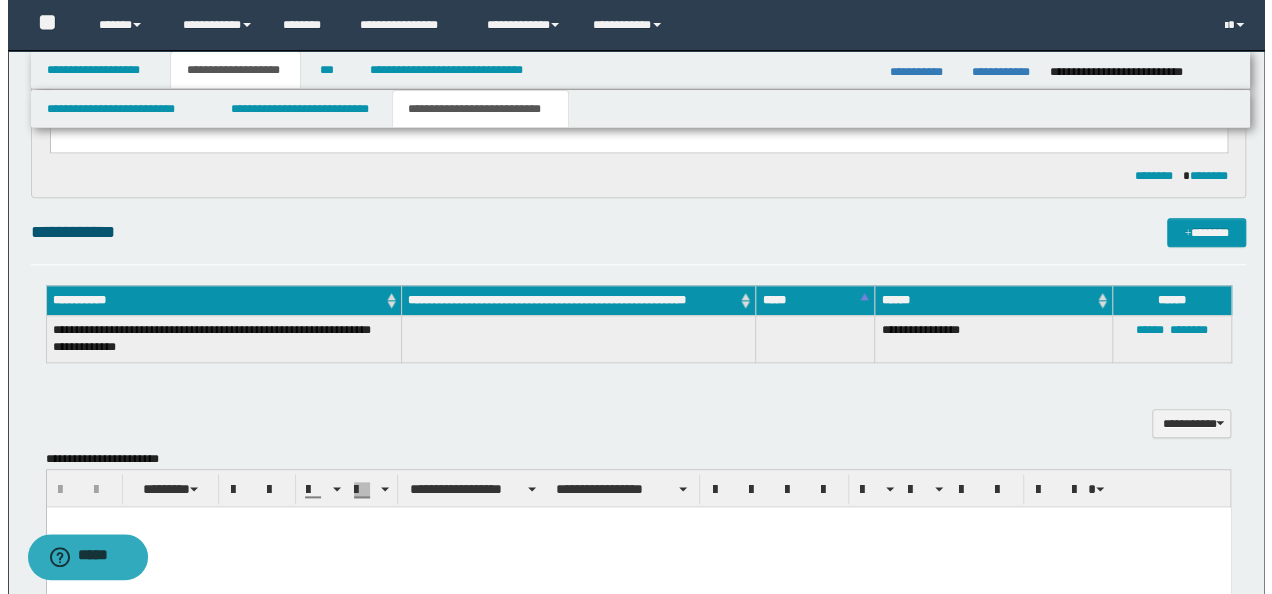 scroll, scrollTop: 900, scrollLeft: 0, axis: vertical 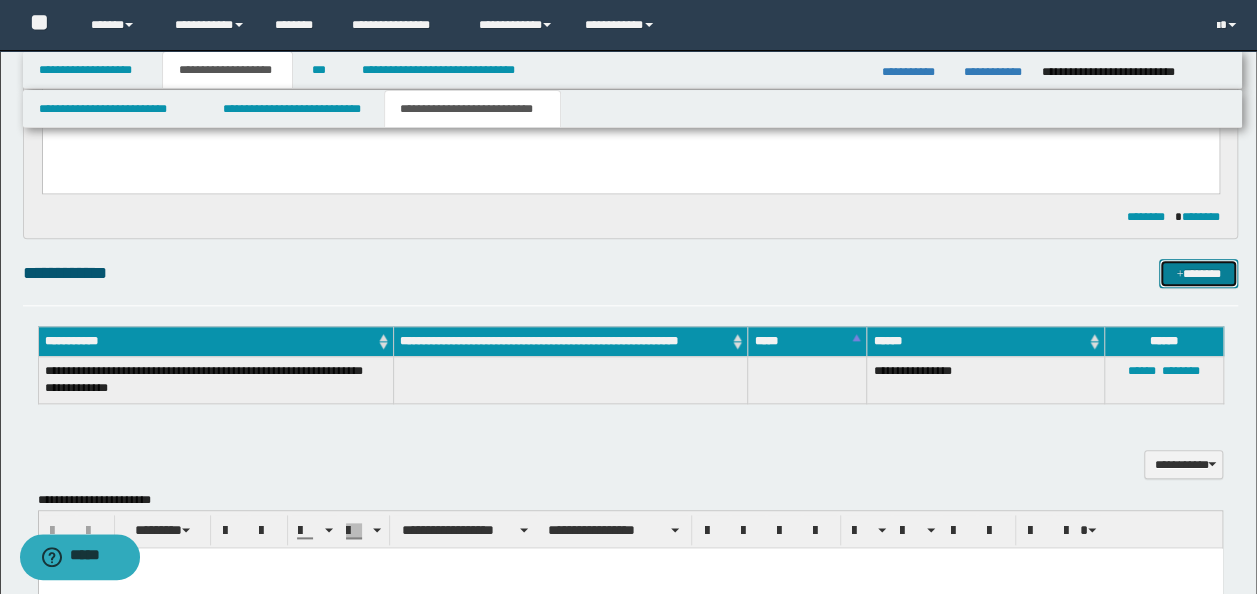 click on "*******" at bounding box center [1198, 273] 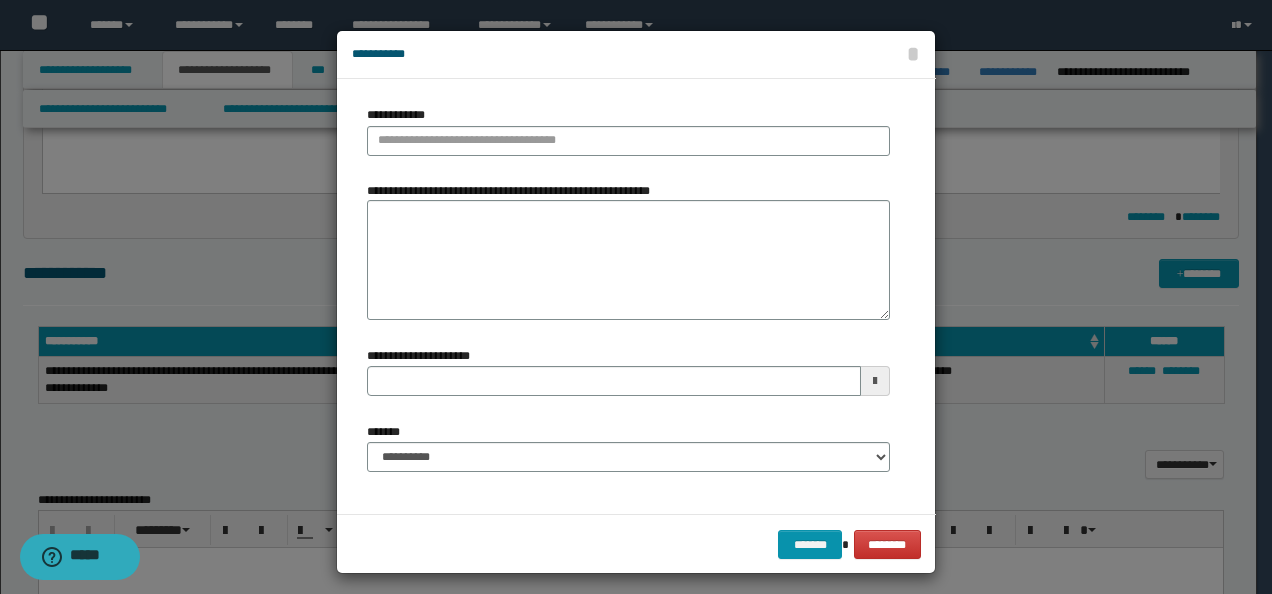 type 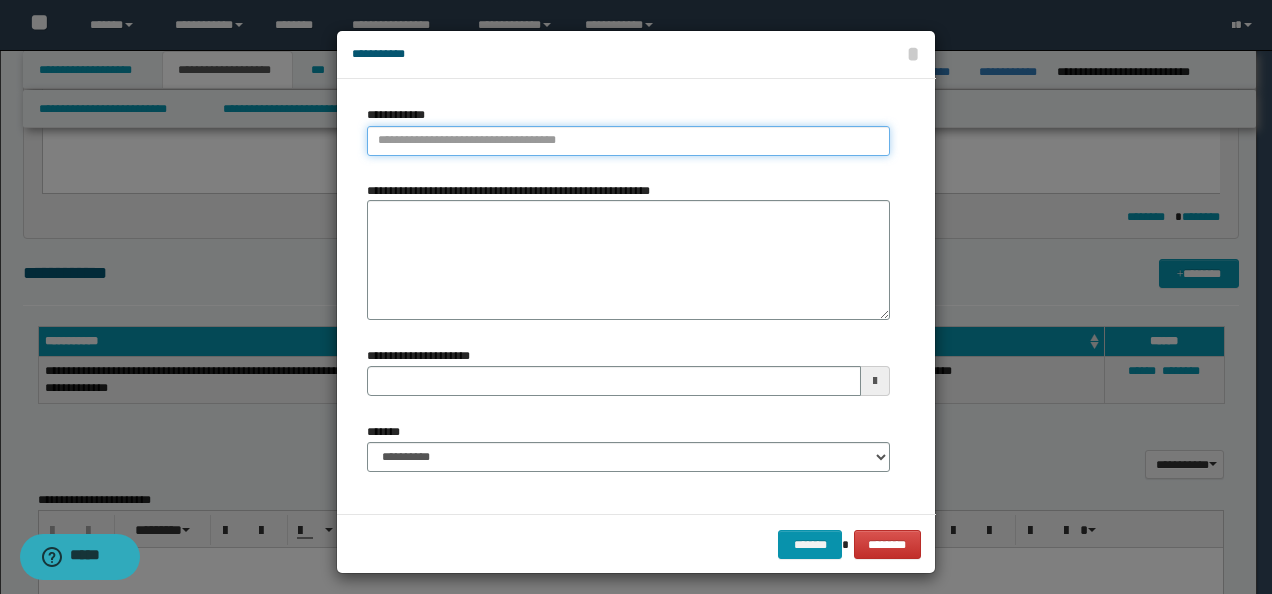 click on "**********" at bounding box center [628, 141] 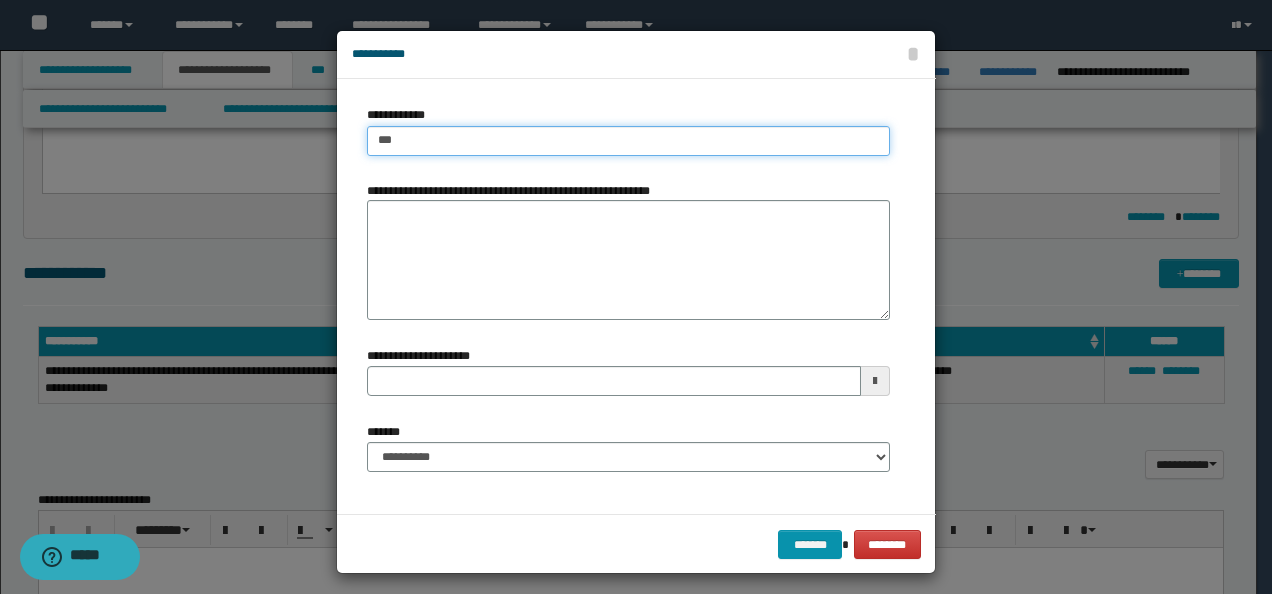 type on "****" 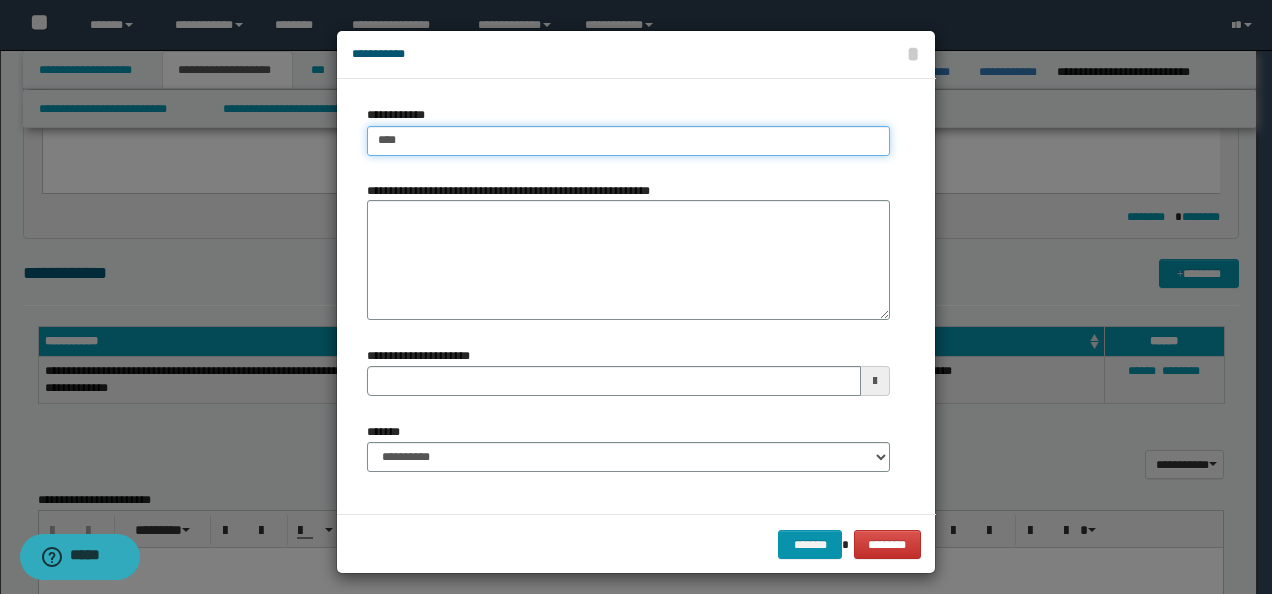 type on "****" 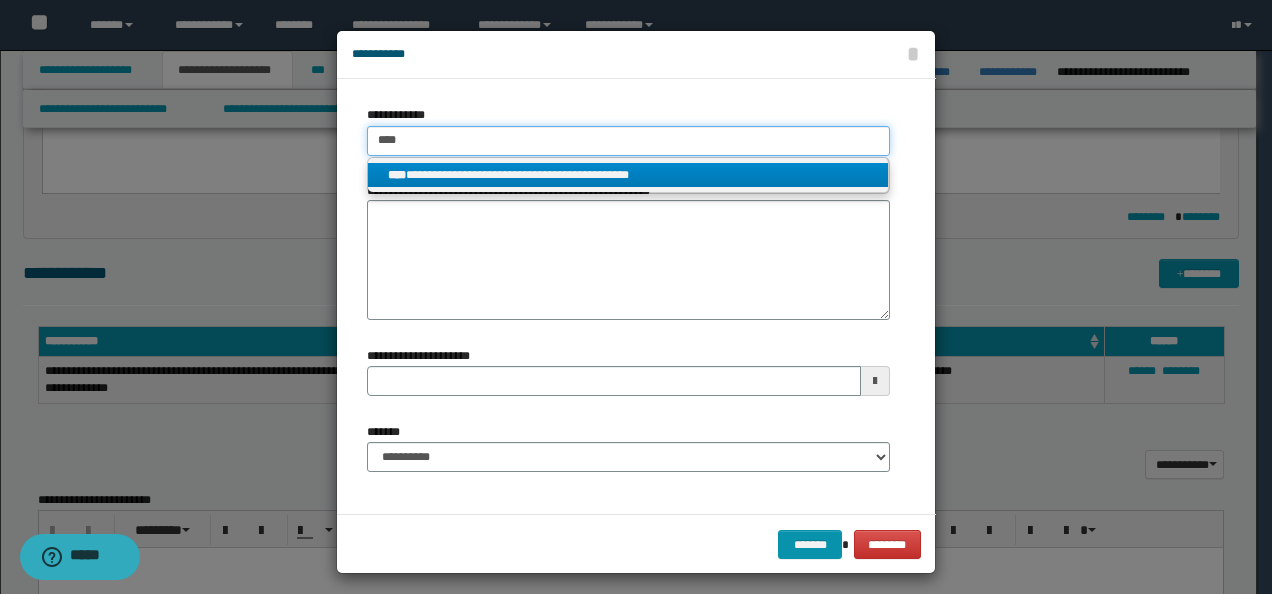 type on "****" 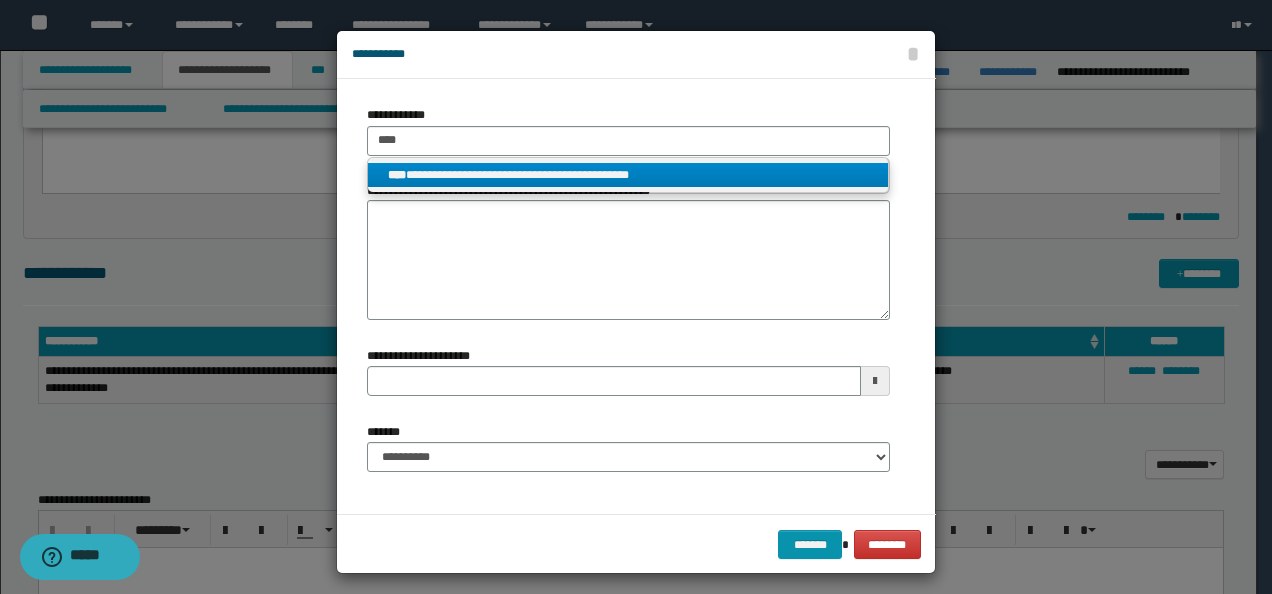 click on "**********" at bounding box center (628, 175) 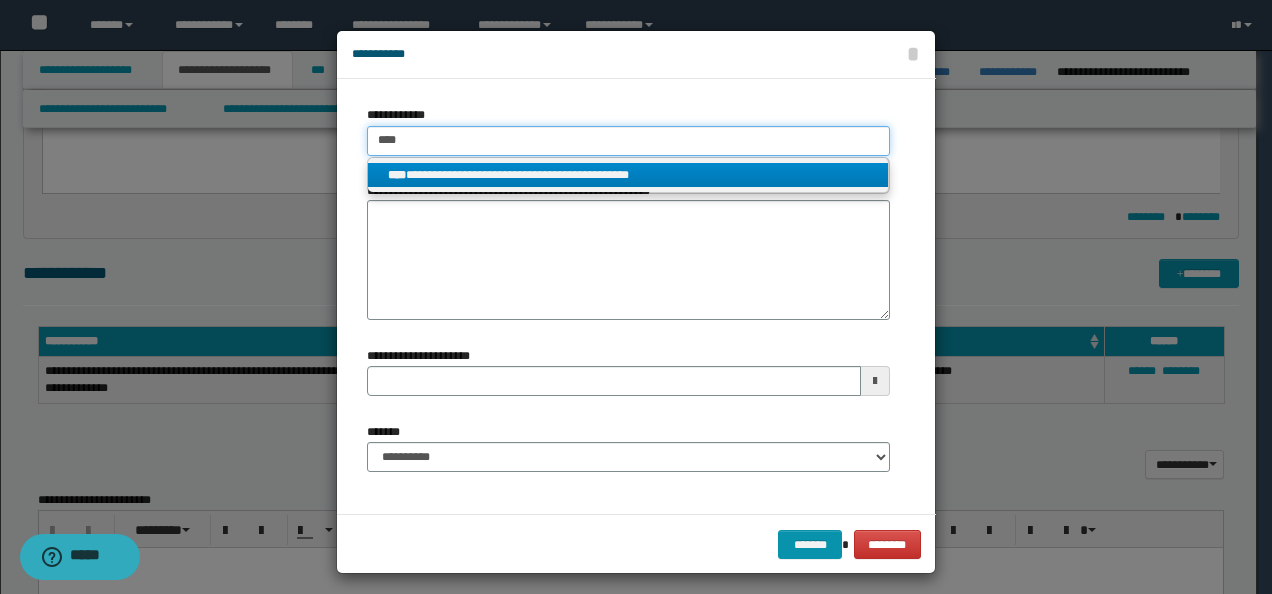 type 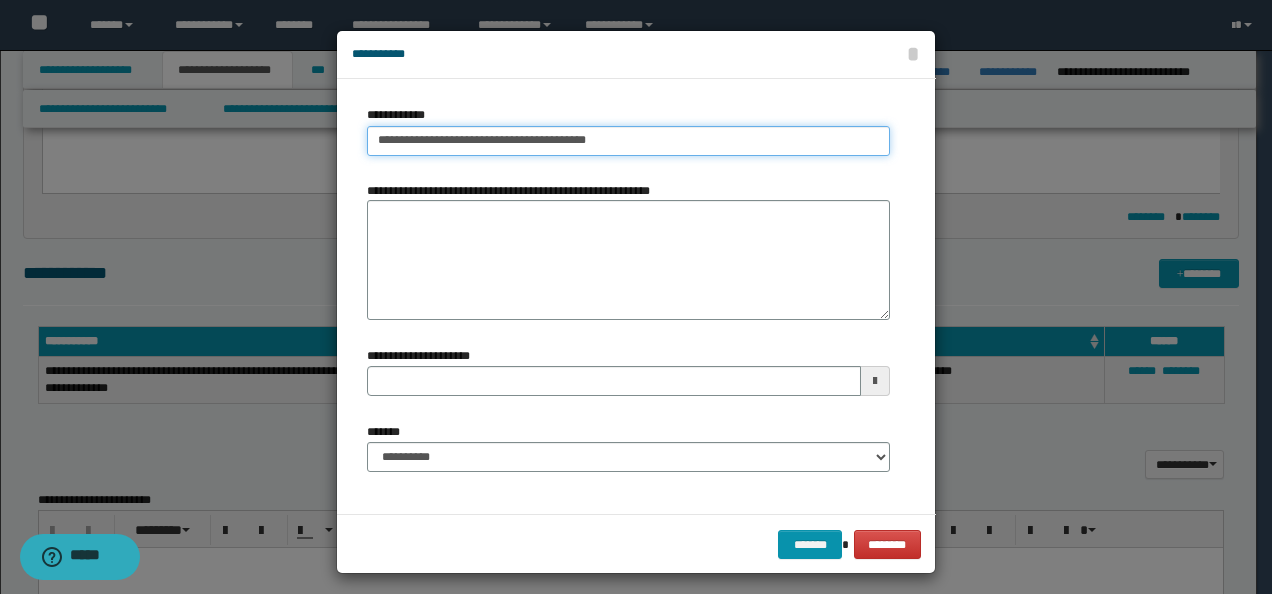 type 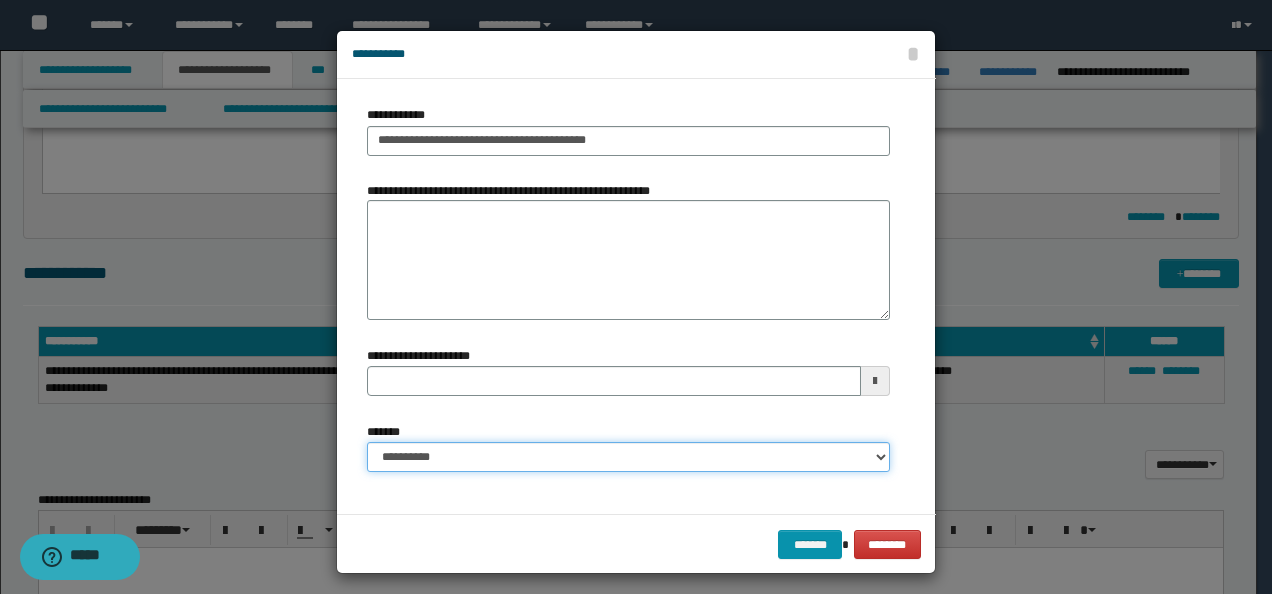 click on "**********" at bounding box center [628, 457] 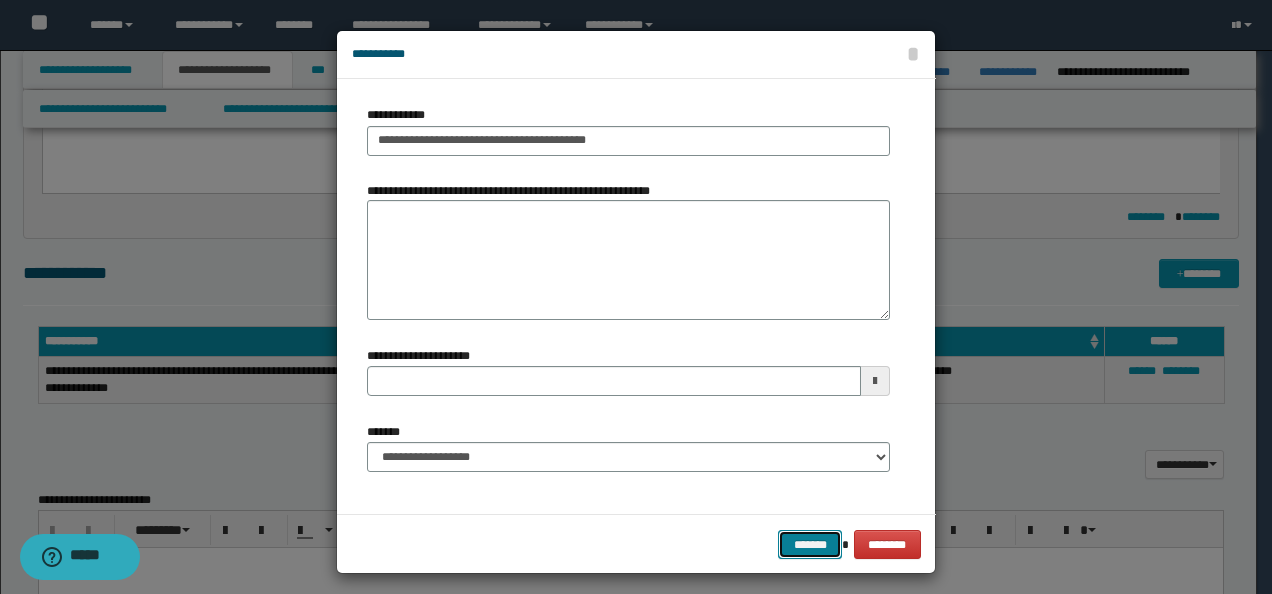 click on "*******" at bounding box center [810, 544] 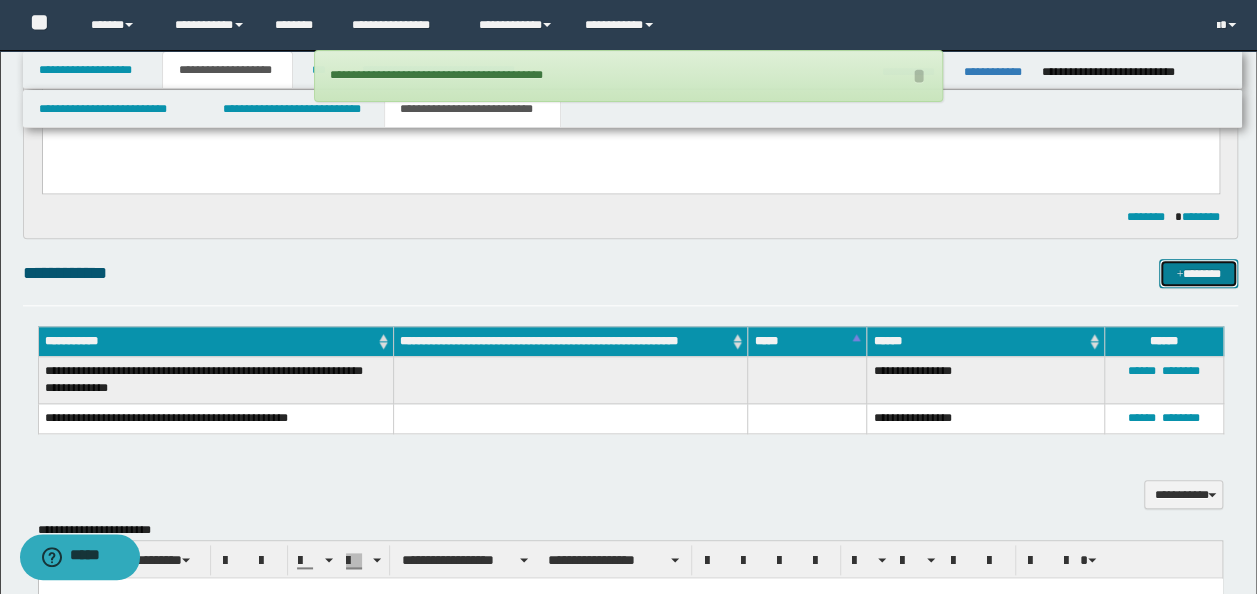 click on "*******" at bounding box center [1198, 273] 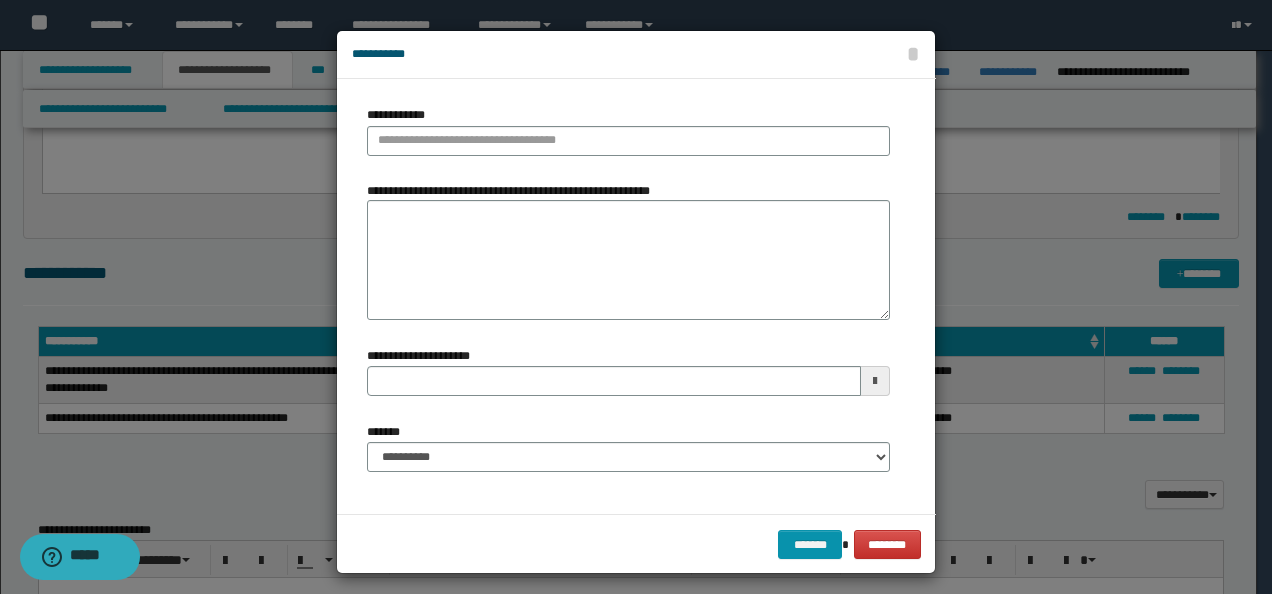 type 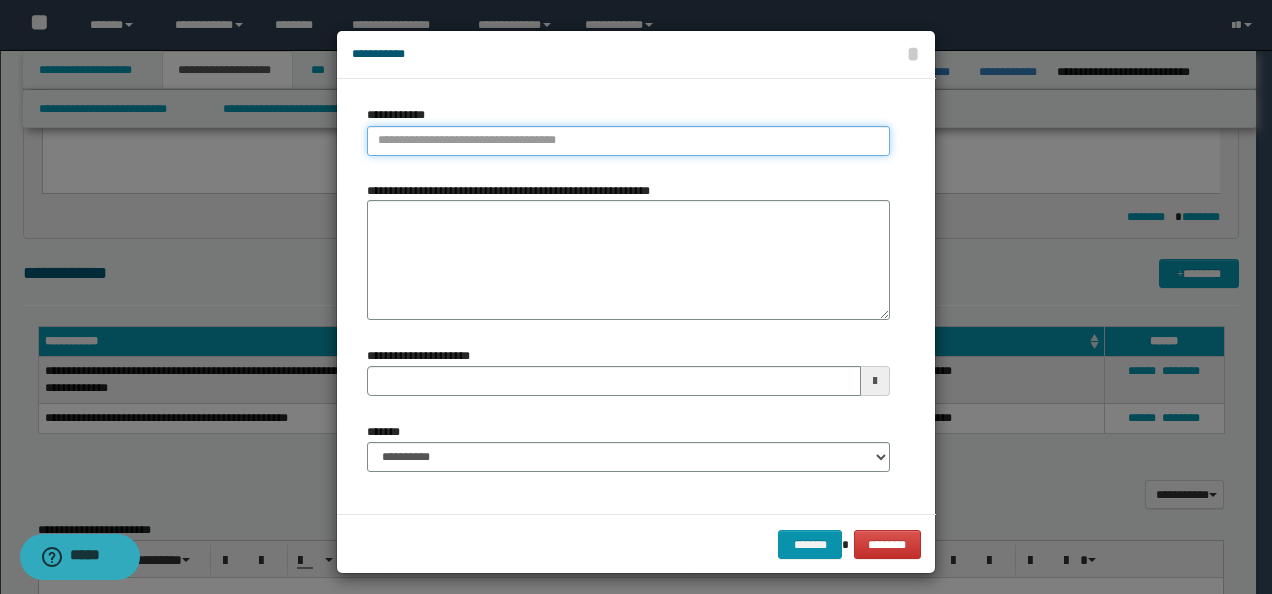type on "**********" 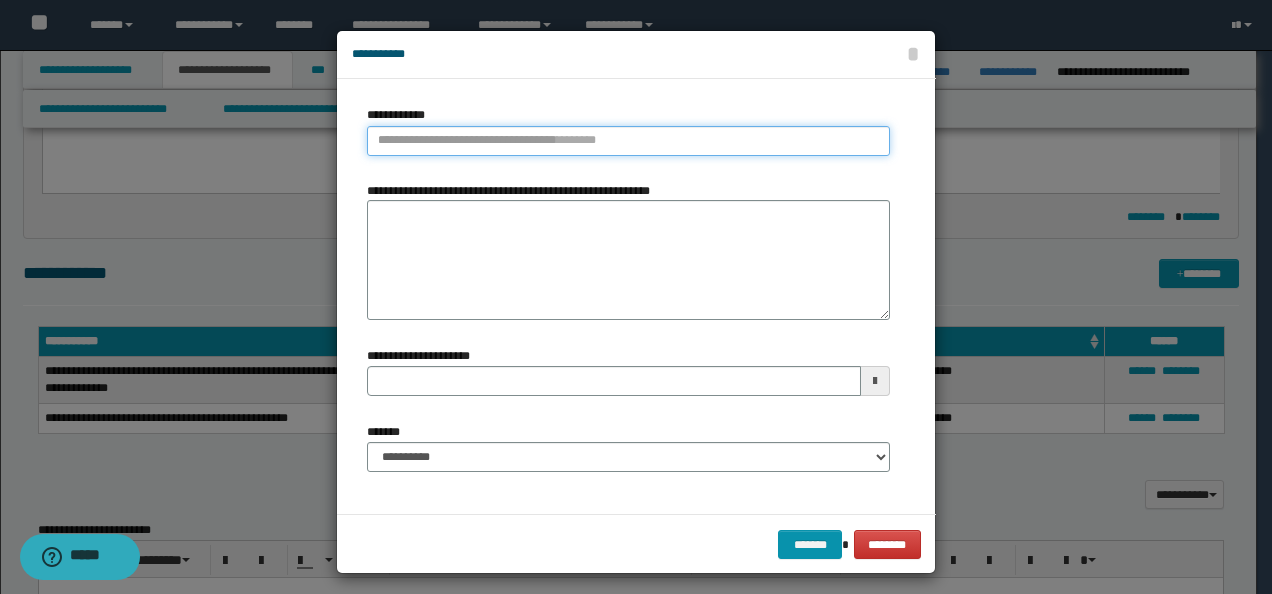click on "**********" at bounding box center (628, 141) 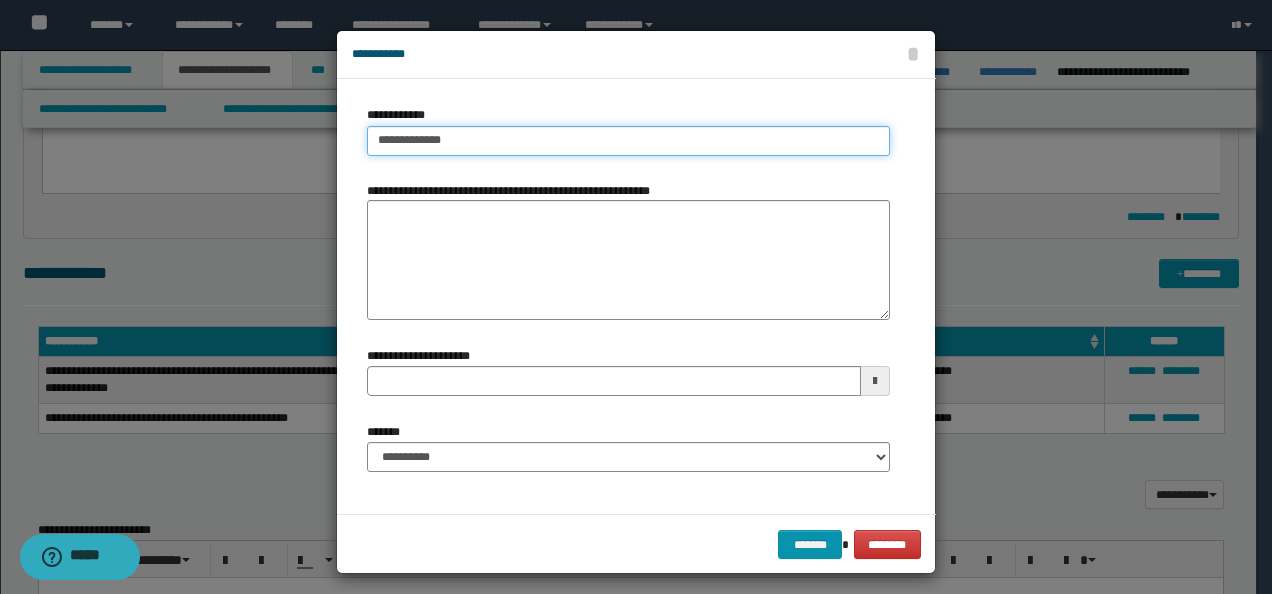 type on "**********" 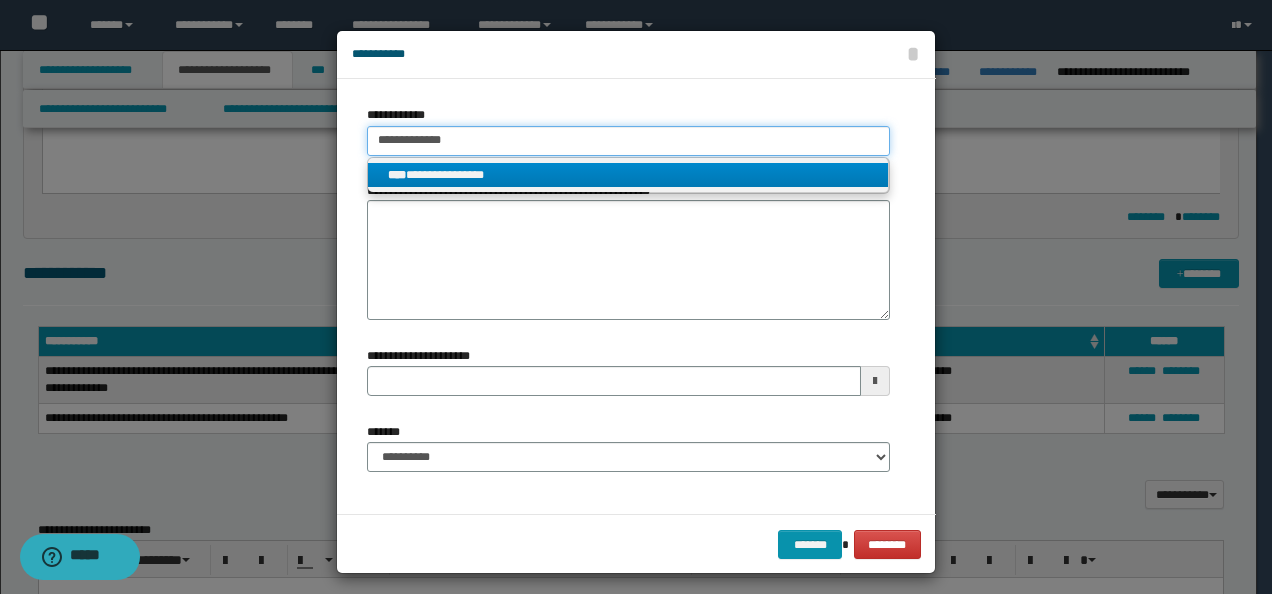 type on "**********" 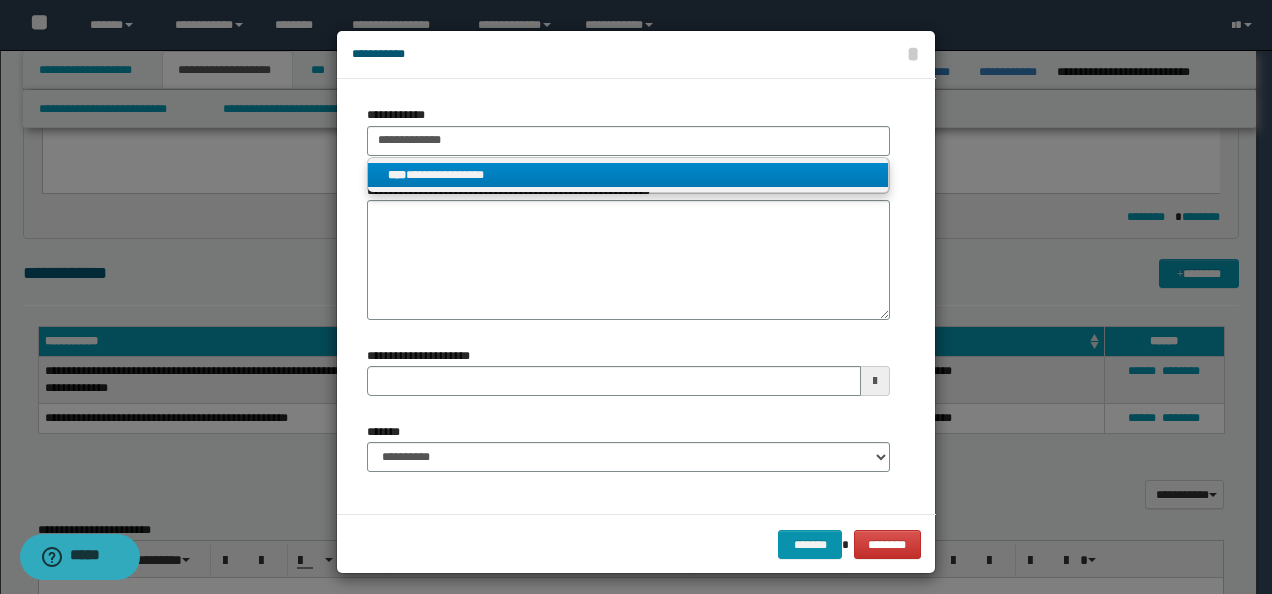 click on "**********" at bounding box center [628, 175] 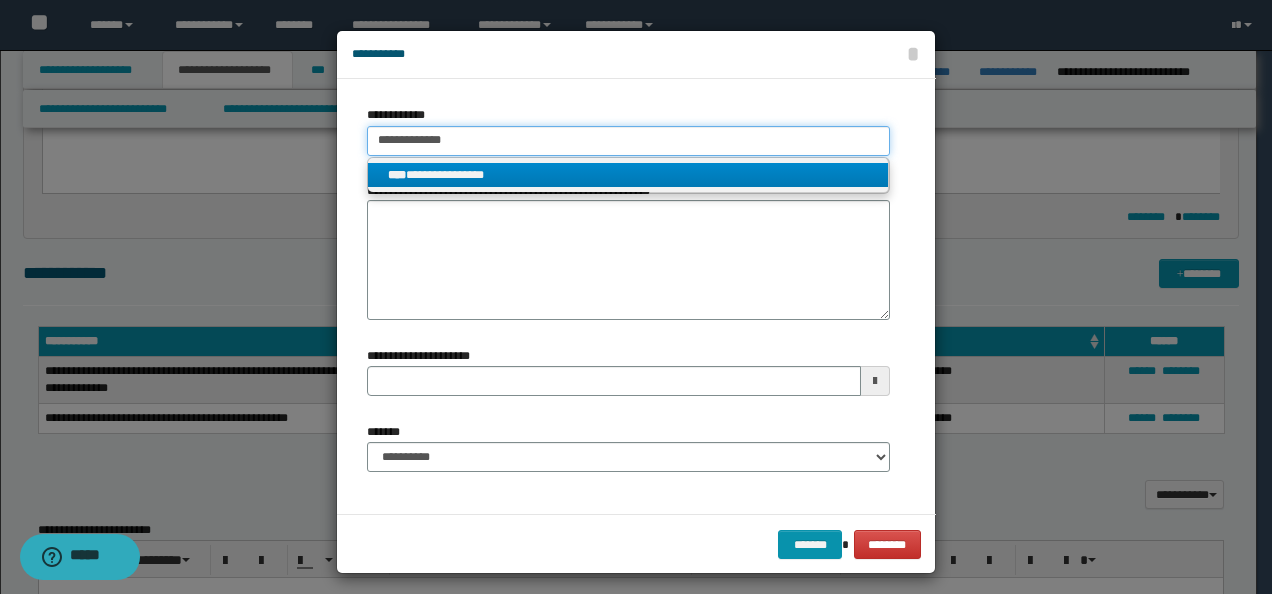 type 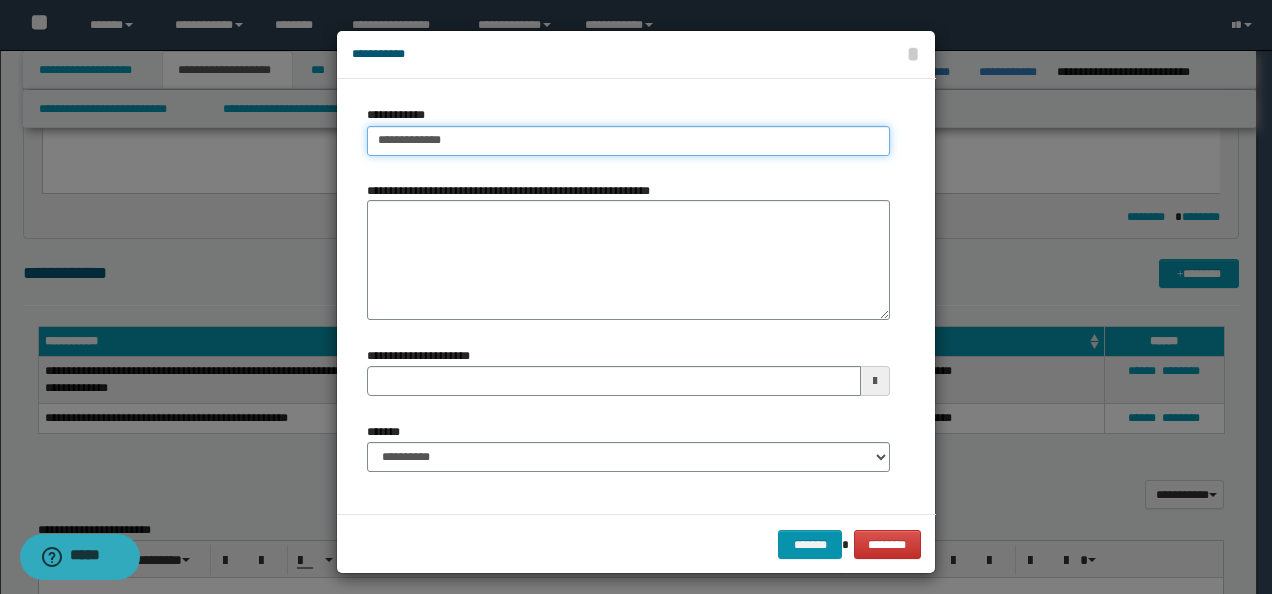 type 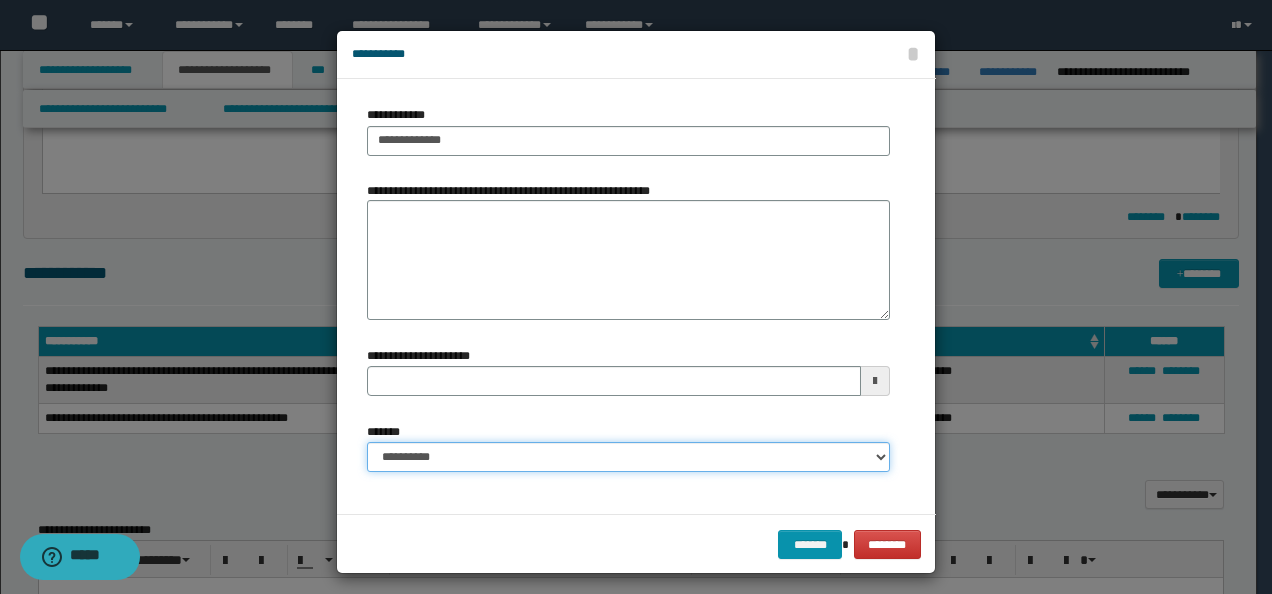 drag, startPoint x: 516, startPoint y: 451, endPoint x: 512, endPoint y: 438, distance: 13.601471 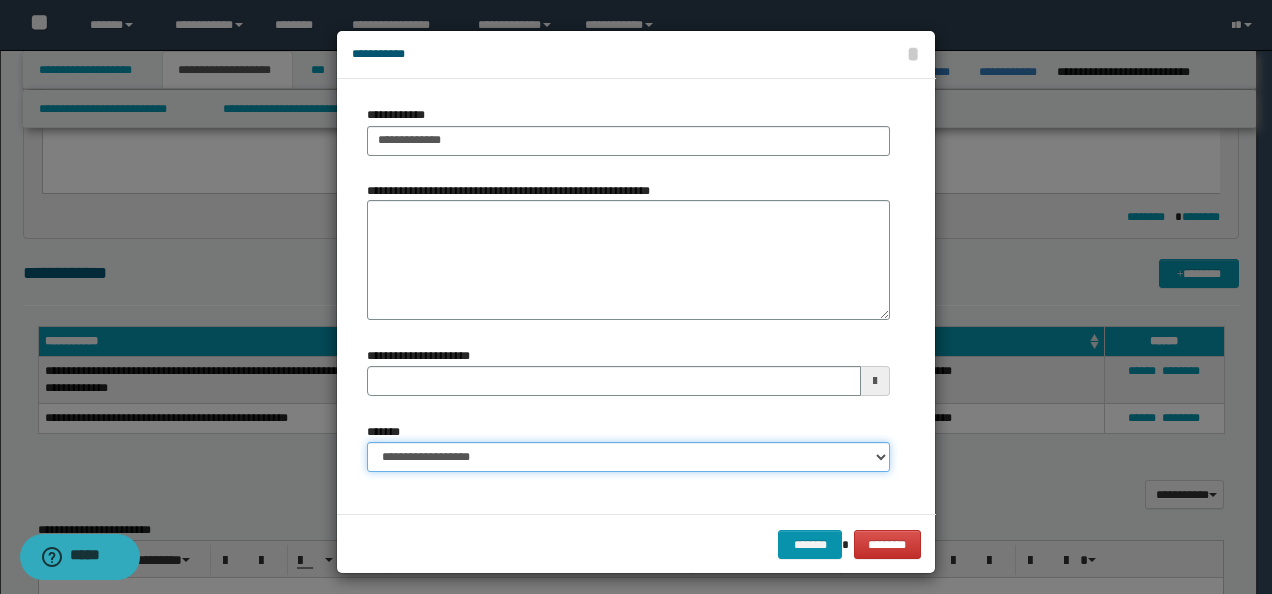 type 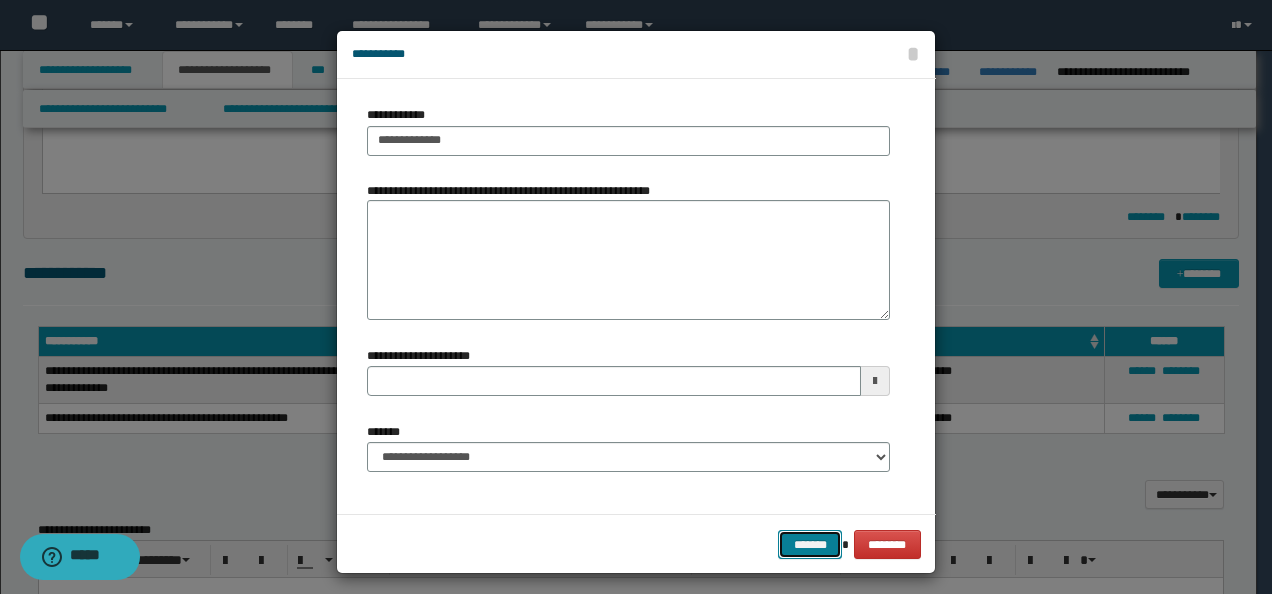 click on "*******" at bounding box center (810, 544) 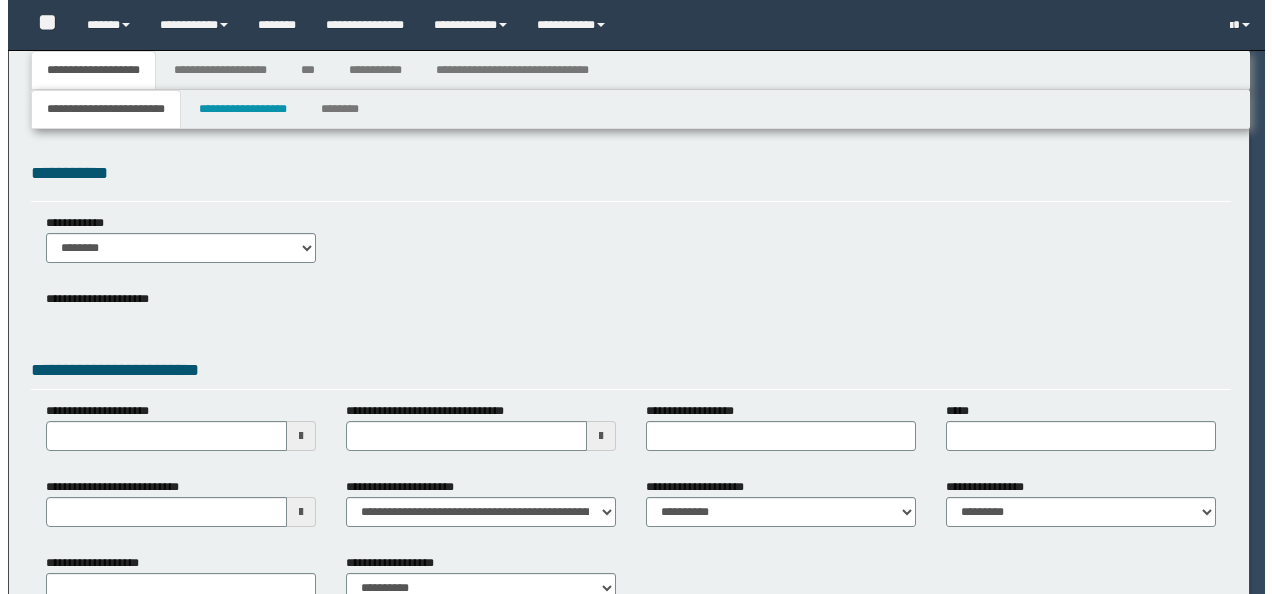 scroll, scrollTop: 0, scrollLeft: 0, axis: both 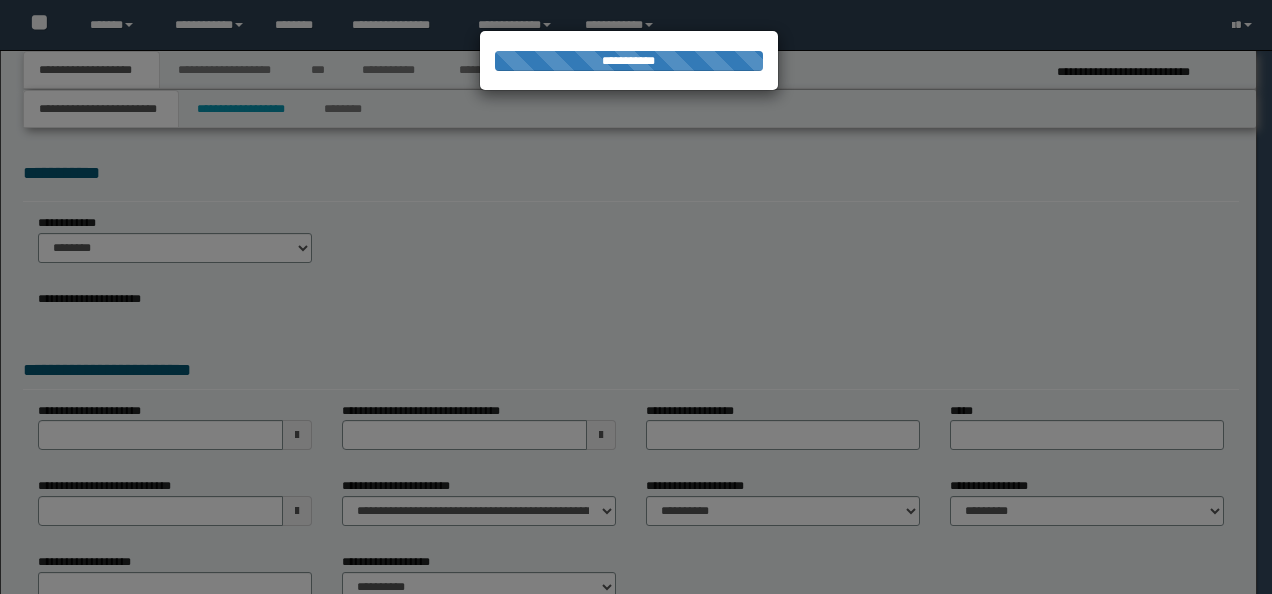 select on "*" 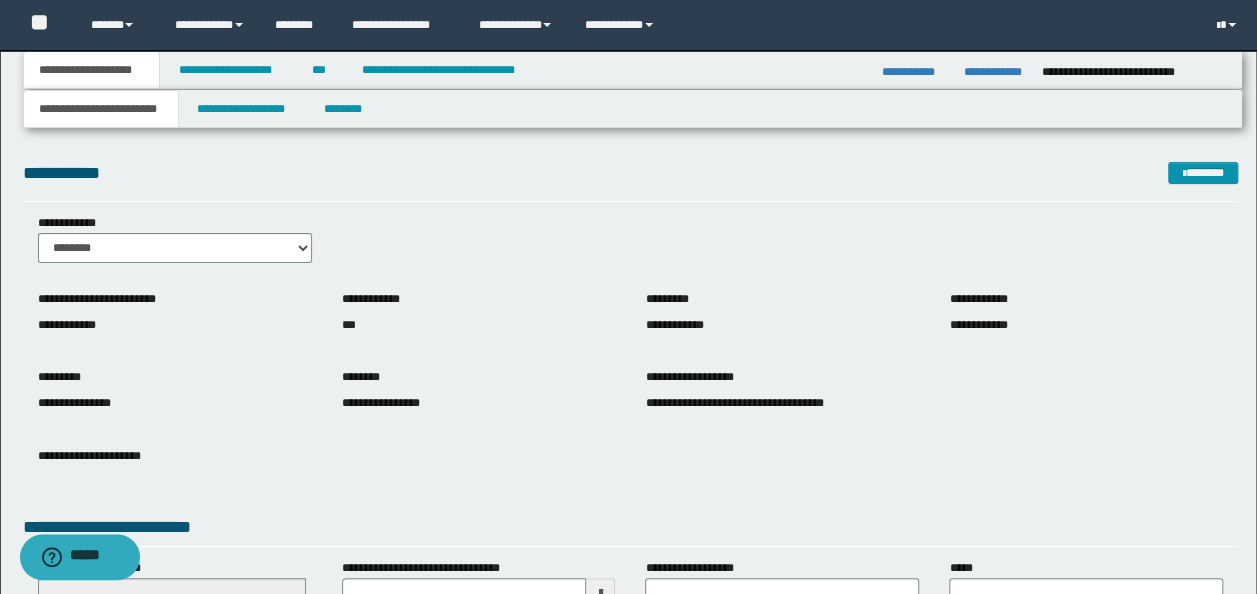 scroll, scrollTop: 100, scrollLeft: 0, axis: vertical 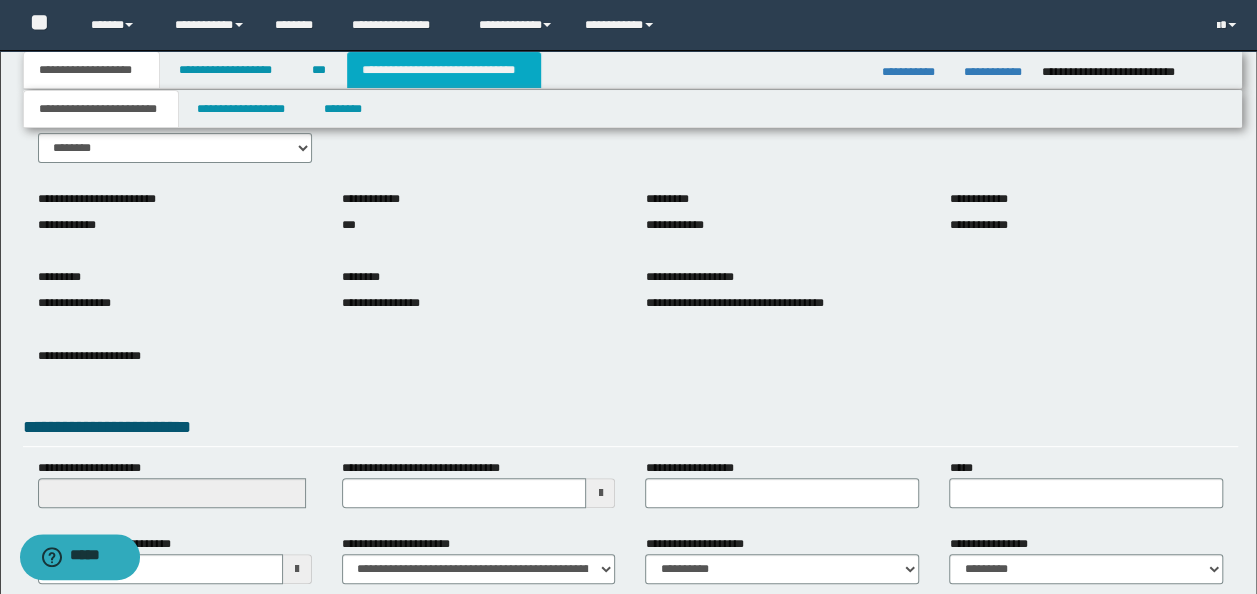 click on "**********" at bounding box center (444, 70) 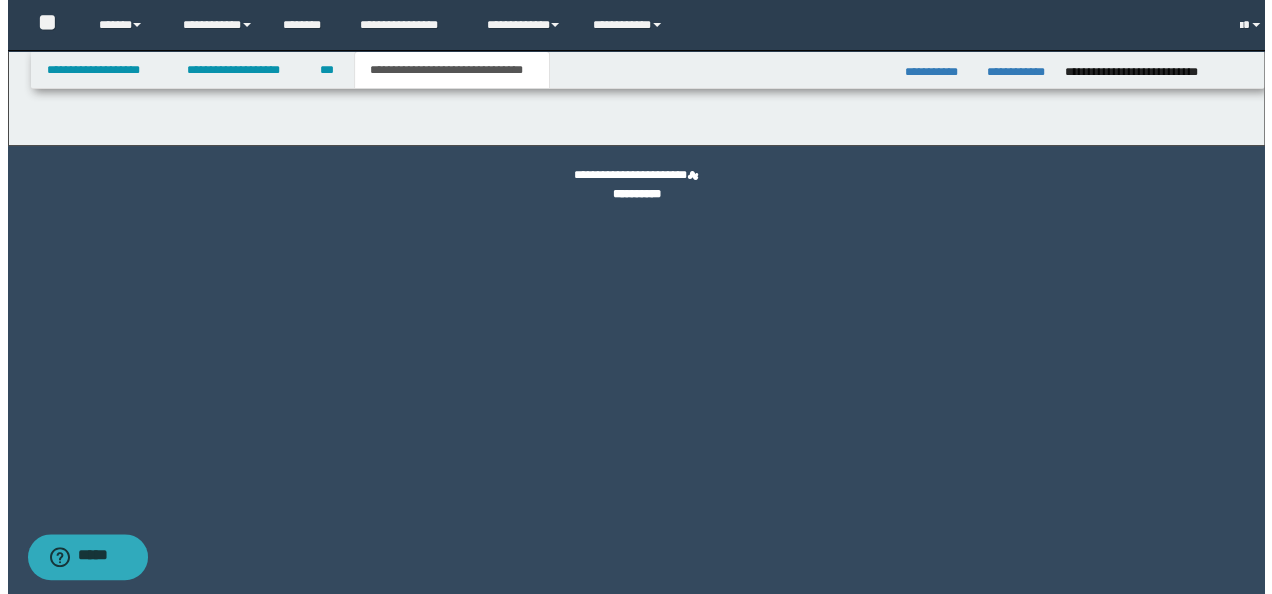 scroll, scrollTop: 0, scrollLeft: 0, axis: both 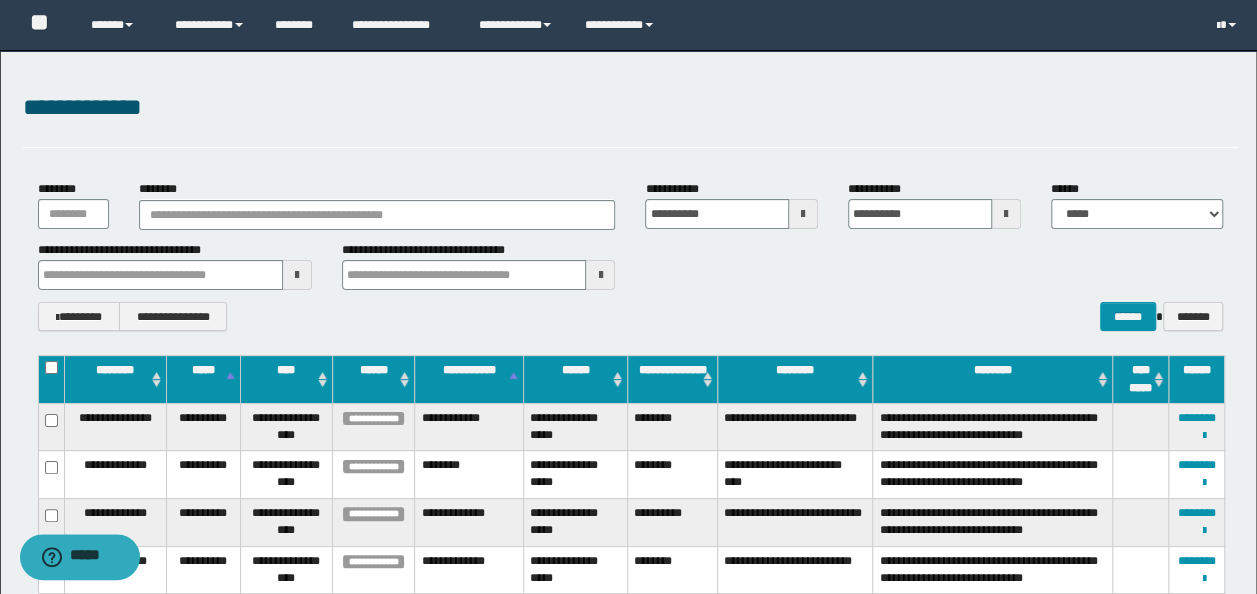 click on "********" at bounding box center (377, 204) 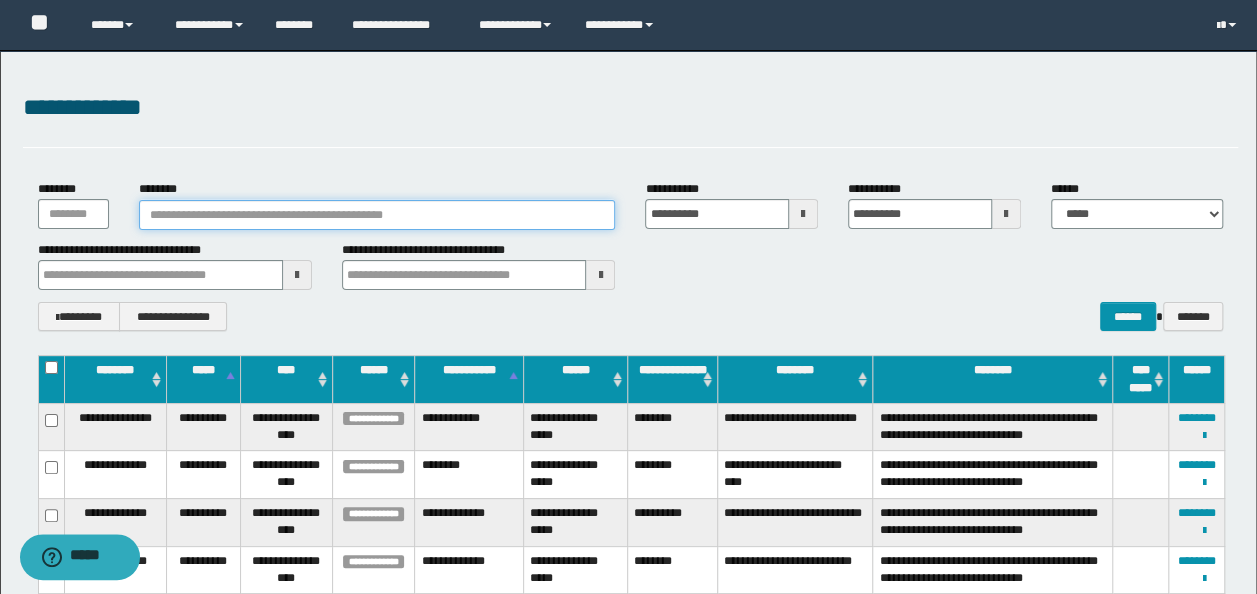 click on "********" at bounding box center [377, 215] 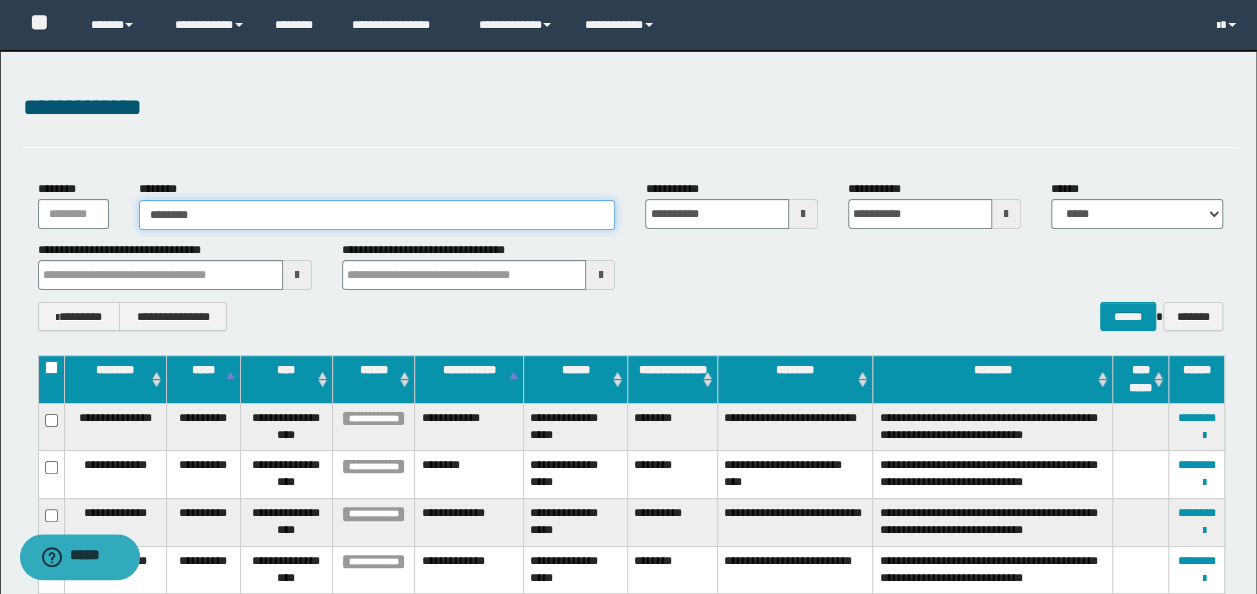 type on "********" 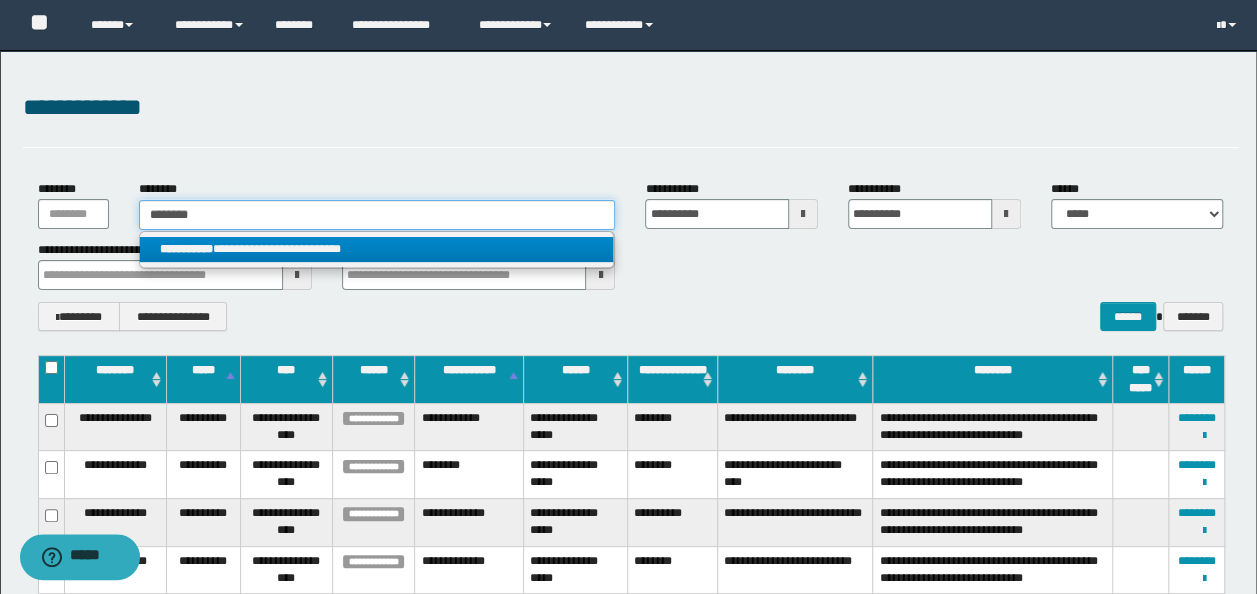 type on "********" 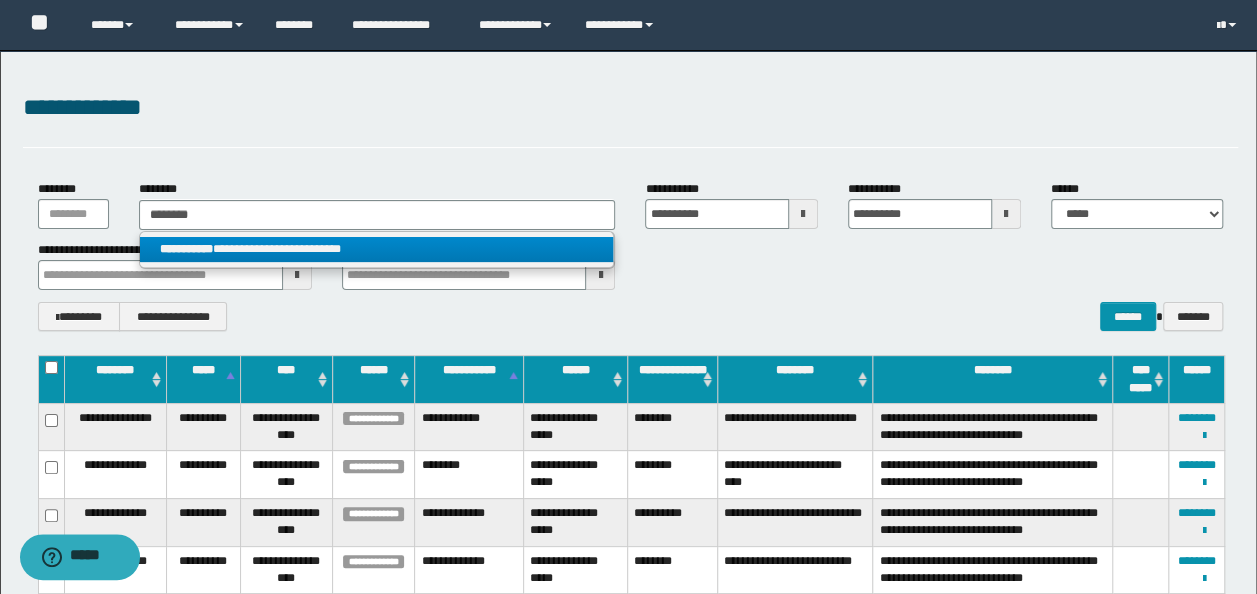 click on "**********" at bounding box center (377, 249) 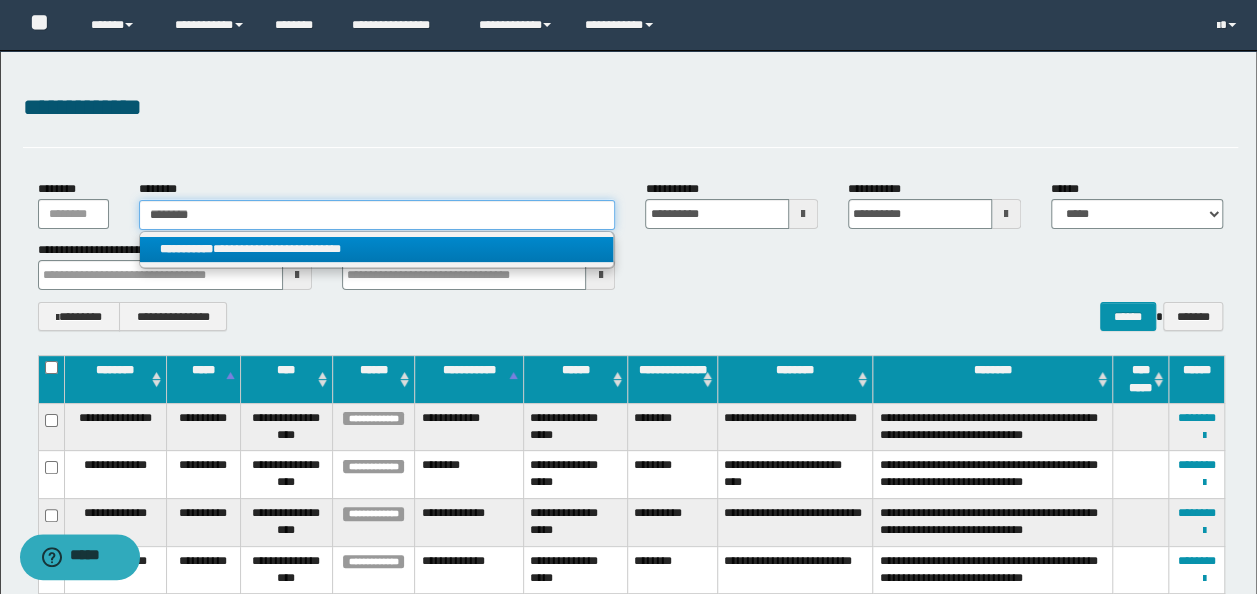 type 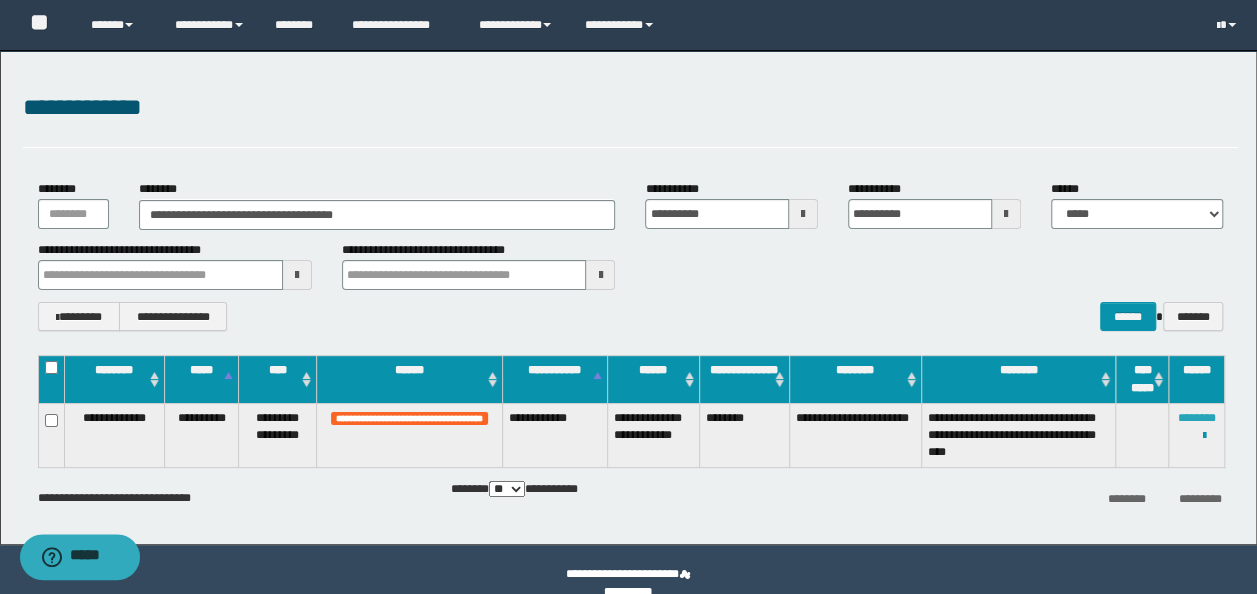 click on "********" at bounding box center [1197, 418] 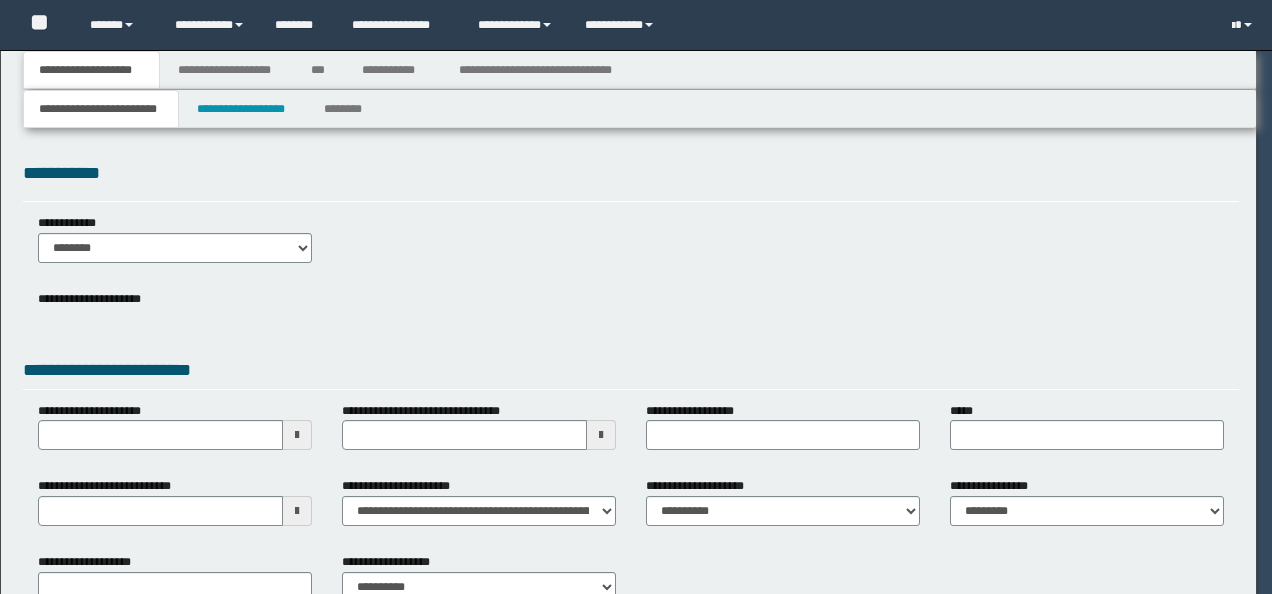 scroll, scrollTop: 0, scrollLeft: 0, axis: both 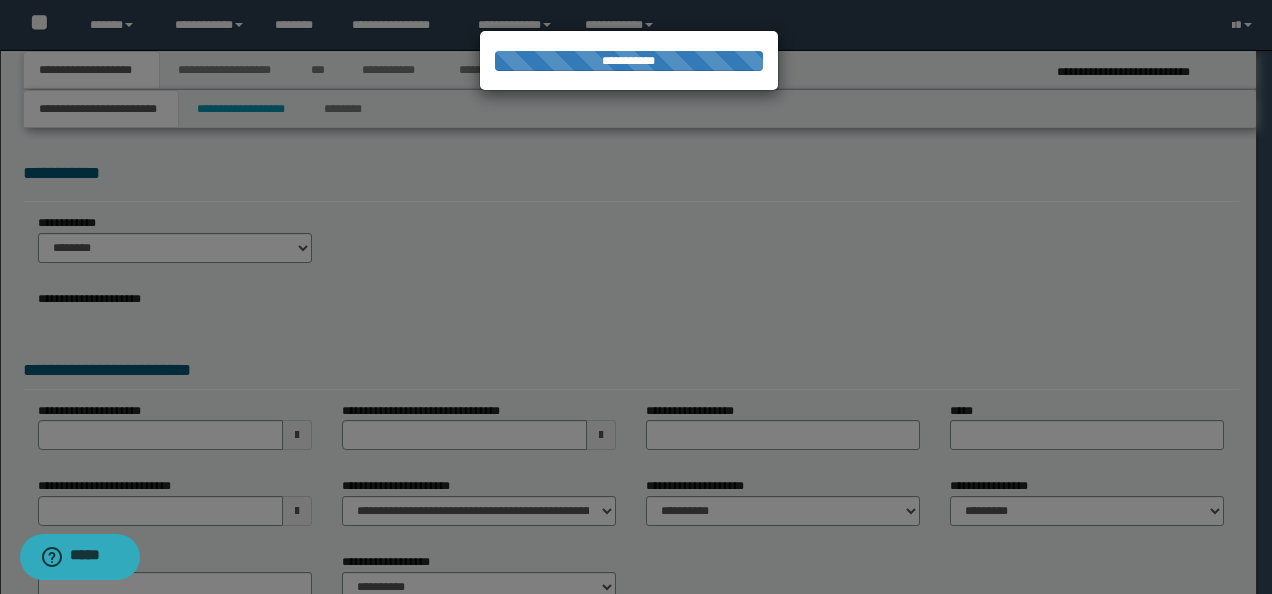 type on "**********" 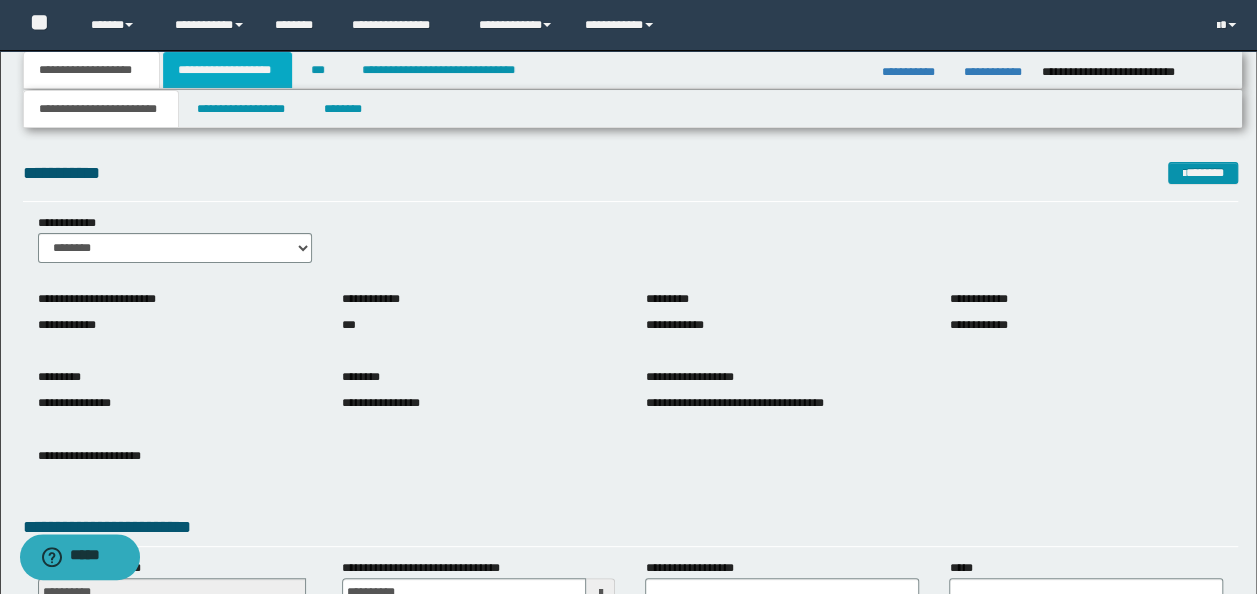 click on "**********" at bounding box center [227, 70] 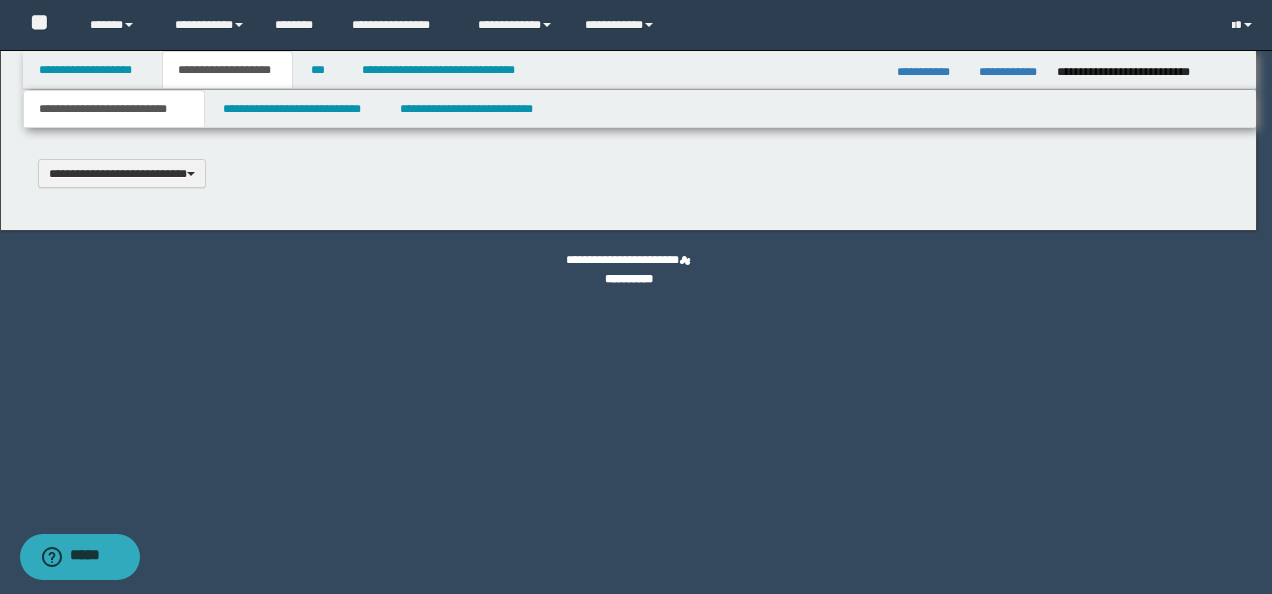 scroll, scrollTop: 0, scrollLeft: 0, axis: both 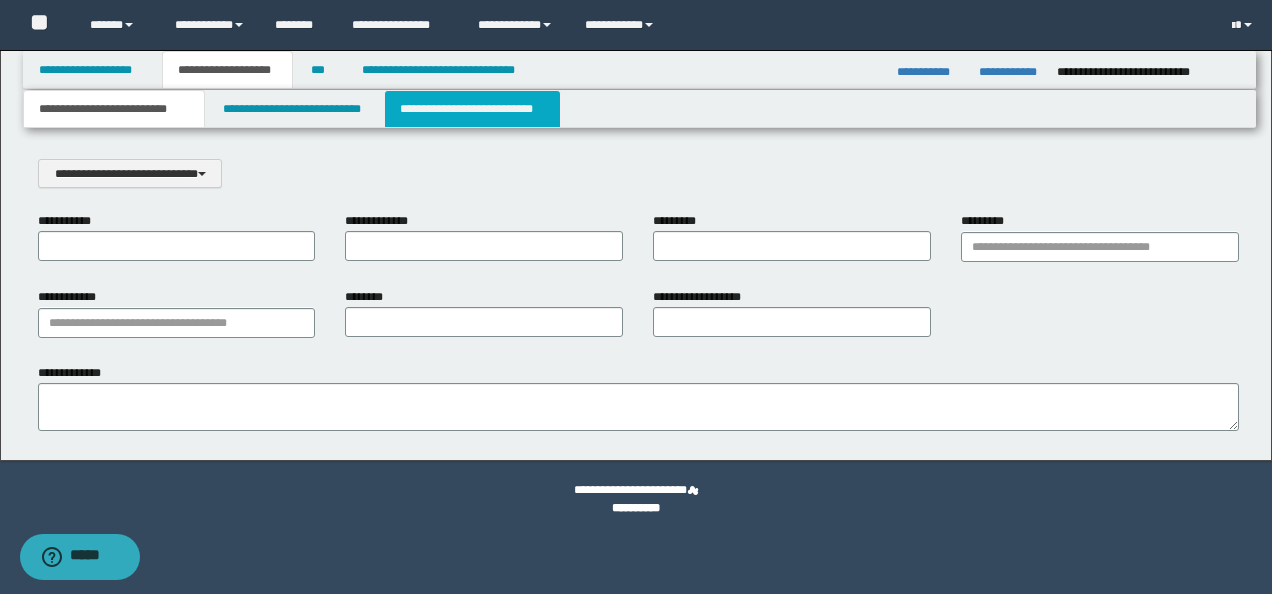 click on "**********" at bounding box center [472, 109] 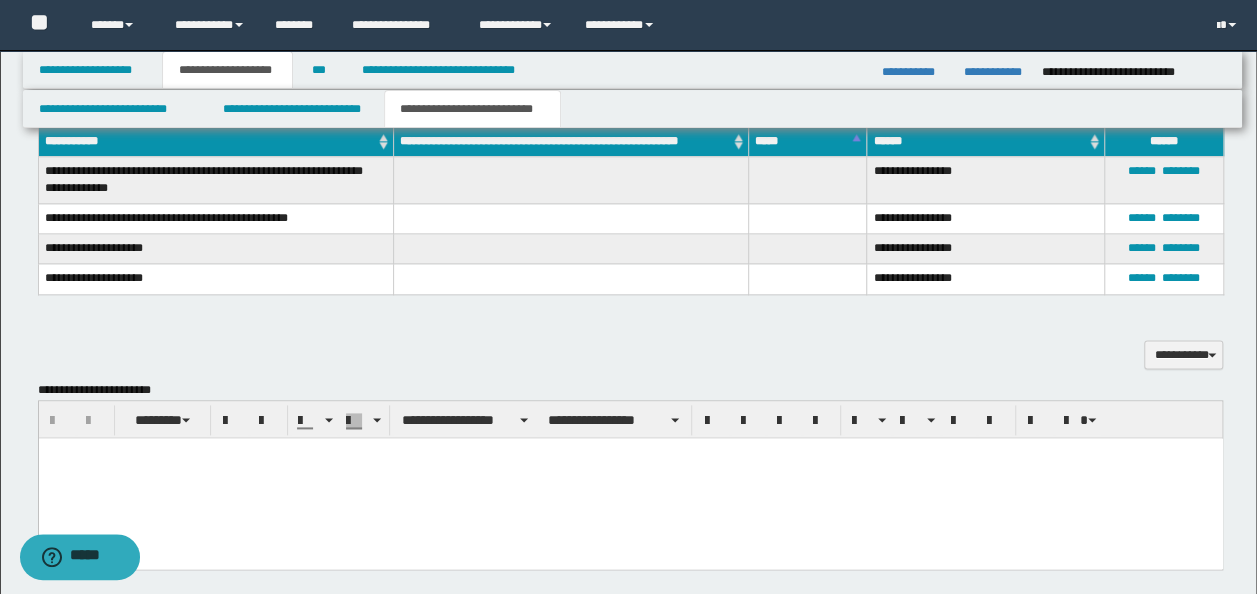 scroll, scrollTop: 1000, scrollLeft: 0, axis: vertical 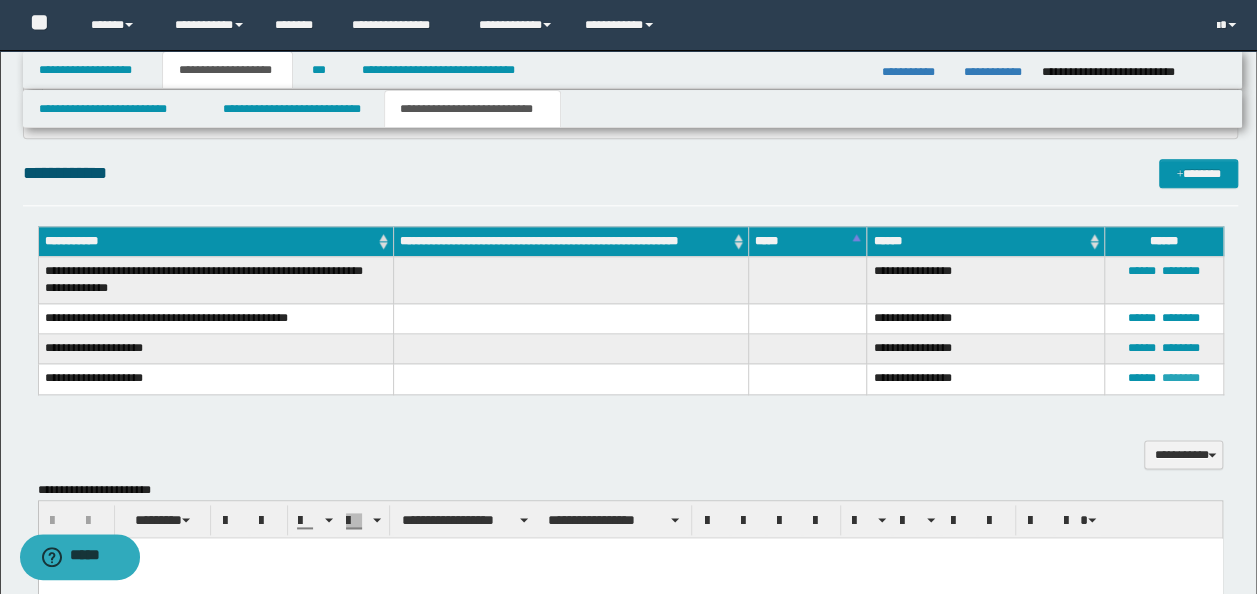 click on "********" at bounding box center [1181, 378] 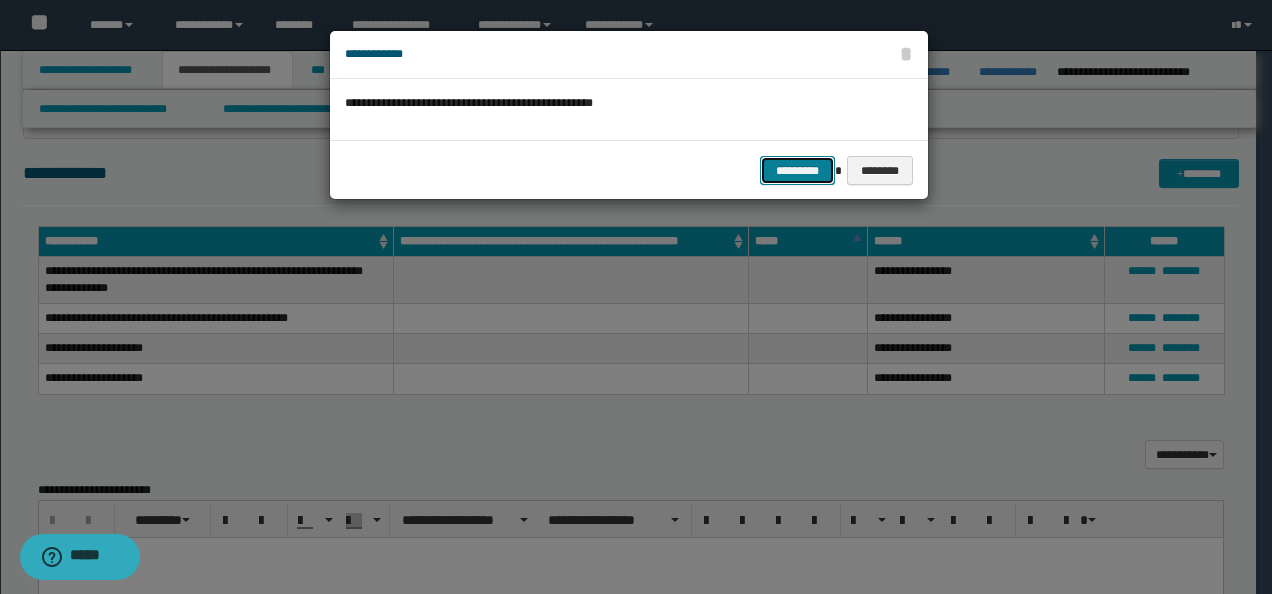 click on "*********" at bounding box center [797, 170] 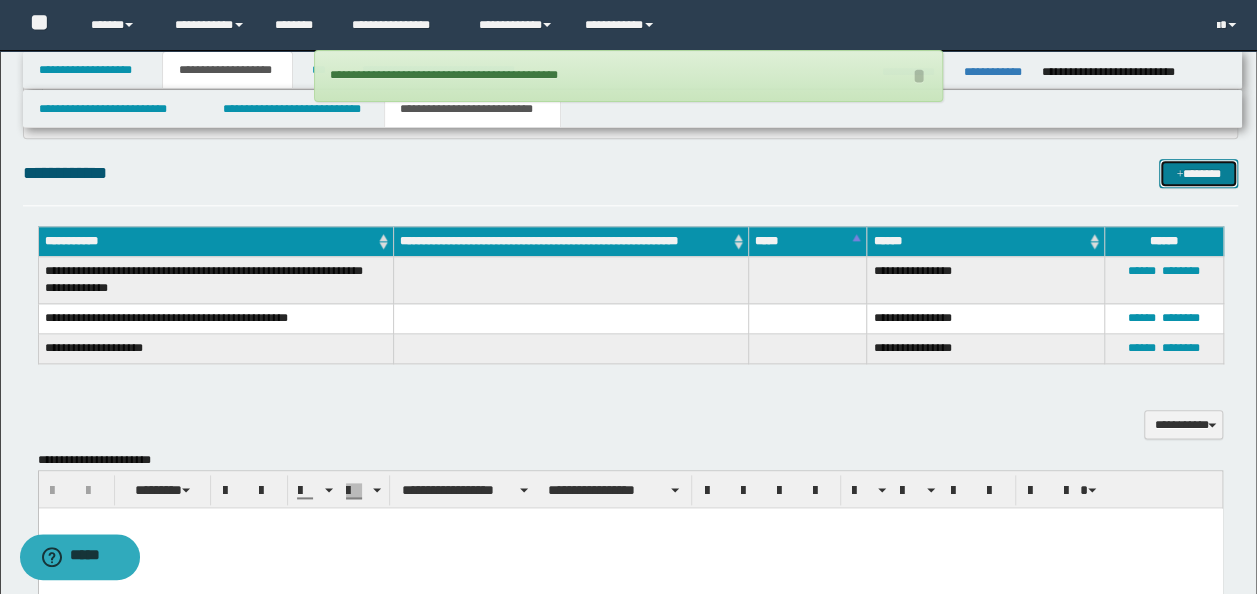 click on "*******" at bounding box center (1198, 173) 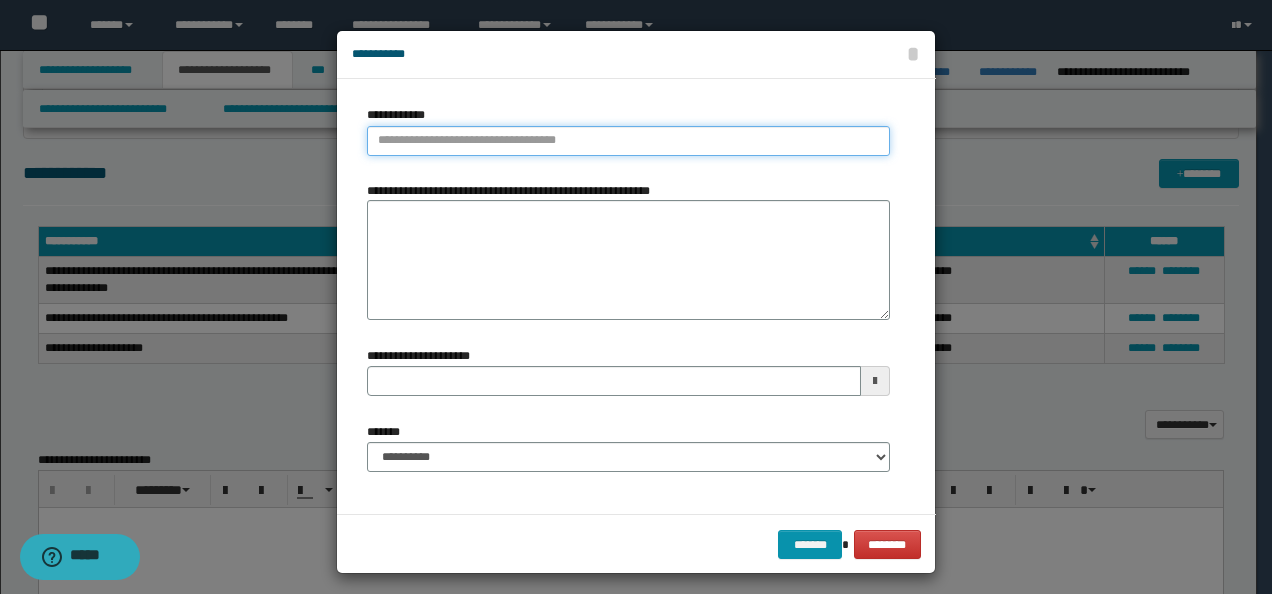 click on "**********" at bounding box center (628, 141) 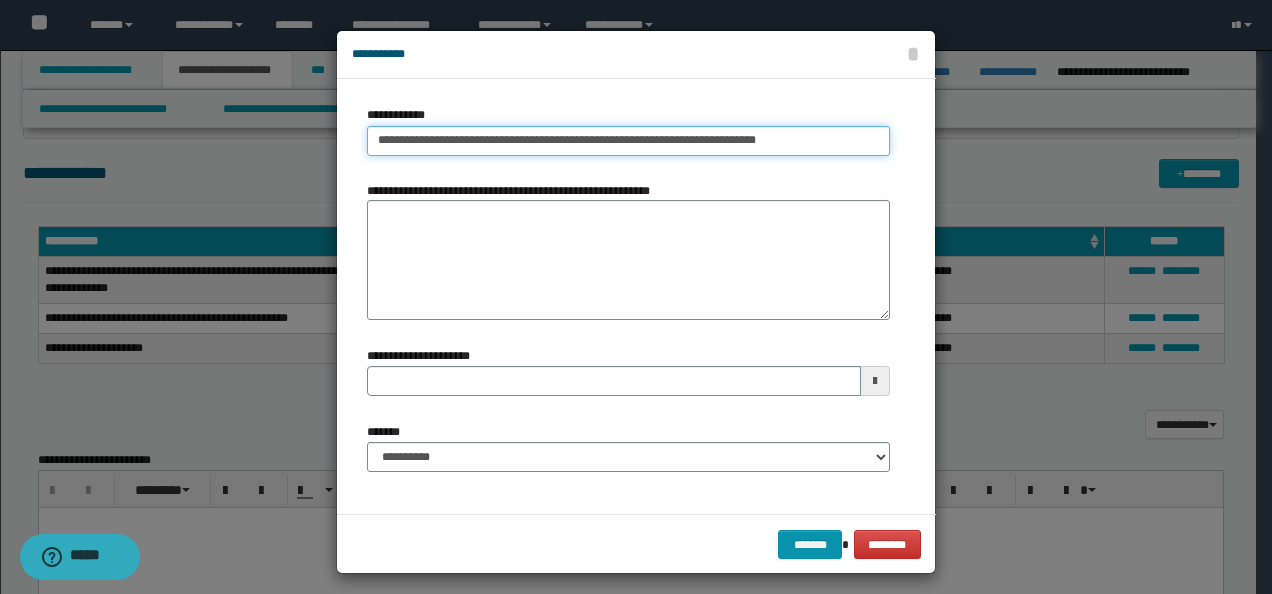 type on "**********" 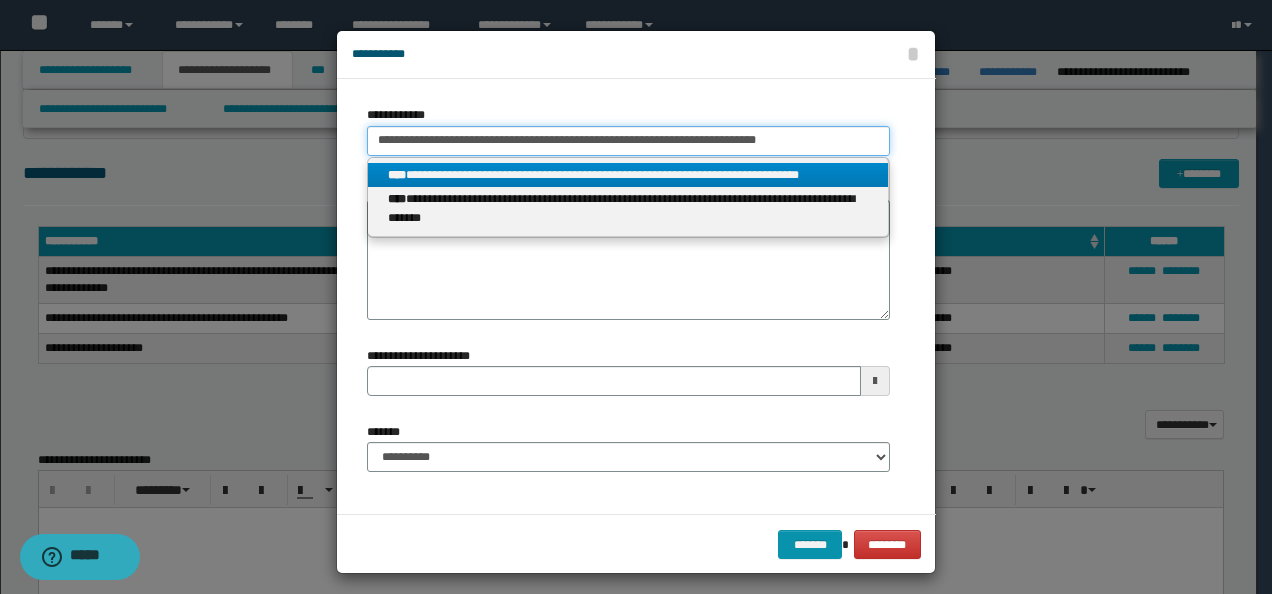 type on "**********" 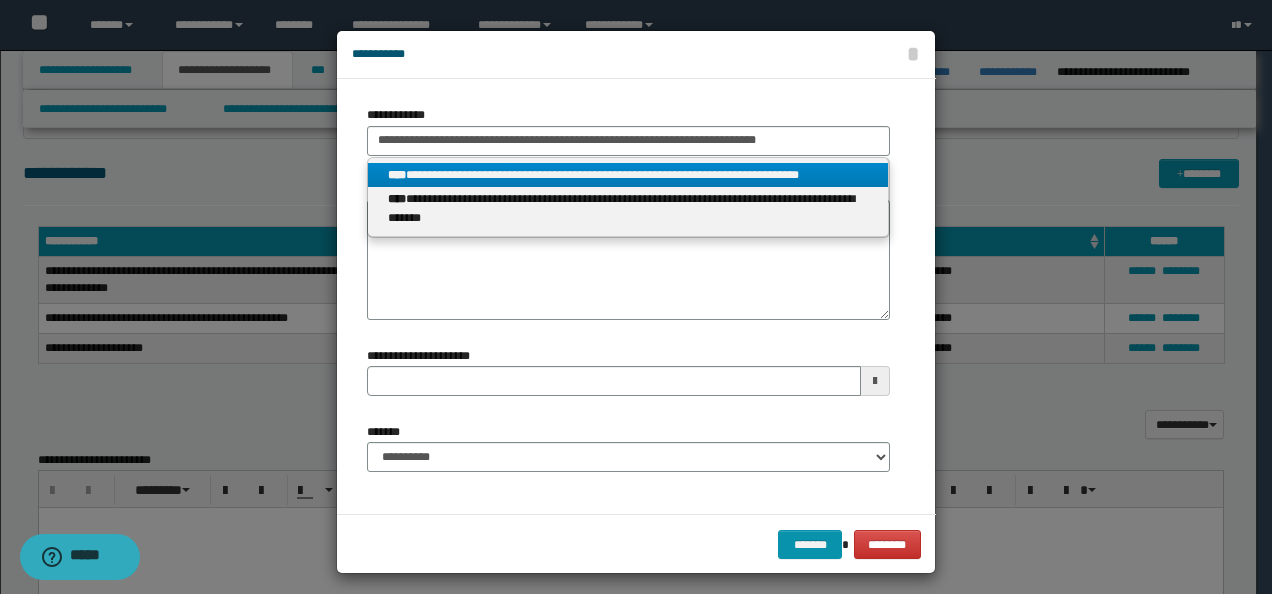 click on "**********" at bounding box center [628, 175] 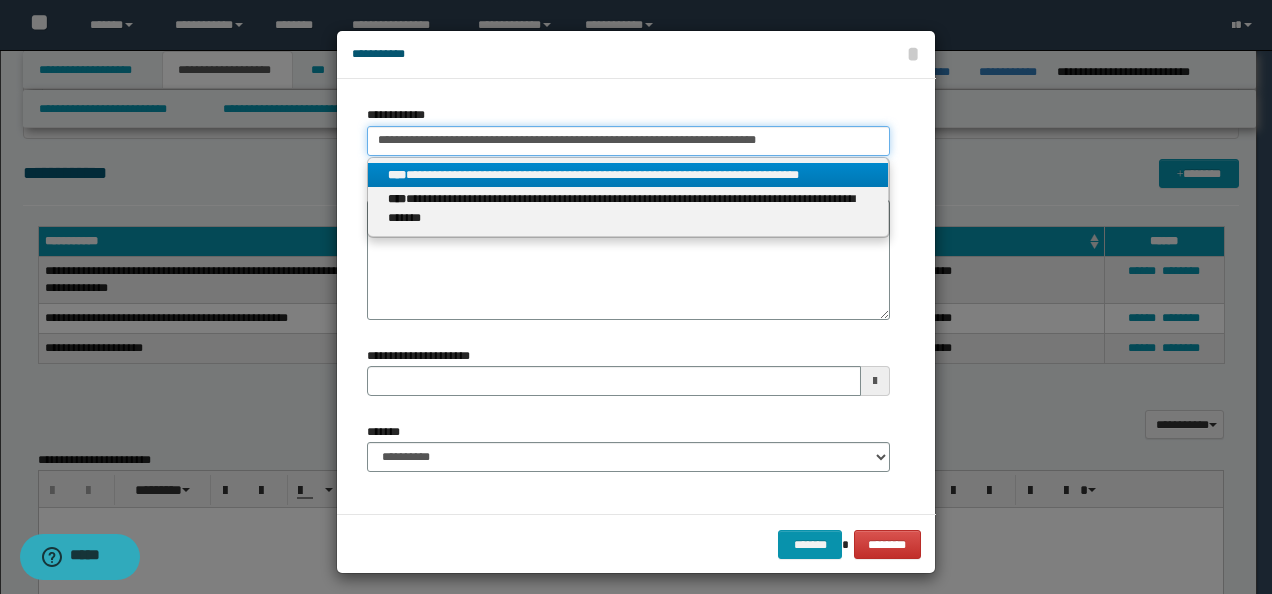 type 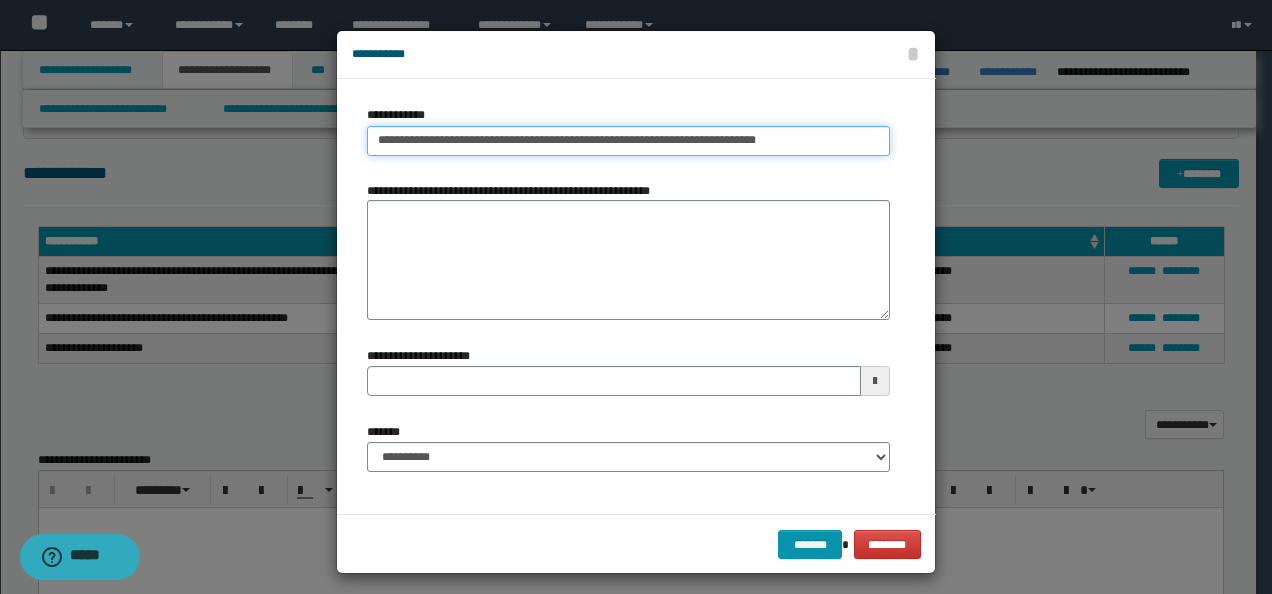 type 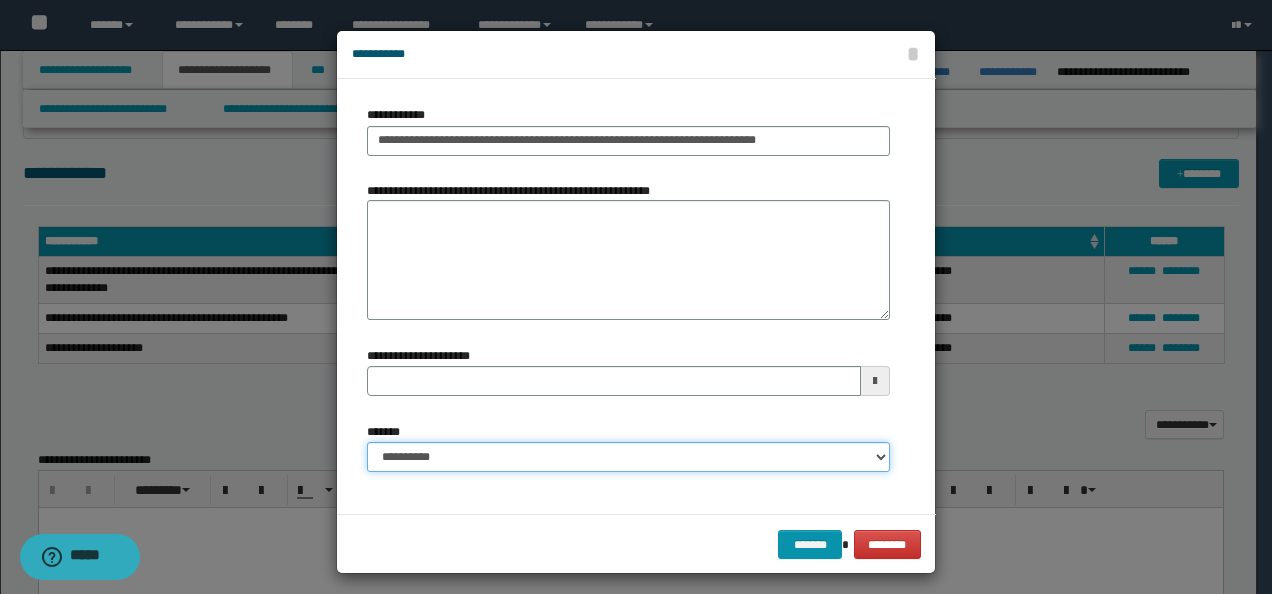 click on "**********" at bounding box center [628, 457] 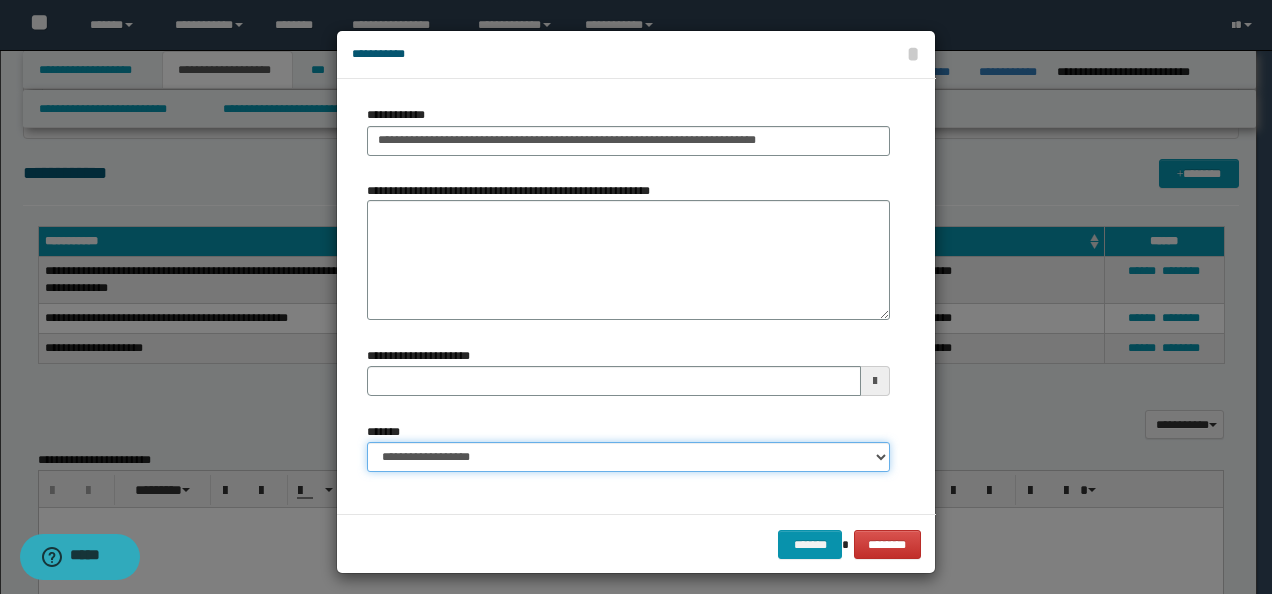 type 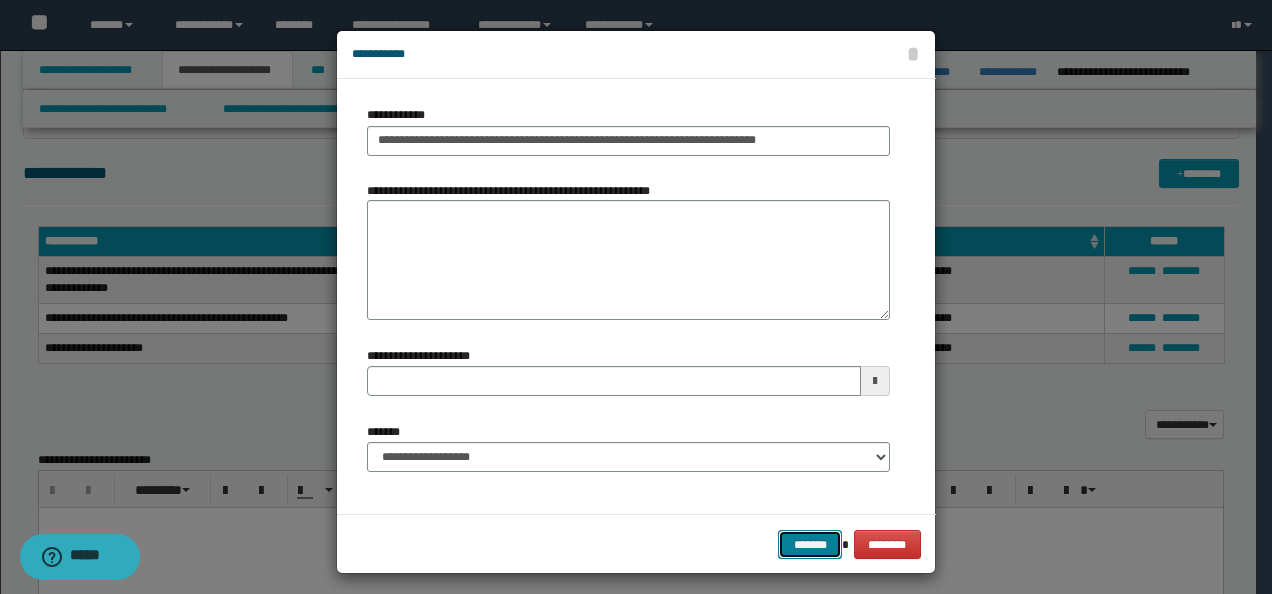 click on "*******" at bounding box center (810, 544) 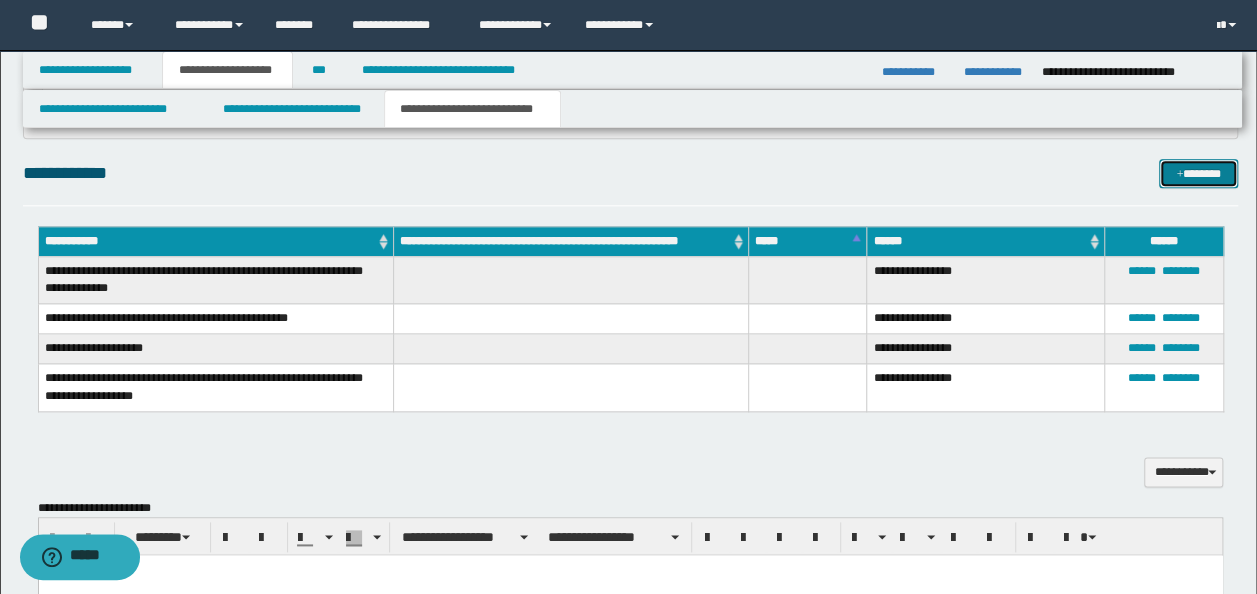 type 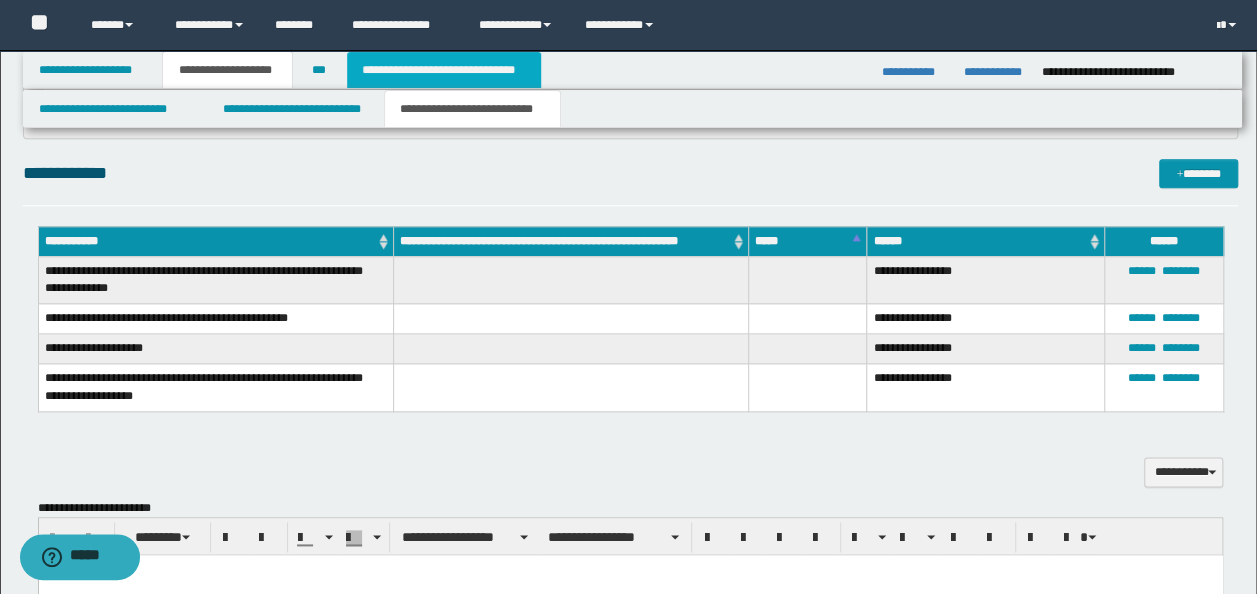 click on "**********" at bounding box center [444, 70] 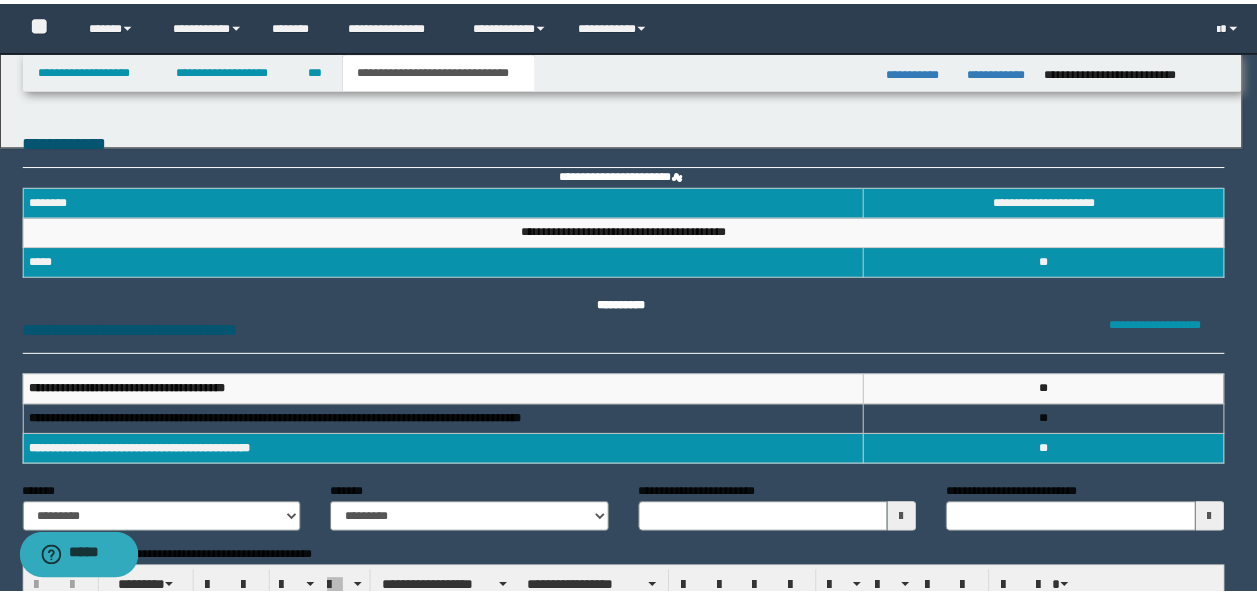 scroll, scrollTop: 0, scrollLeft: 0, axis: both 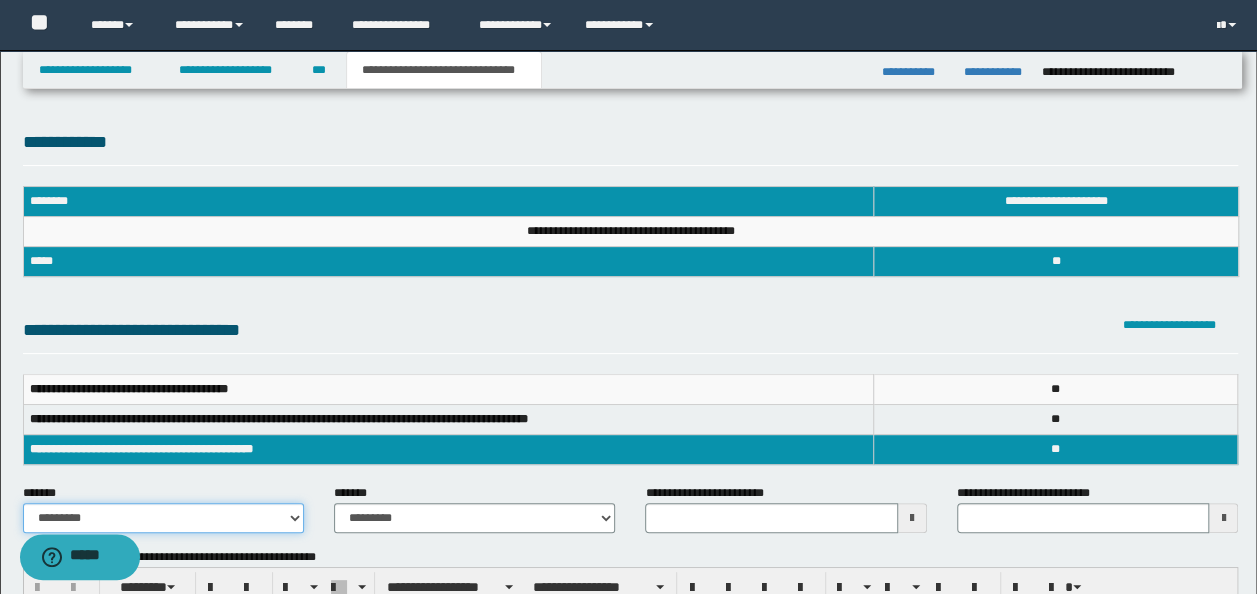 click on "**********" at bounding box center (163, 518) 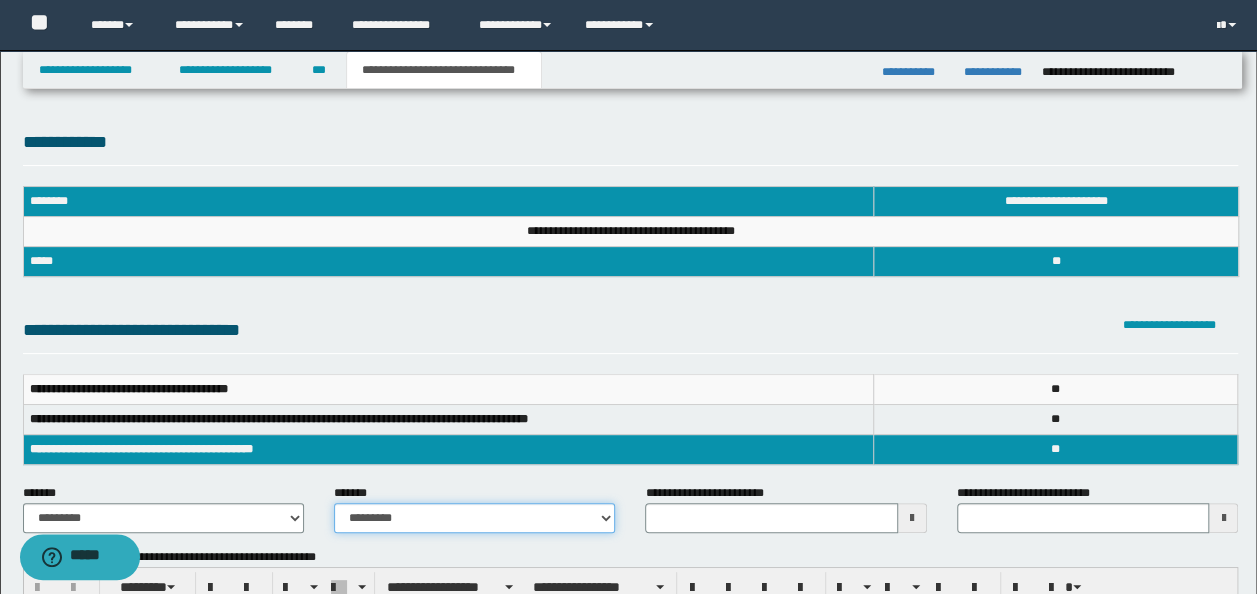 drag, startPoint x: 376, startPoint y: 513, endPoint x: 380, endPoint y: 499, distance: 14.56022 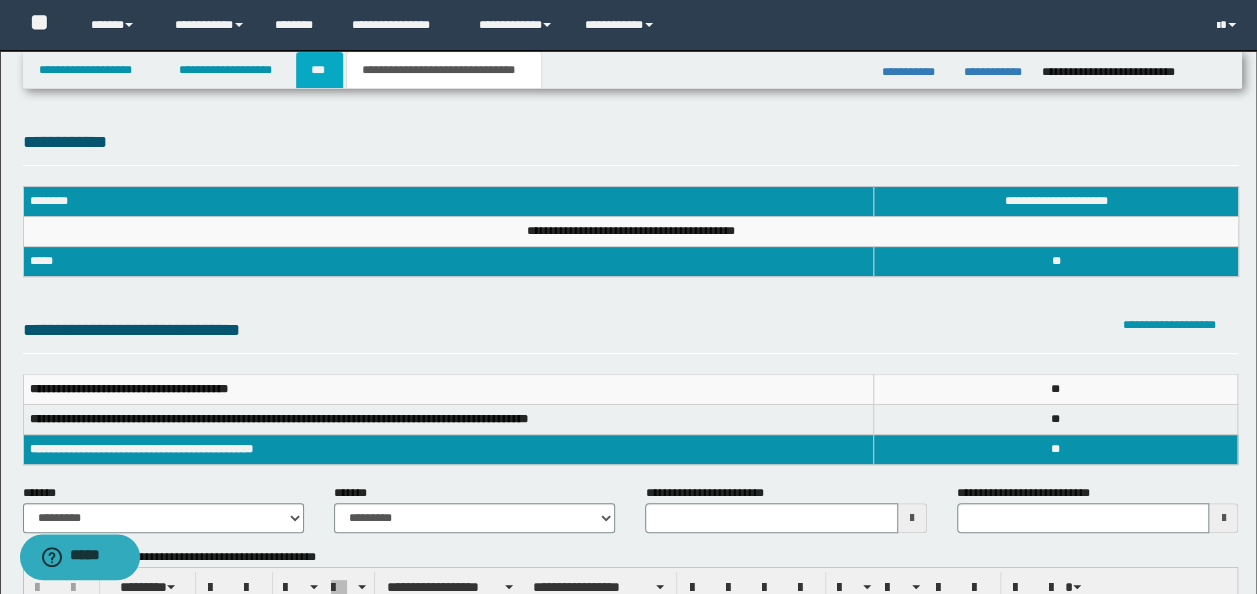 click on "***" at bounding box center [319, 70] 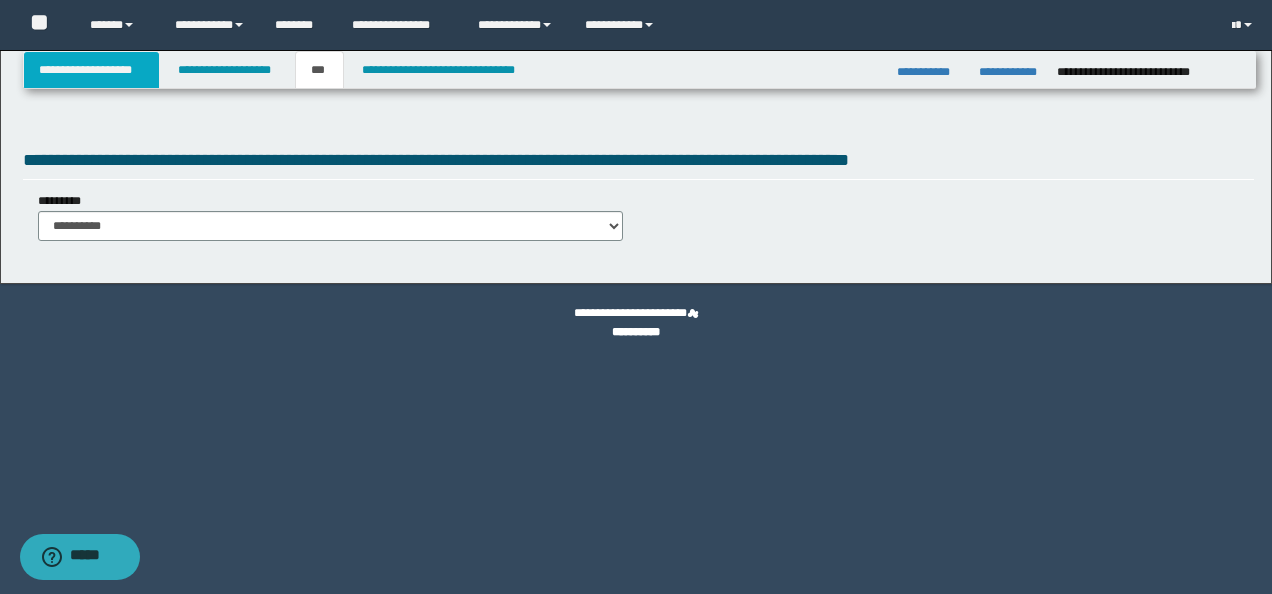 click on "**********" at bounding box center (92, 70) 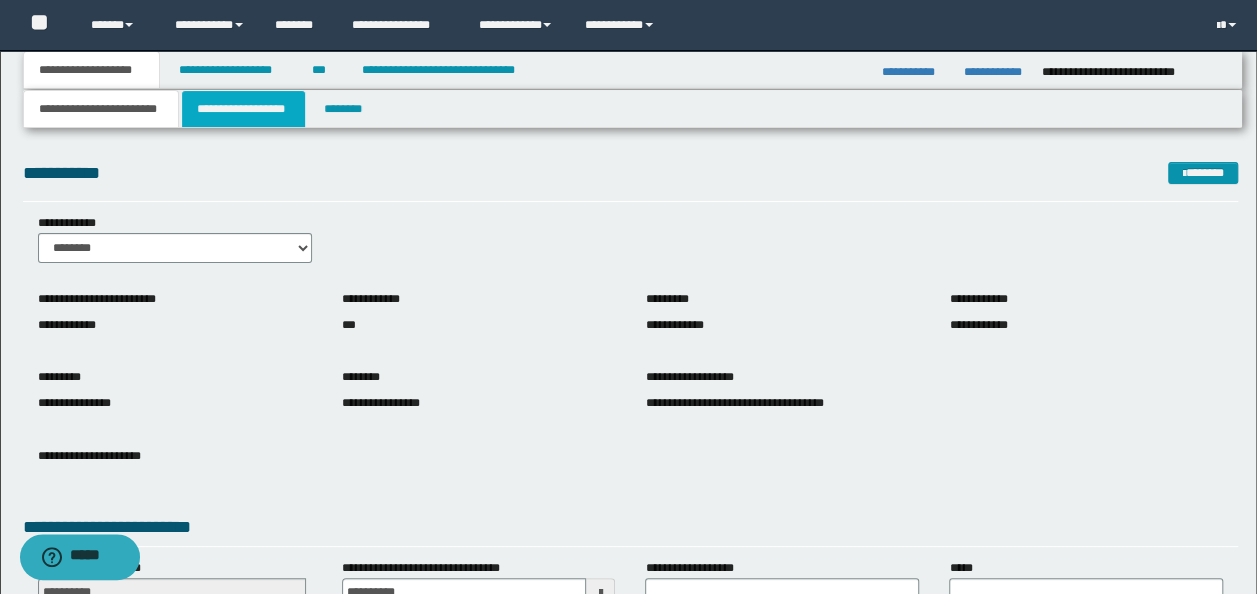 click on "**********" at bounding box center [243, 109] 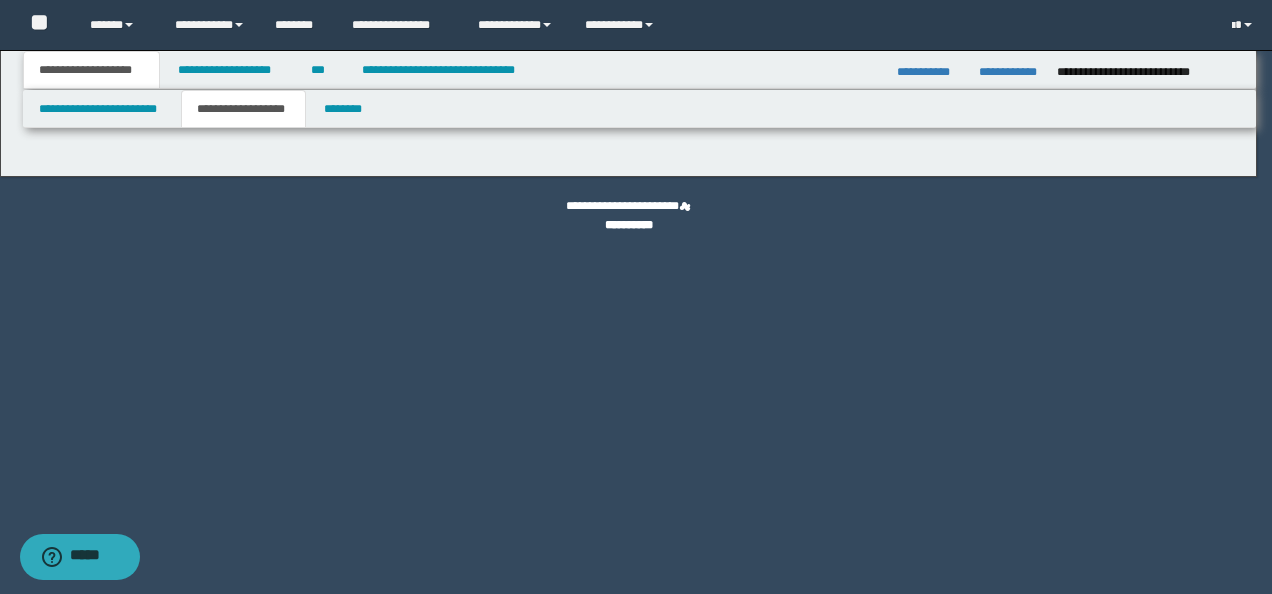 type on "********" 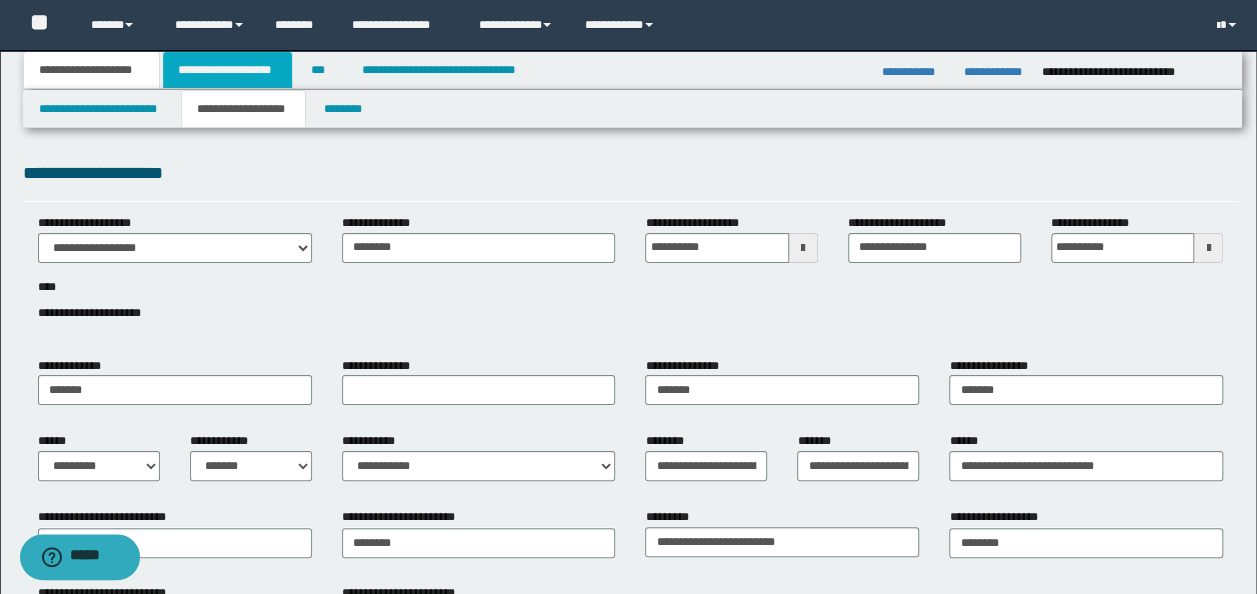 click on "**********" at bounding box center [227, 70] 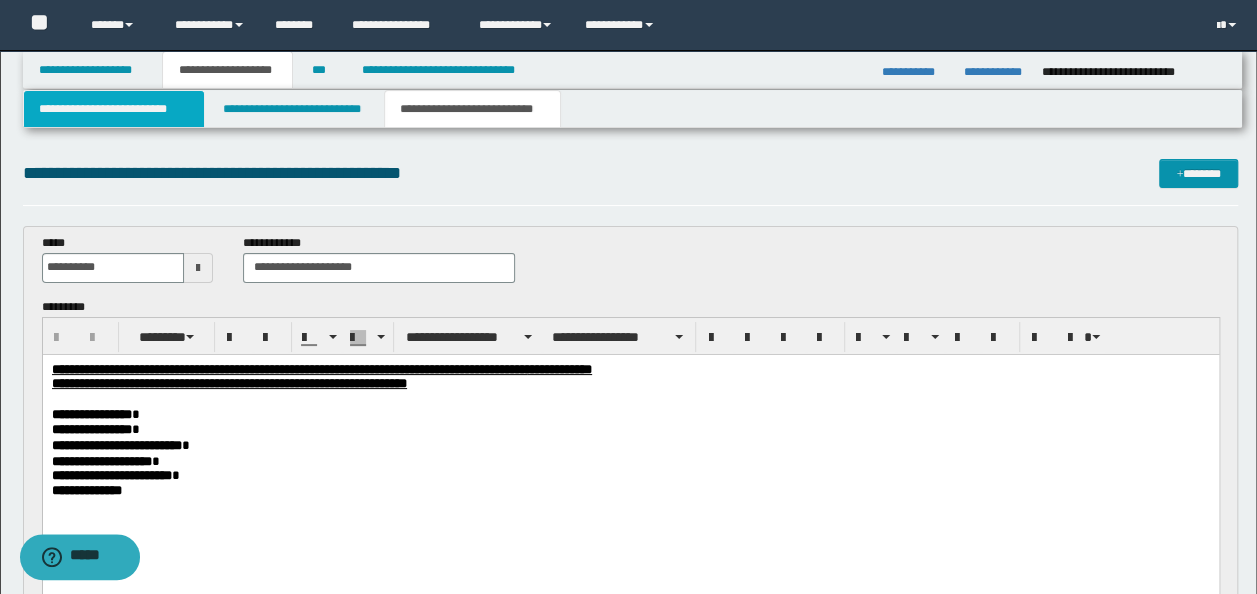 click on "**********" at bounding box center [114, 109] 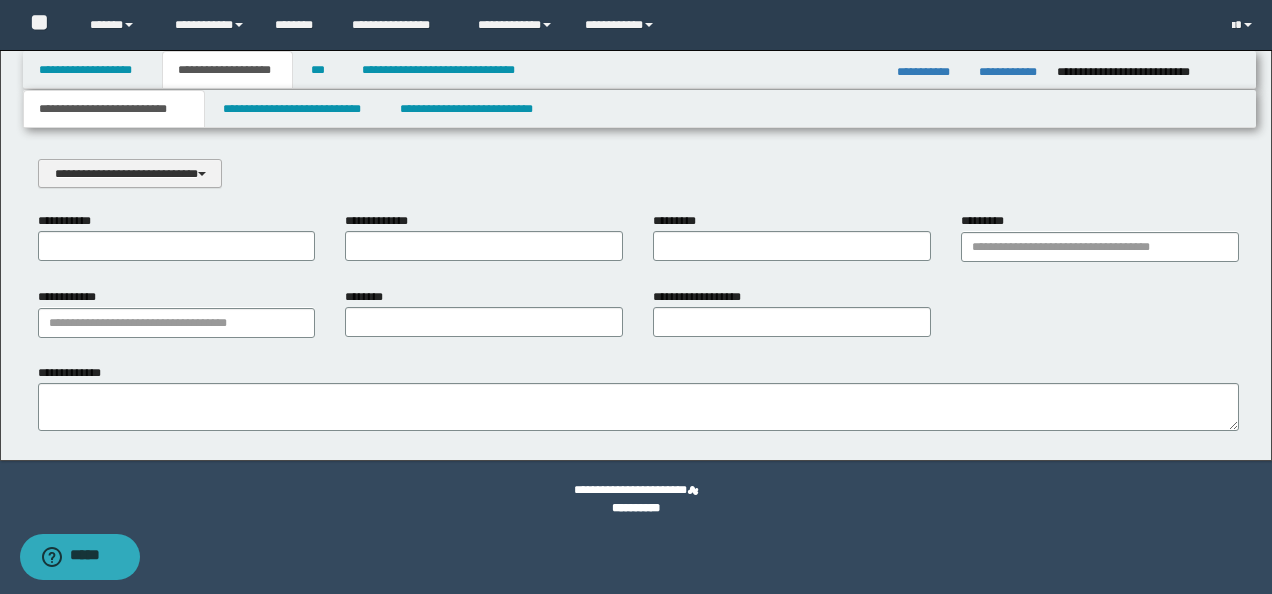 click on "**********" at bounding box center [130, 173] 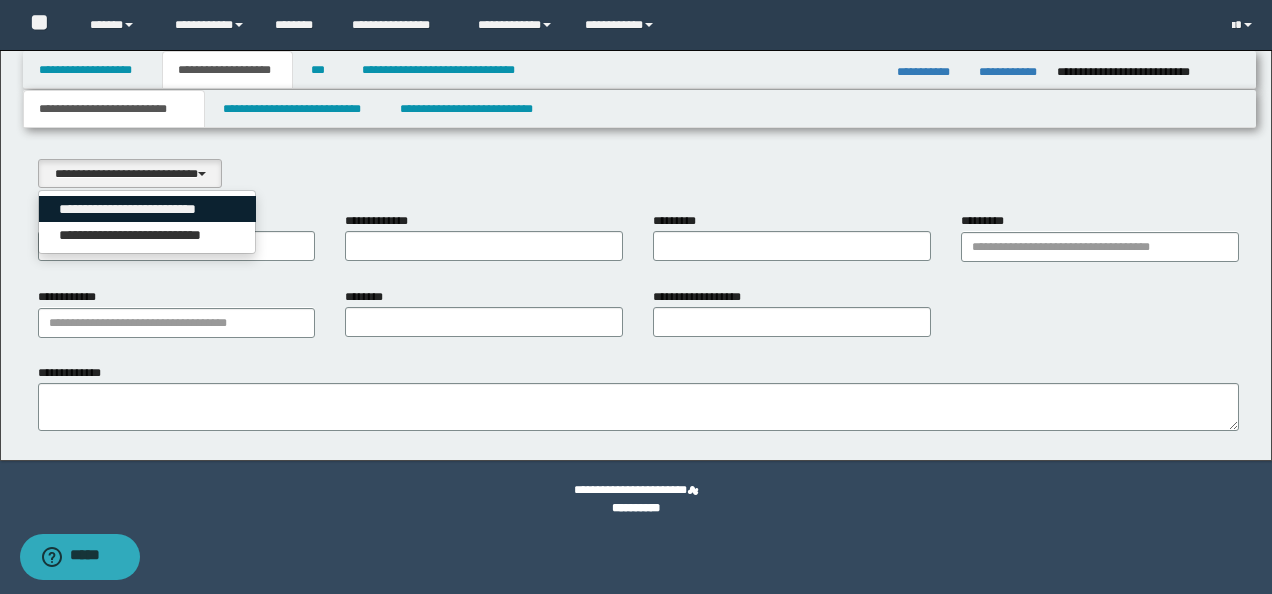 click on "**********" at bounding box center (148, 209) 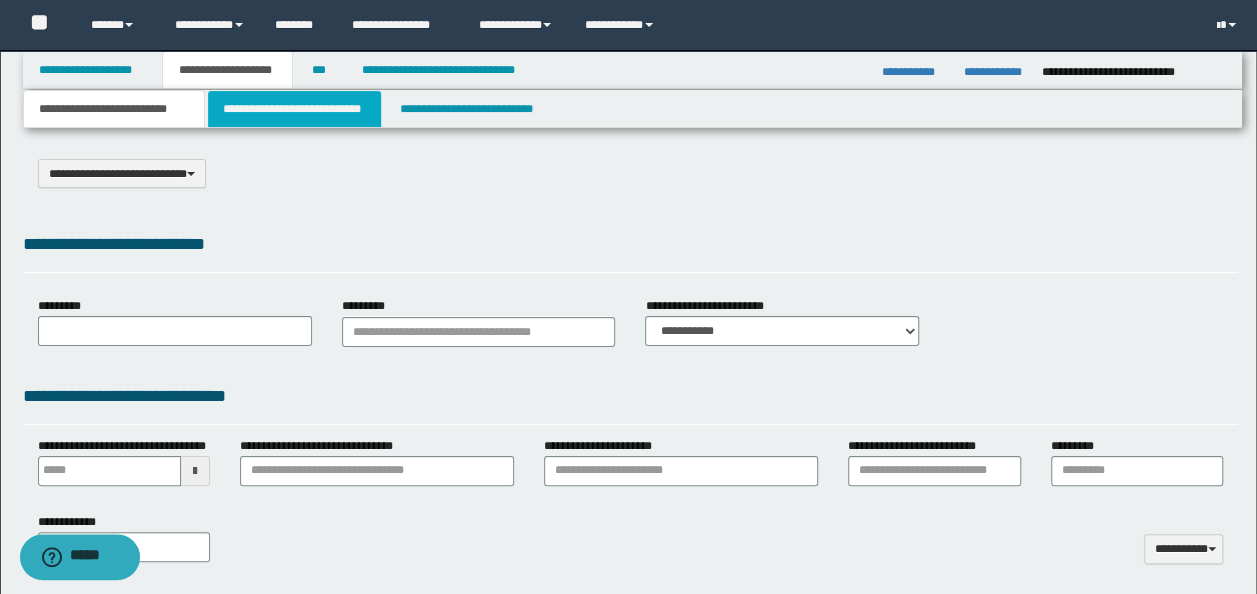 type on "**********" 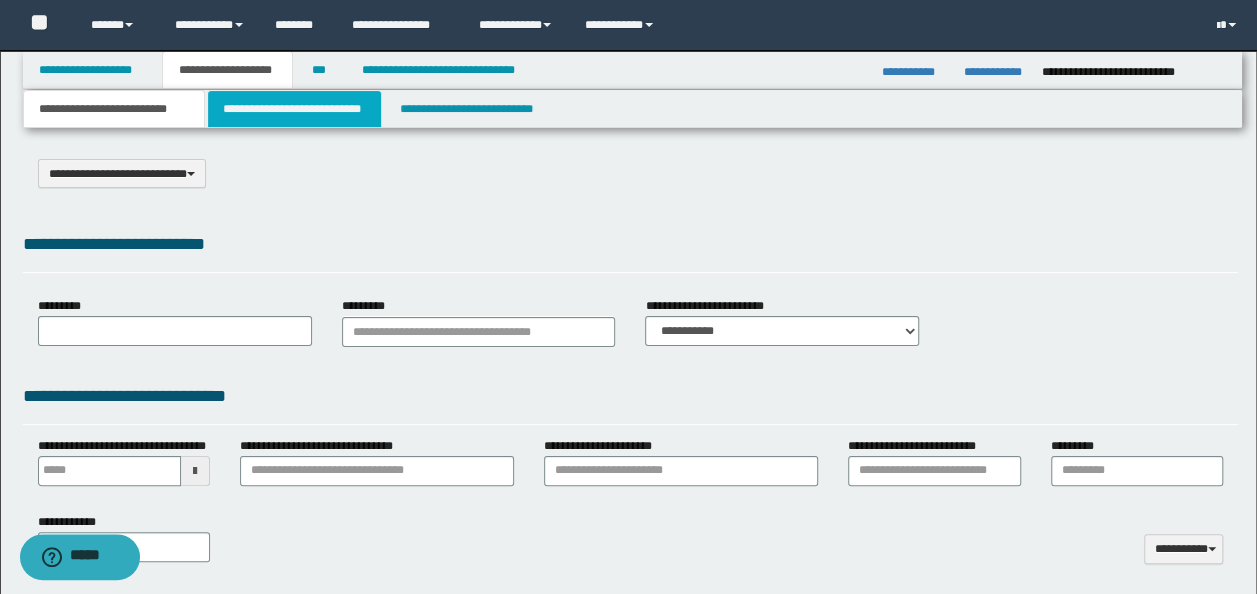 select on "*" 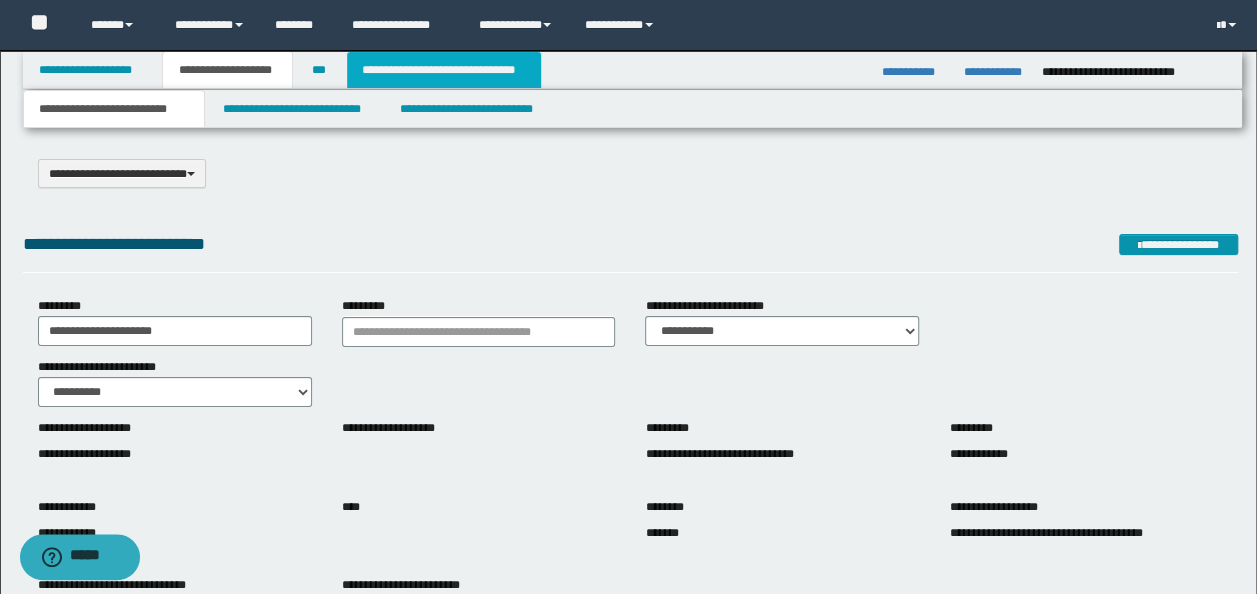 click on "**********" at bounding box center (444, 70) 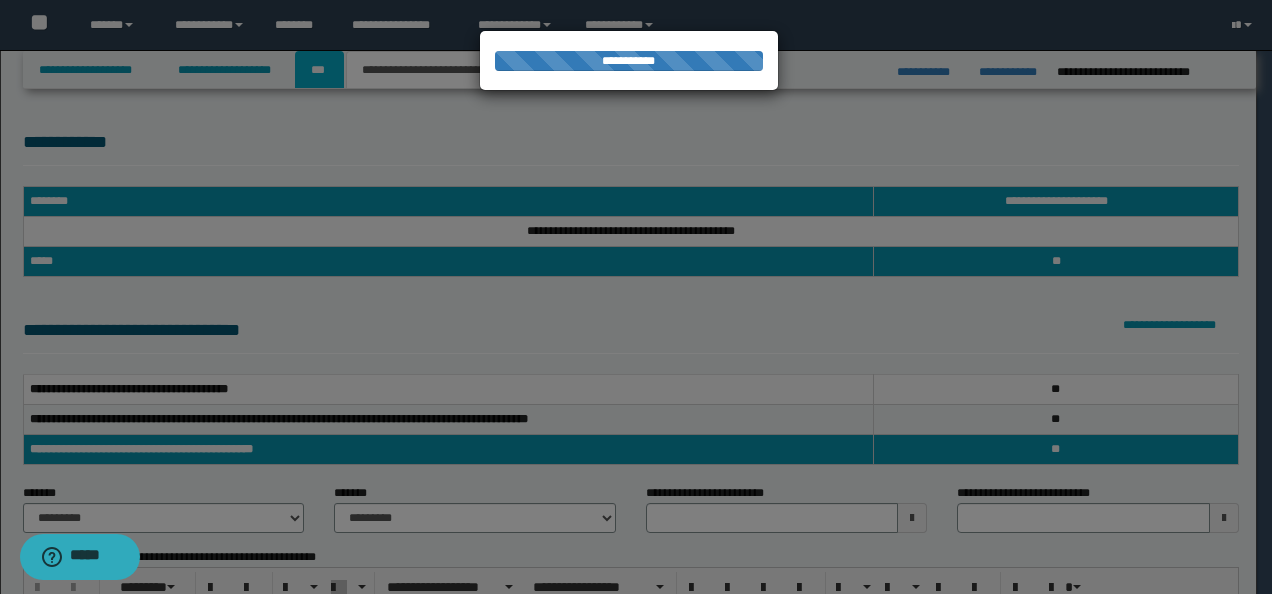 click on "***" at bounding box center [319, 70] 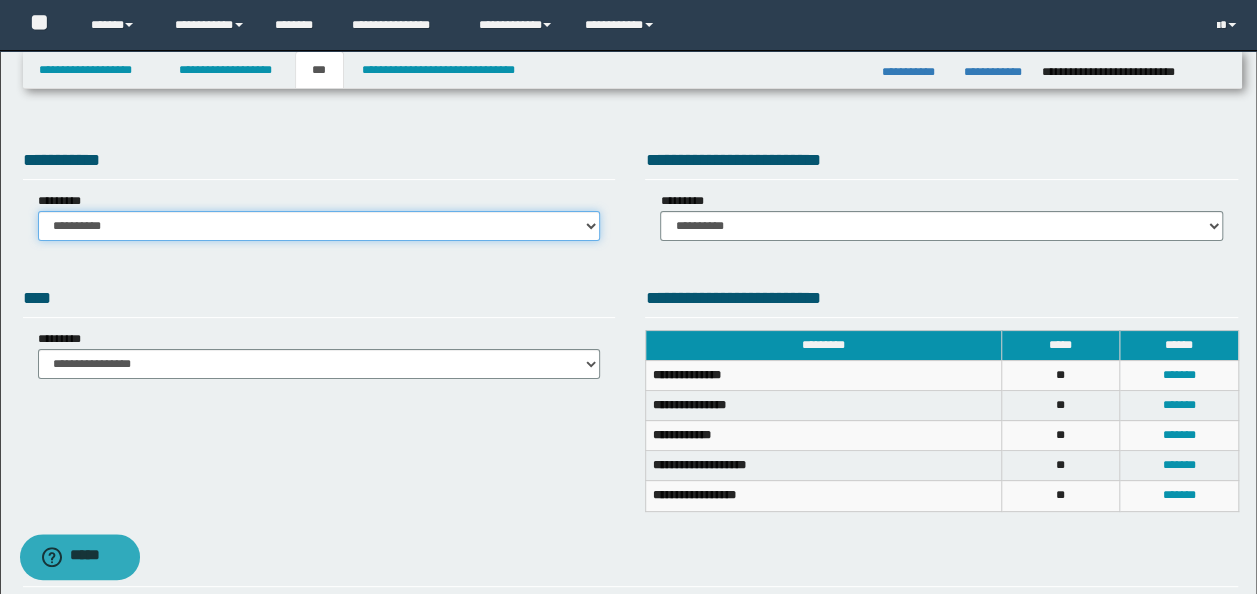 click on "**********" at bounding box center (319, 226) 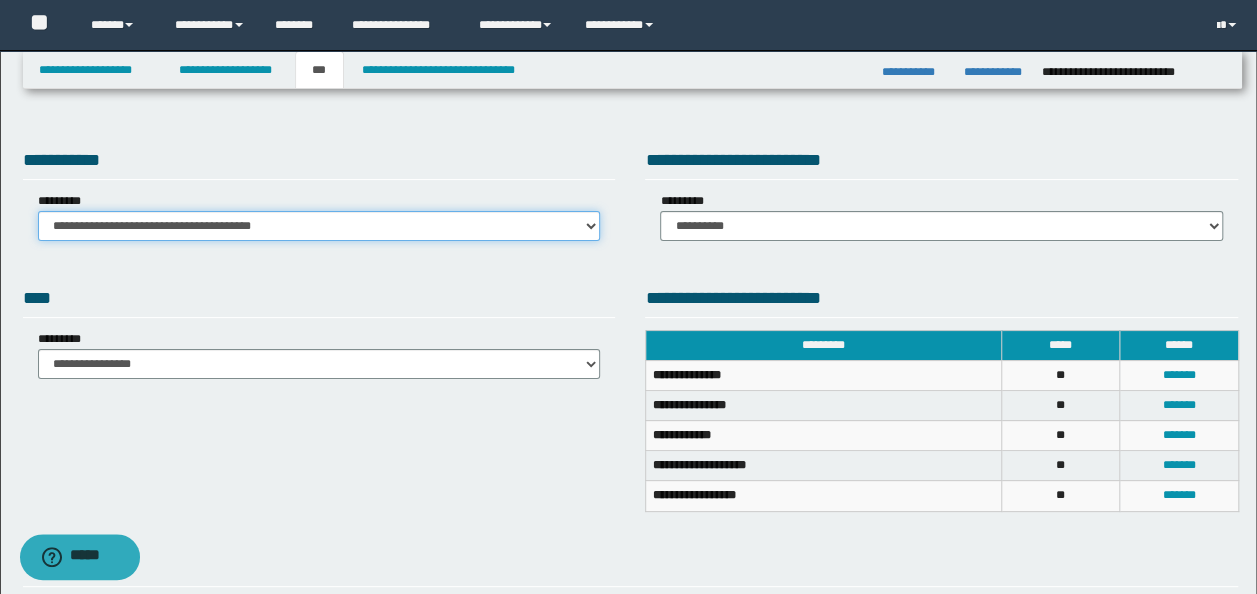 click on "**********" at bounding box center (319, 226) 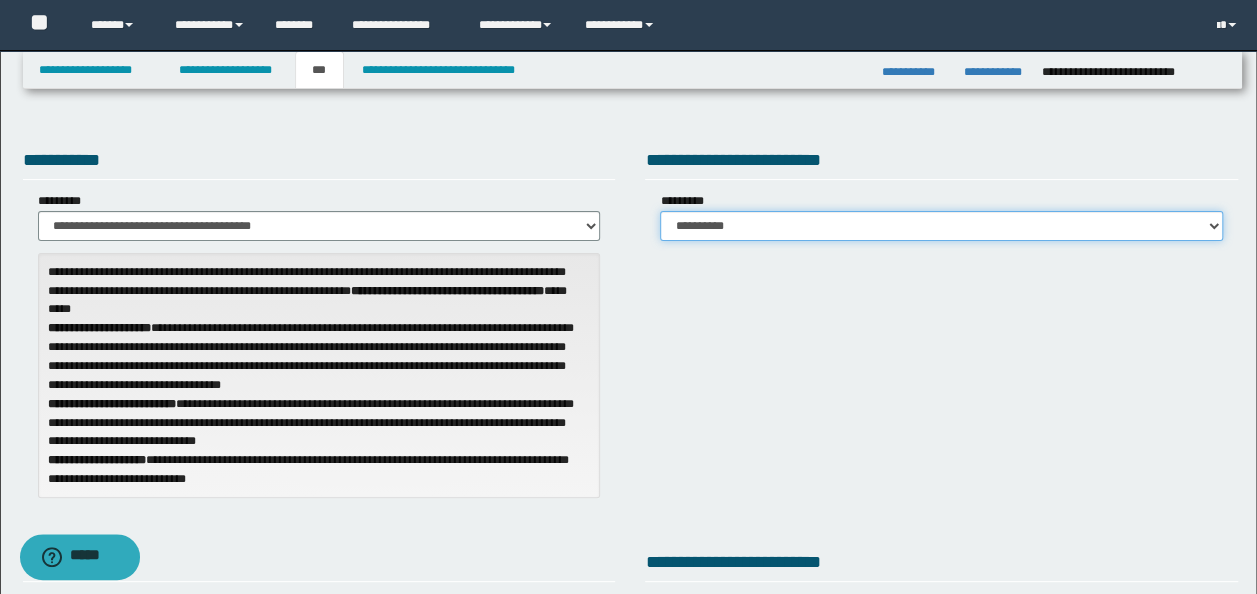 drag, startPoint x: 697, startPoint y: 228, endPoint x: 708, endPoint y: 240, distance: 16.27882 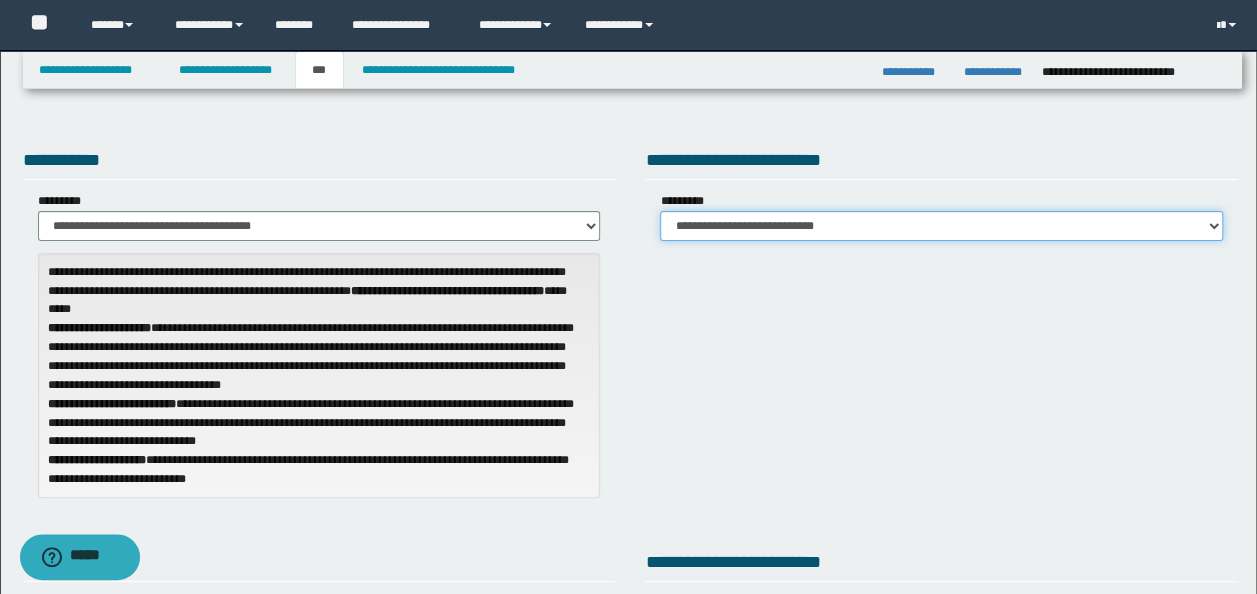 click on "**********" at bounding box center [941, 226] 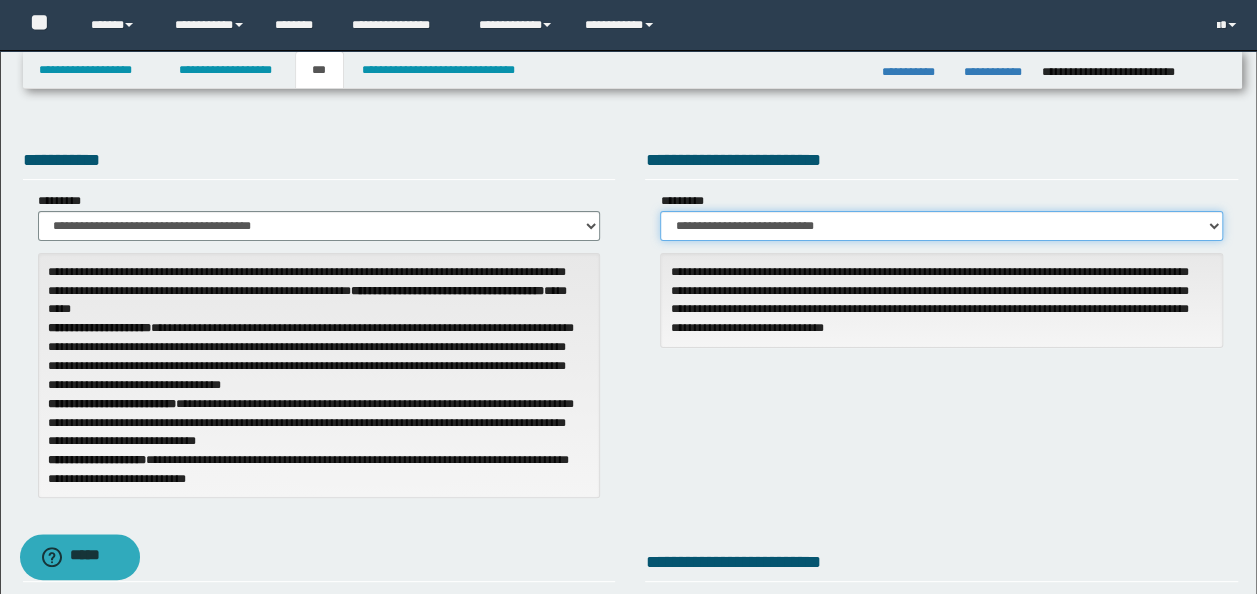 click on "**********" at bounding box center [941, 226] 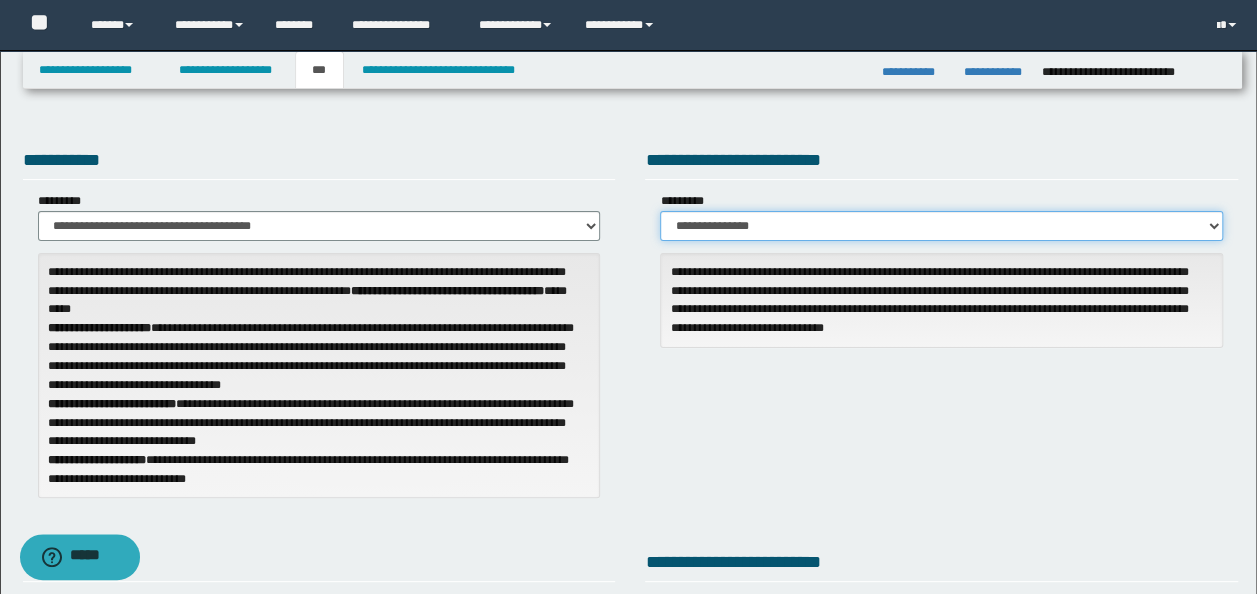 click on "**********" at bounding box center (941, 226) 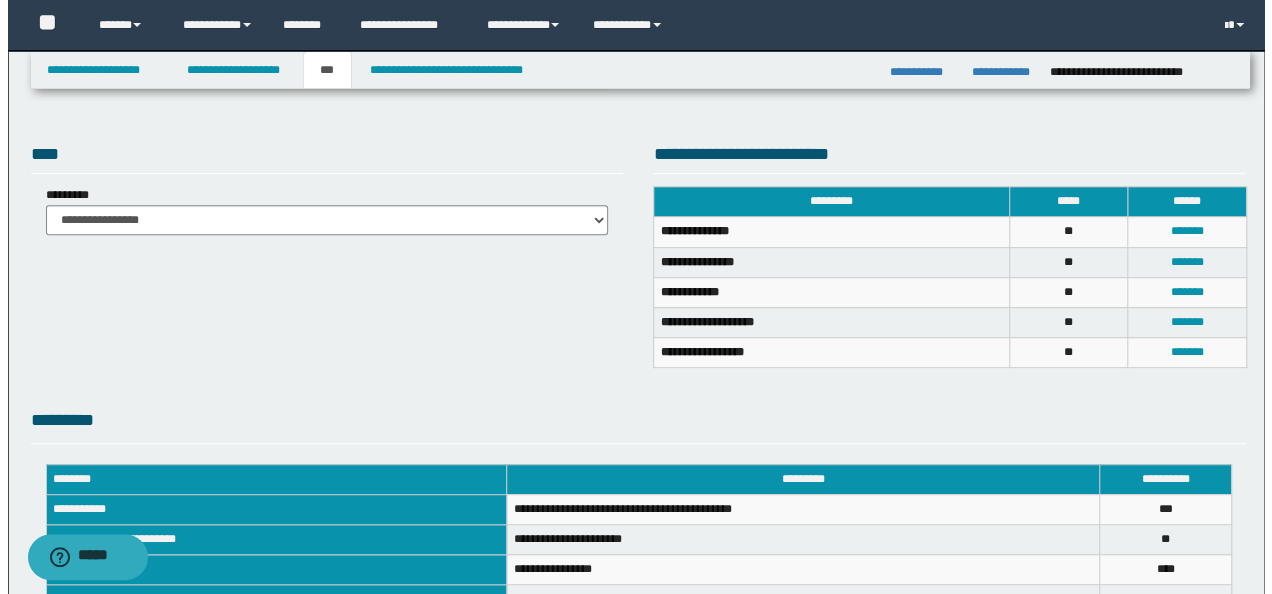 scroll, scrollTop: 400, scrollLeft: 0, axis: vertical 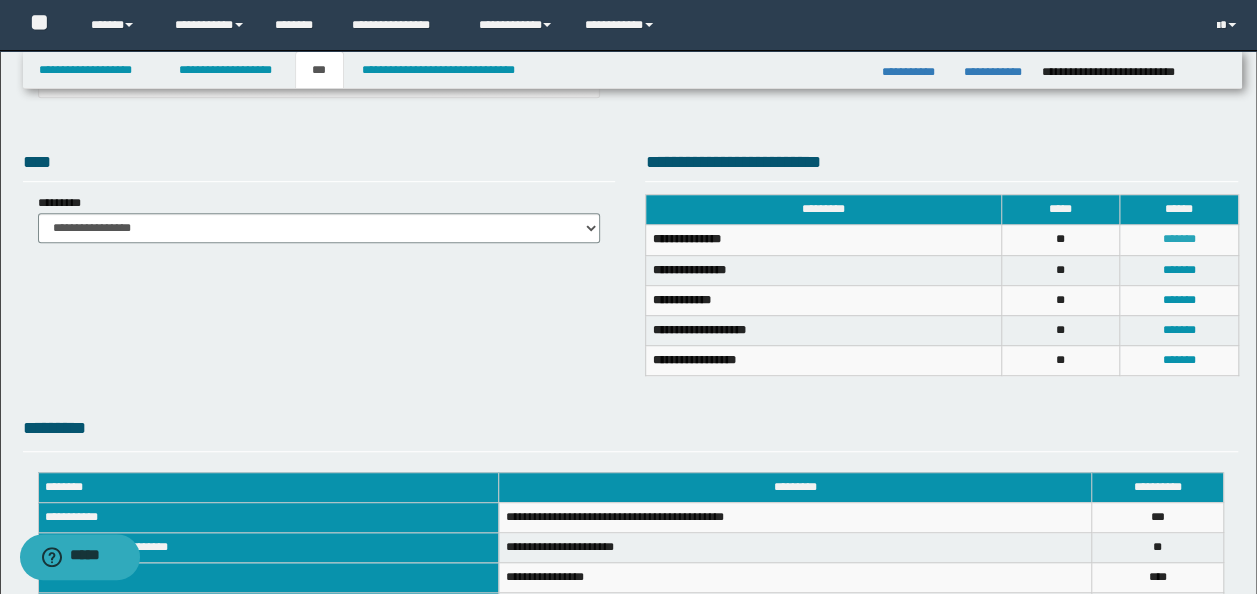 click on "*******" at bounding box center (1178, 239) 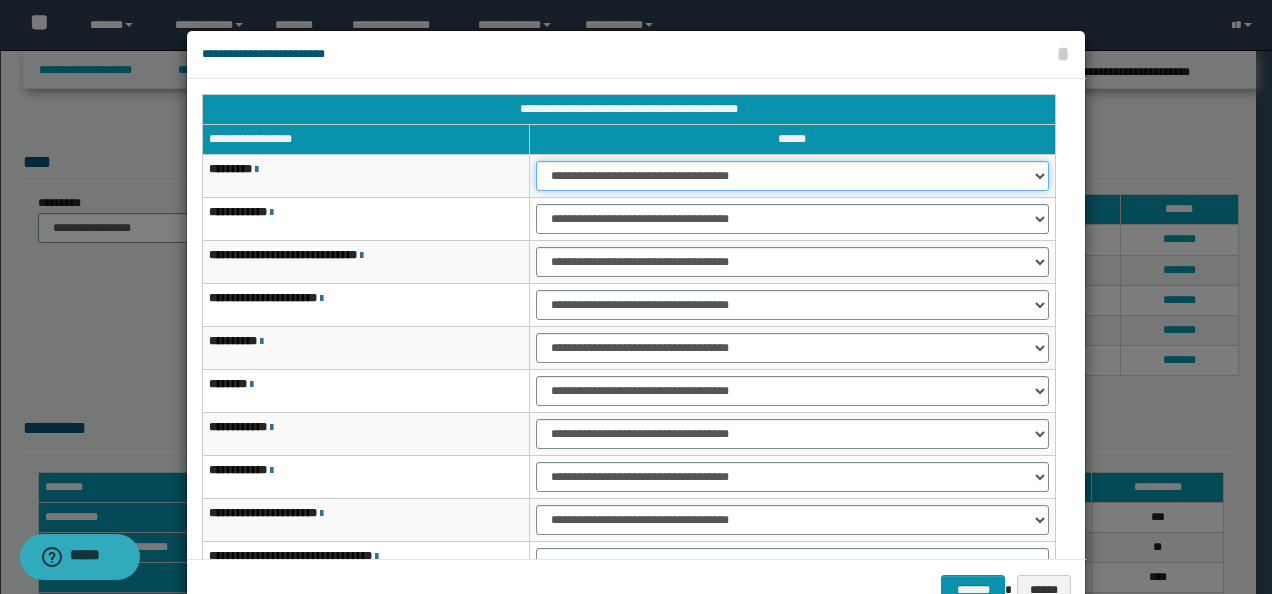 click on "**********" at bounding box center [792, 176] 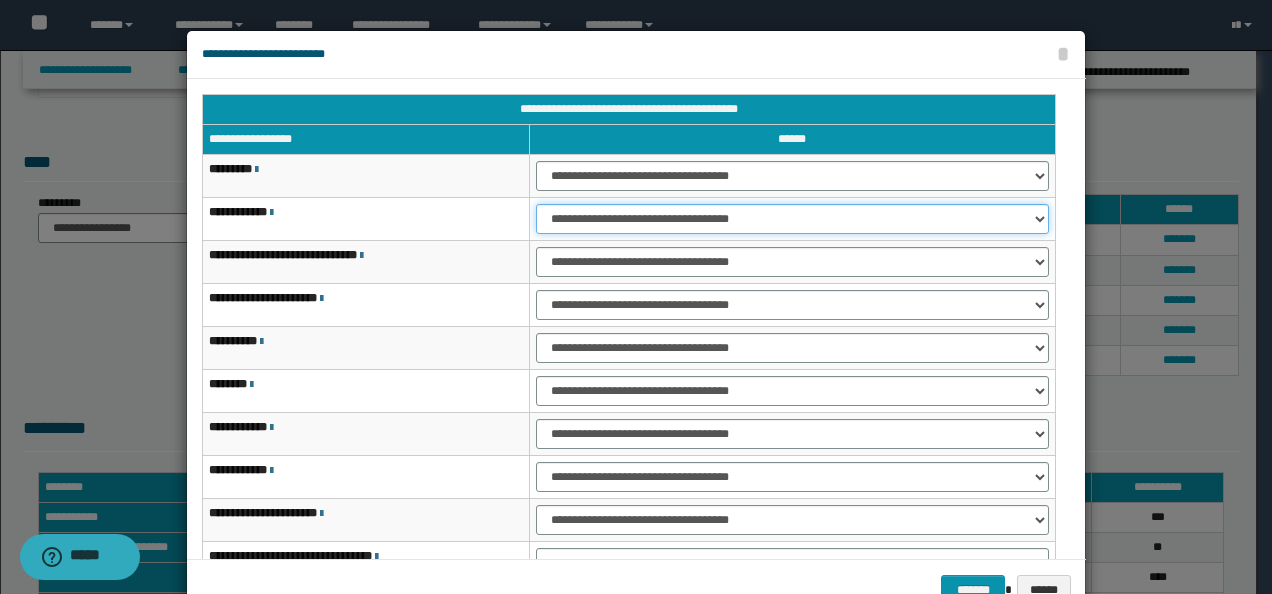 click on "**********" at bounding box center (792, 219) 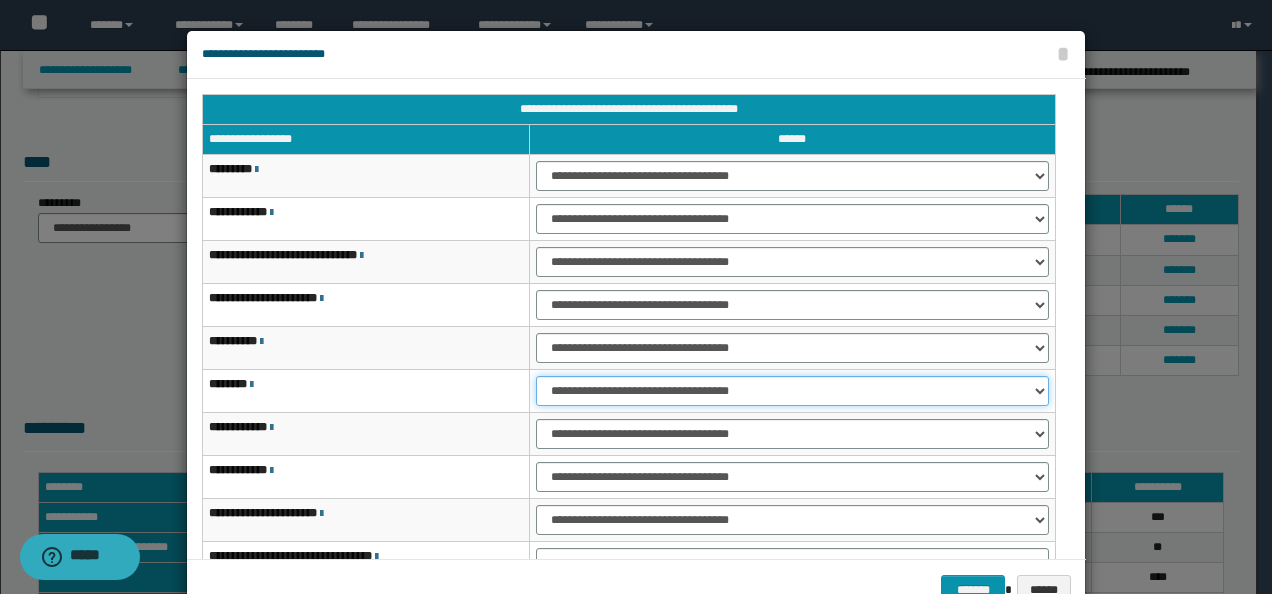 drag, startPoint x: 564, startPoint y: 395, endPoint x: 577, endPoint y: 404, distance: 15.811388 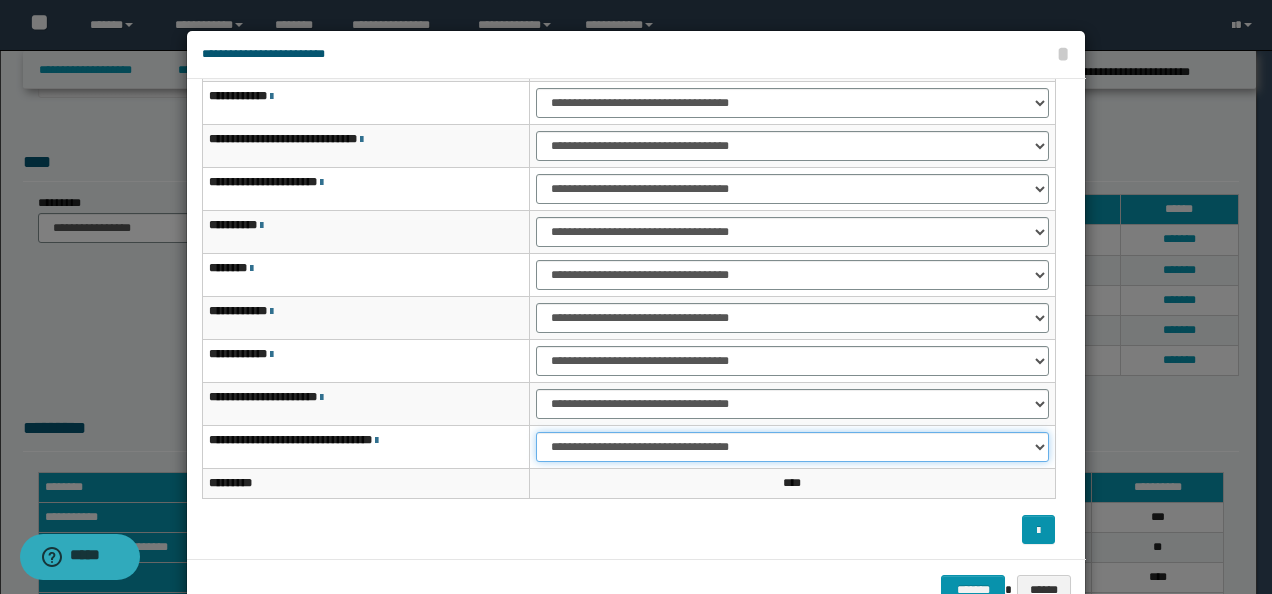 click on "**********" at bounding box center [792, 447] 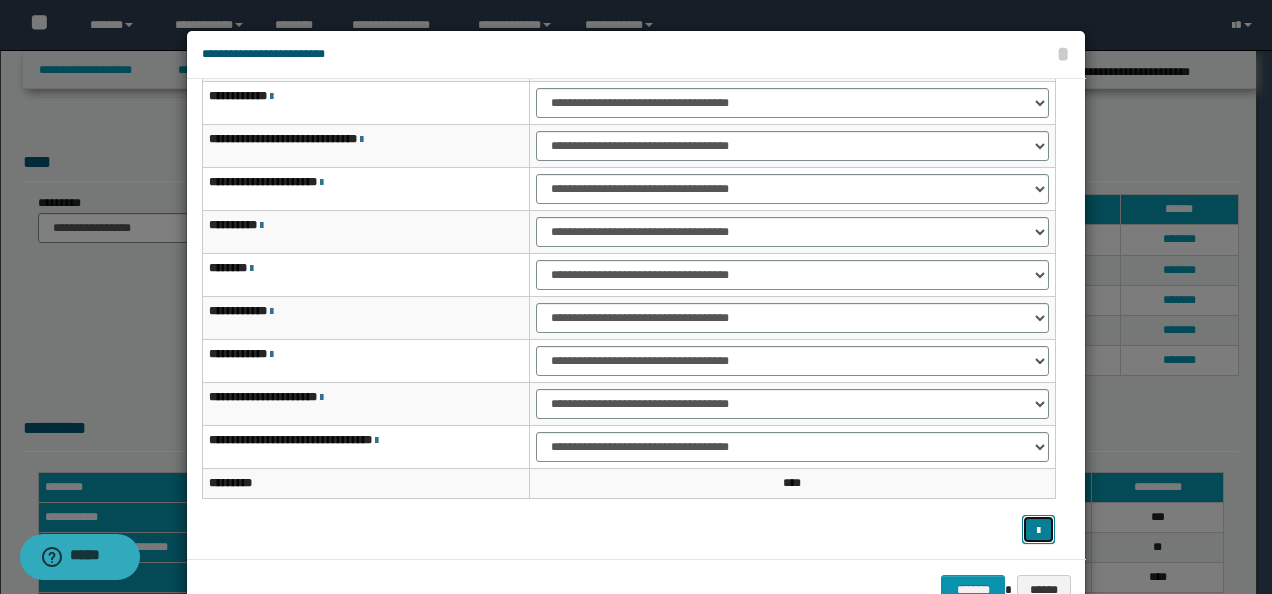 click at bounding box center (1038, 531) 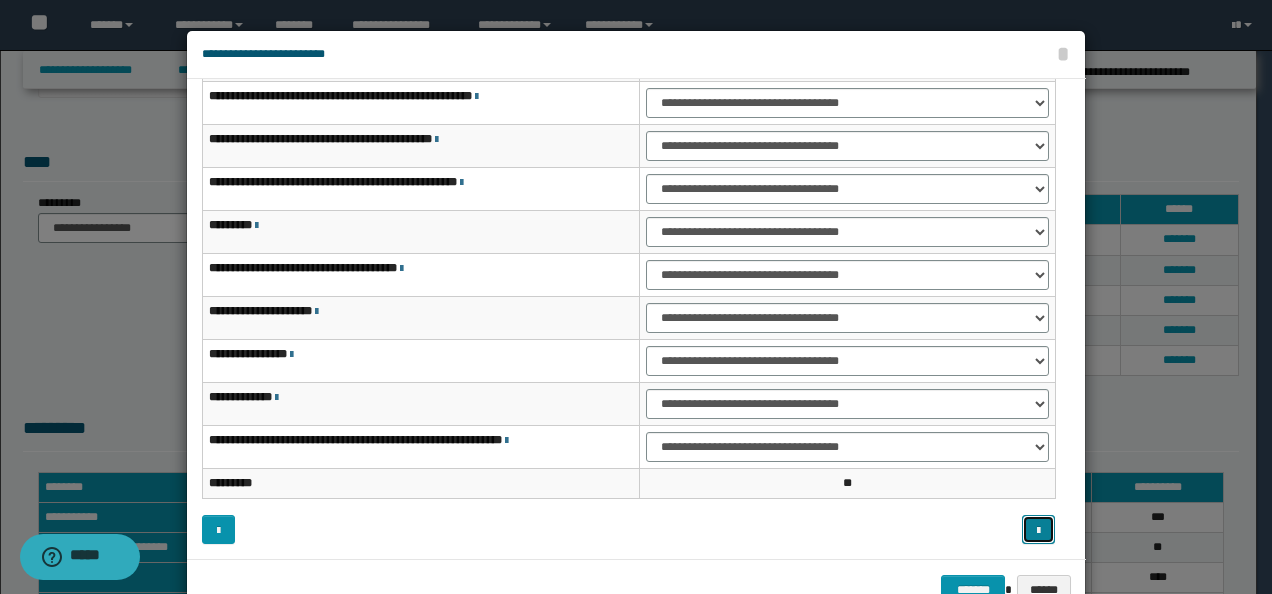 scroll, scrollTop: 0, scrollLeft: 0, axis: both 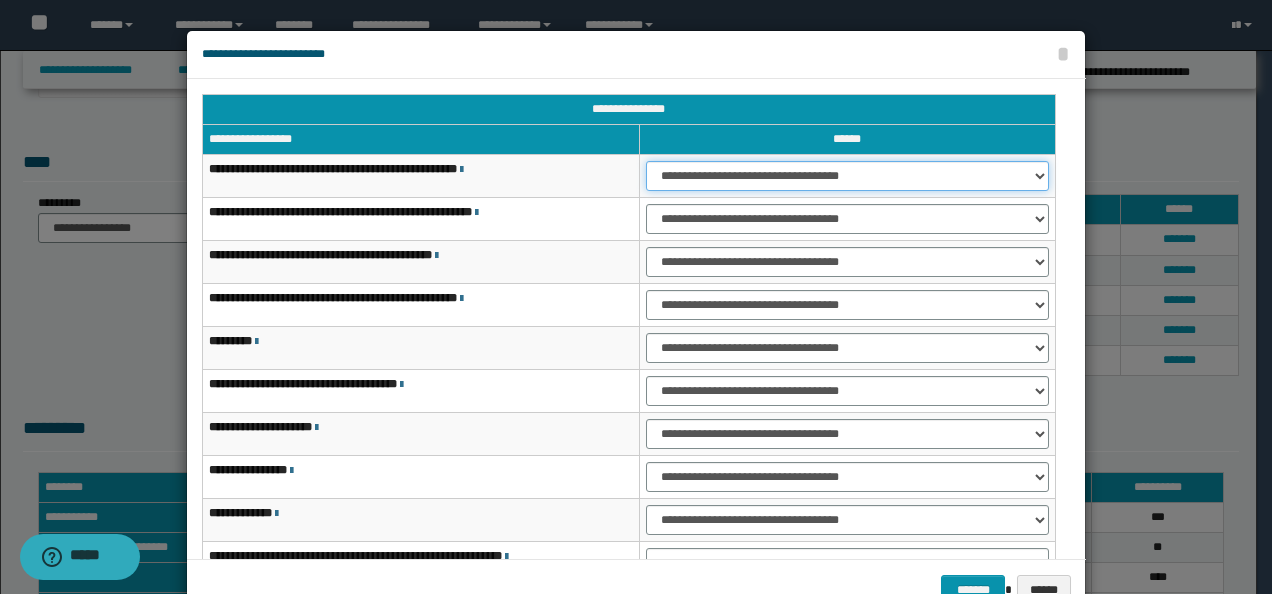 drag, startPoint x: 675, startPoint y: 170, endPoint x: 675, endPoint y: 188, distance: 18 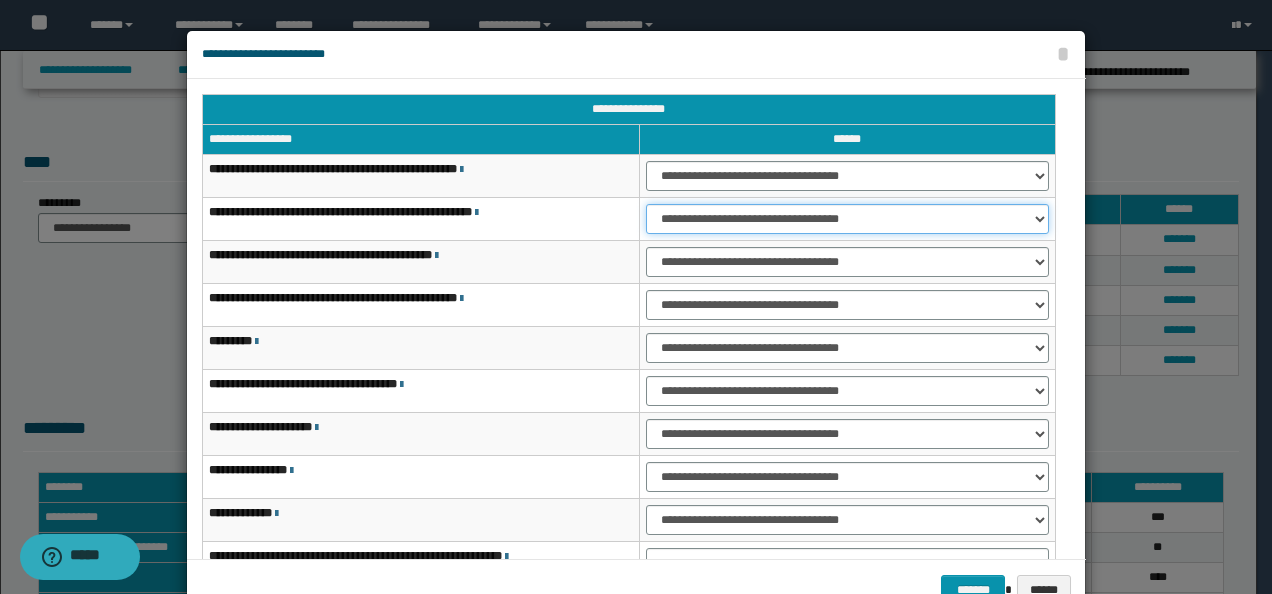 drag, startPoint x: 666, startPoint y: 214, endPoint x: 666, endPoint y: 232, distance: 18 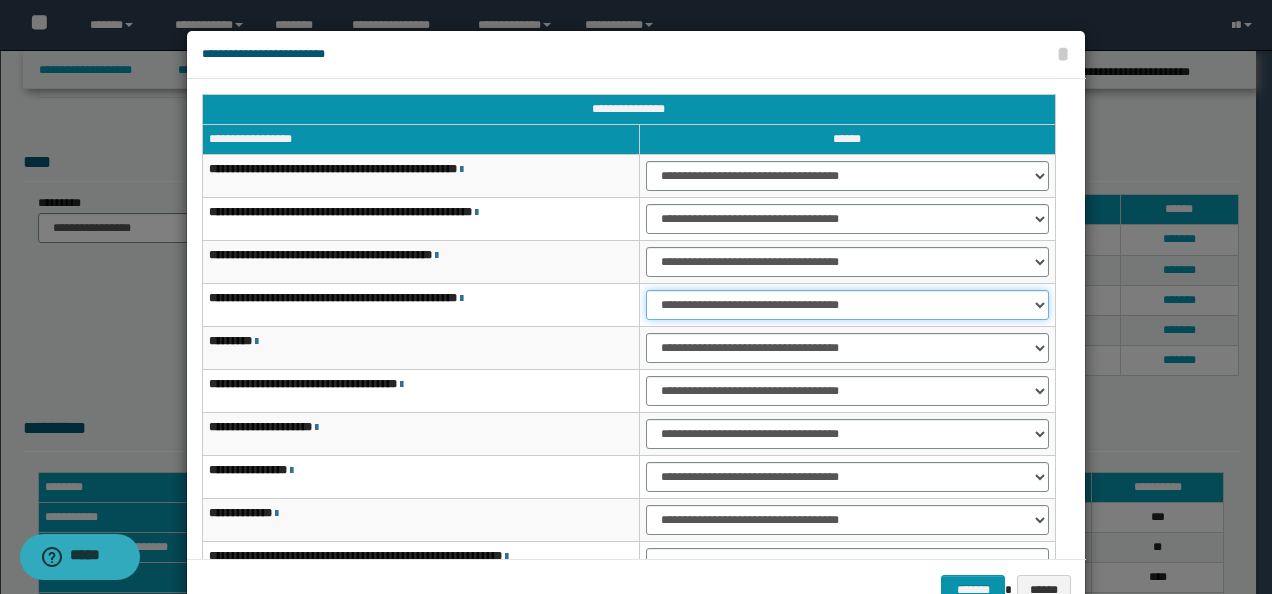 click on "**********" at bounding box center (847, 305) 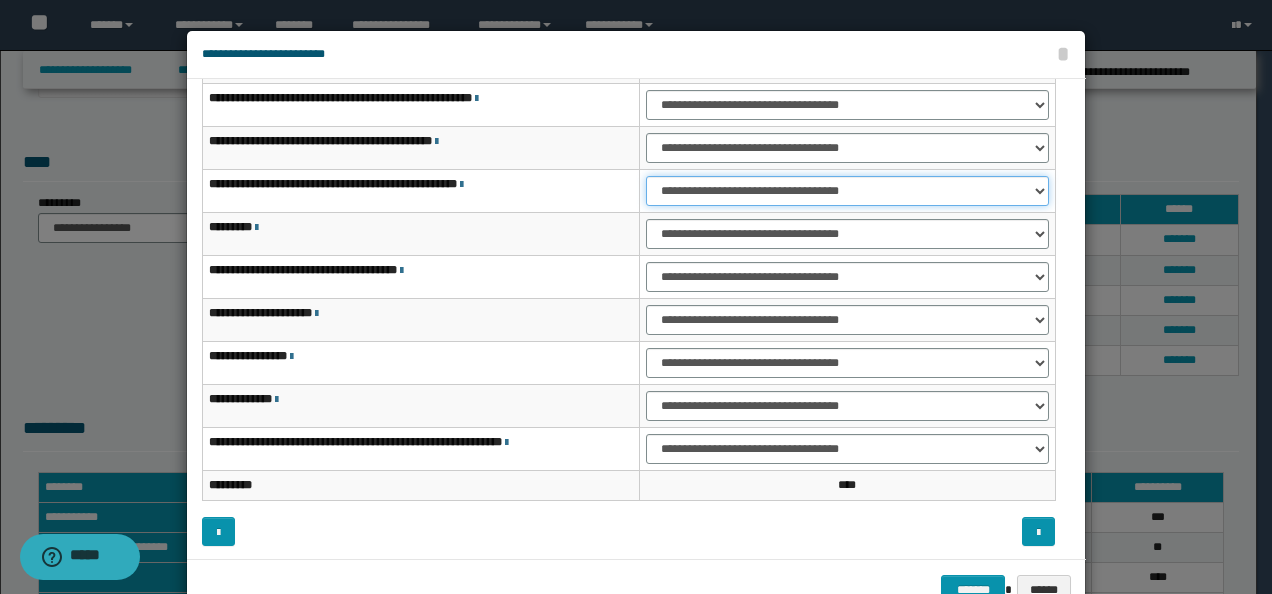 scroll, scrollTop: 116, scrollLeft: 0, axis: vertical 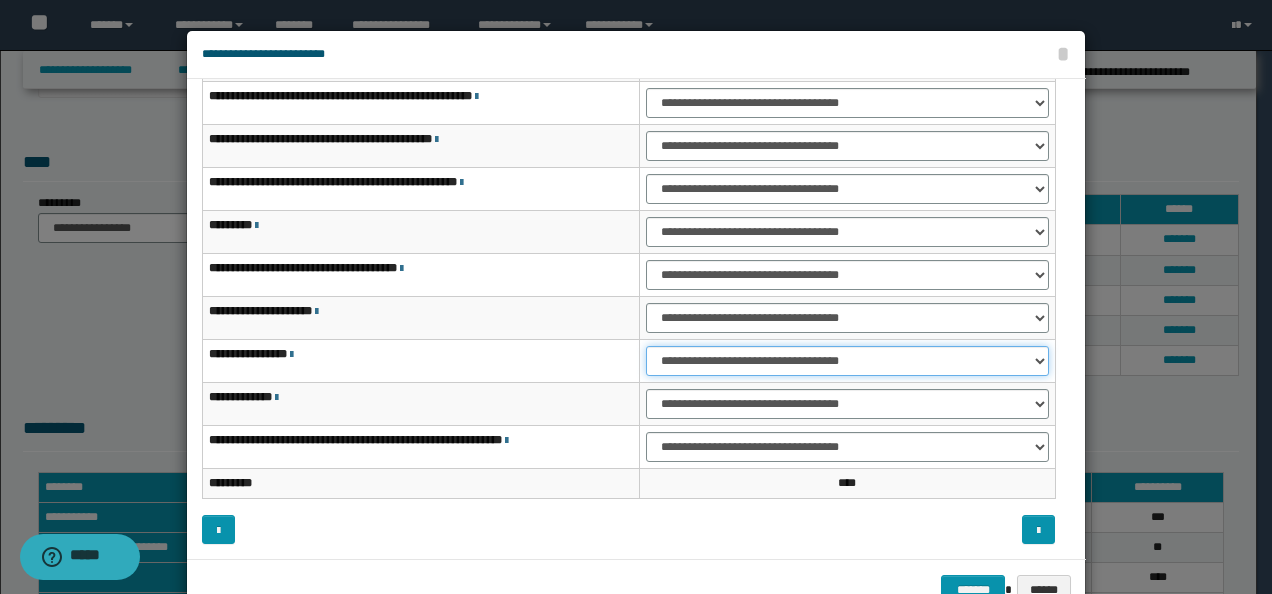 drag, startPoint x: 657, startPoint y: 353, endPoint x: 665, endPoint y: 374, distance: 22.472204 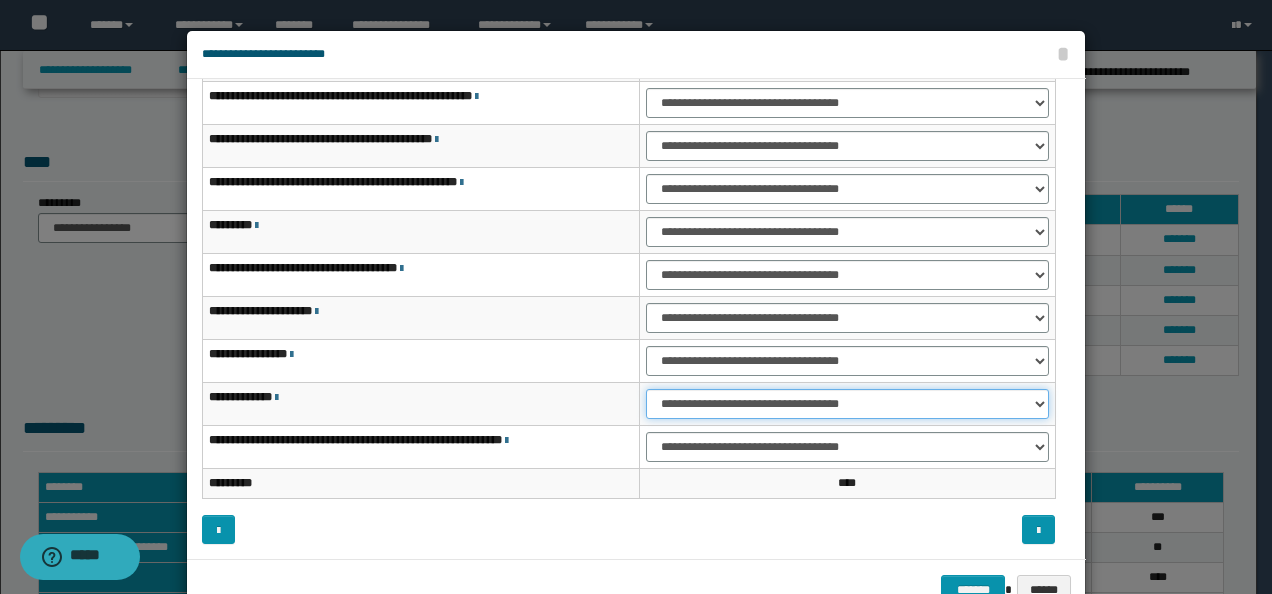 drag, startPoint x: 664, startPoint y: 395, endPoint x: 664, endPoint y: 414, distance: 19 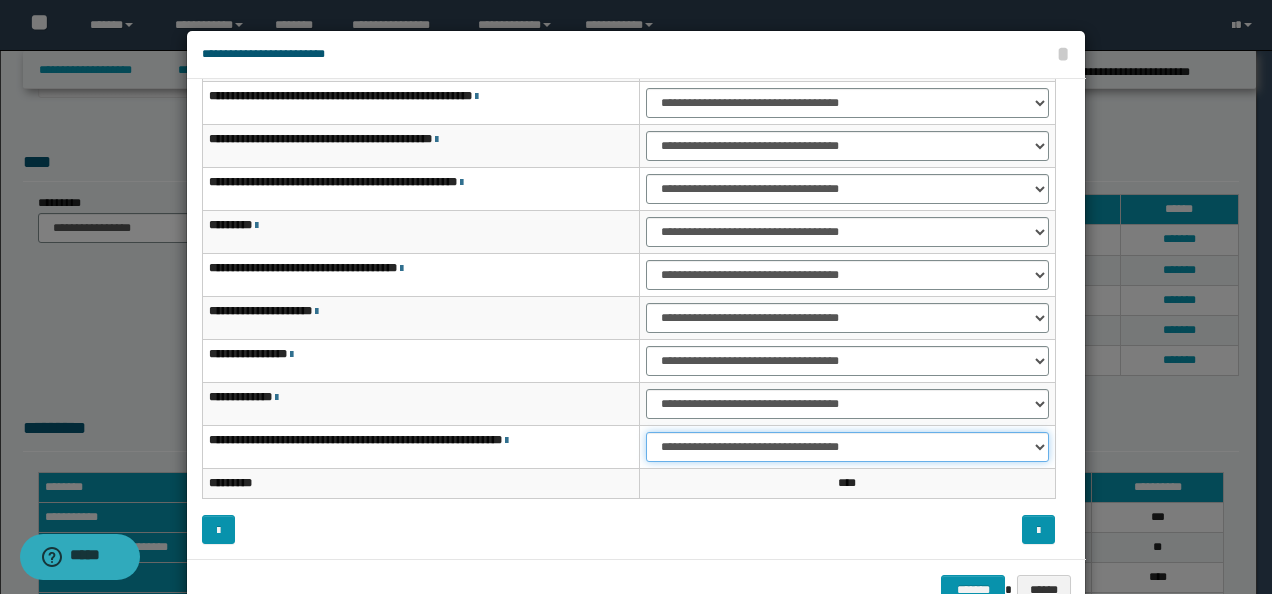 click on "**********" at bounding box center (847, 447) 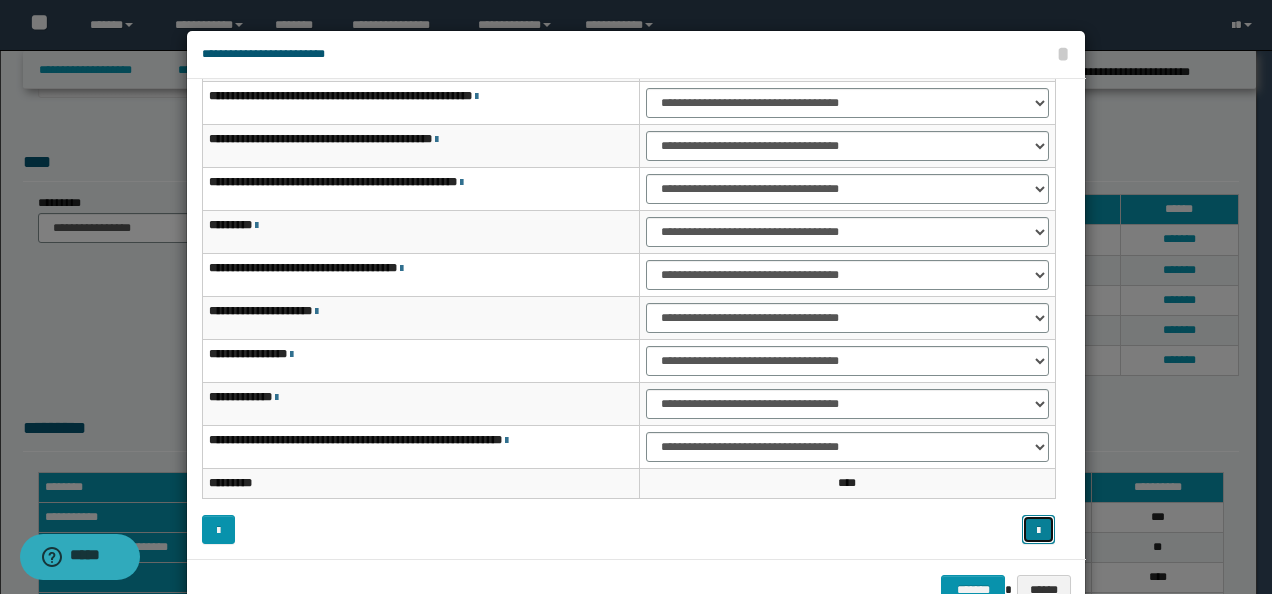 click at bounding box center (1038, 529) 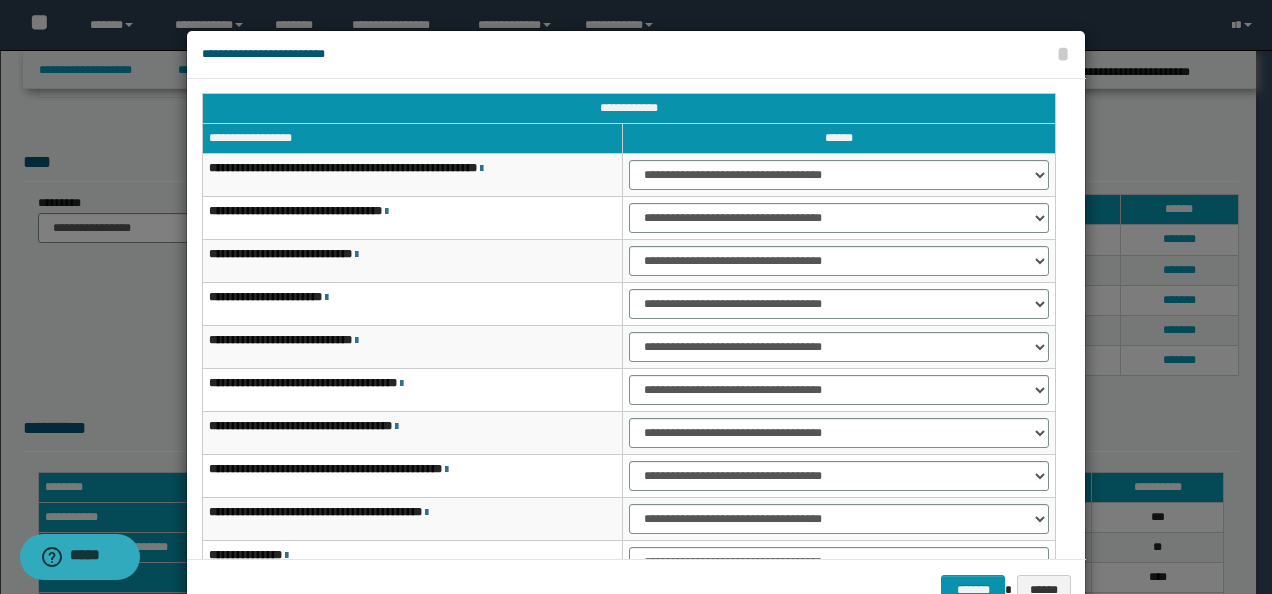 scroll, scrollTop: 0, scrollLeft: 0, axis: both 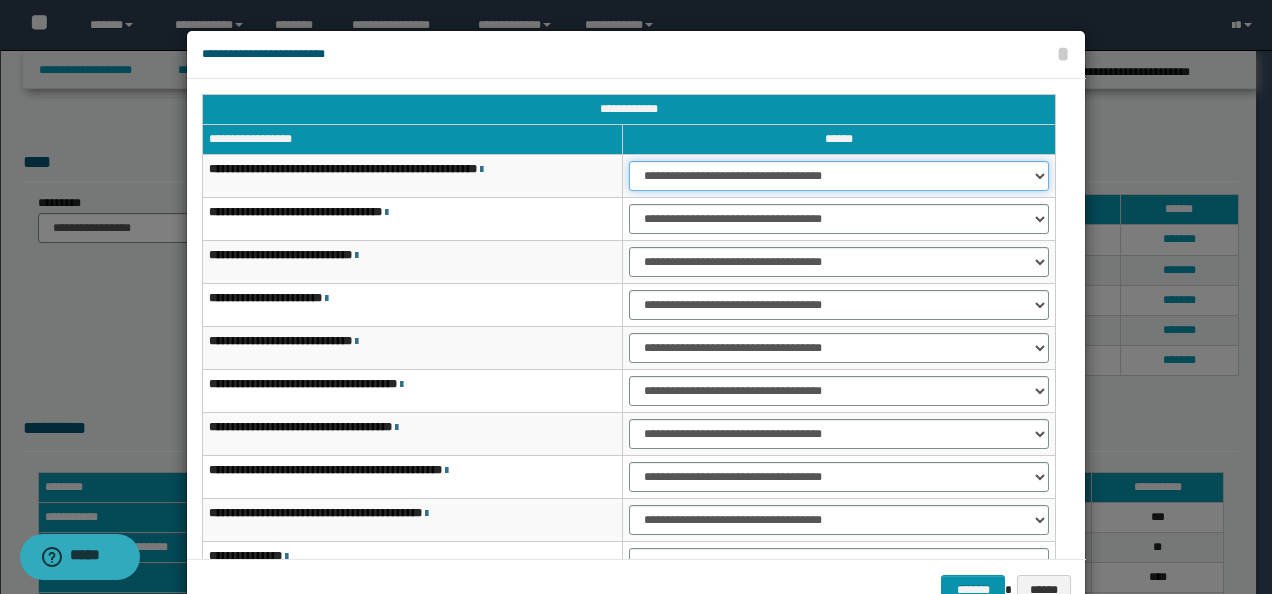 click on "**********" at bounding box center [839, 176] 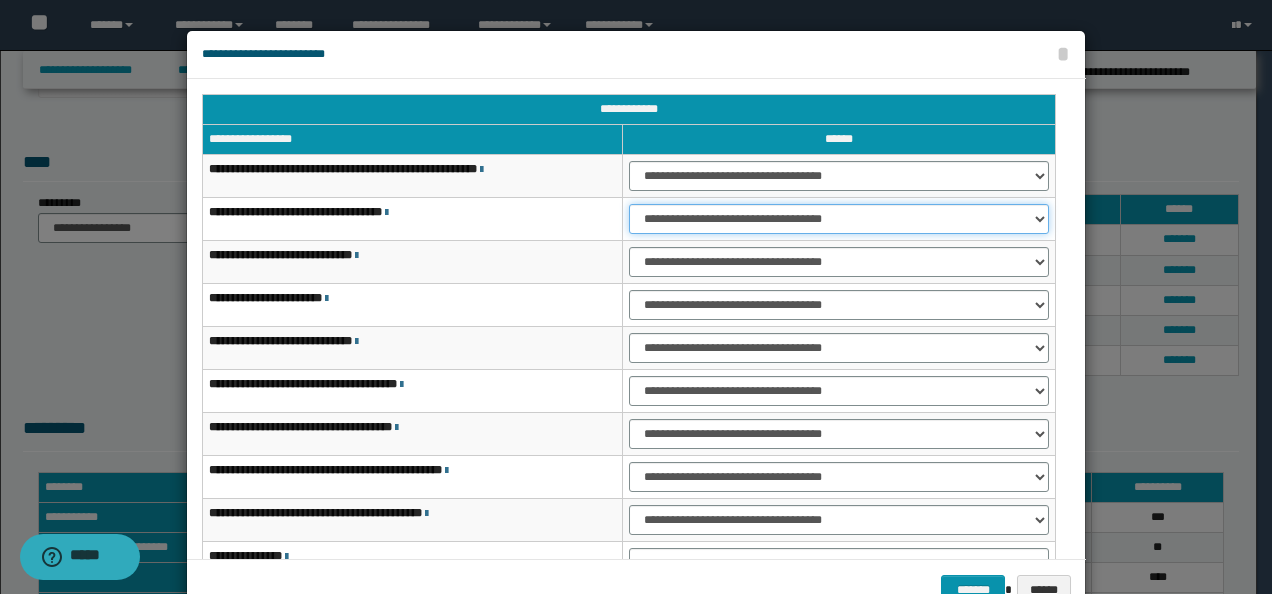 drag, startPoint x: 670, startPoint y: 206, endPoint x: 673, endPoint y: 218, distance: 12.369317 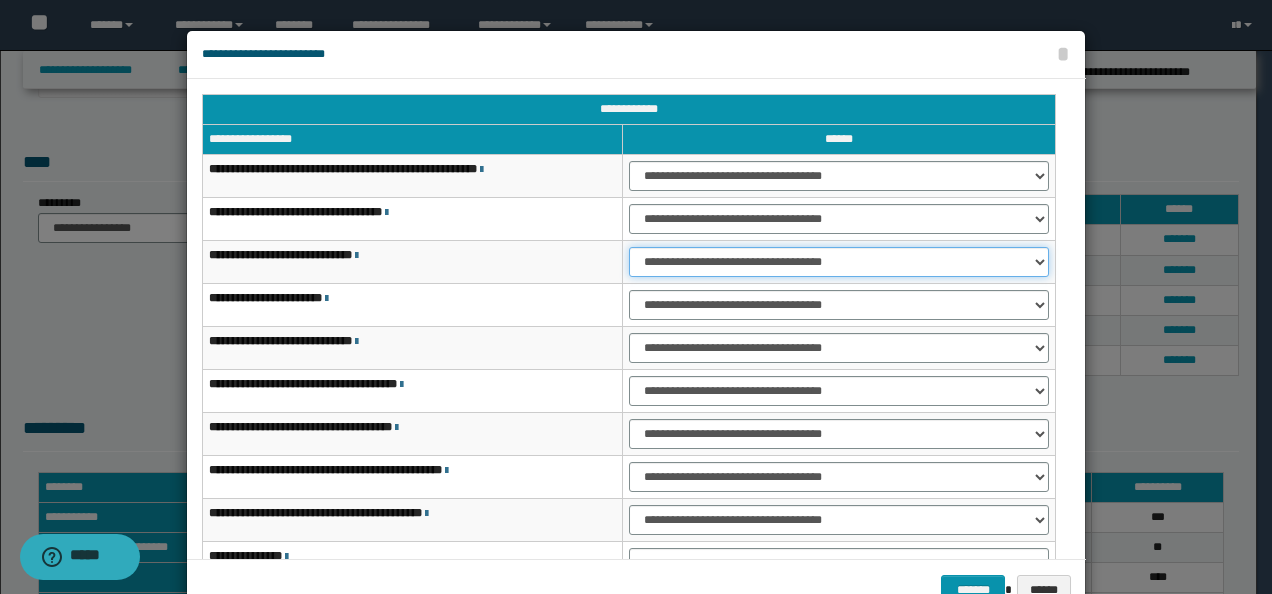 click on "**********" at bounding box center (839, 262) 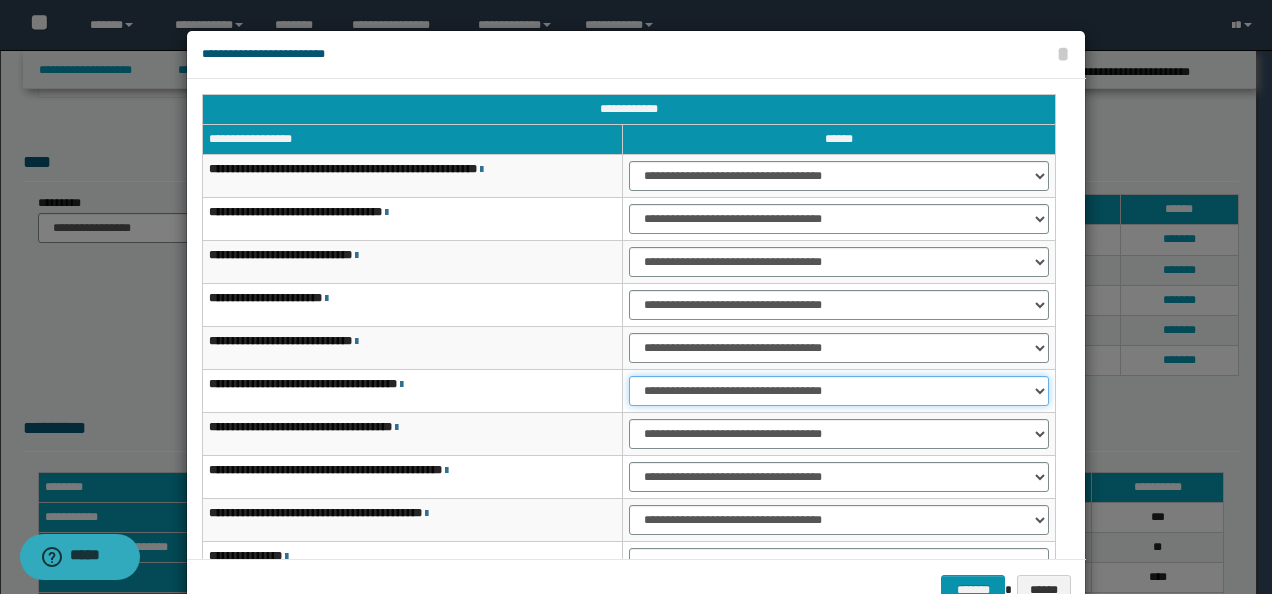 drag, startPoint x: 630, startPoint y: 380, endPoint x: 654, endPoint y: 402, distance: 32.55764 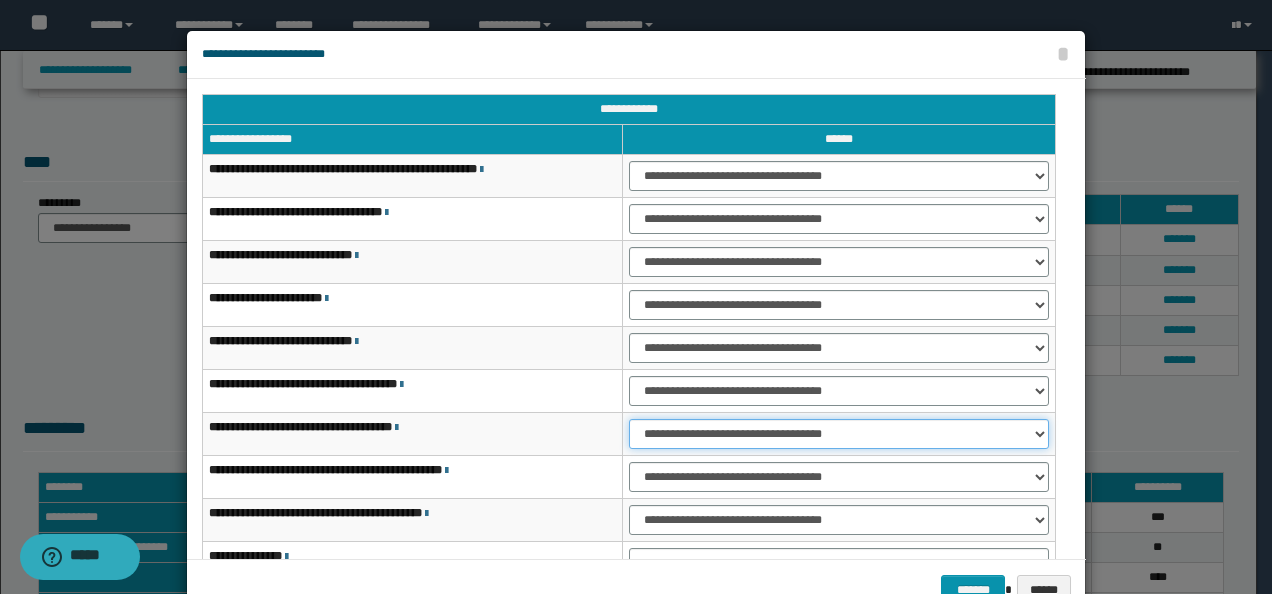 drag, startPoint x: 656, startPoint y: 428, endPoint x: 656, endPoint y: 445, distance: 17 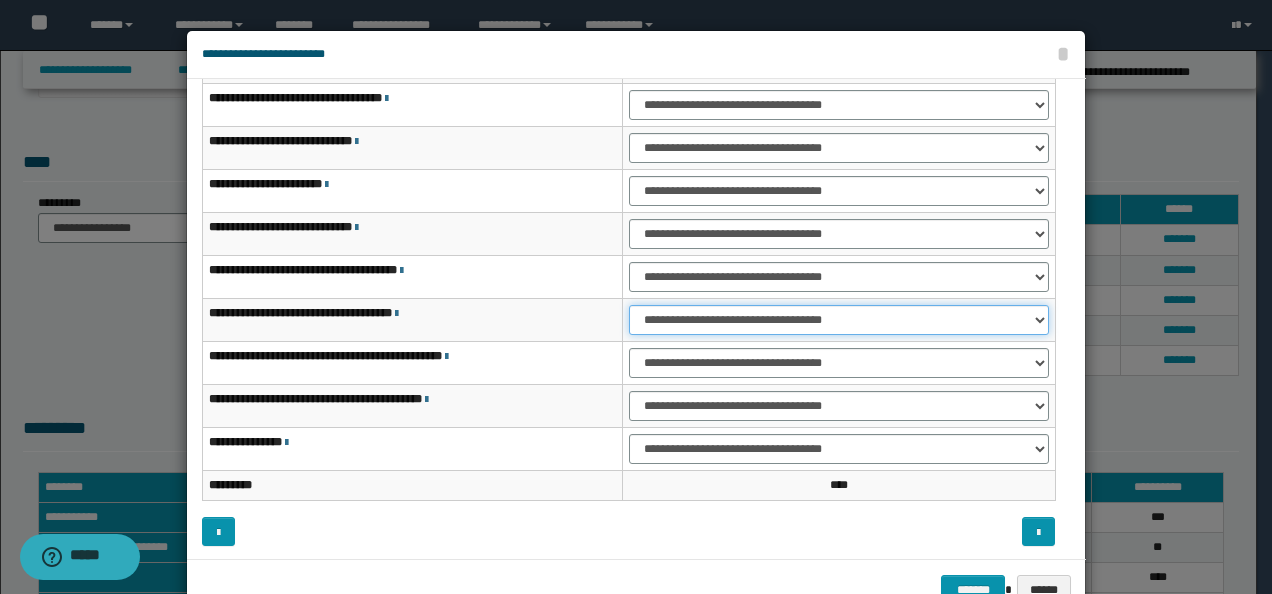 scroll, scrollTop: 116, scrollLeft: 0, axis: vertical 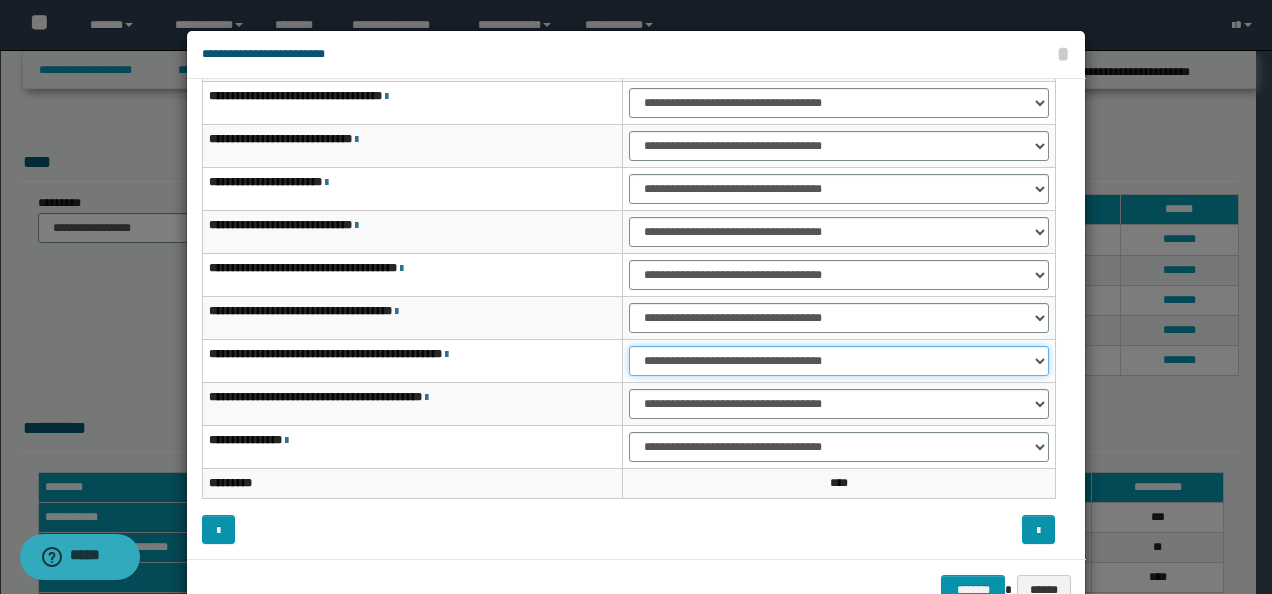 click on "**********" at bounding box center (839, 361) 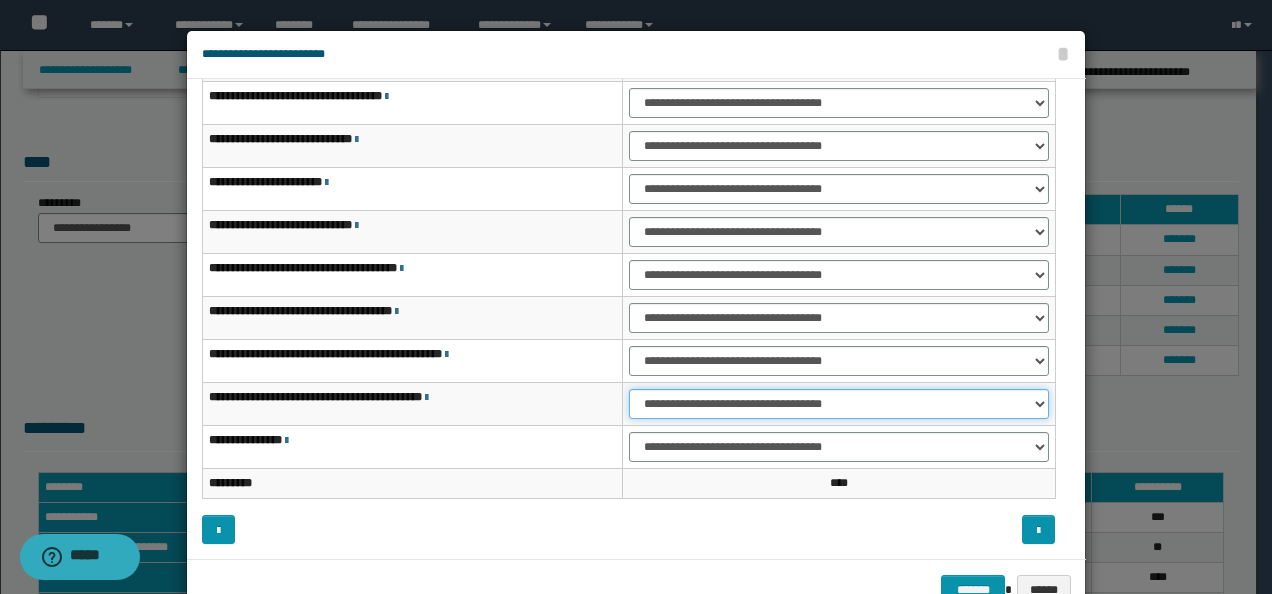 drag, startPoint x: 666, startPoint y: 400, endPoint x: 666, endPoint y: 416, distance: 16 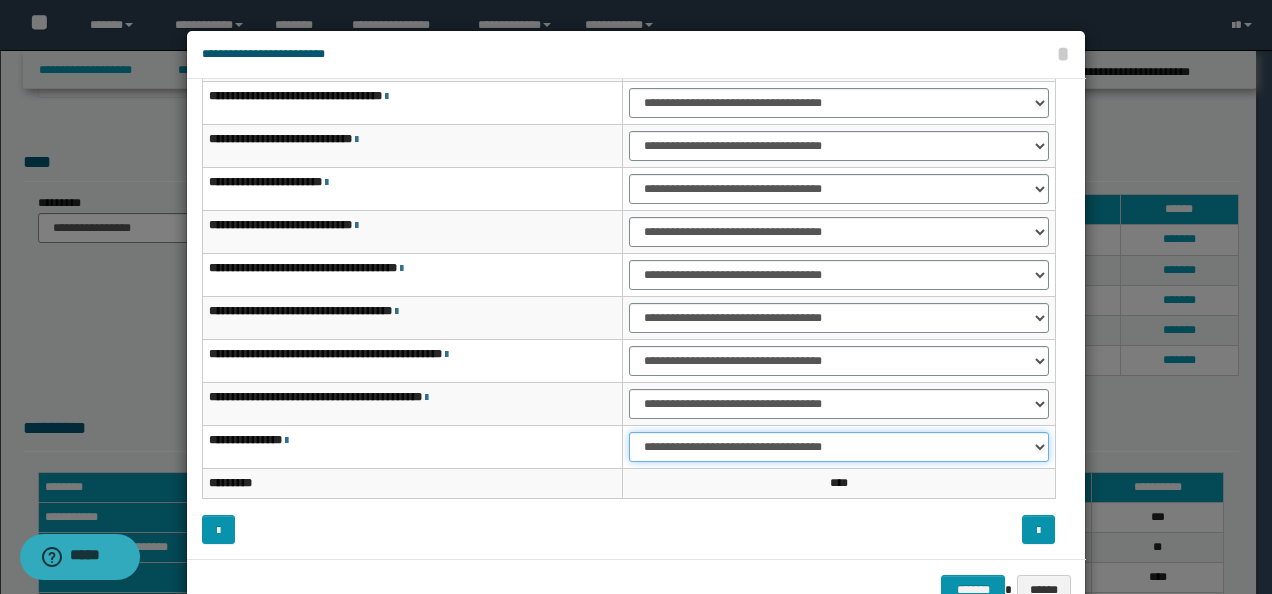 click on "**********" at bounding box center [839, 447] 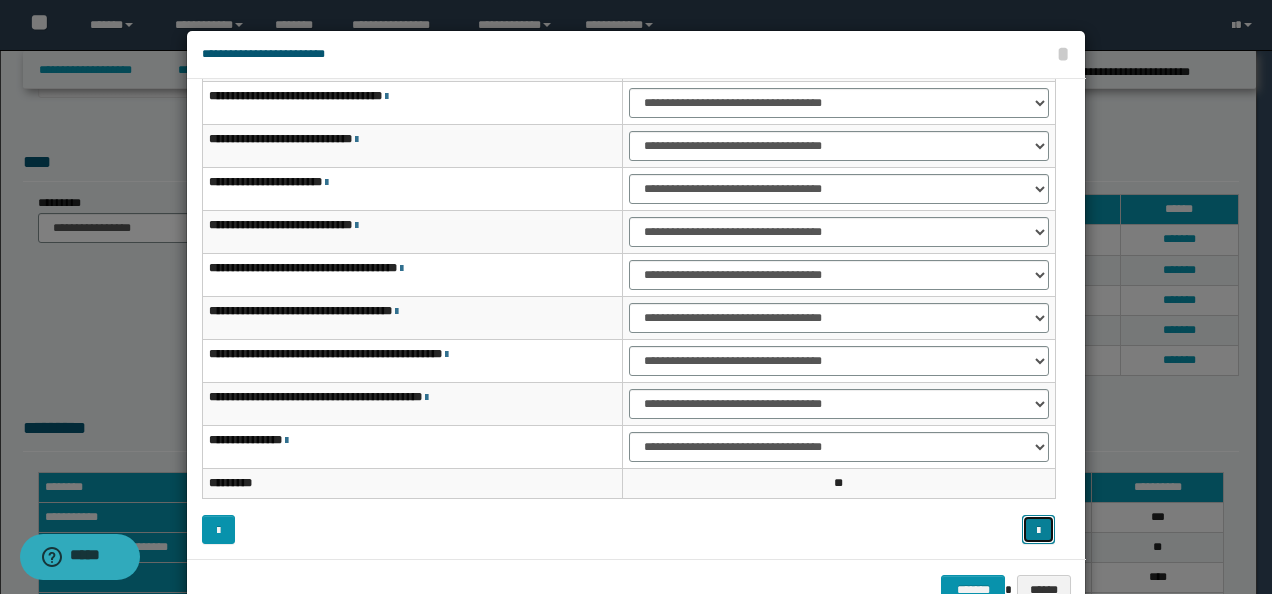 click at bounding box center [1038, 529] 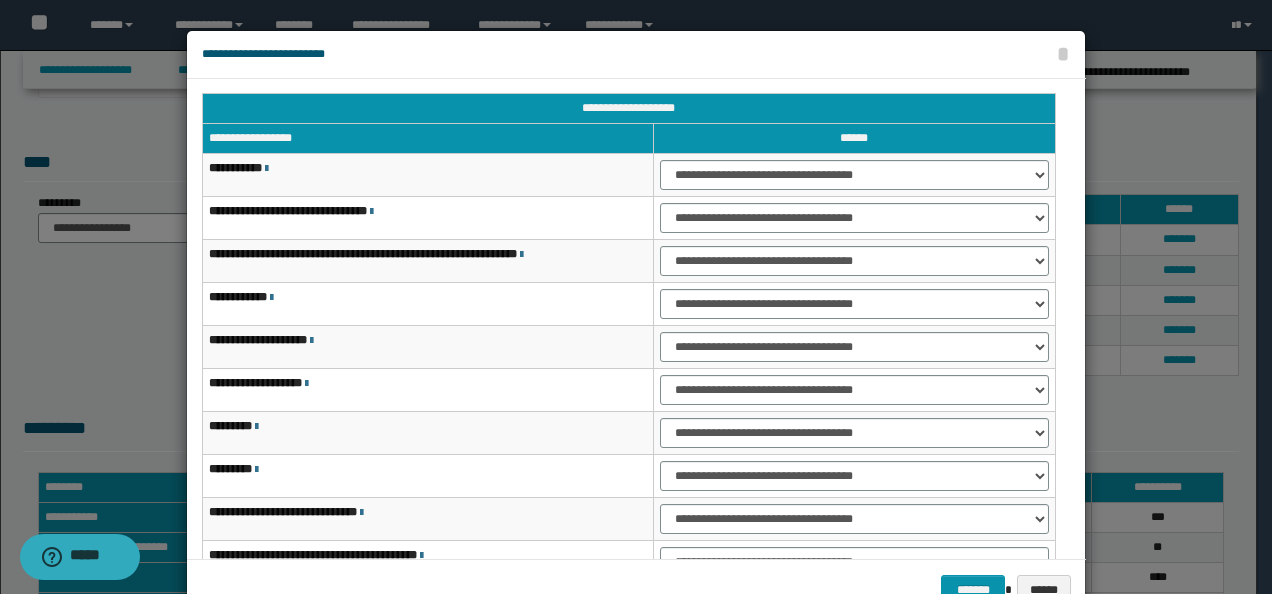 scroll, scrollTop: 0, scrollLeft: 0, axis: both 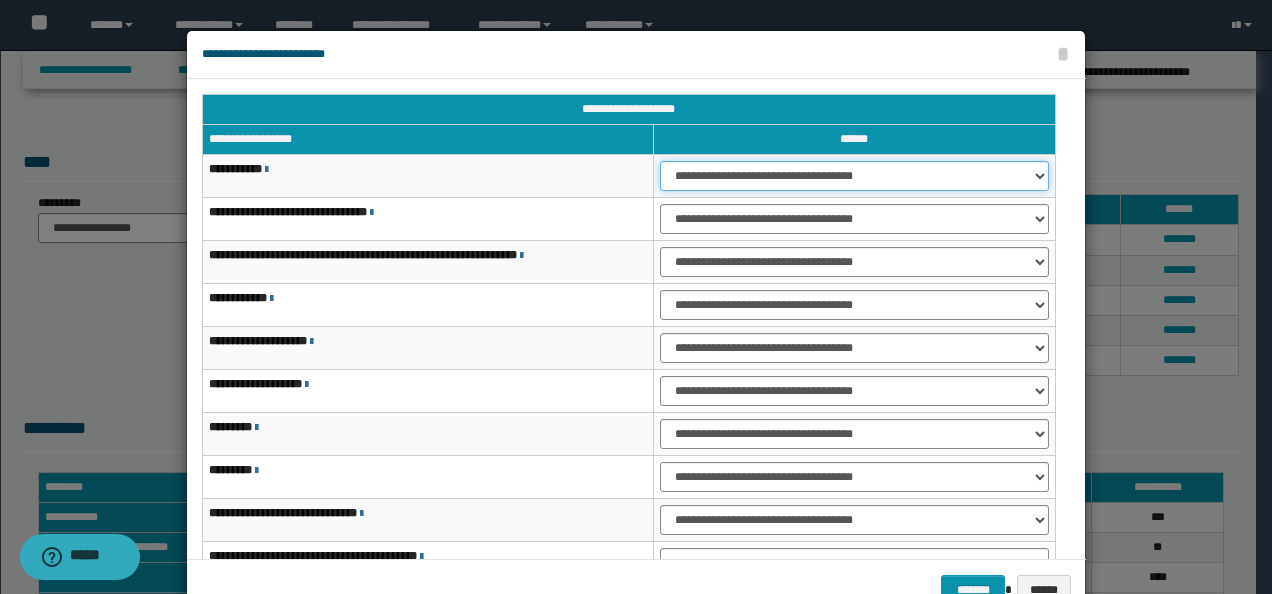 click on "**********" at bounding box center (854, 176) 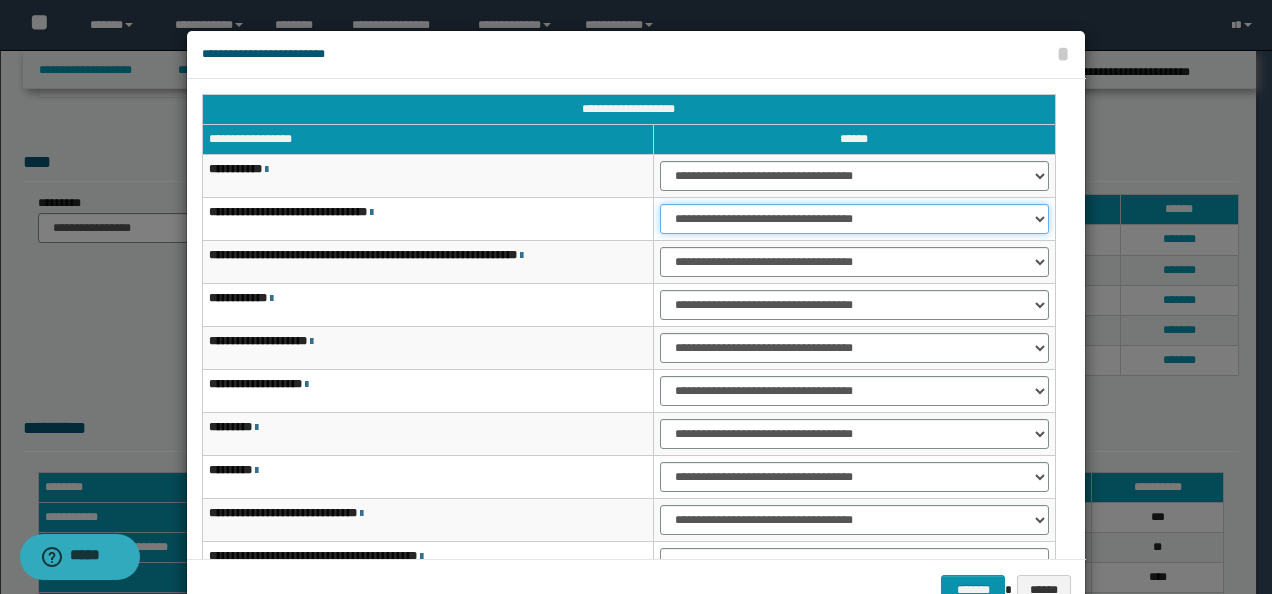 click on "**********" at bounding box center (854, 219) 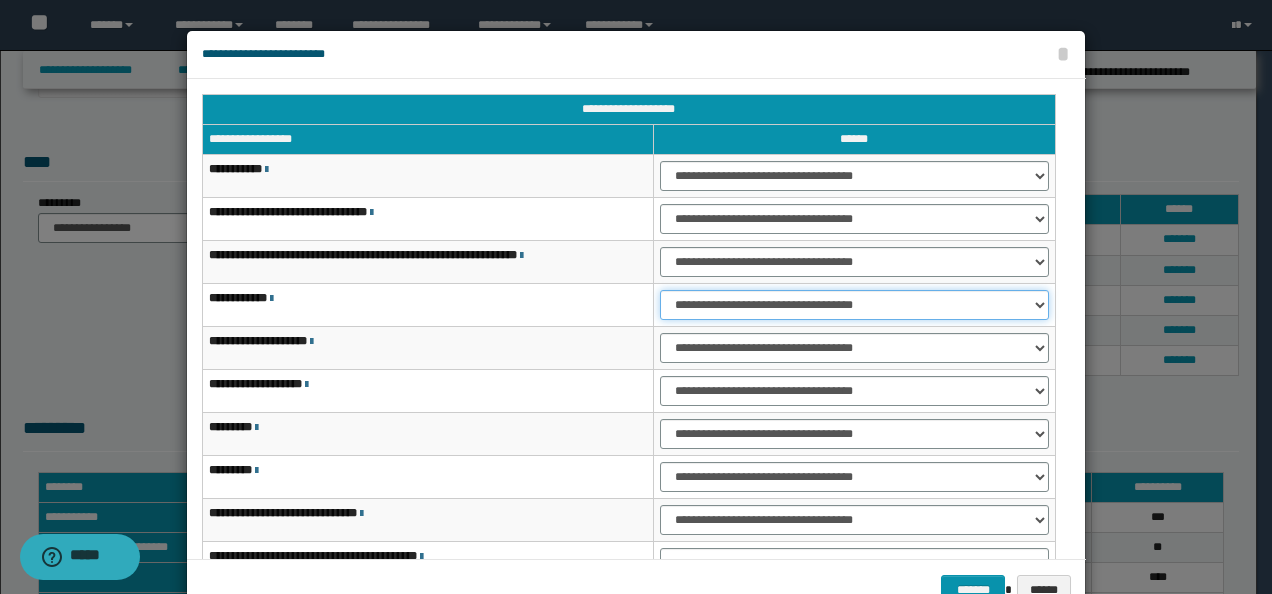 click on "**********" at bounding box center (854, 305) 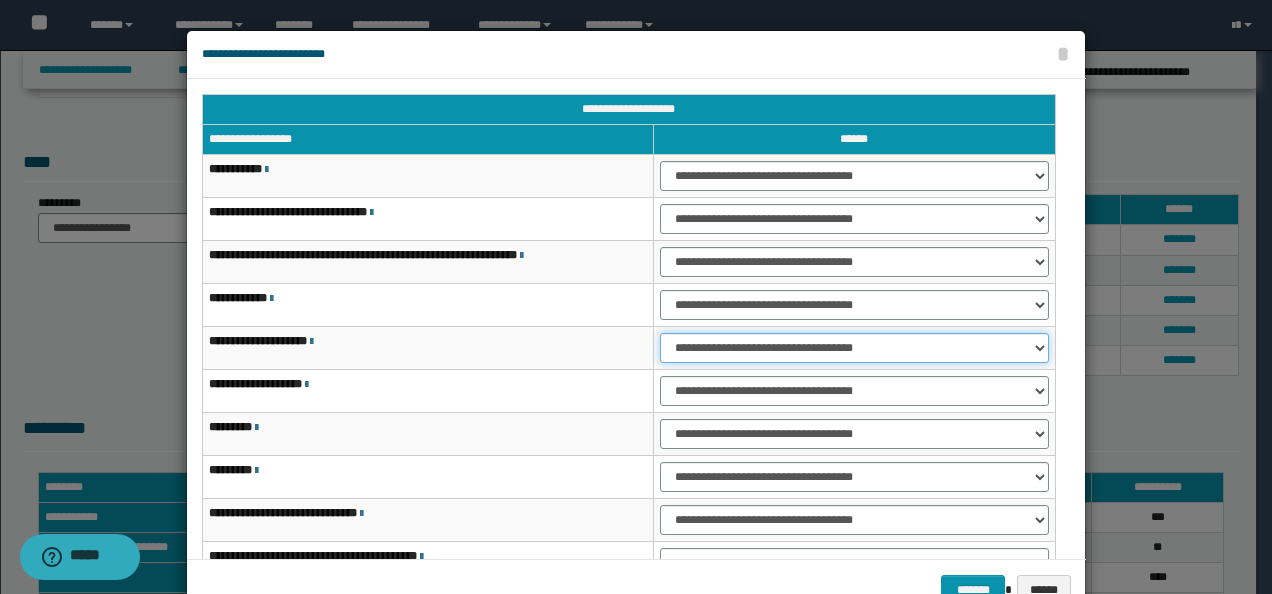 click on "**********" at bounding box center [854, 348] 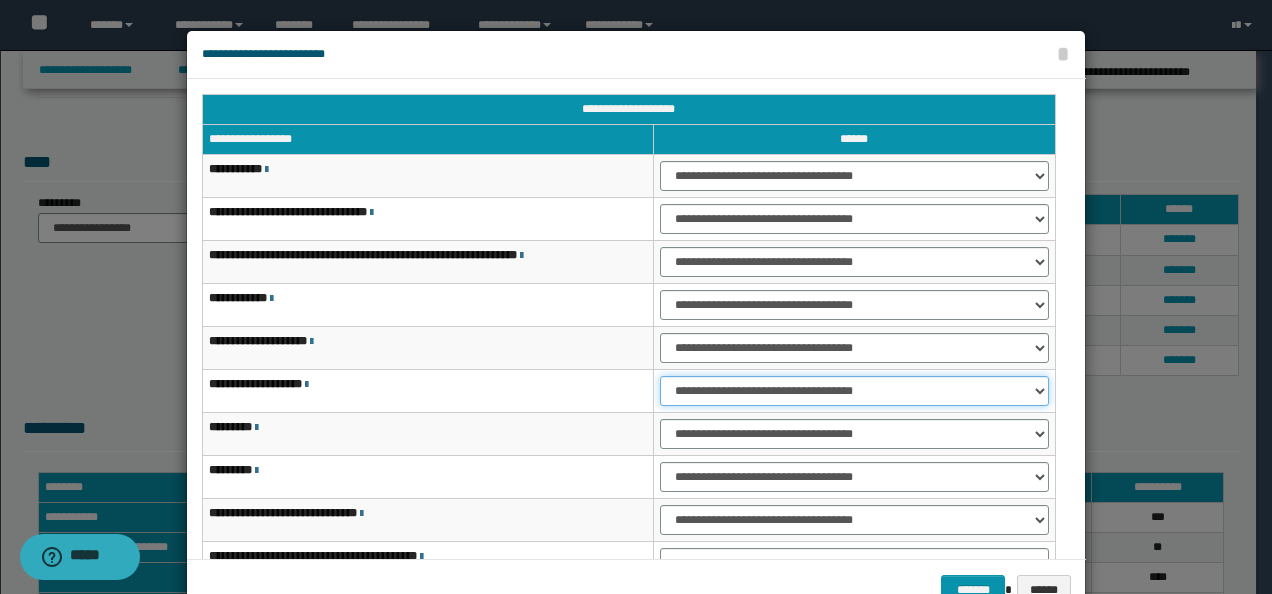 drag, startPoint x: 689, startPoint y: 384, endPoint x: 696, endPoint y: 406, distance: 23.086792 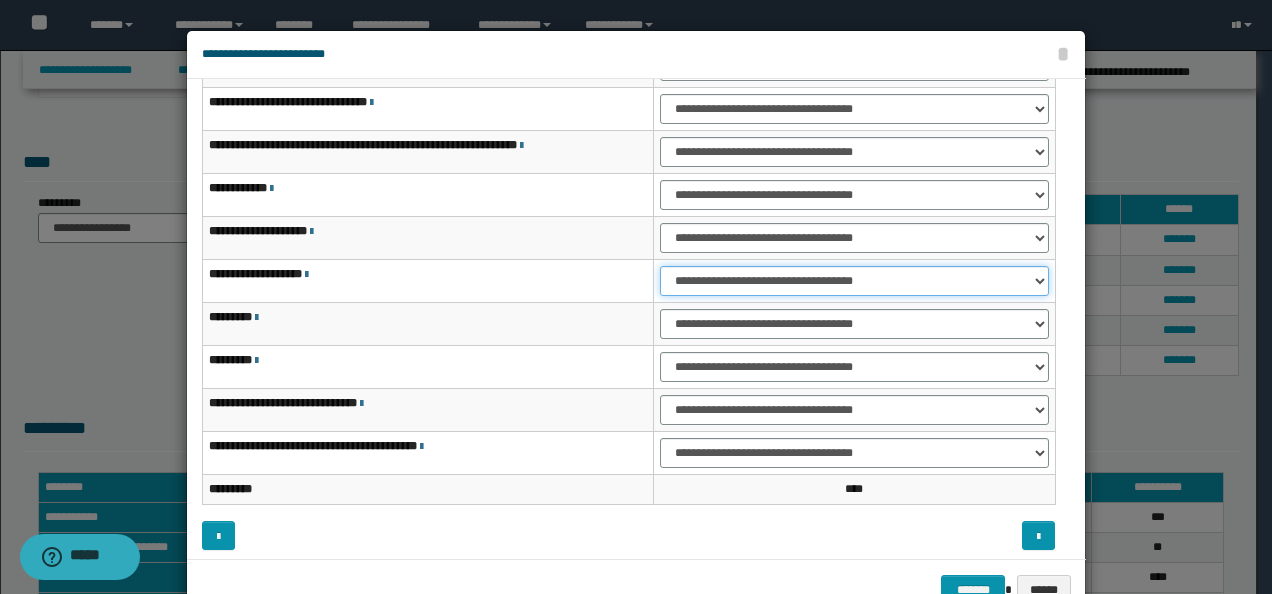 scroll, scrollTop: 116, scrollLeft: 0, axis: vertical 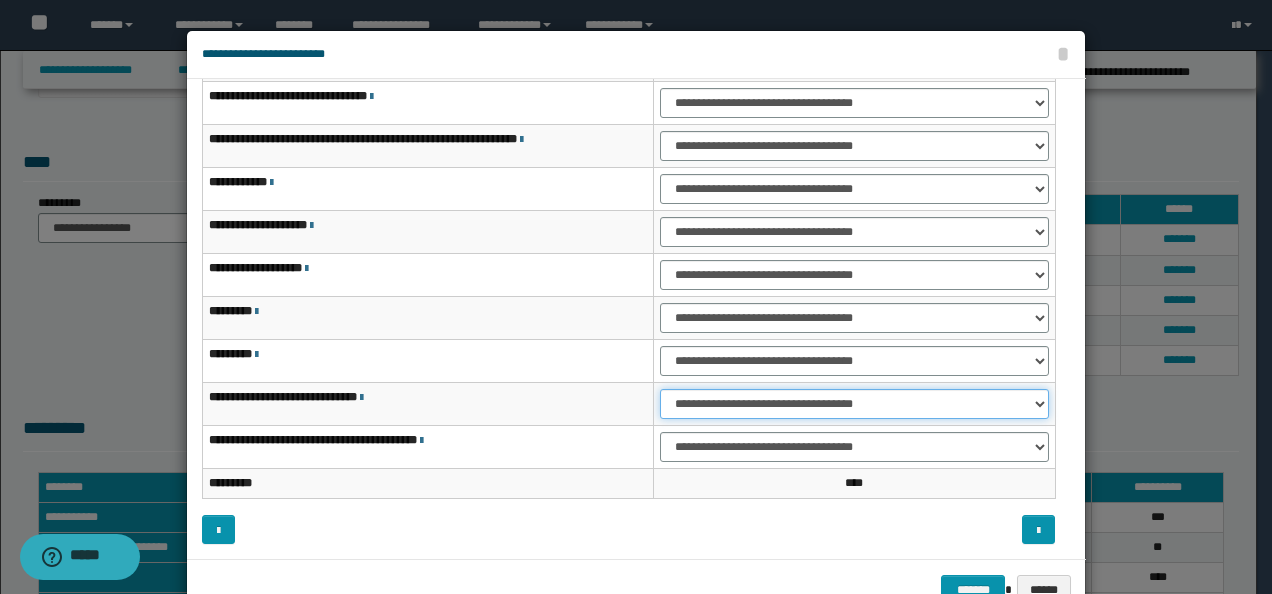 drag, startPoint x: 711, startPoint y: 396, endPoint x: 723, endPoint y: 434, distance: 39.849716 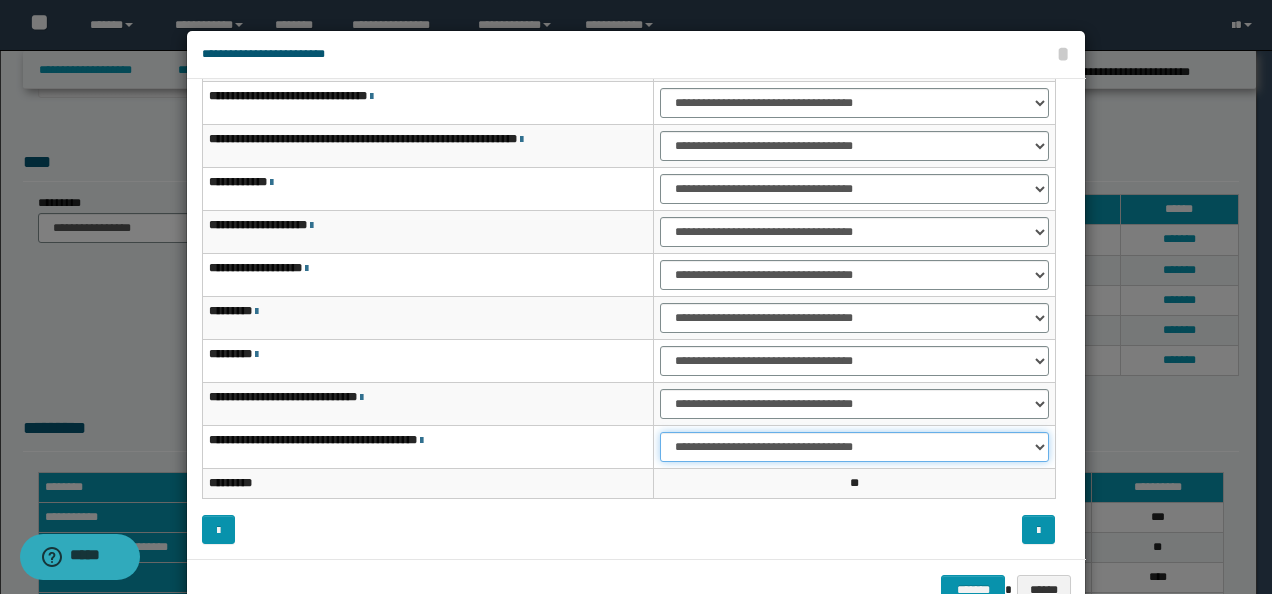 click on "**********" at bounding box center (854, 447) 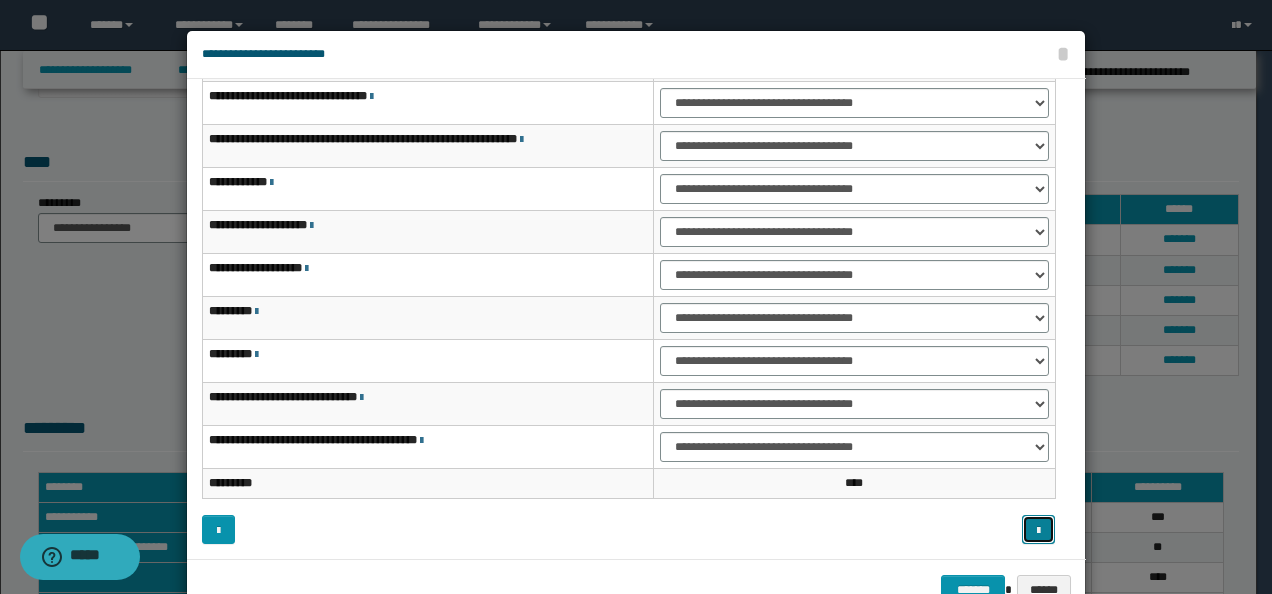 click at bounding box center (1038, 529) 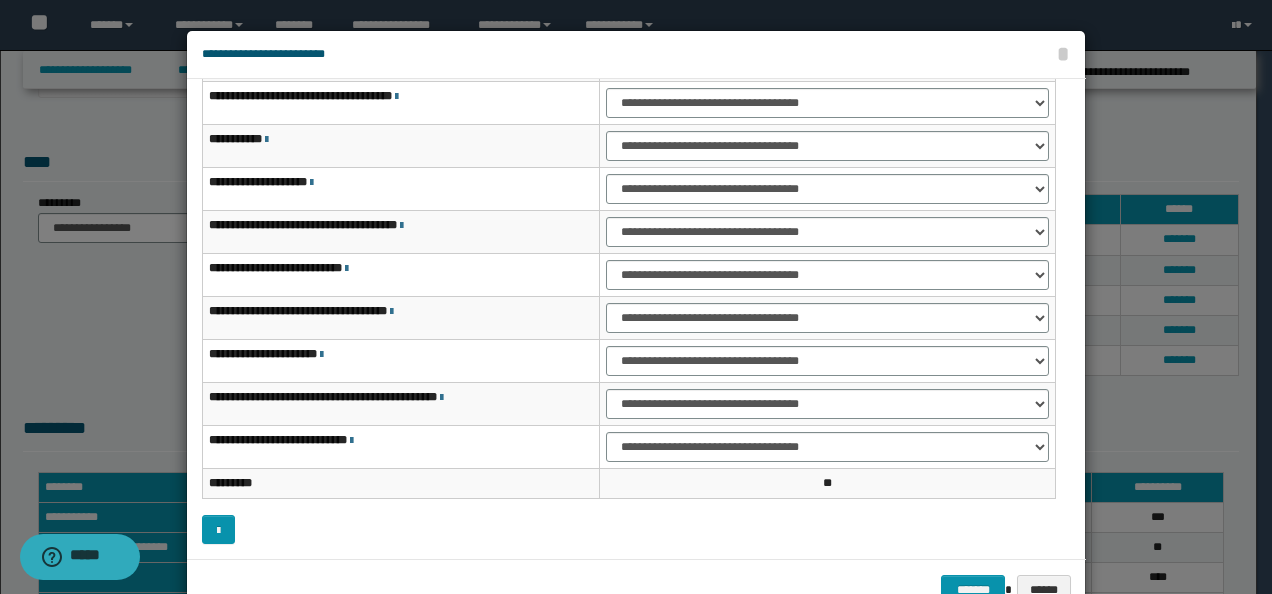 scroll, scrollTop: 16, scrollLeft: 0, axis: vertical 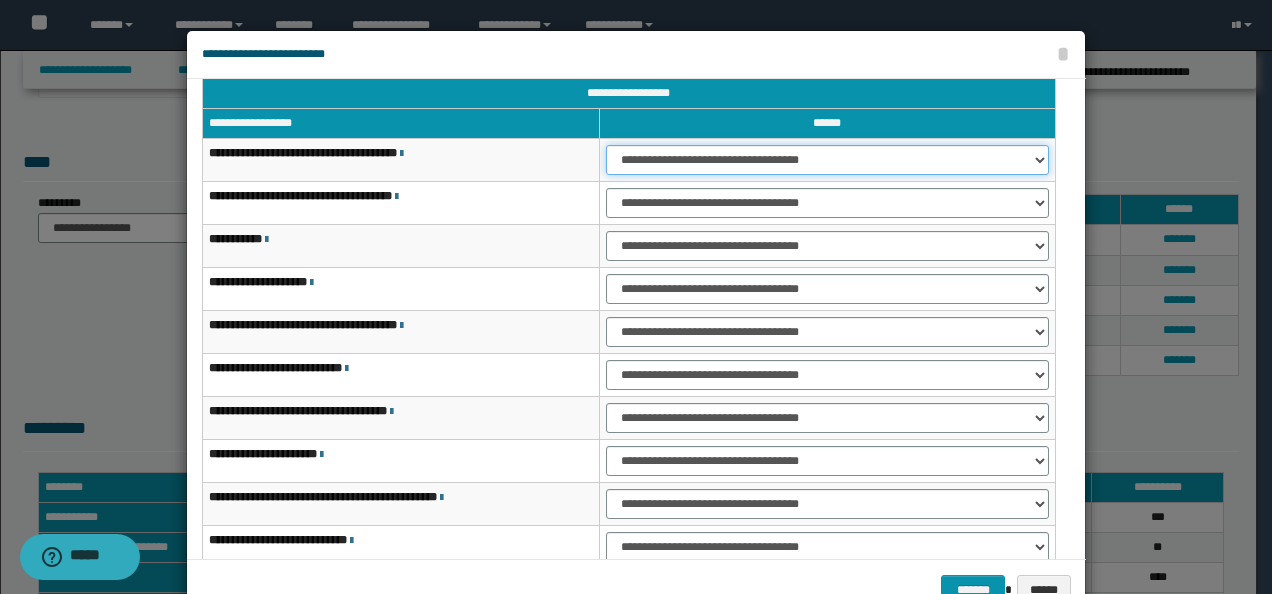 drag, startPoint x: 692, startPoint y: 154, endPoint x: 696, endPoint y: 169, distance: 15.524175 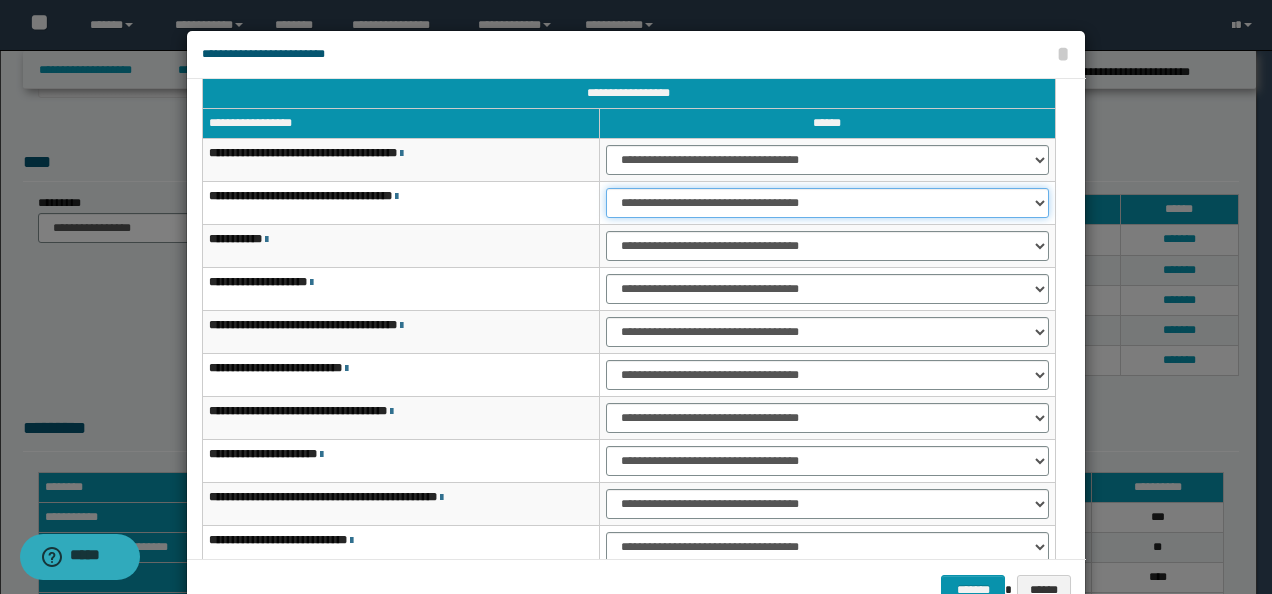 drag, startPoint x: 656, startPoint y: 200, endPoint x: 656, endPoint y: 212, distance: 12 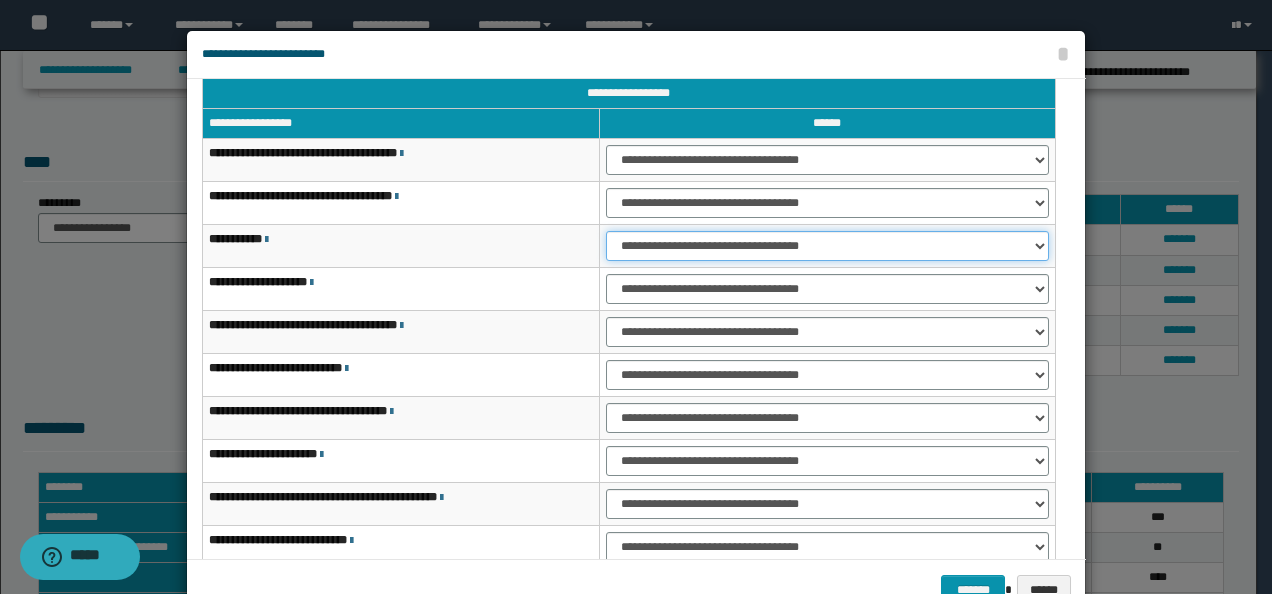 drag, startPoint x: 652, startPoint y: 241, endPoint x: 652, endPoint y: 259, distance: 18 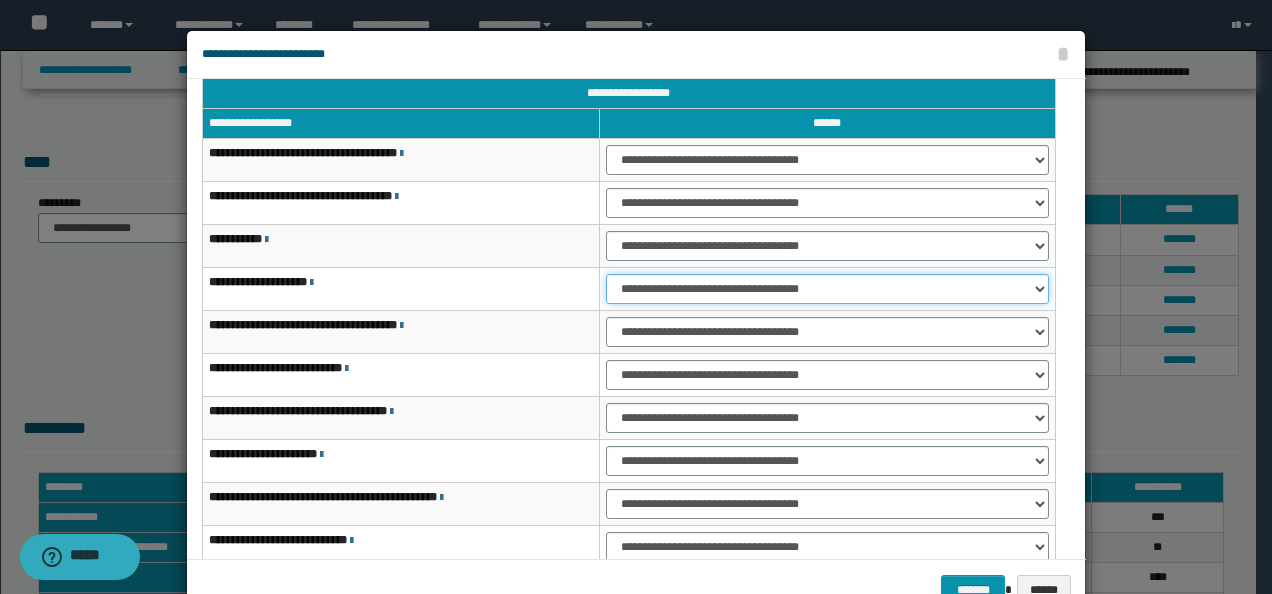 click on "**********" at bounding box center [827, 289] 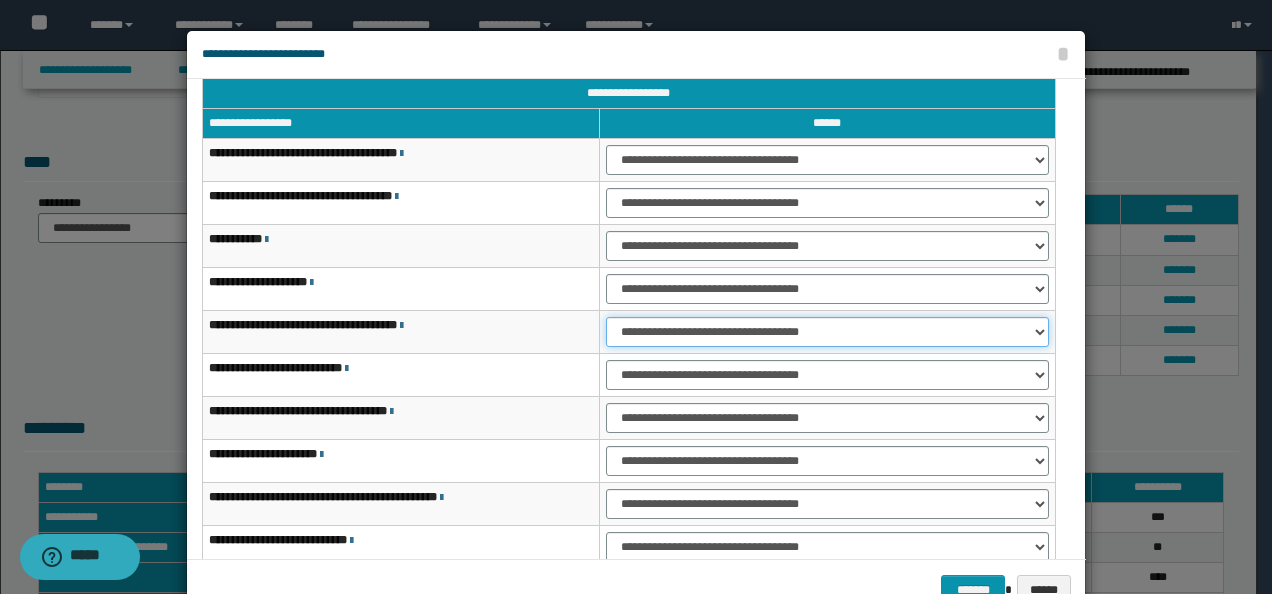 click on "**********" at bounding box center [827, 332] 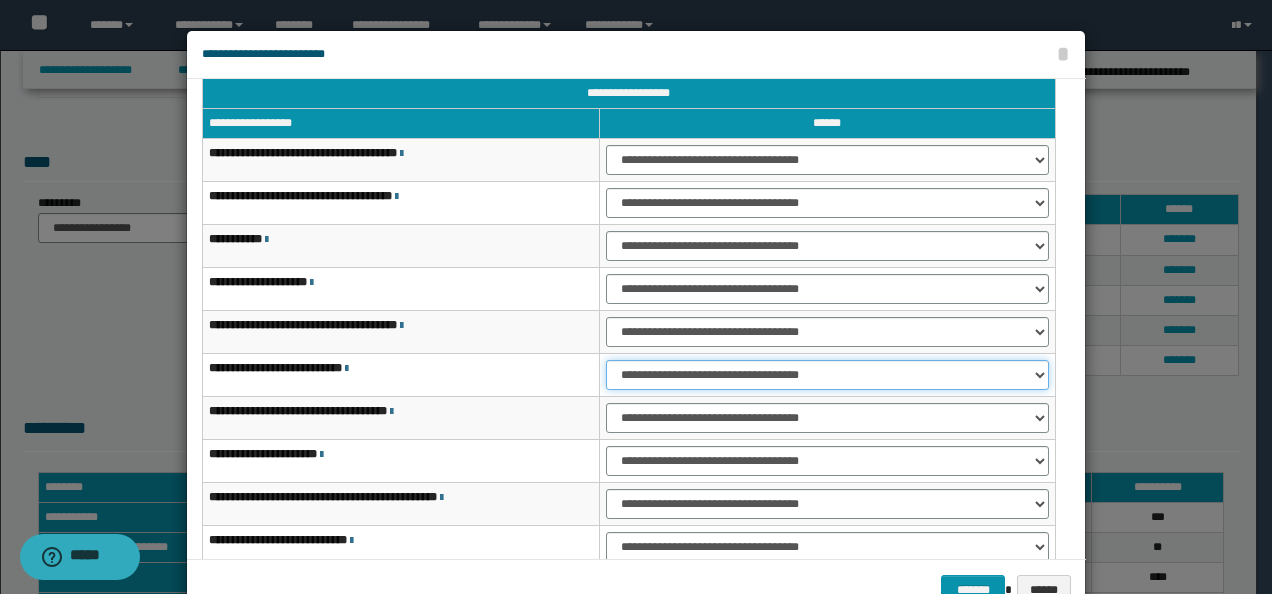 click on "**********" at bounding box center [827, 375] 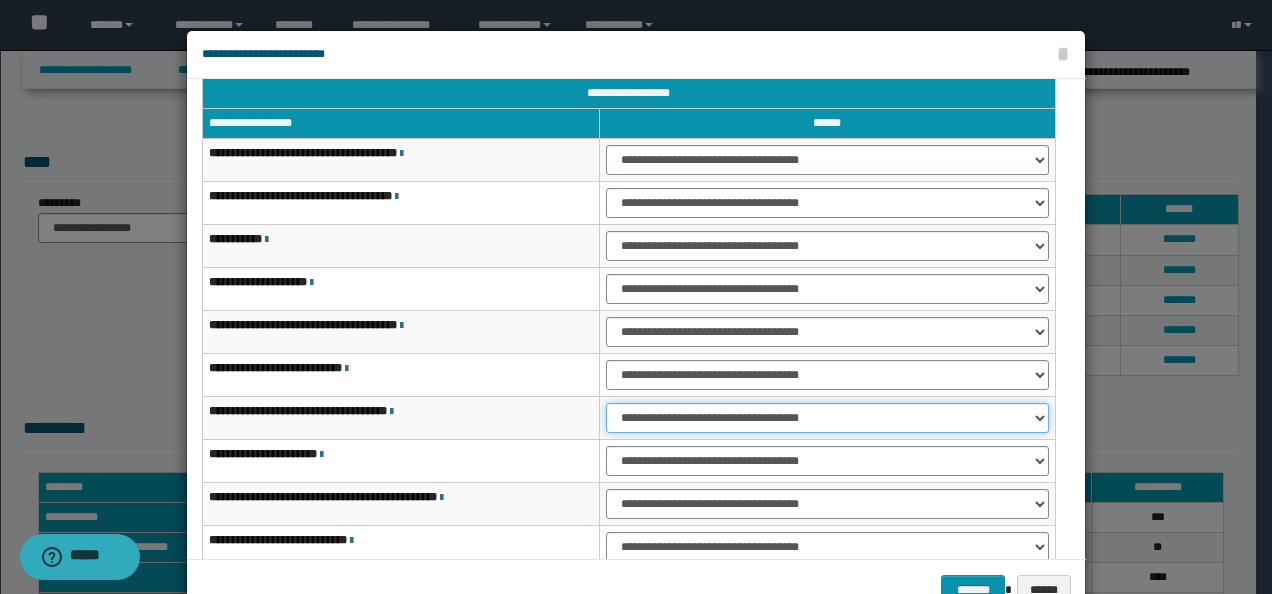 click on "**********" at bounding box center [827, 418] 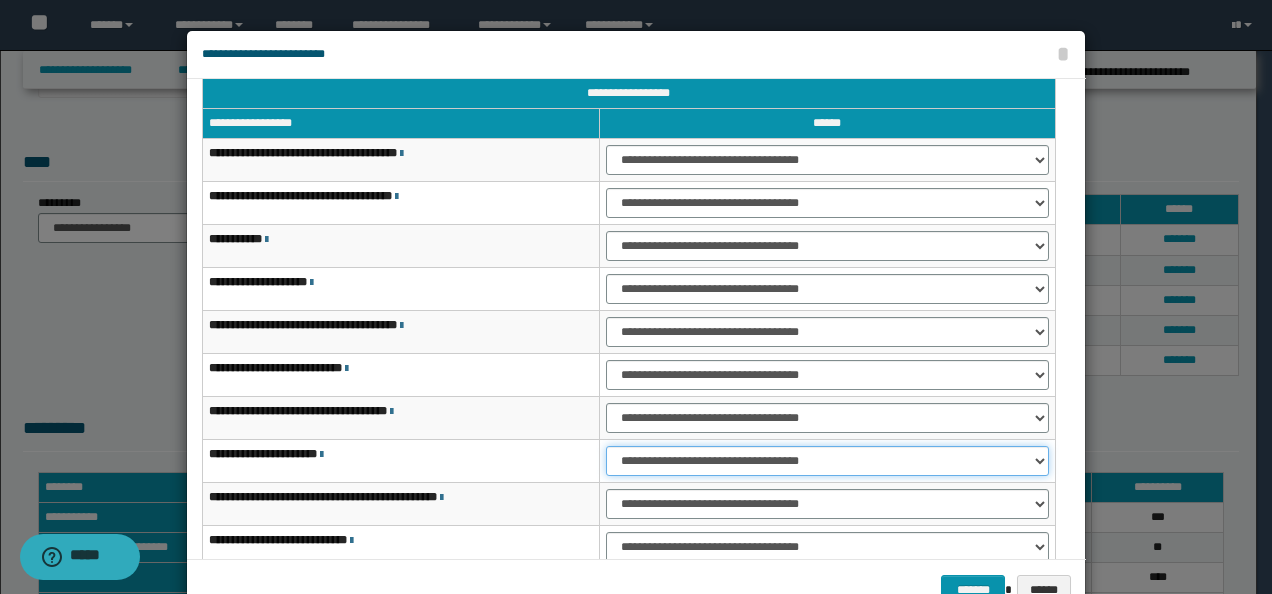 click on "**********" at bounding box center (827, 461) 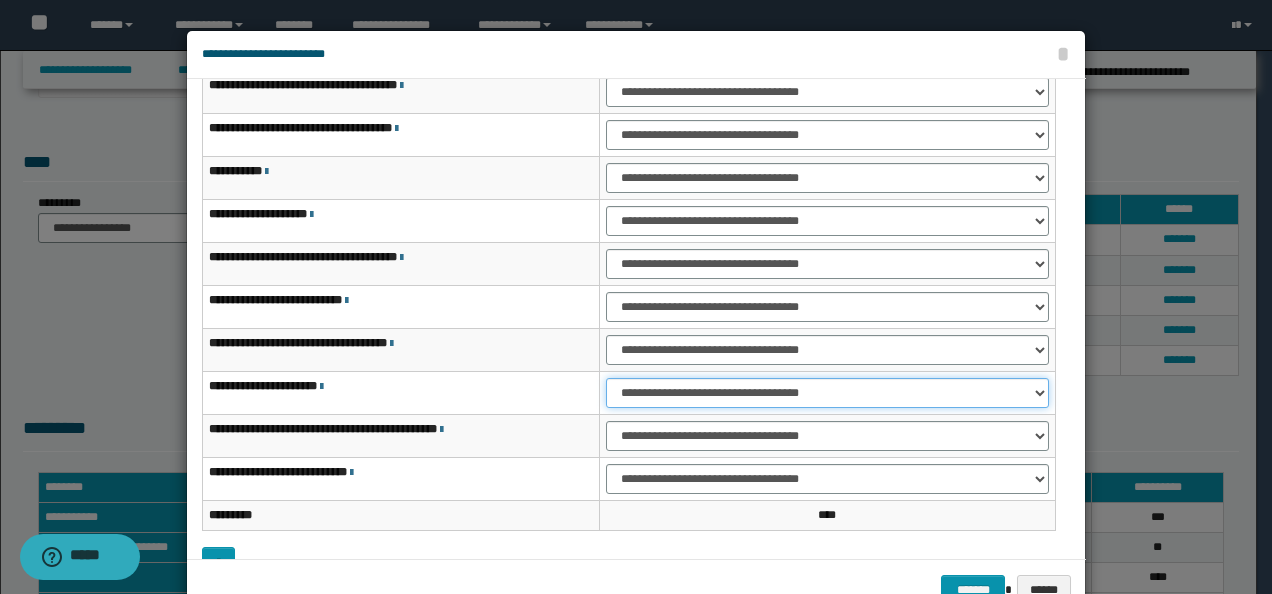 scroll, scrollTop: 116, scrollLeft: 0, axis: vertical 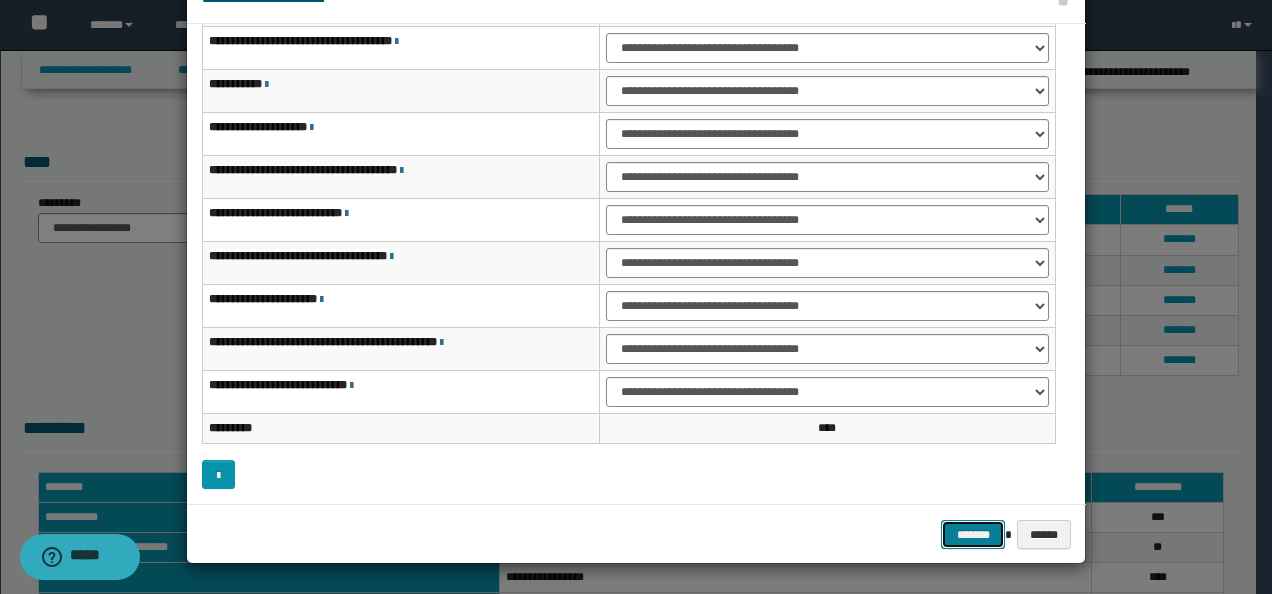 click on "*******" at bounding box center (973, 534) 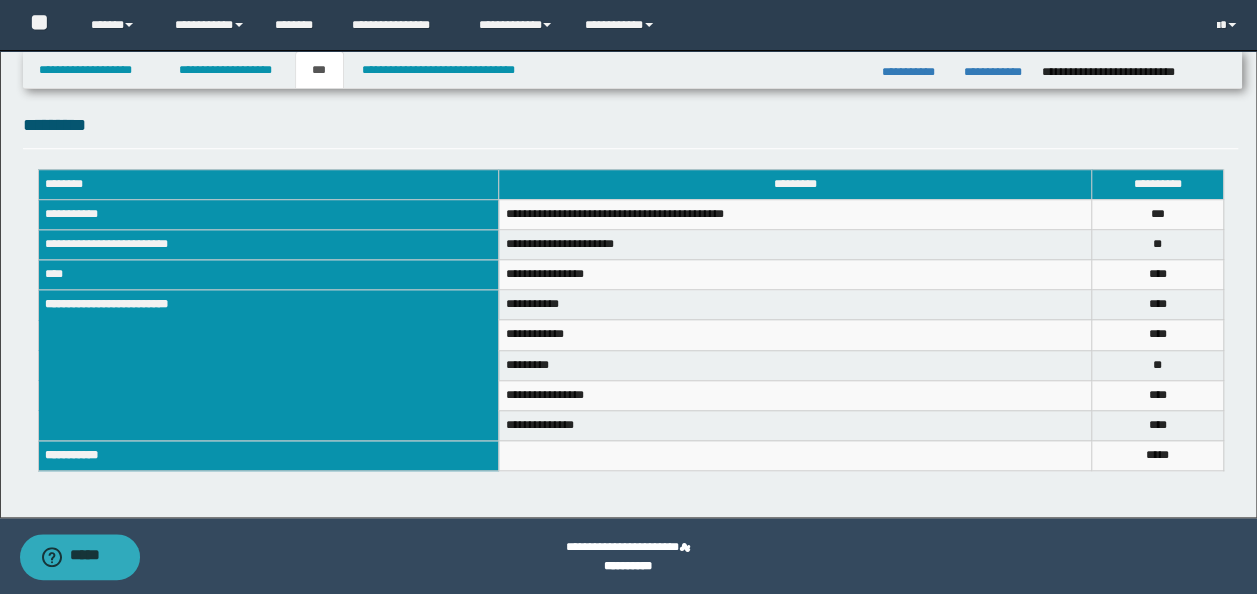 scroll, scrollTop: 704, scrollLeft: 0, axis: vertical 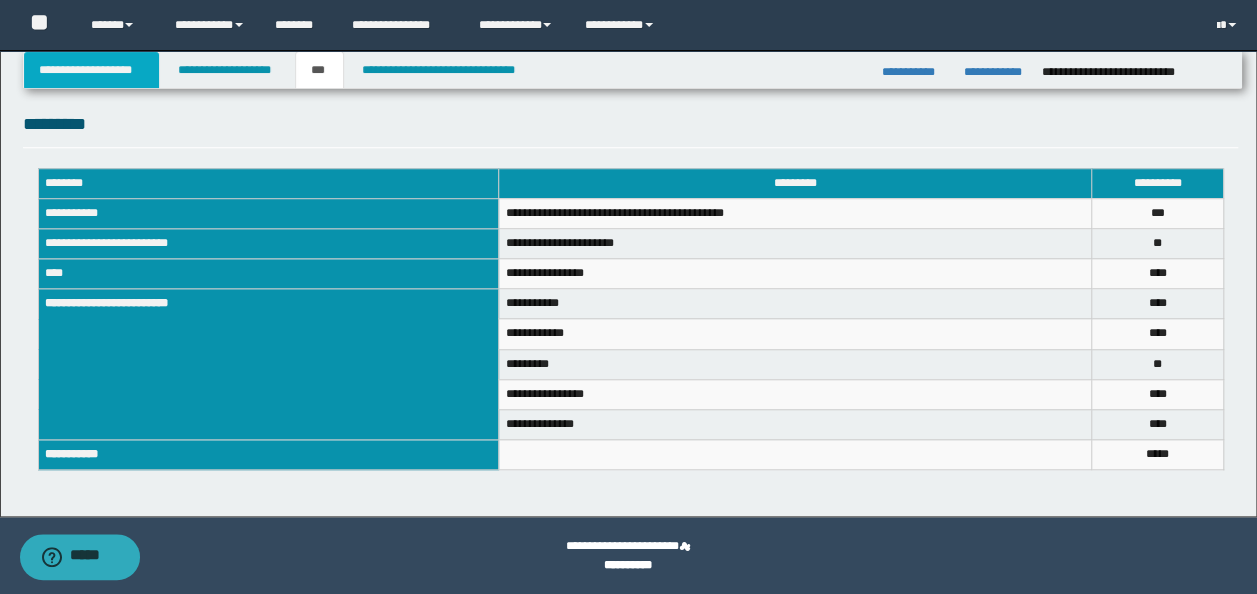 click on "**********" at bounding box center (92, 70) 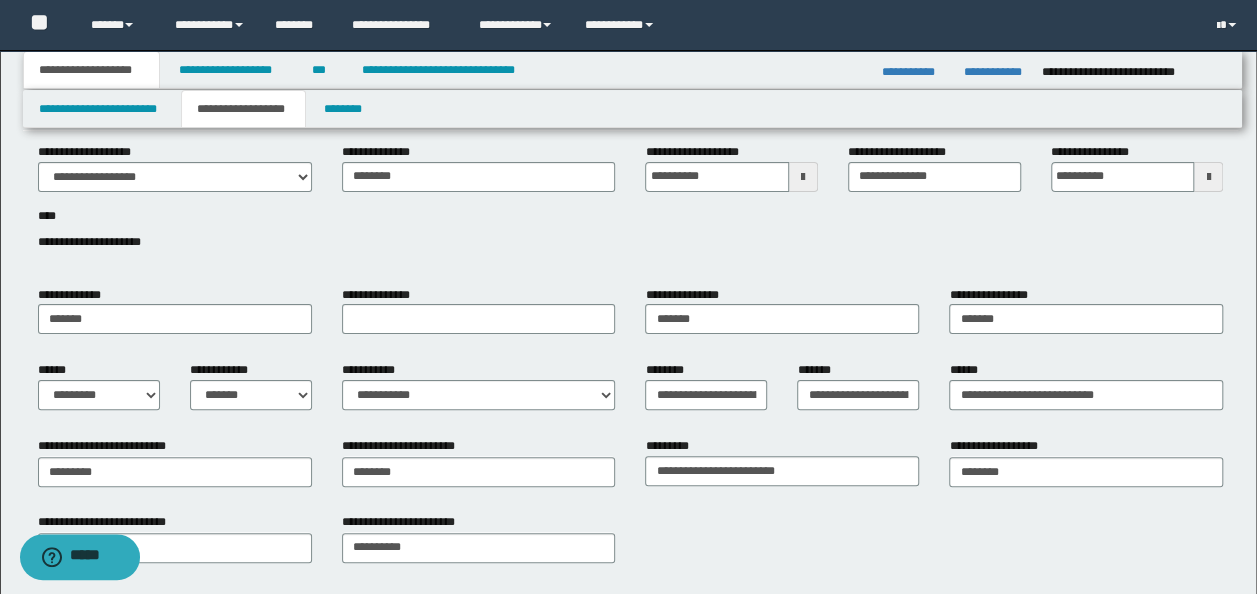 scroll, scrollTop: 0, scrollLeft: 0, axis: both 